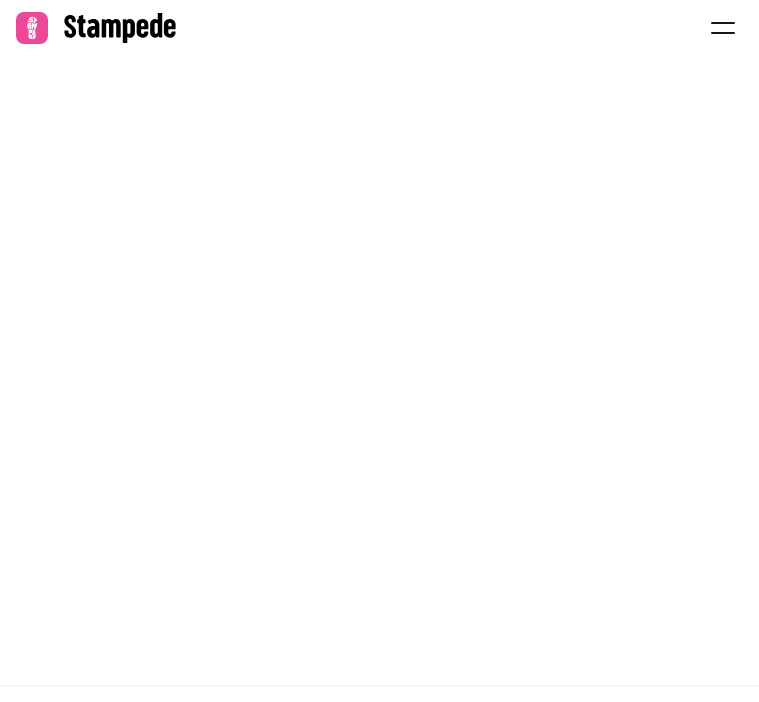 scroll, scrollTop: 0, scrollLeft: 0, axis: both 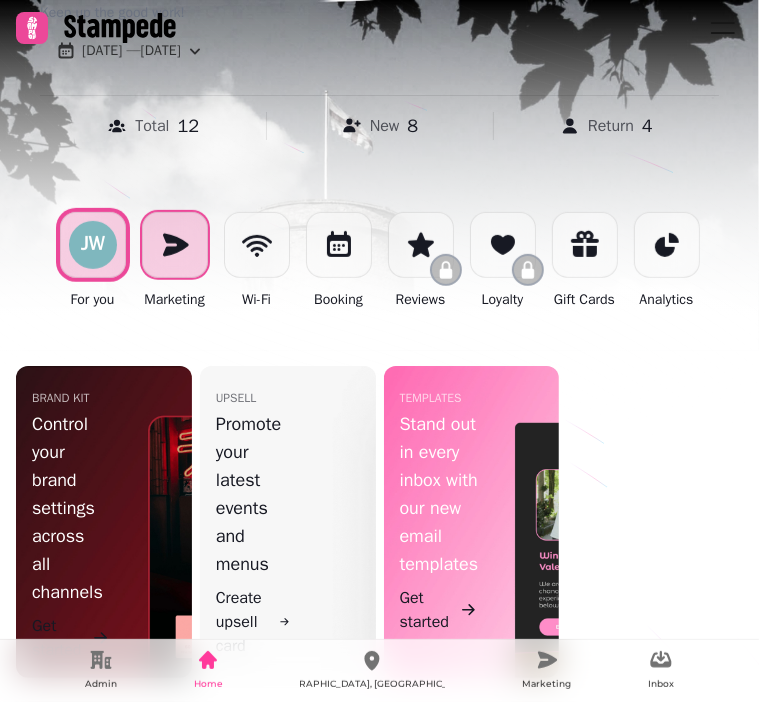 click 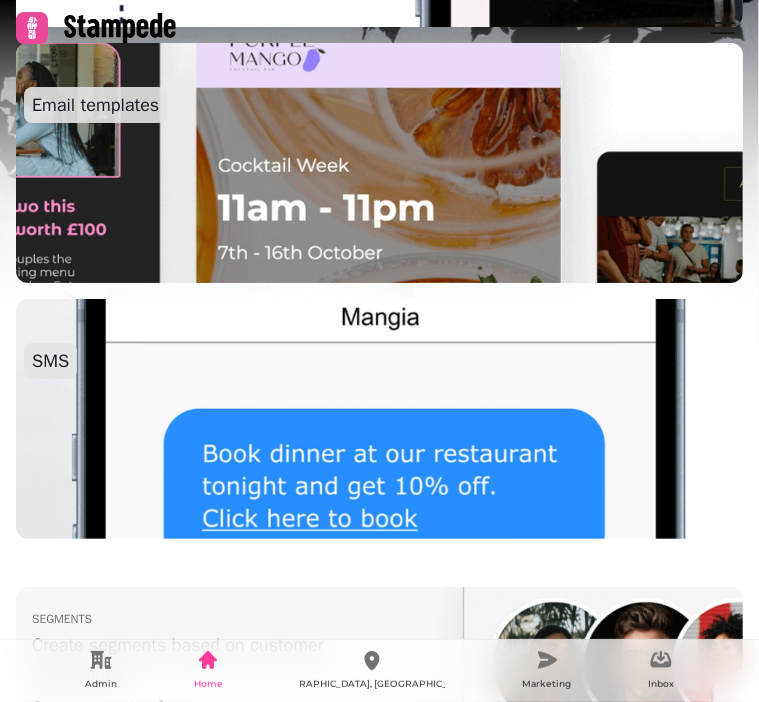 scroll, scrollTop: 1192, scrollLeft: 0, axis: vertical 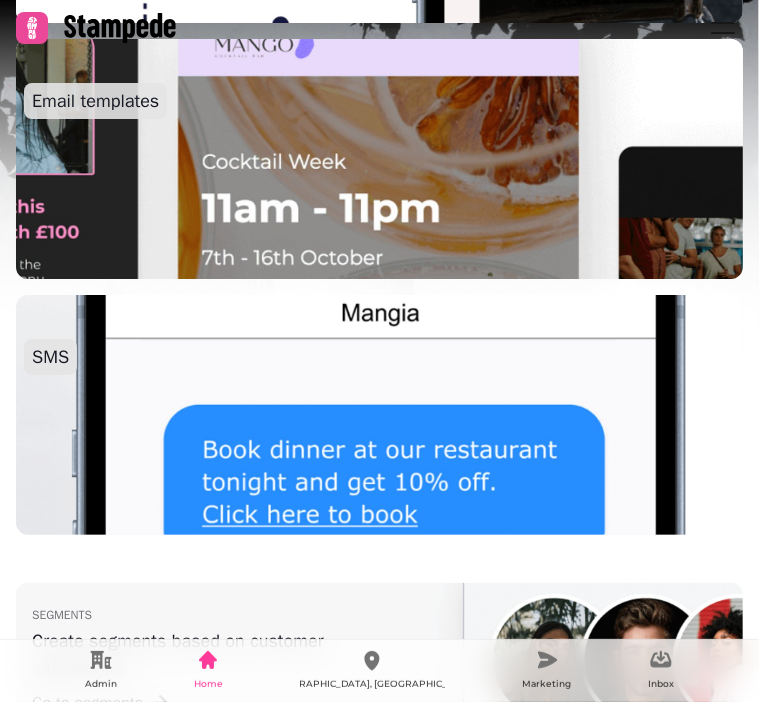 click at bounding box center (380, 159) 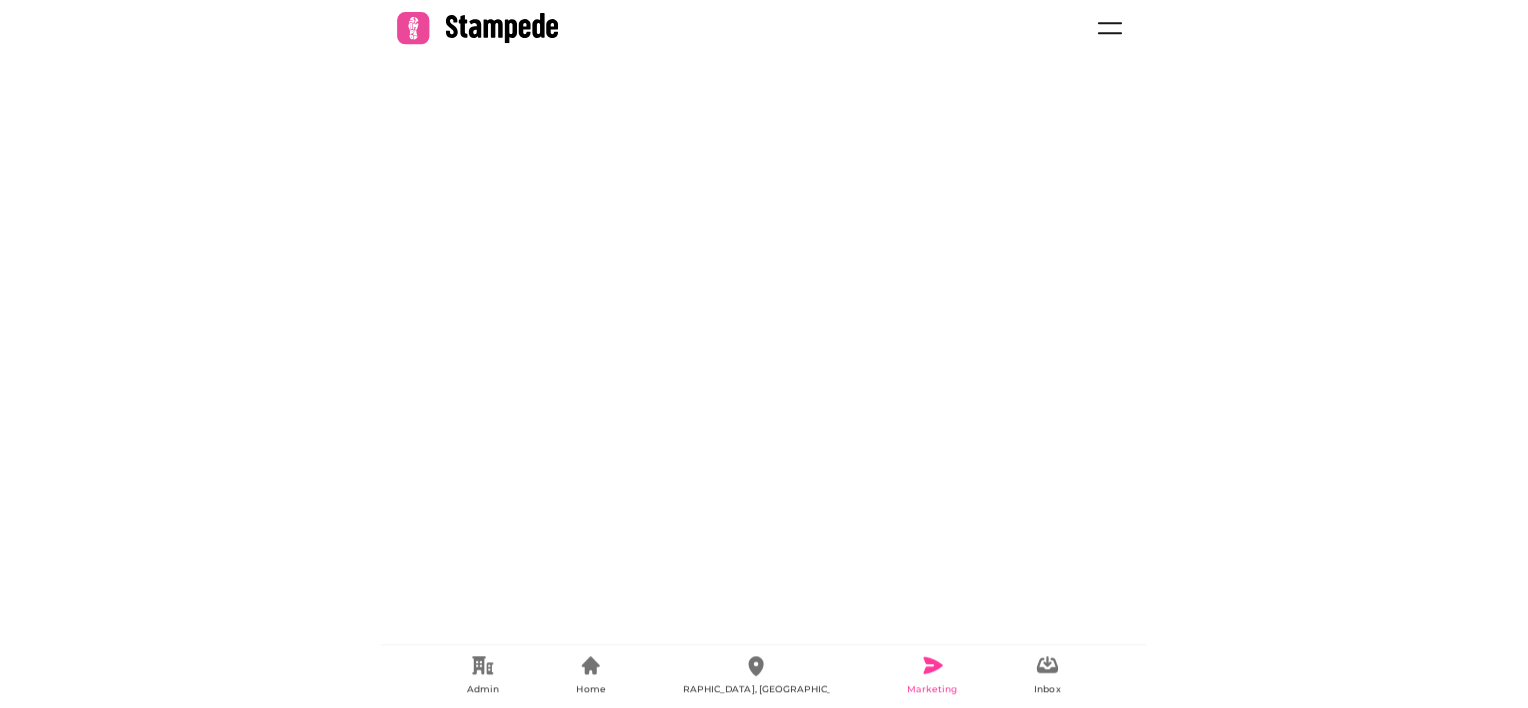 scroll, scrollTop: 0, scrollLeft: 0, axis: both 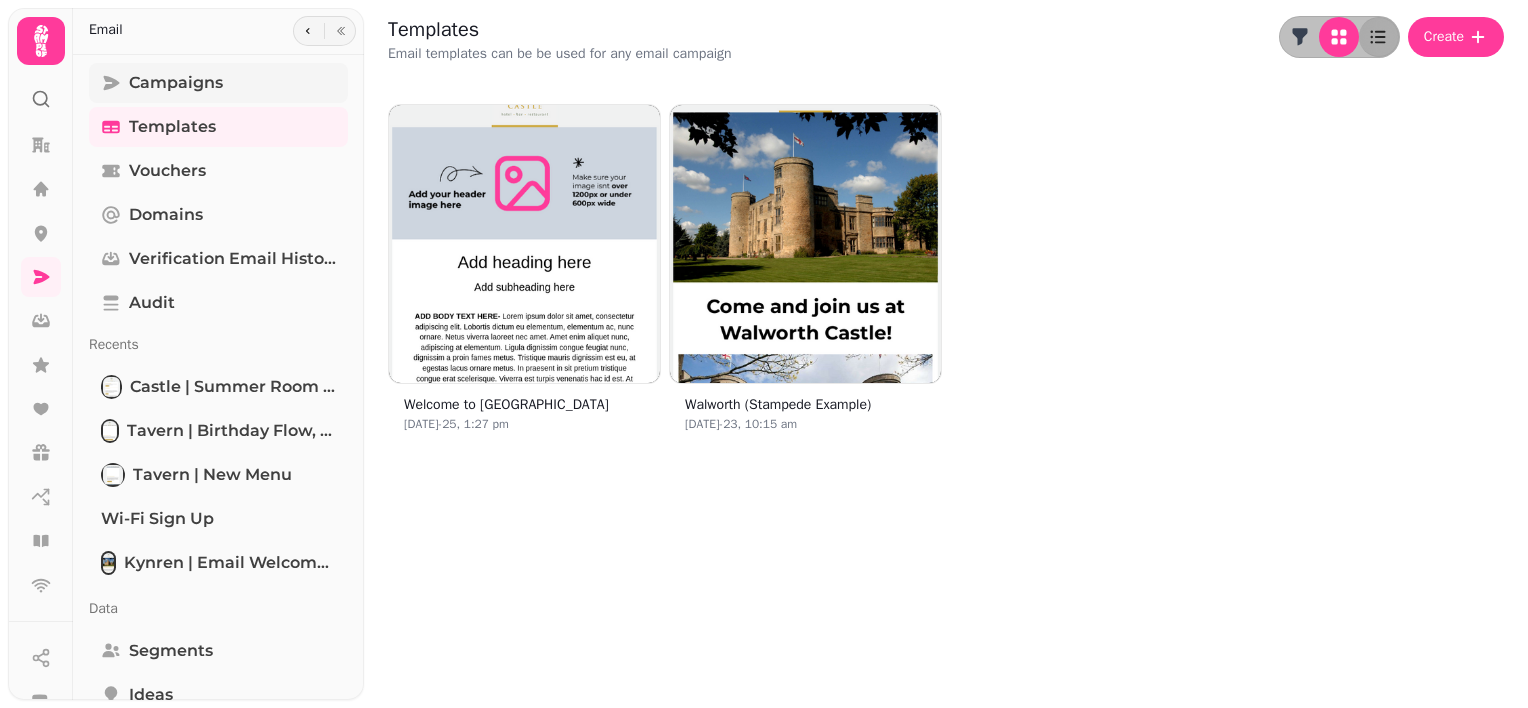 click on "Campaigns" at bounding box center (176, 83) 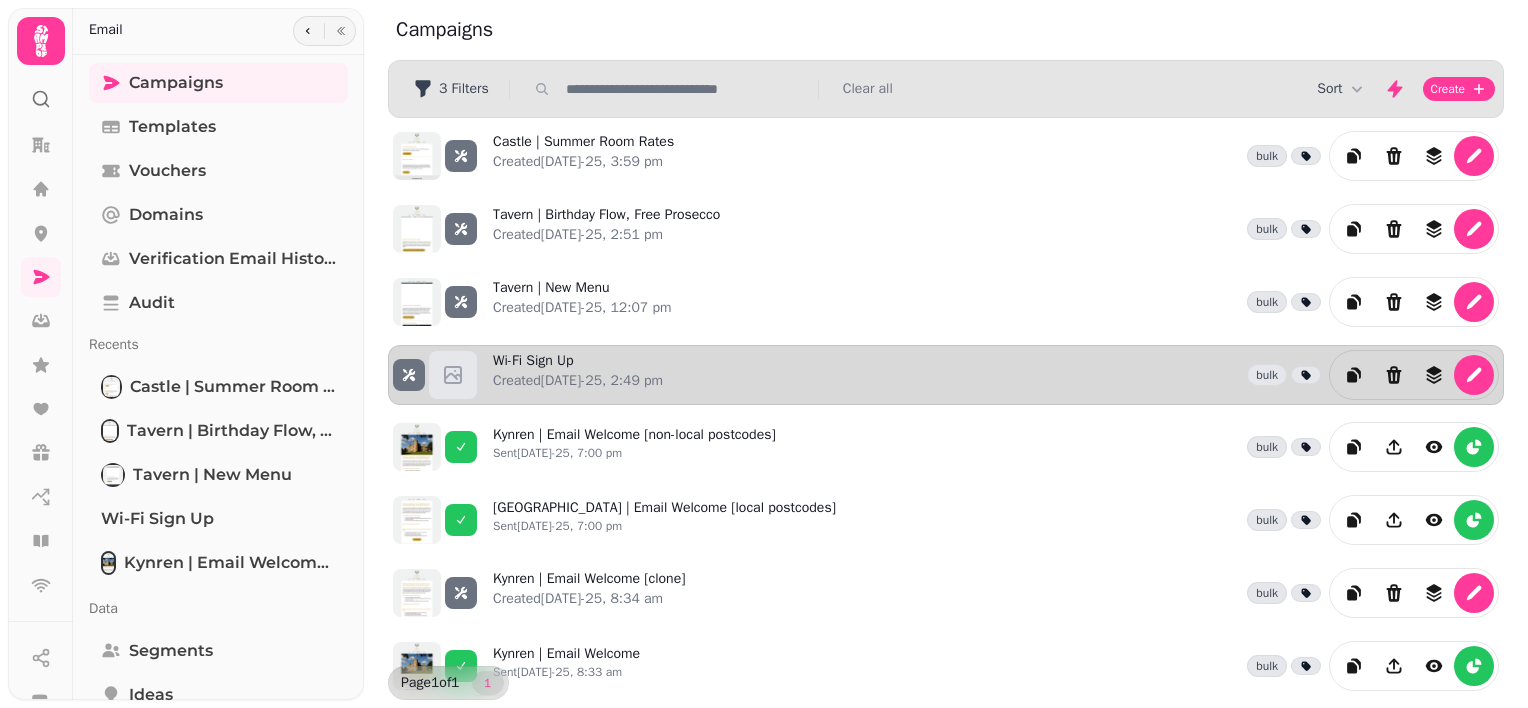 scroll, scrollTop: 22, scrollLeft: 0, axis: vertical 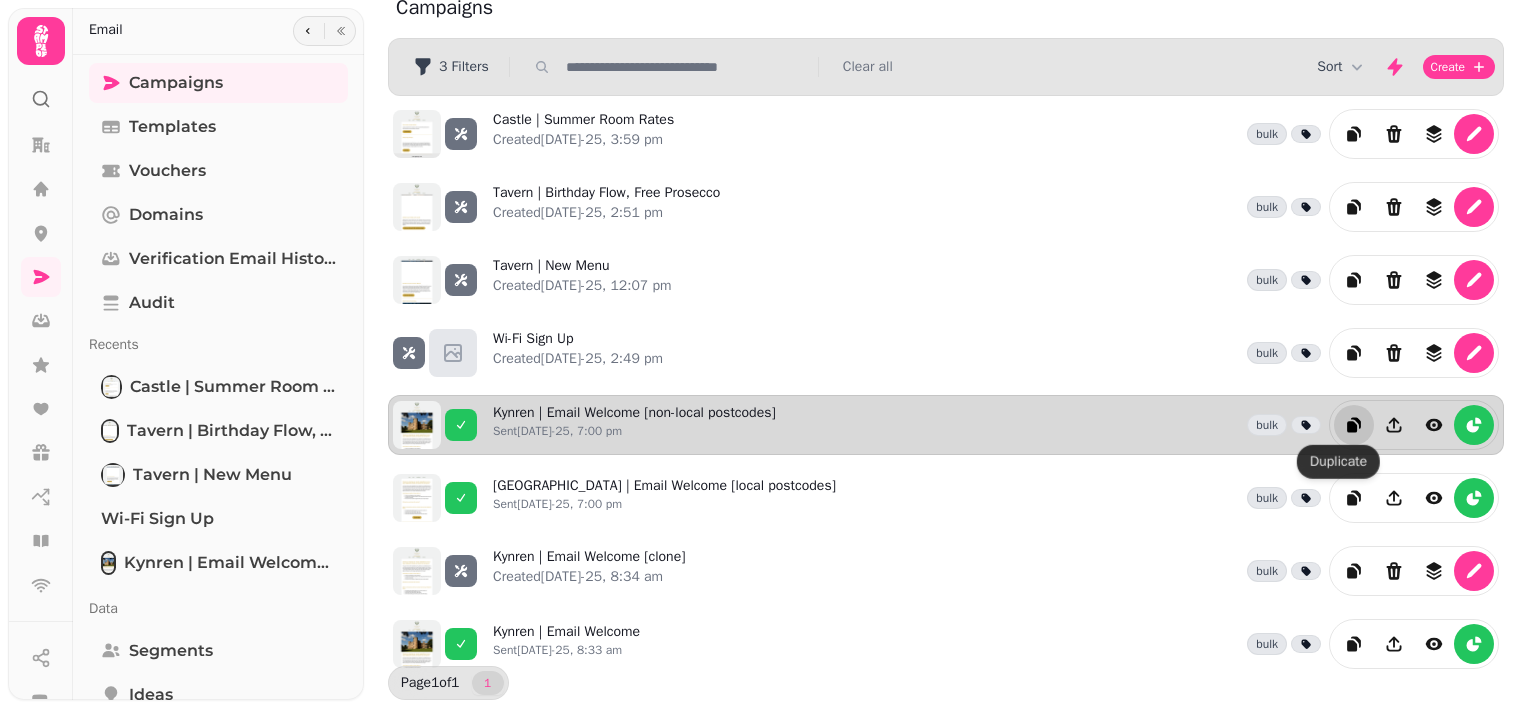 click 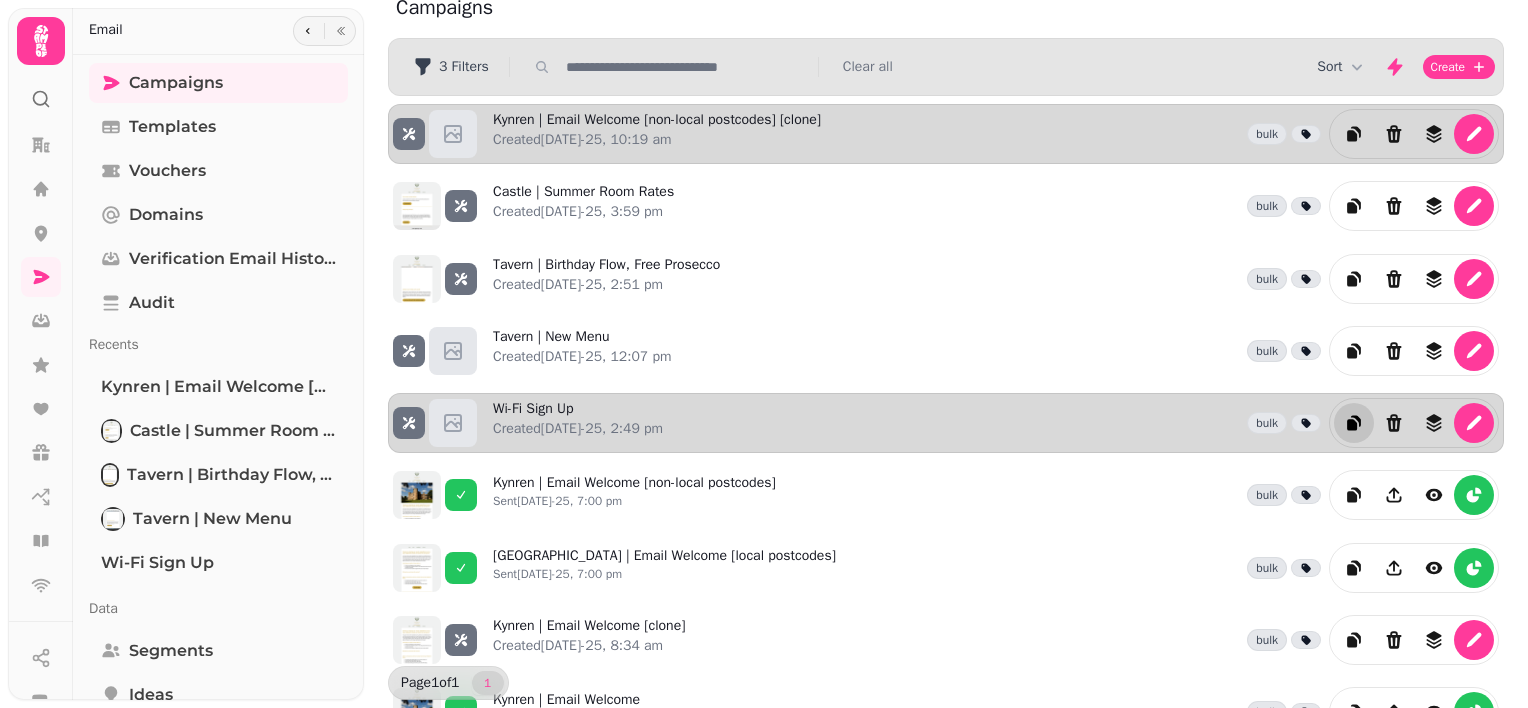 scroll, scrollTop: 0, scrollLeft: 0, axis: both 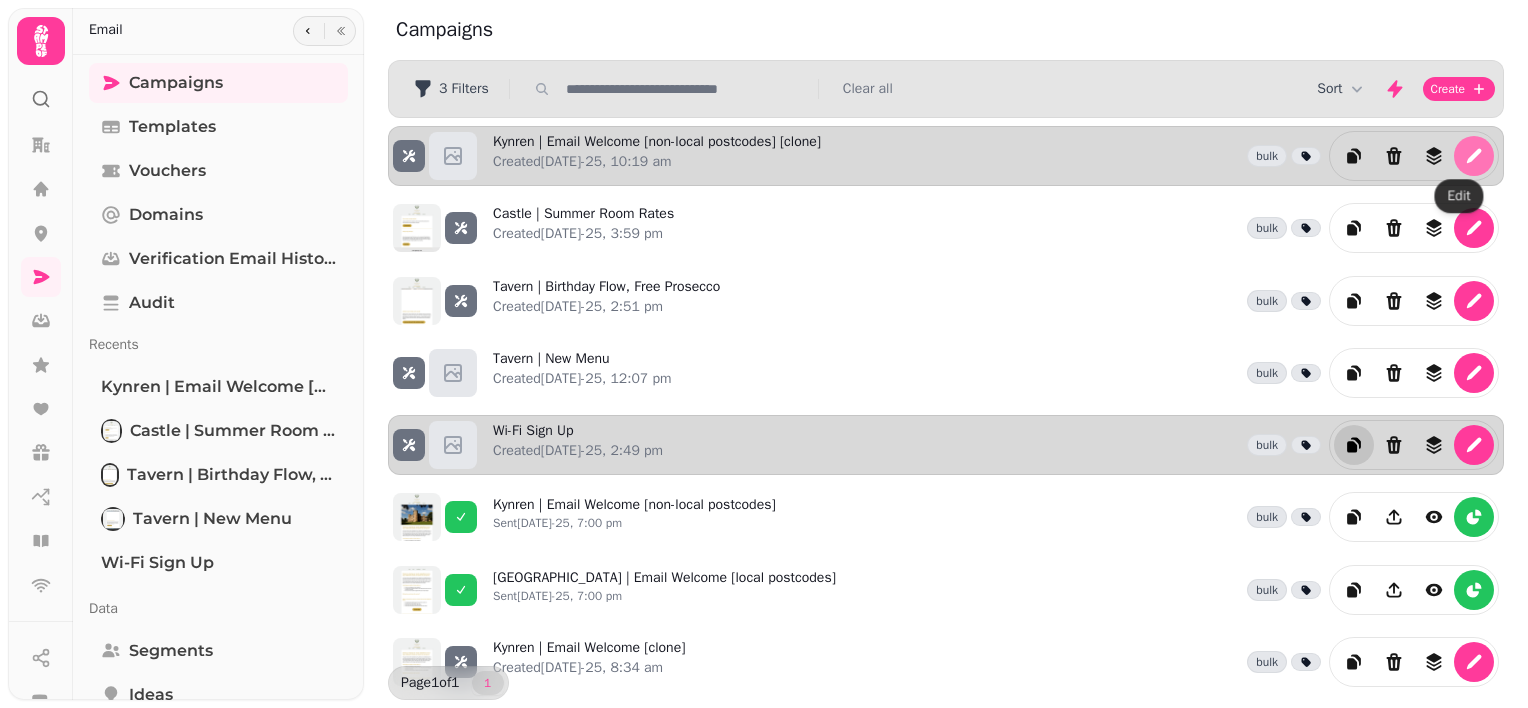 click 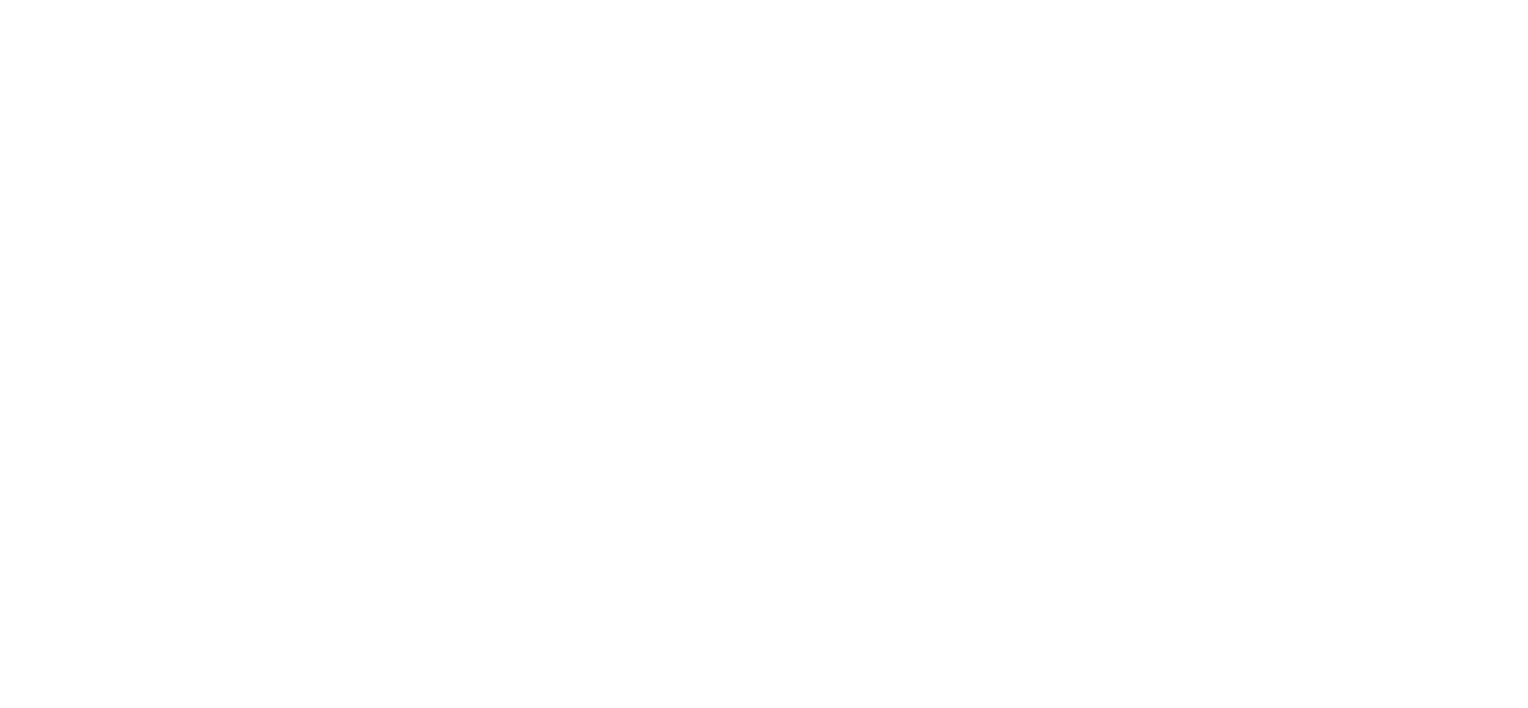 select on "**********" 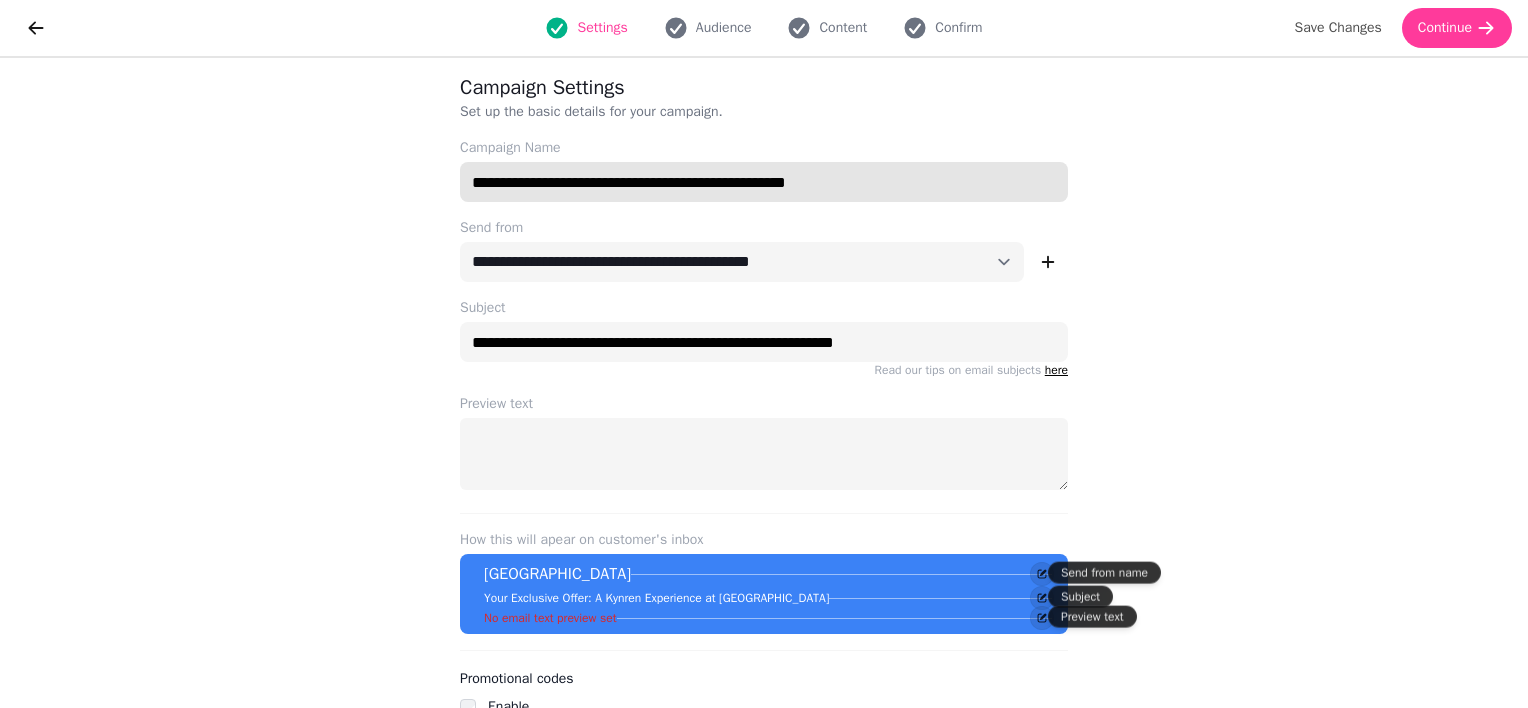 drag, startPoint x: 462, startPoint y: 187, endPoint x: 932, endPoint y: 222, distance: 471.3014 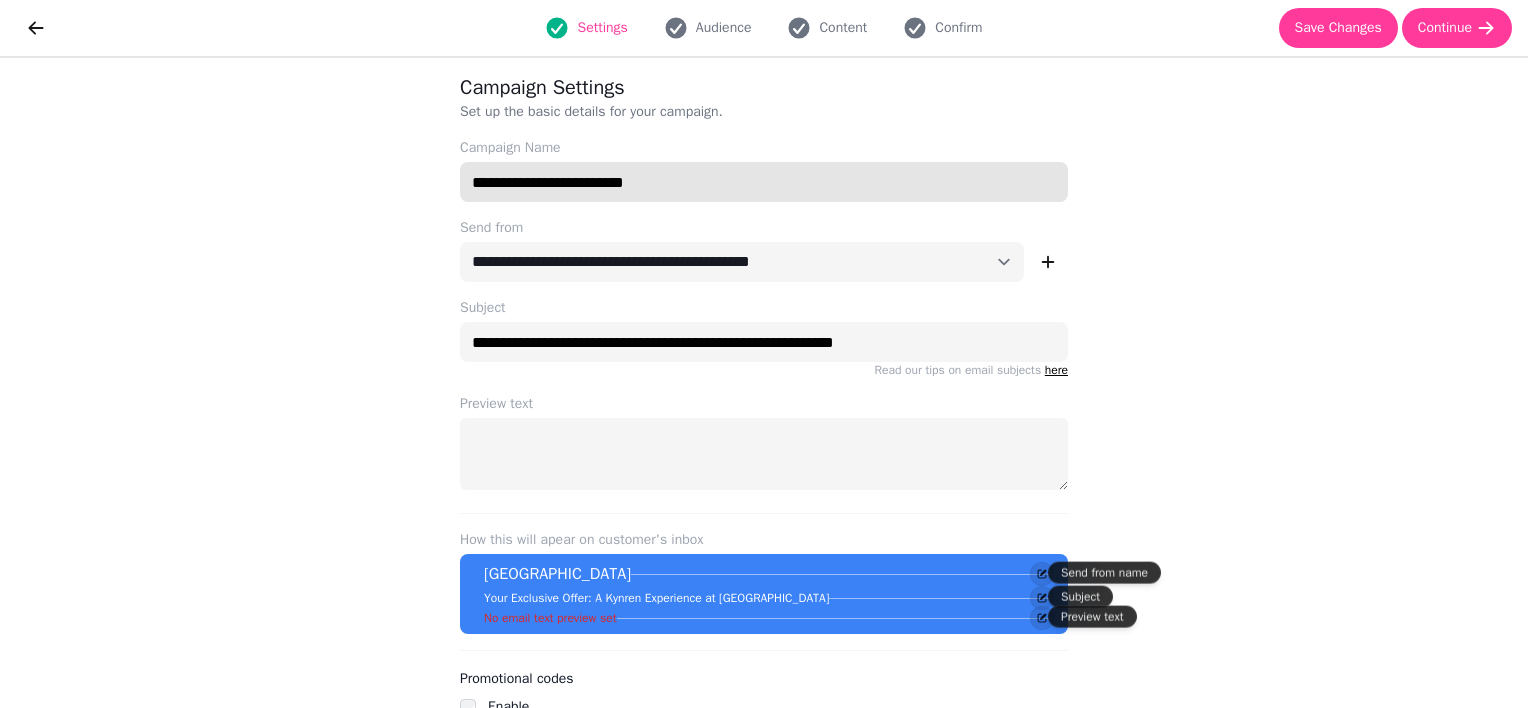 paste on "**********" 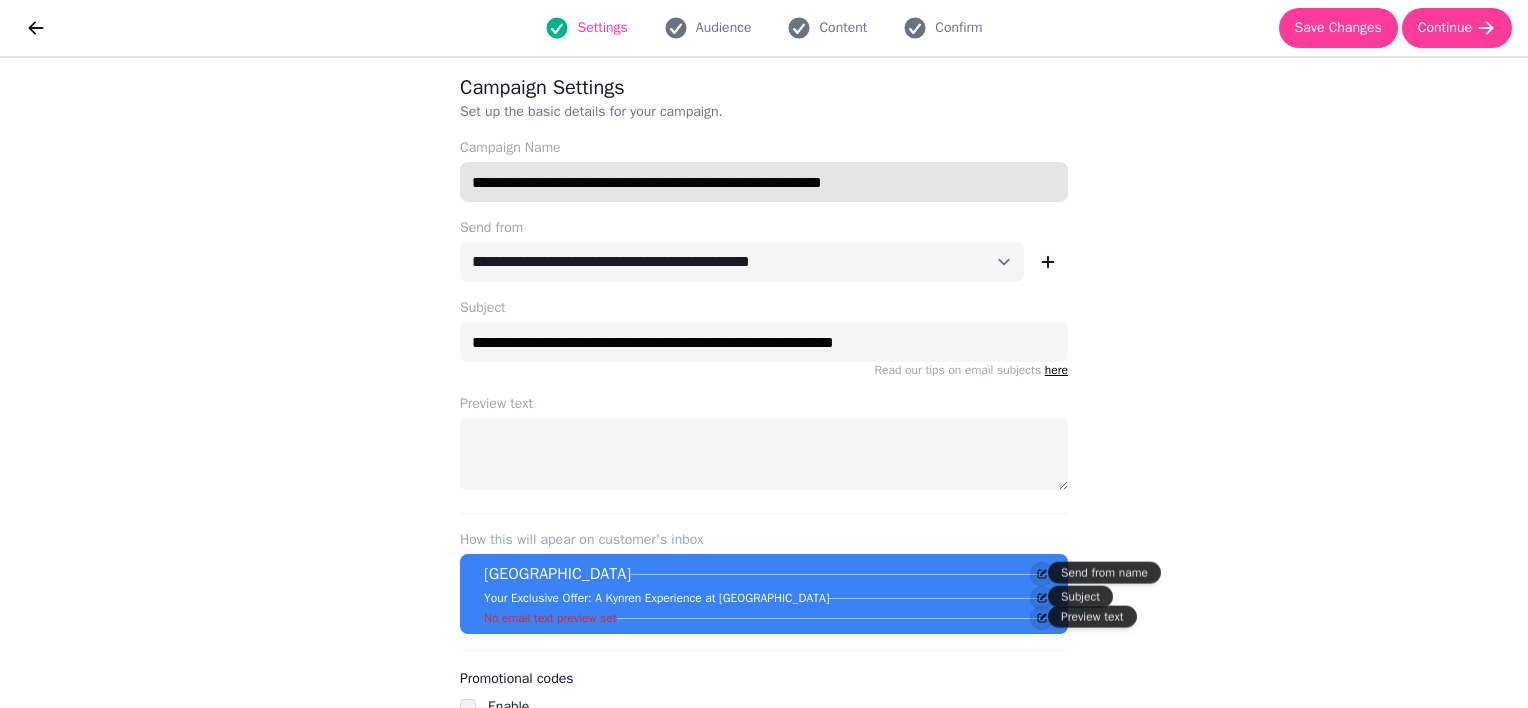 drag, startPoint x: 671, startPoint y: 184, endPoint x: 644, endPoint y: 183, distance: 27.018513 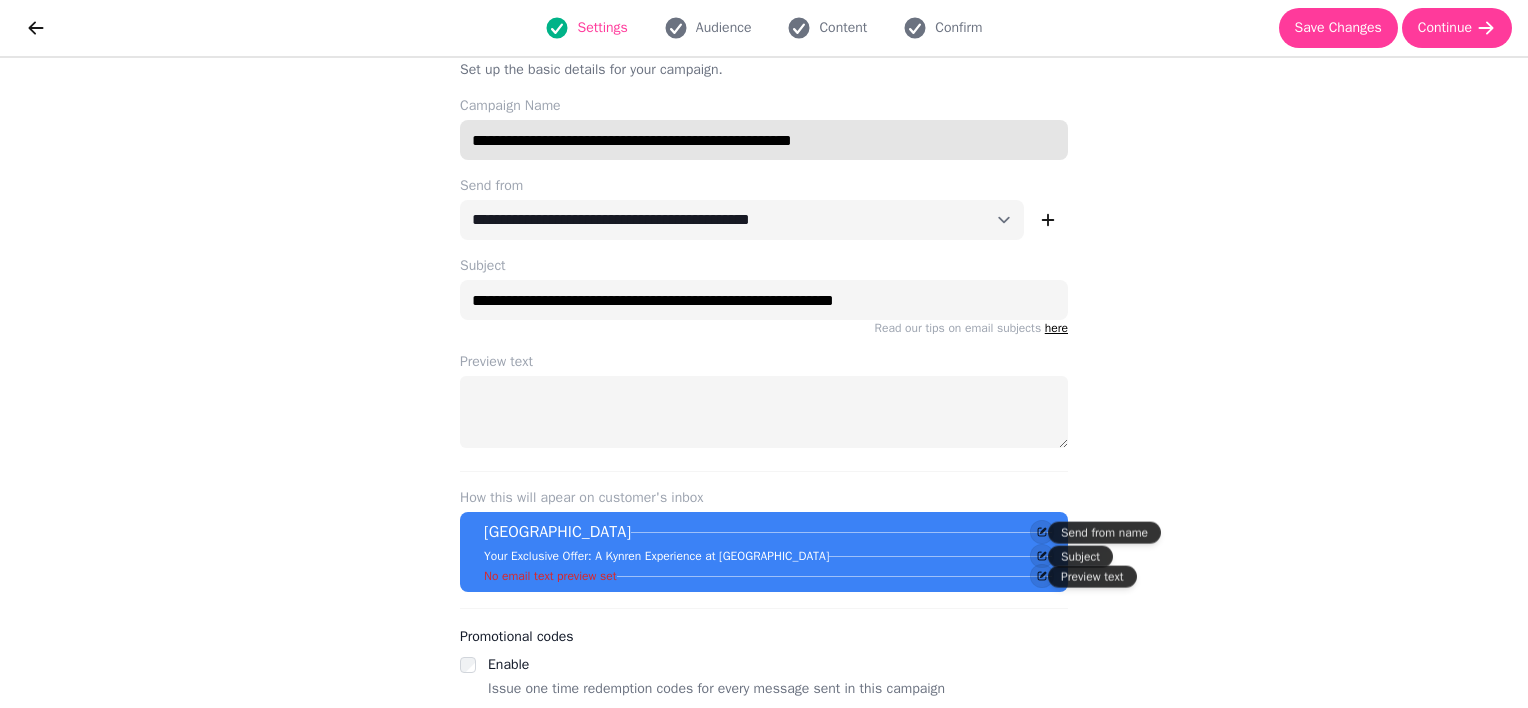 scroll, scrollTop: 49, scrollLeft: 0, axis: vertical 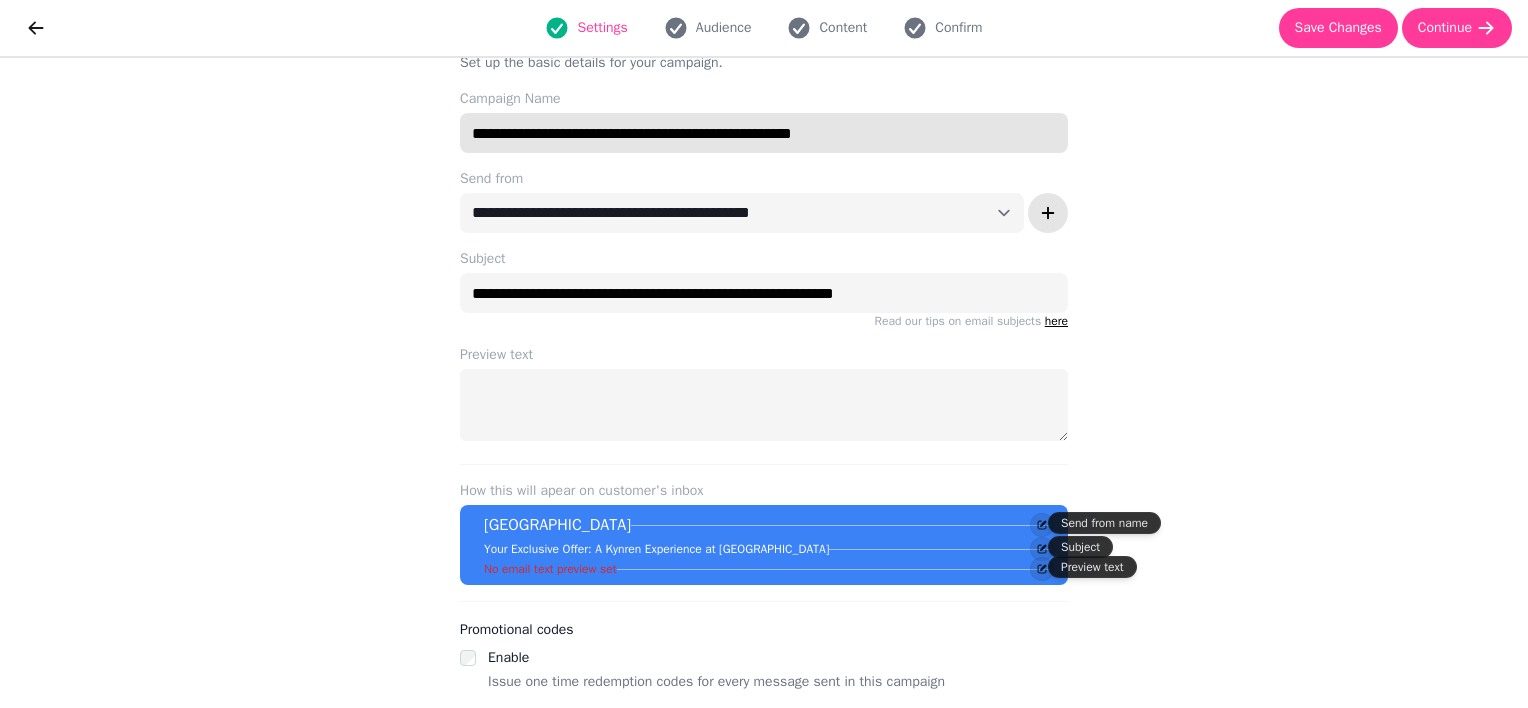 type on "**********" 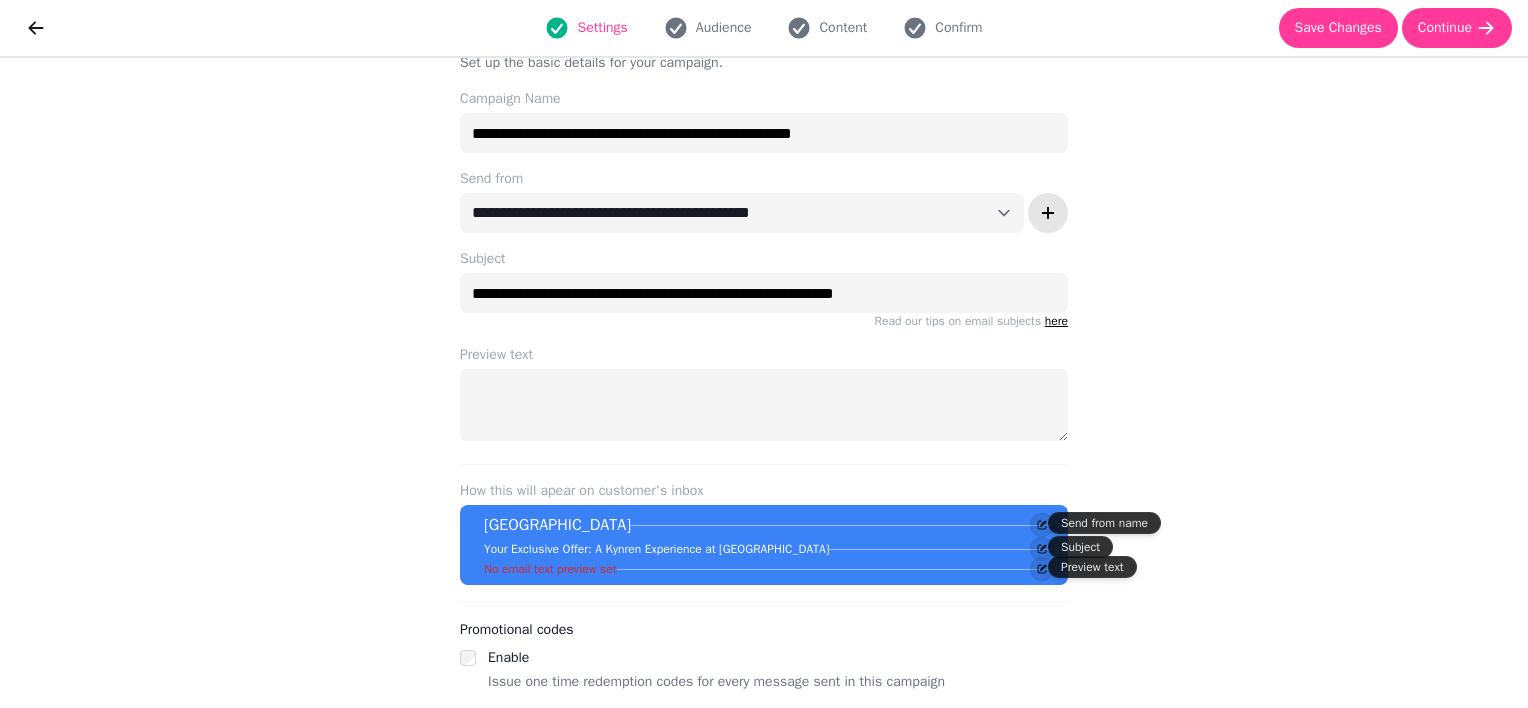 click 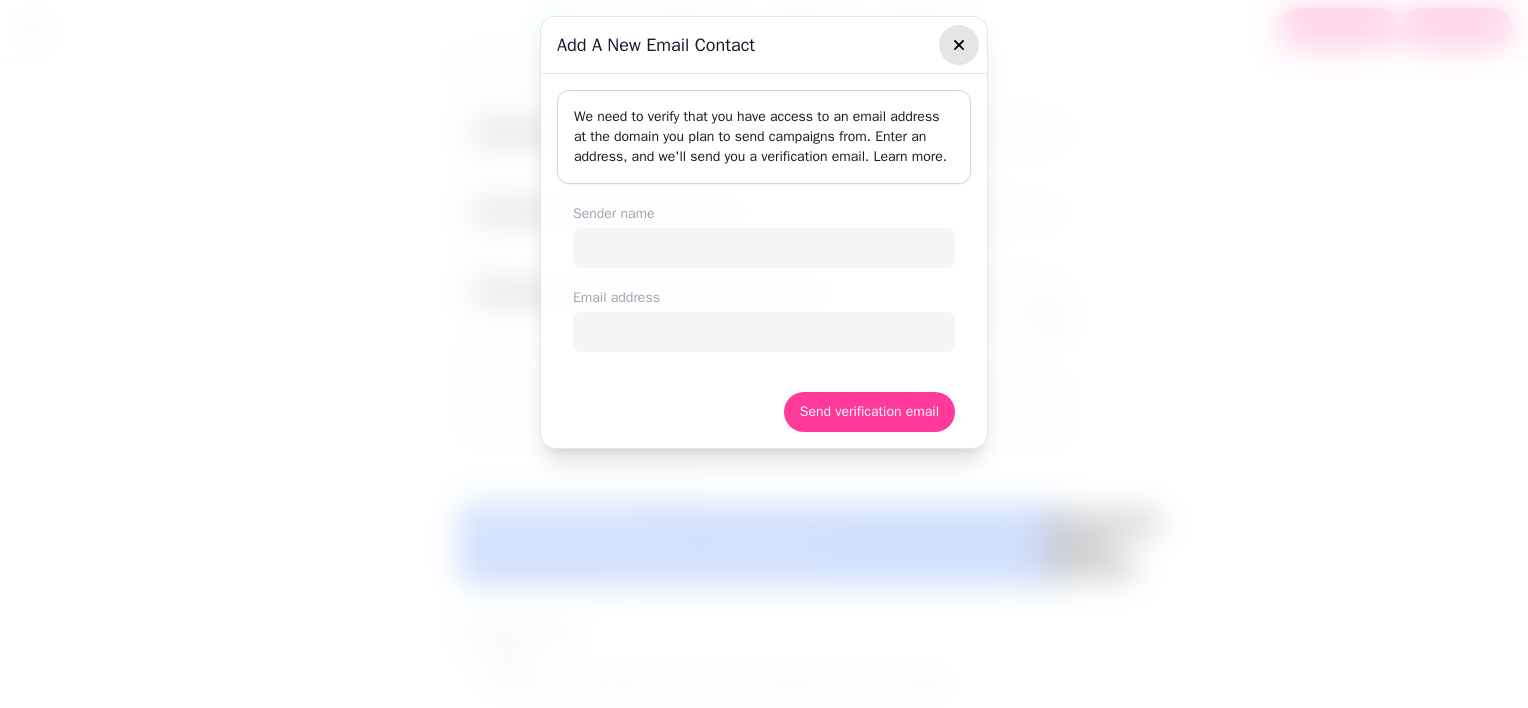 click at bounding box center (959, 45) 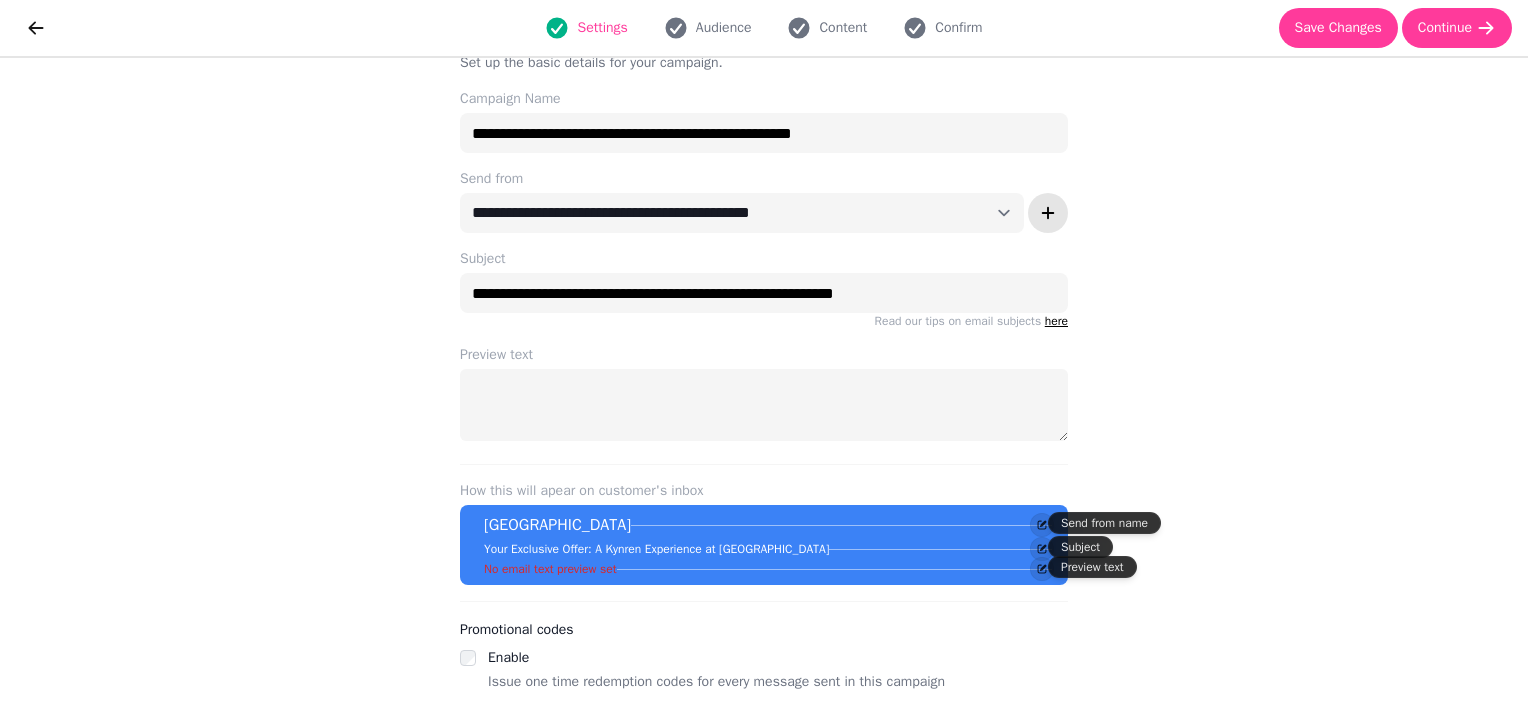 click 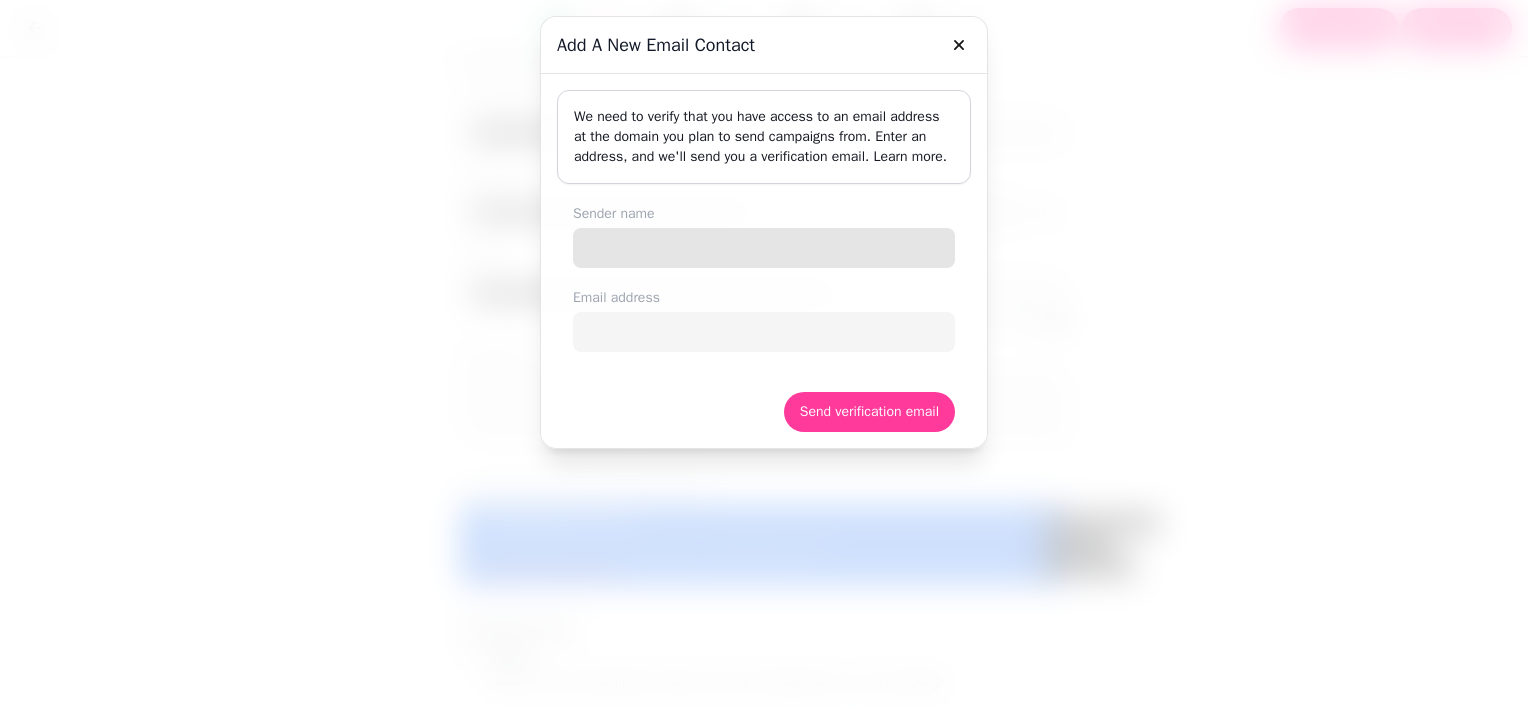 click on "Sender name" at bounding box center [764, 248] 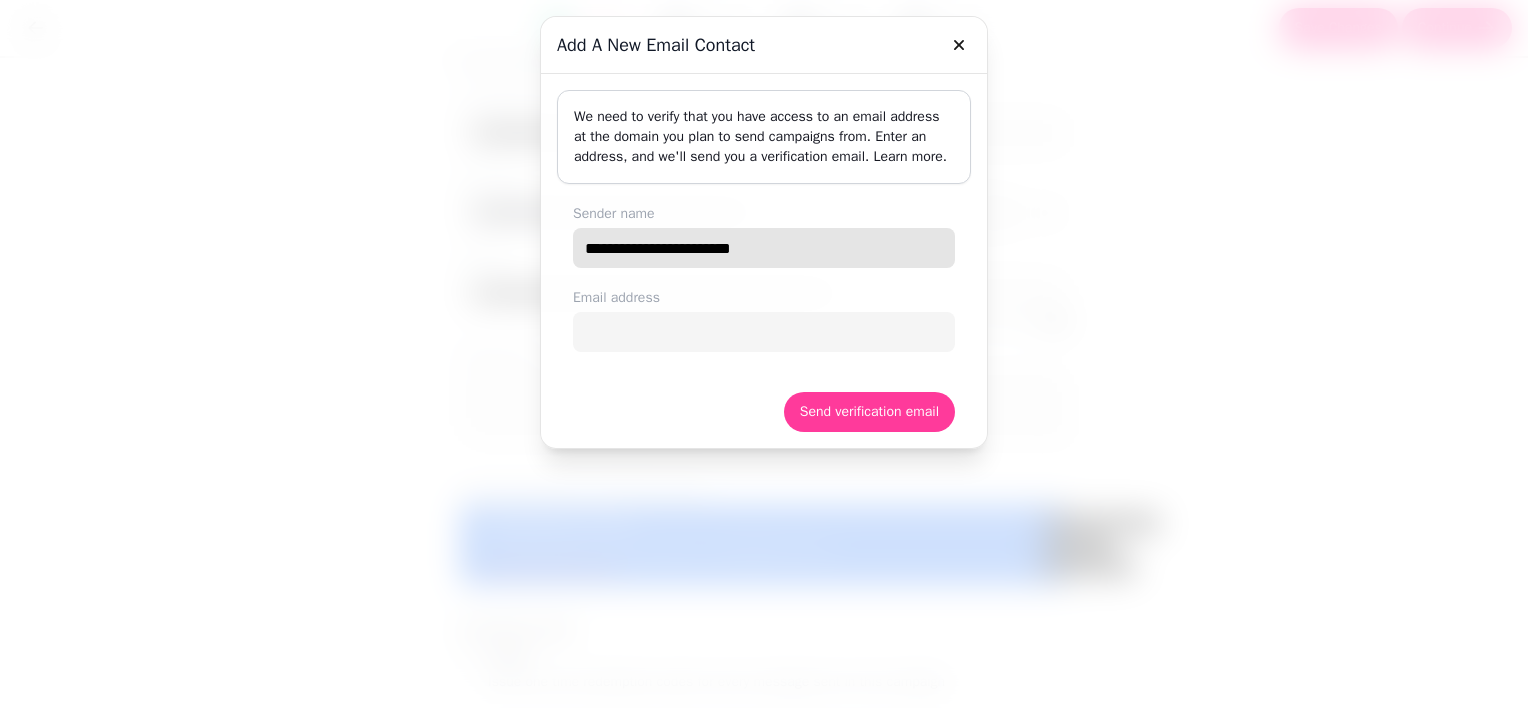 type on "**********" 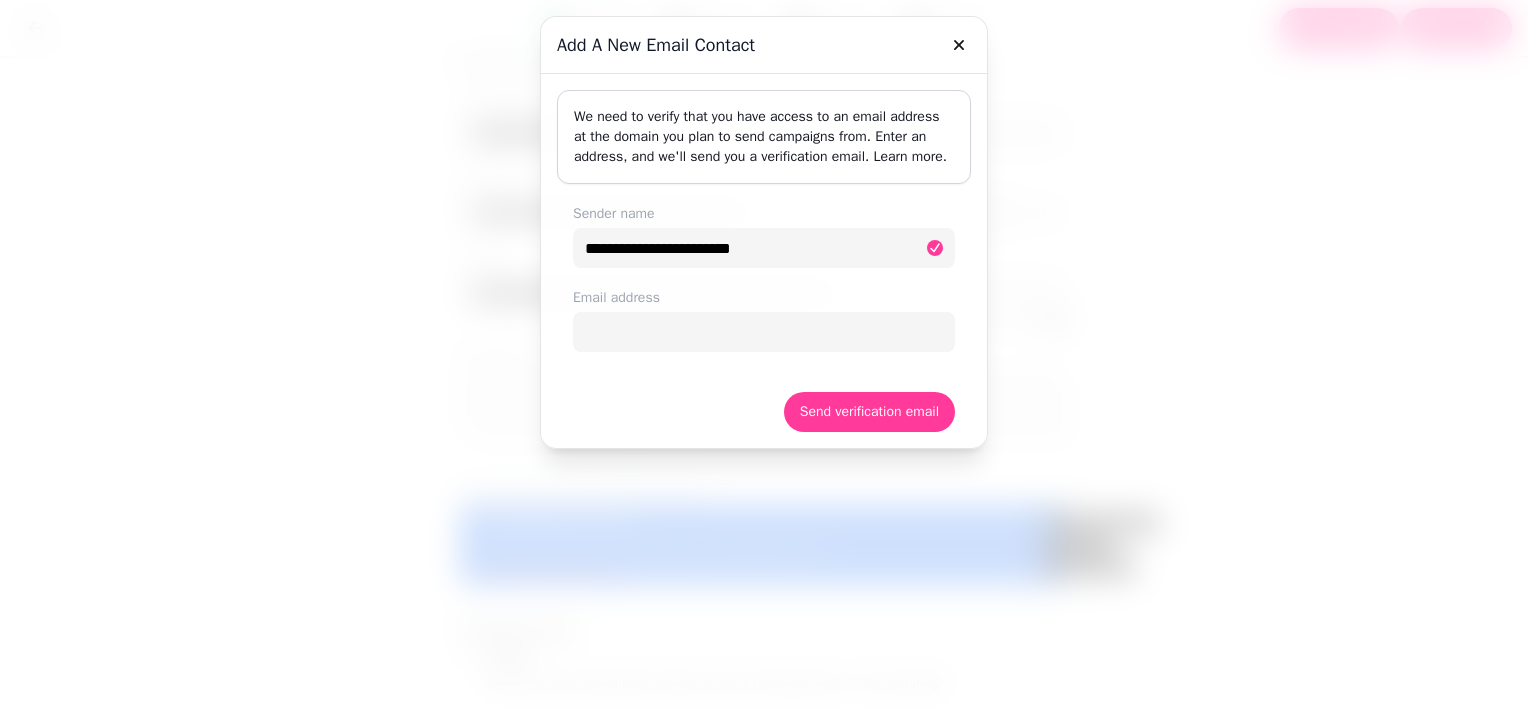 click on "Add a new email contact" at bounding box center [764, 45] 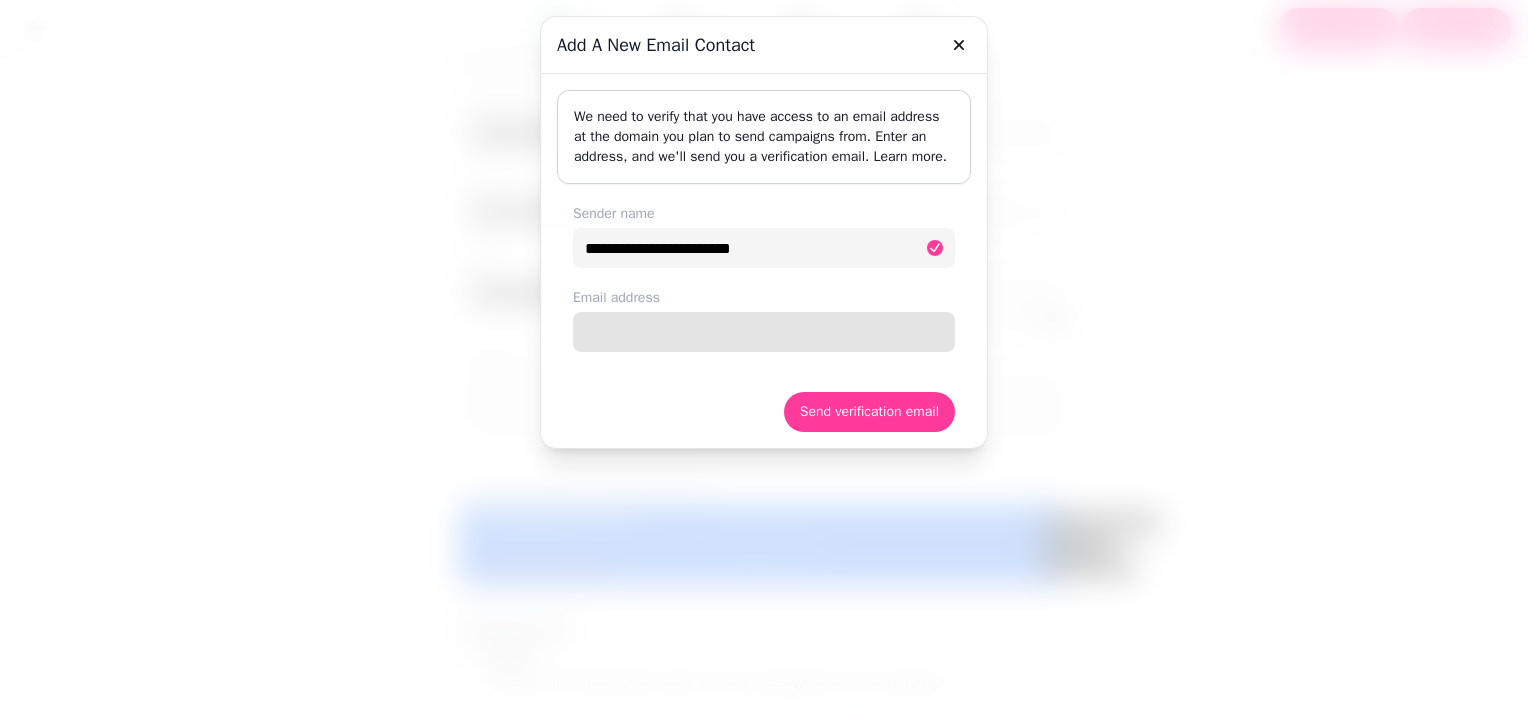 click on "Email address" at bounding box center (764, 332) 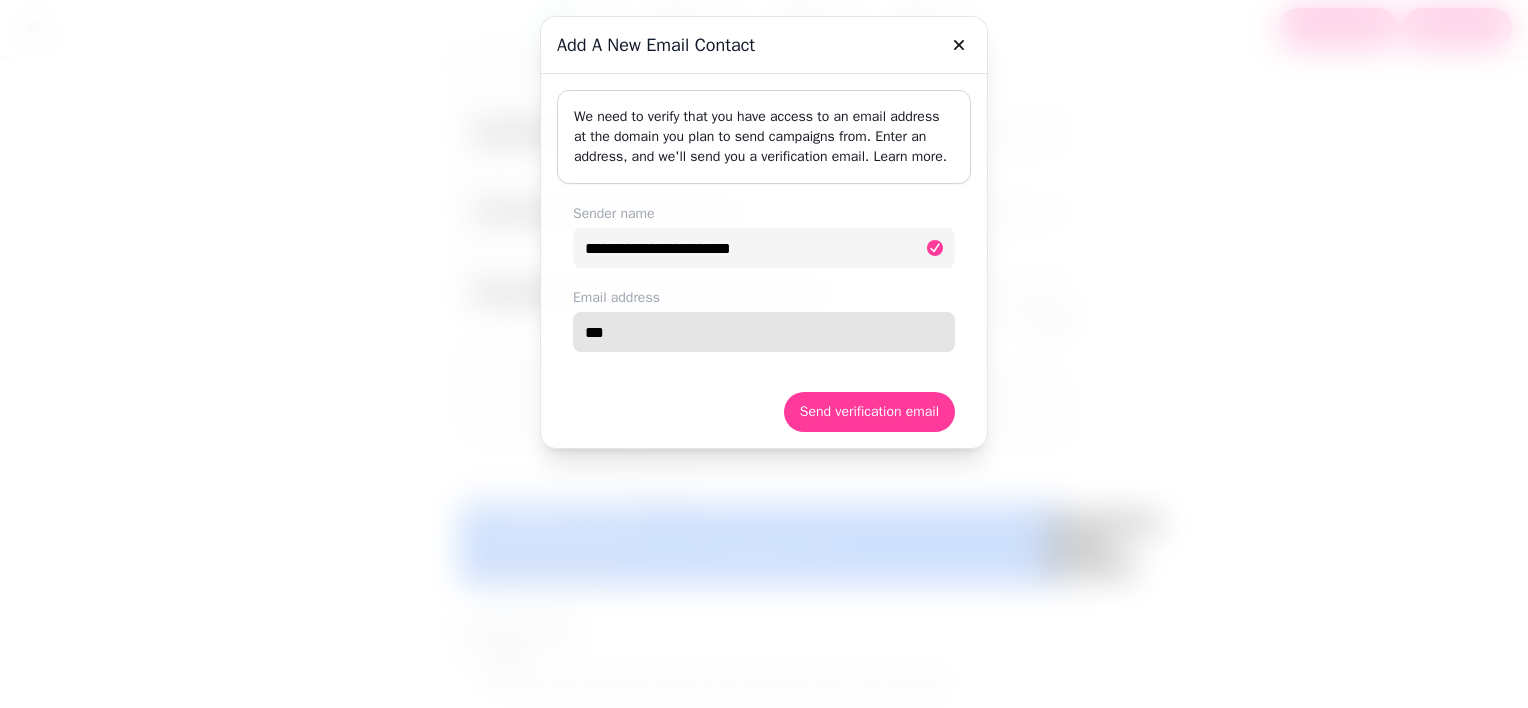 type on "**********" 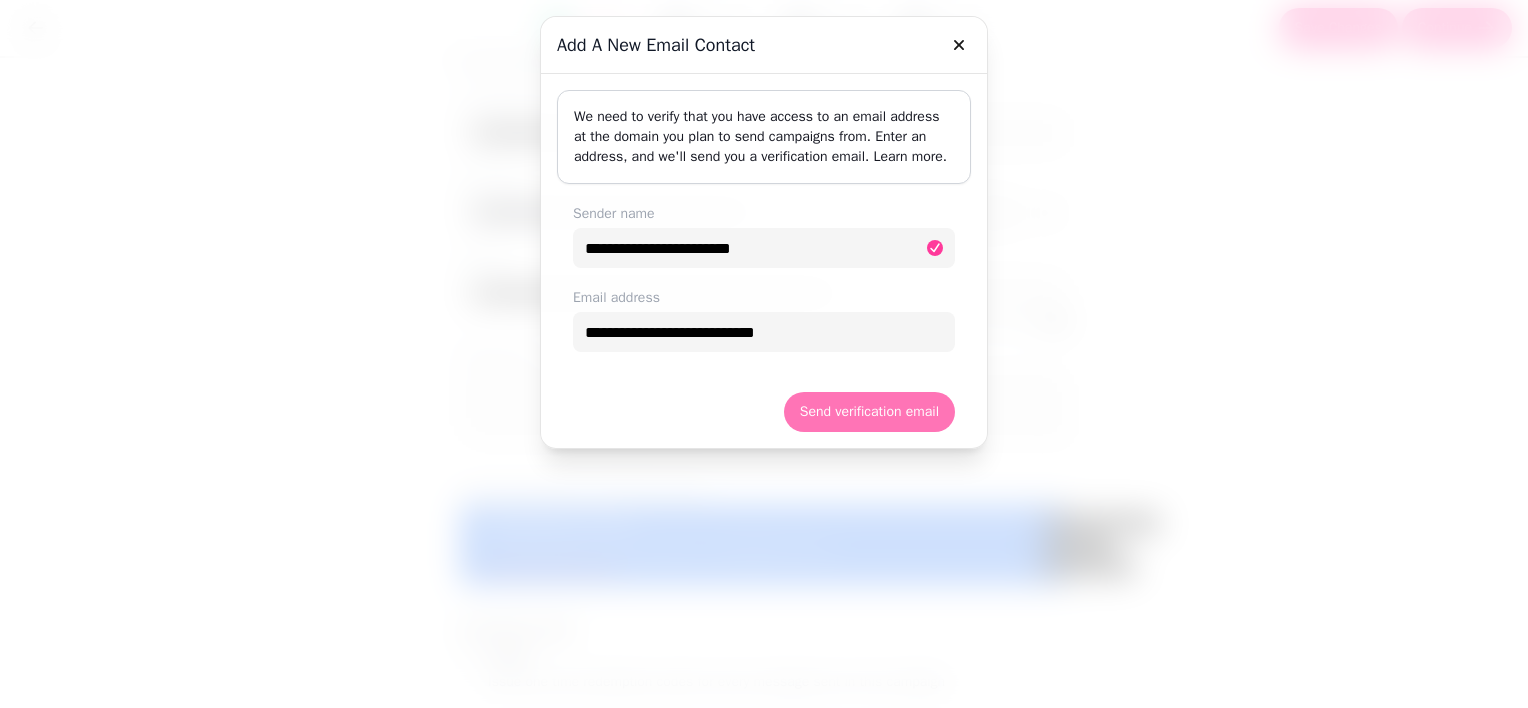 click on "Send verification email" at bounding box center [869, 412] 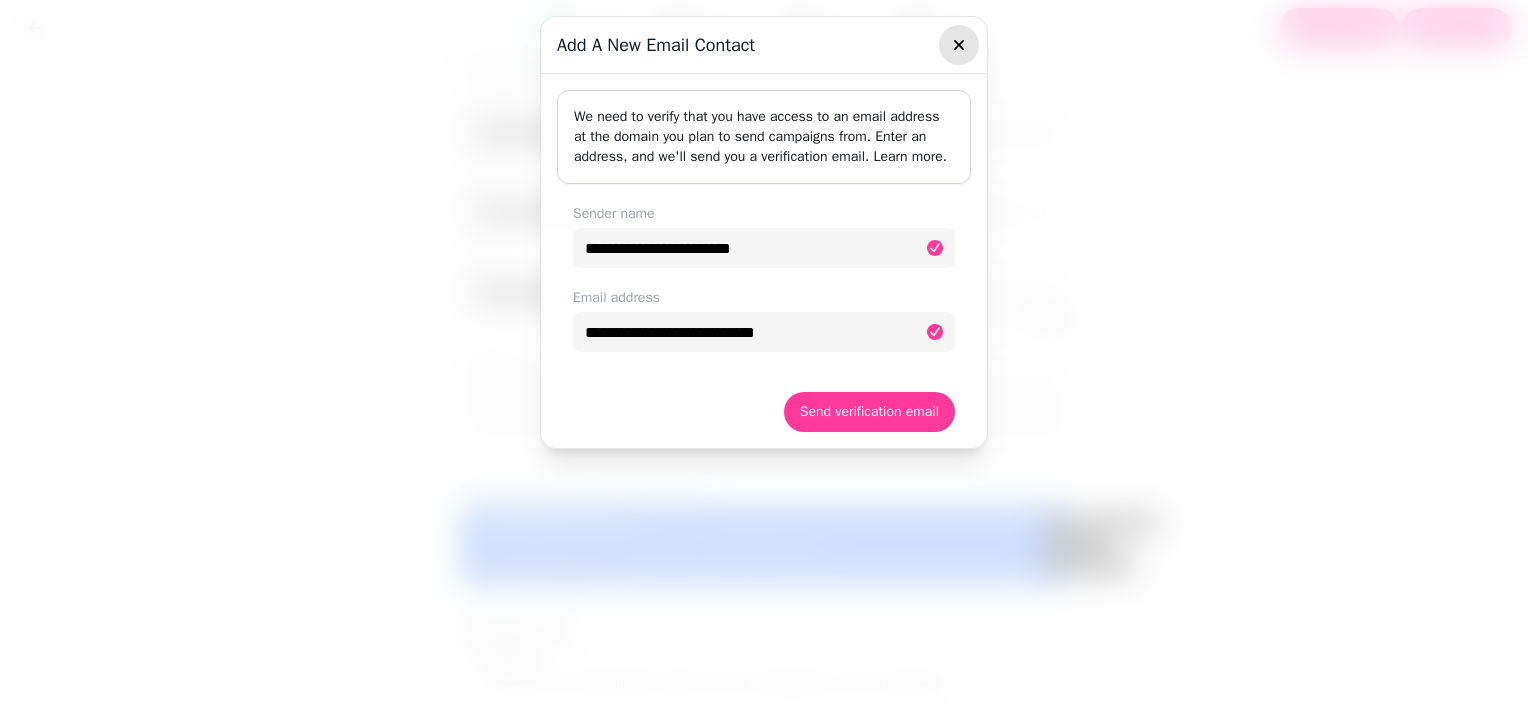 click 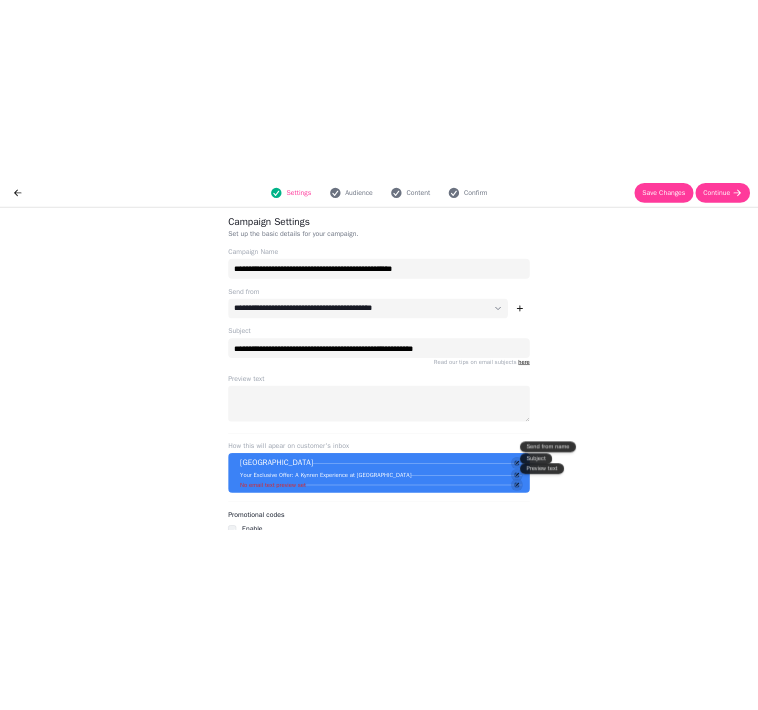 scroll, scrollTop: 49, scrollLeft: 0, axis: vertical 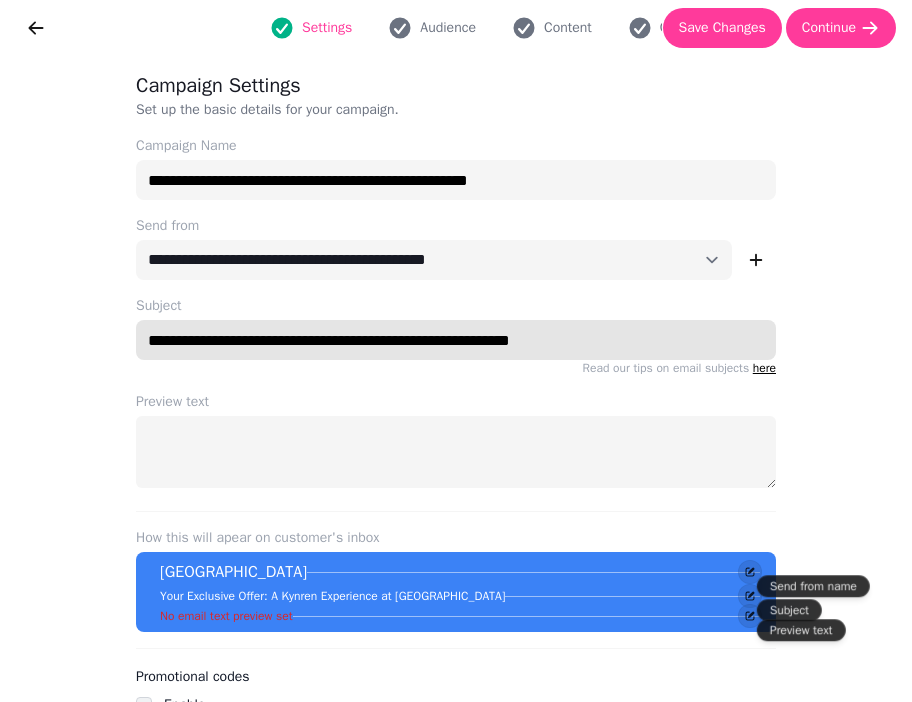 drag, startPoint x: 132, startPoint y: 350, endPoint x: 880, endPoint y: 370, distance: 748.26733 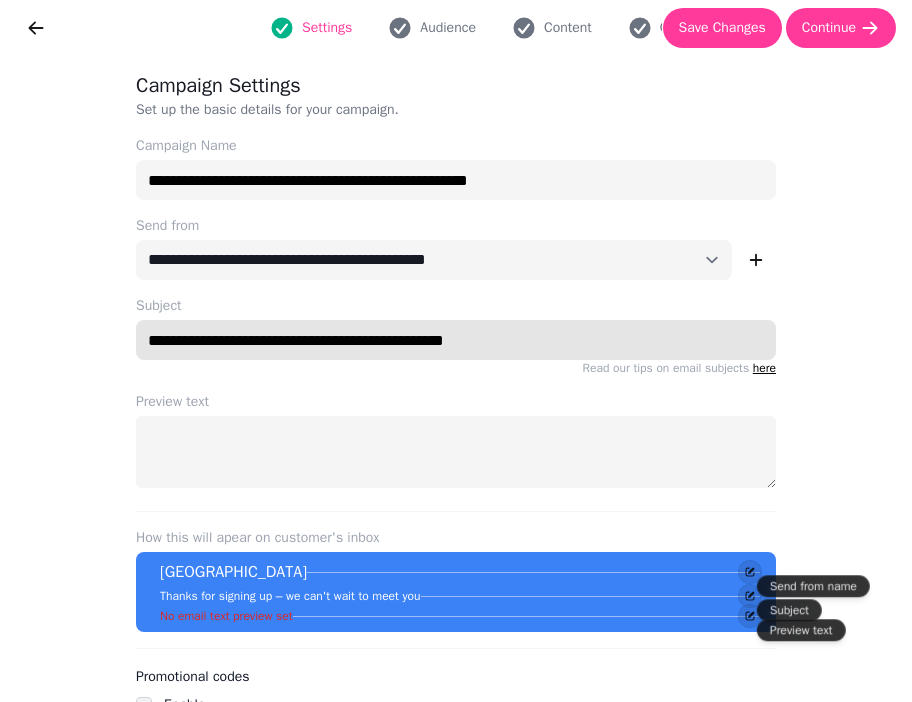type on "**********" 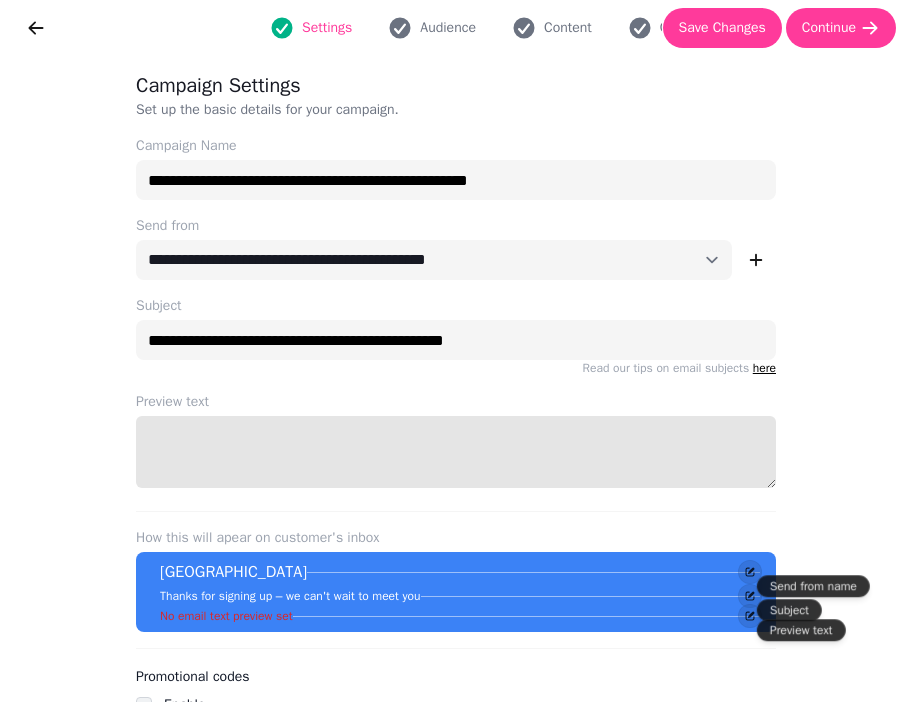 click on "Preview text" at bounding box center [456, 452] 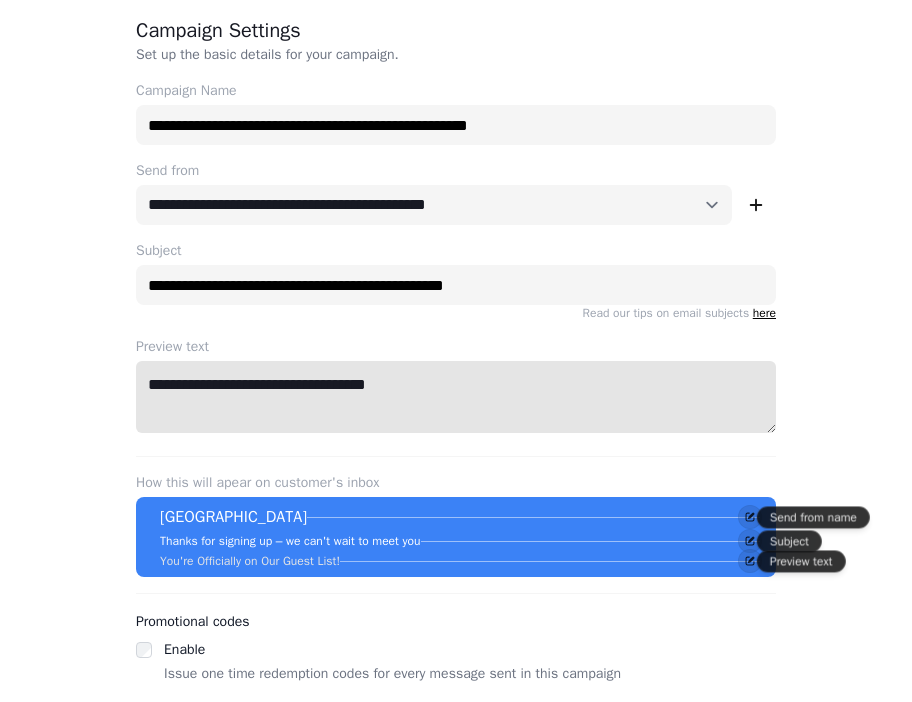 scroll, scrollTop: 0, scrollLeft: 0, axis: both 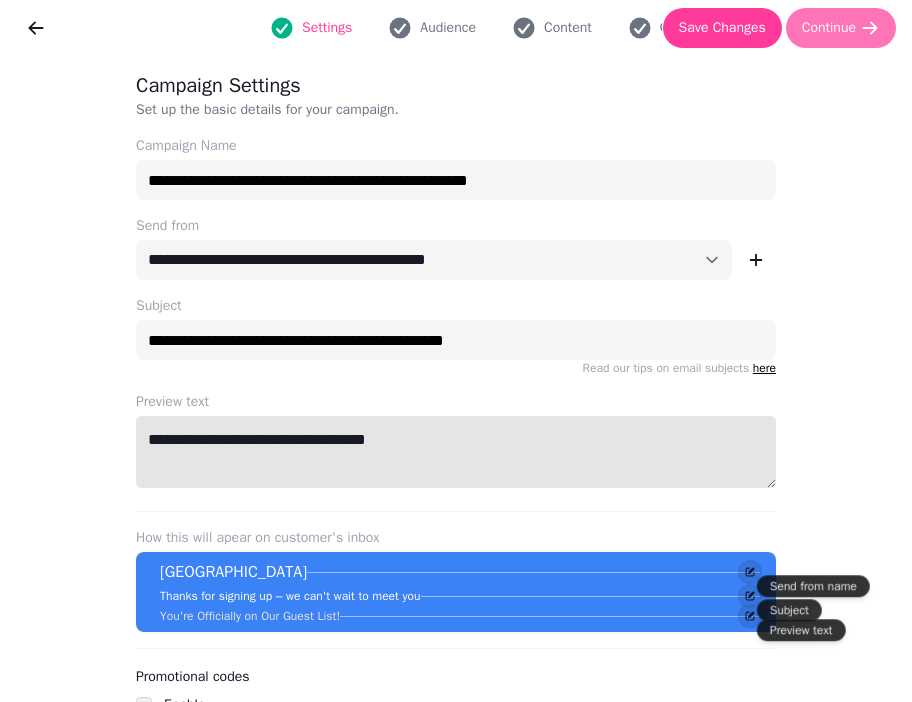 type on "**********" 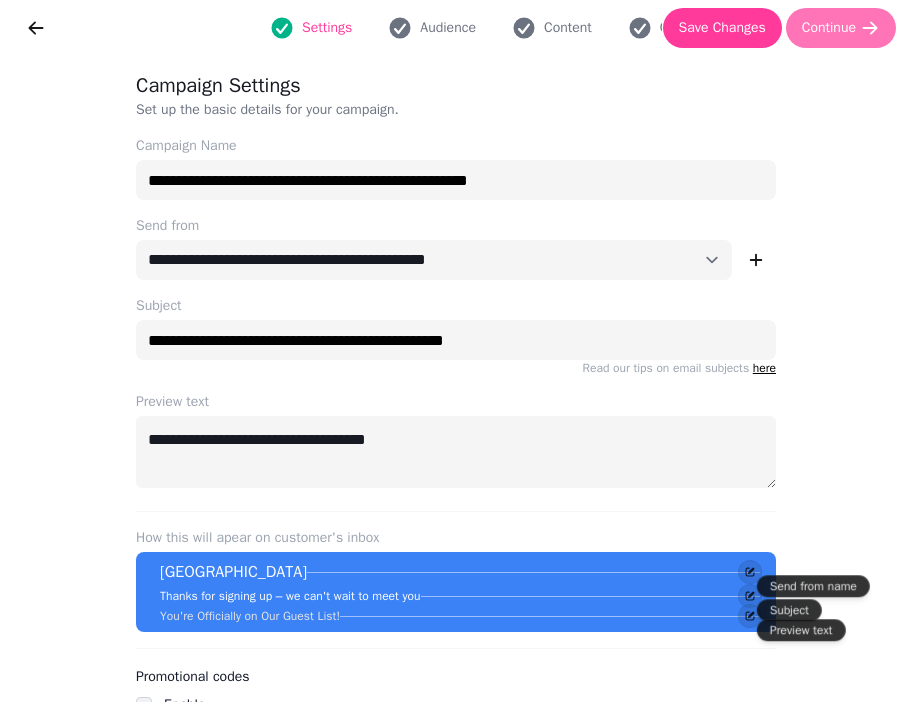 click on "Continue" at bounding box center (841, 28) 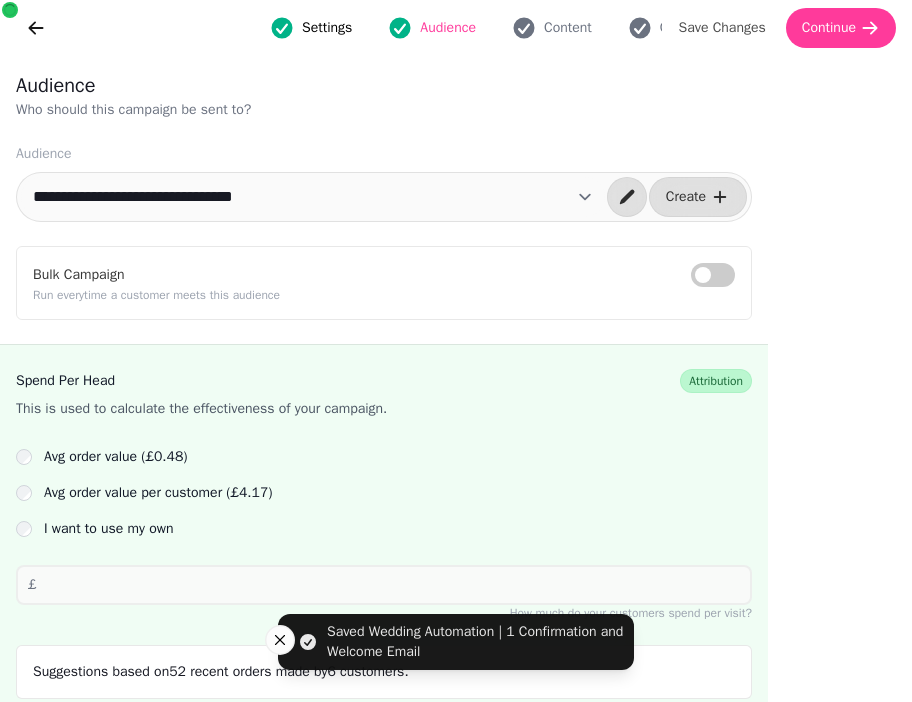 select on "**" 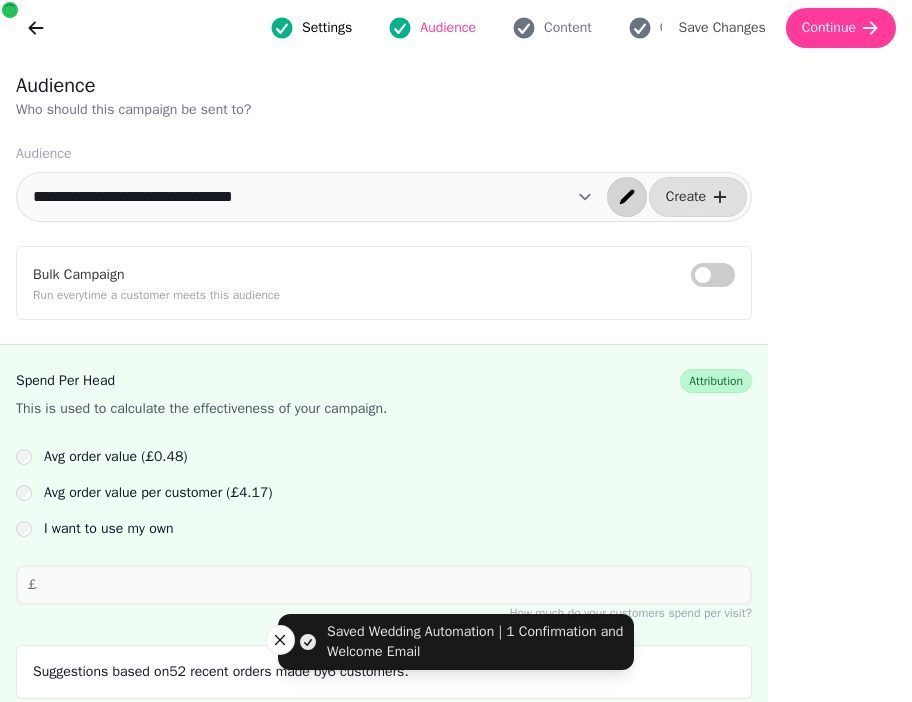 click 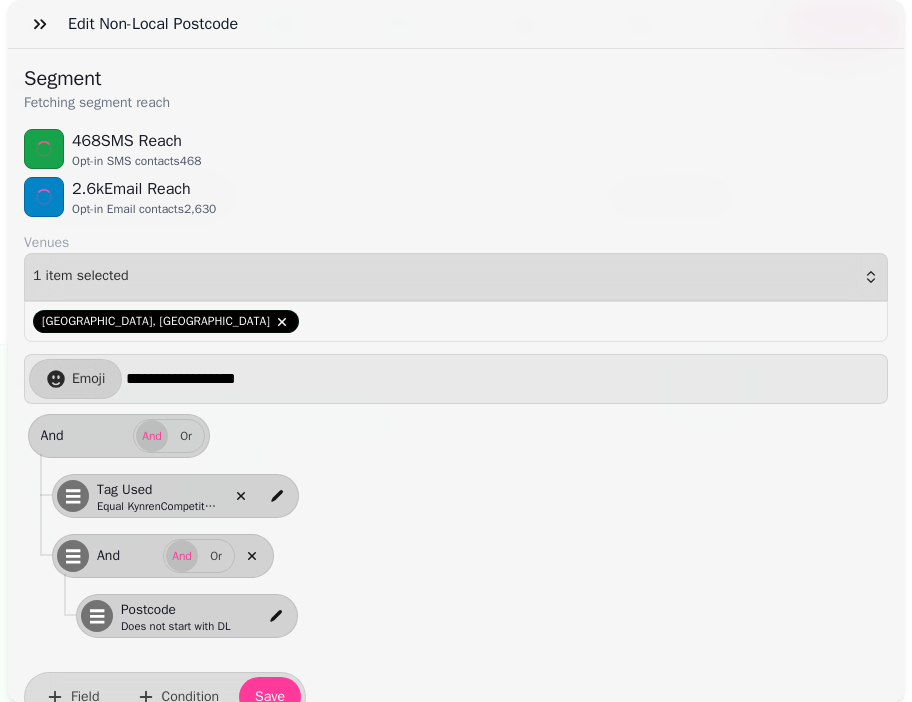 select on "**" 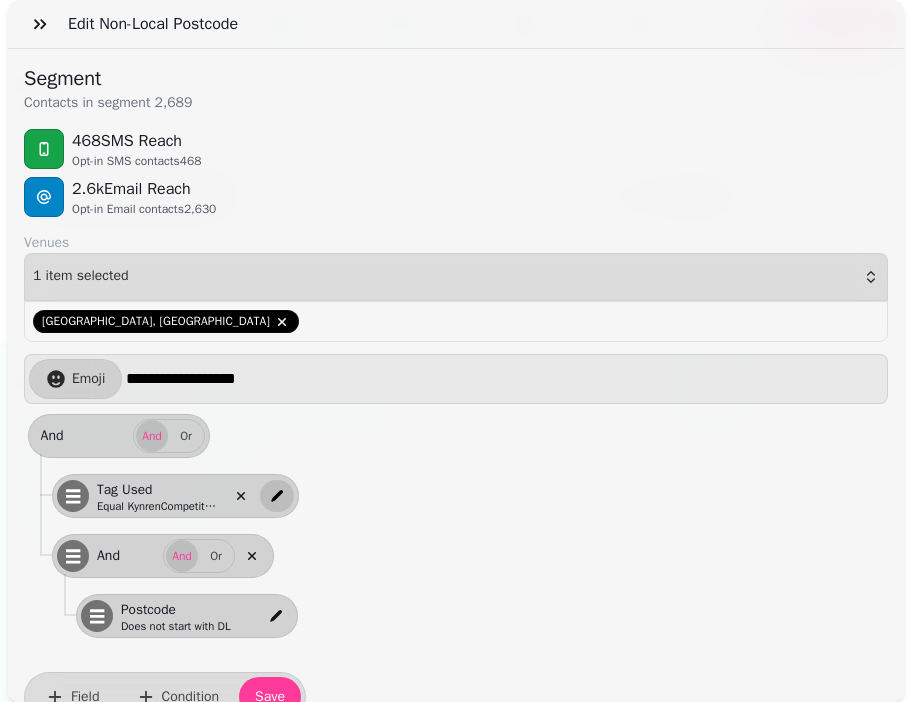 click 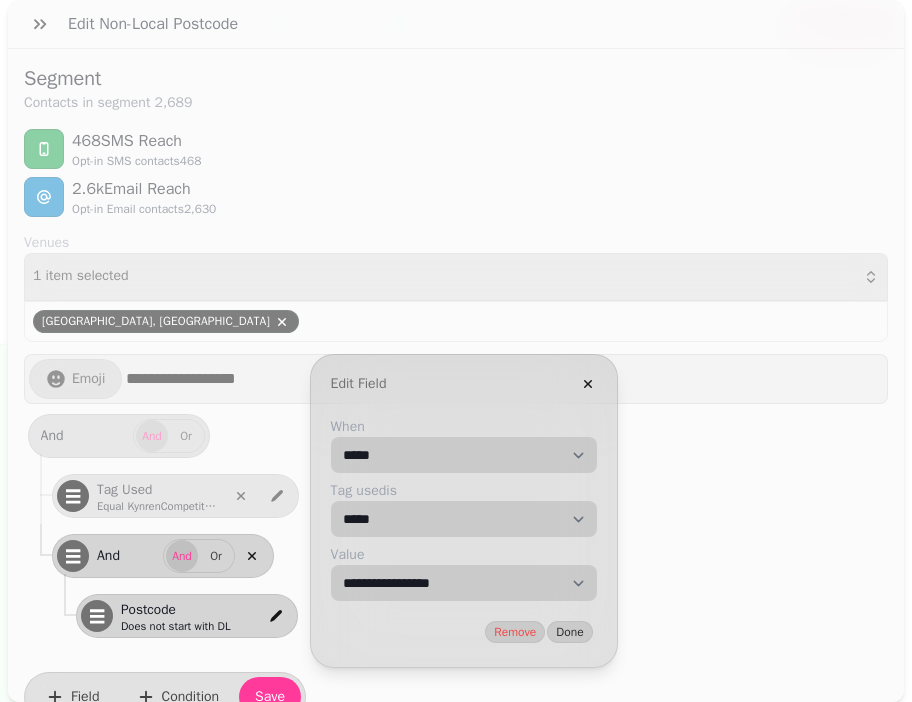 click on "**********" at bounding box center (464, 583) 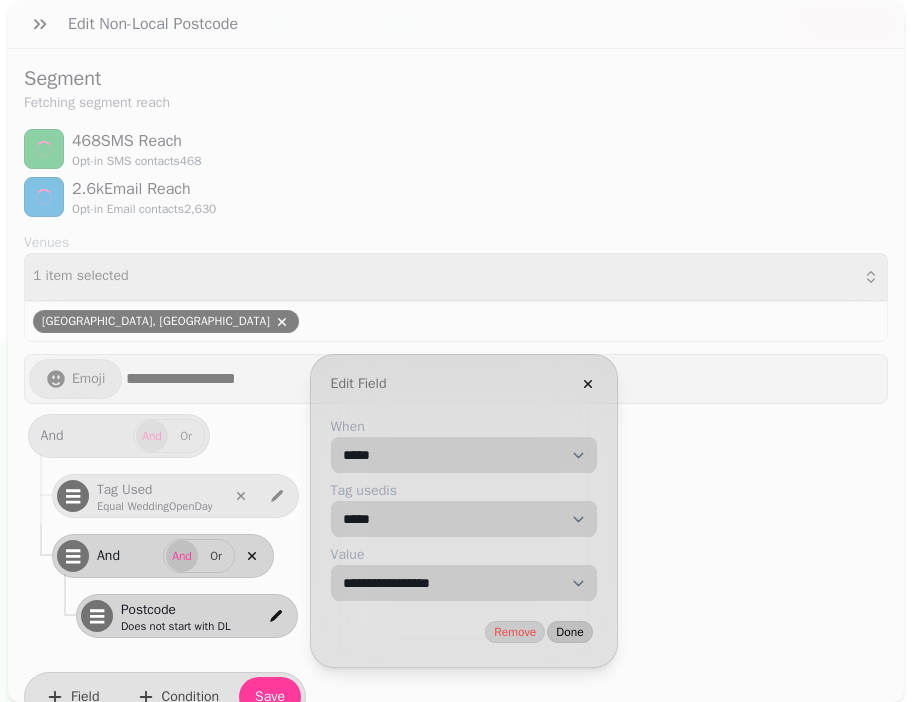 click on "Done" at bounding box center [569, 632] 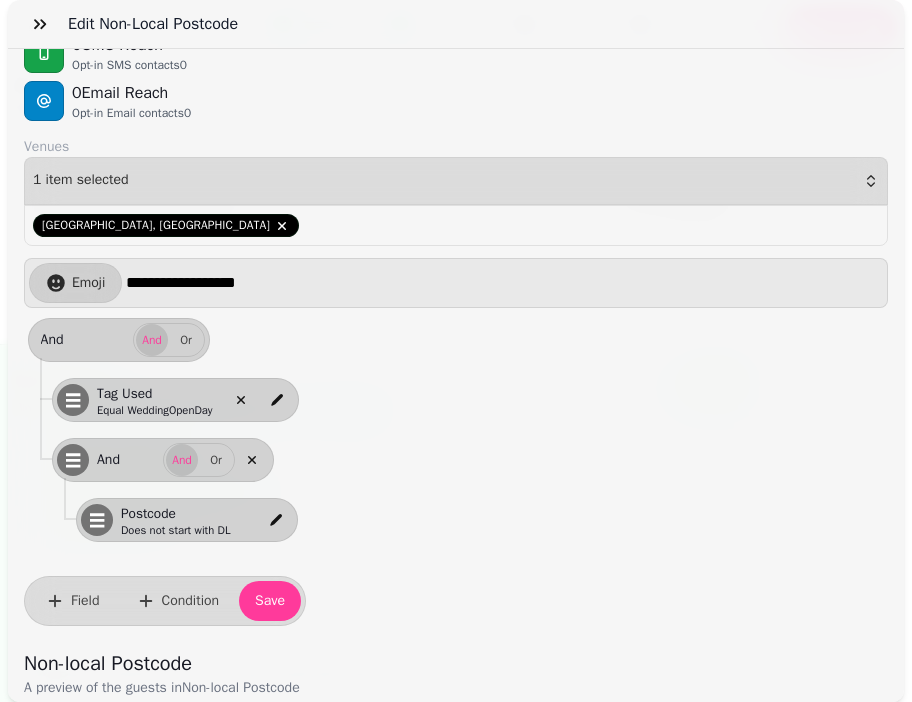 scroll, scrollTop: 128, scrollLeft: 0, axis: vertical 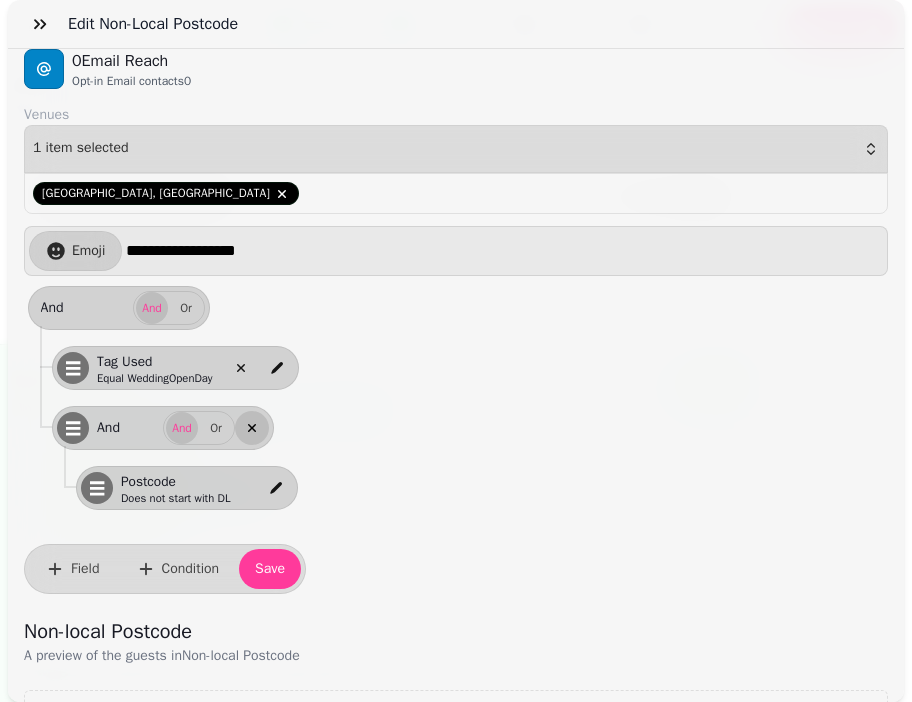 click at bounding box center [252, 428] 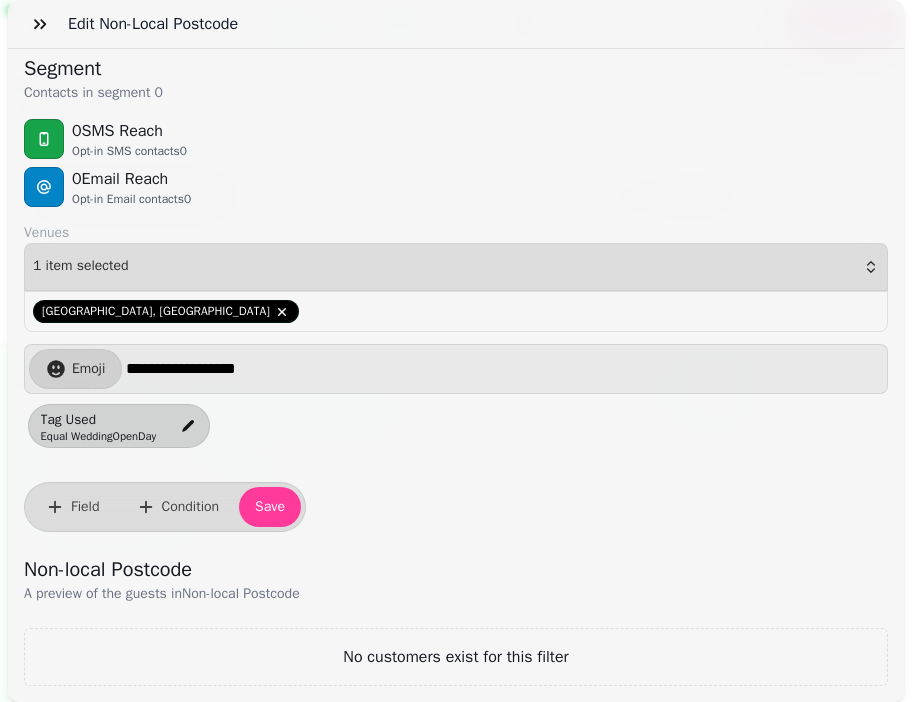 scroll, scrollTop: 24, scrollLeft: 0, axis: vertical 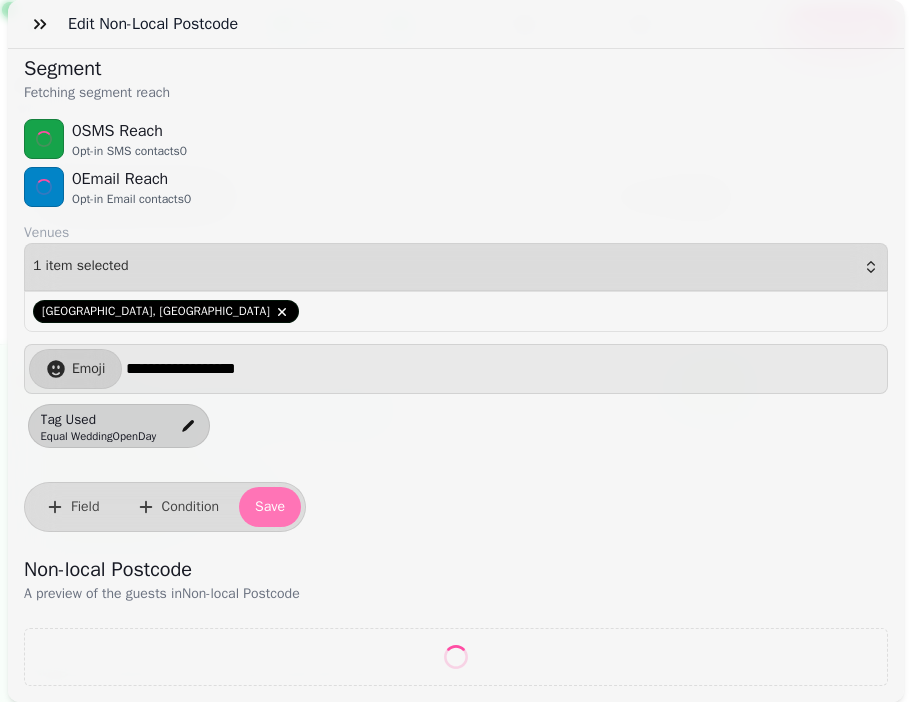select on "**" 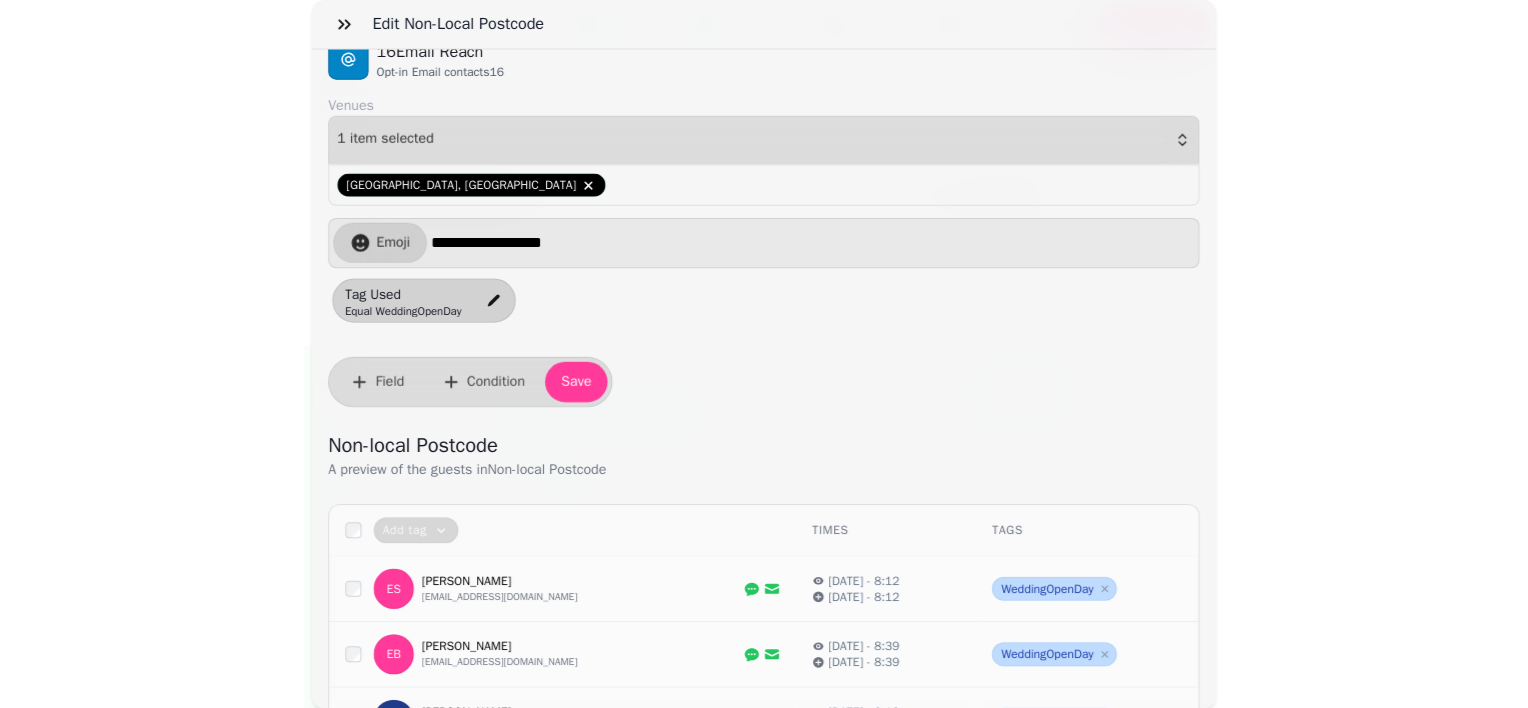 scroll, scrollTop: 0, scrollLeft: 0, axis: both 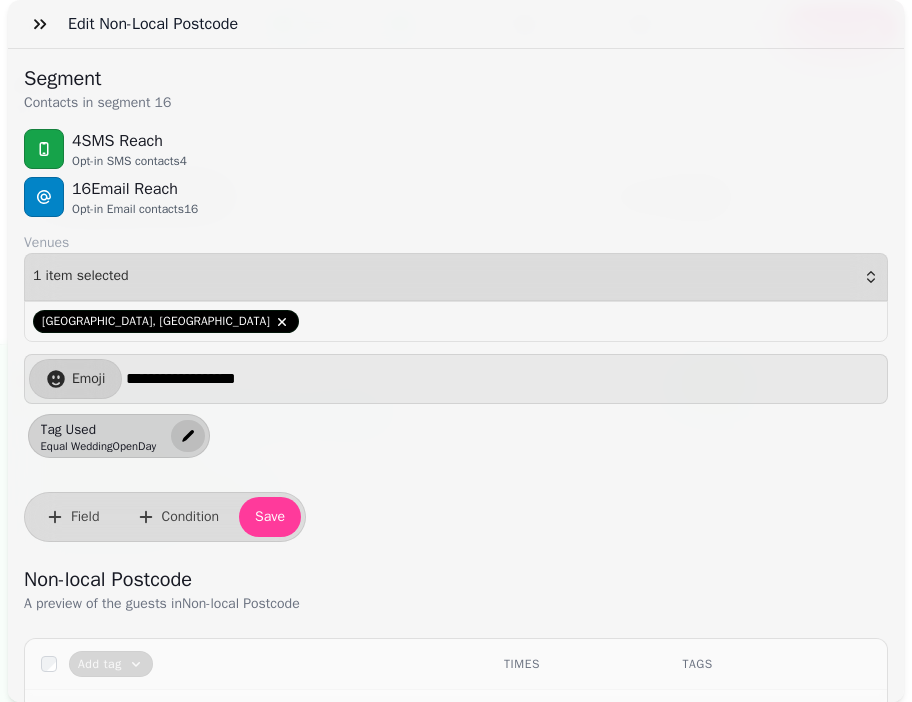 click 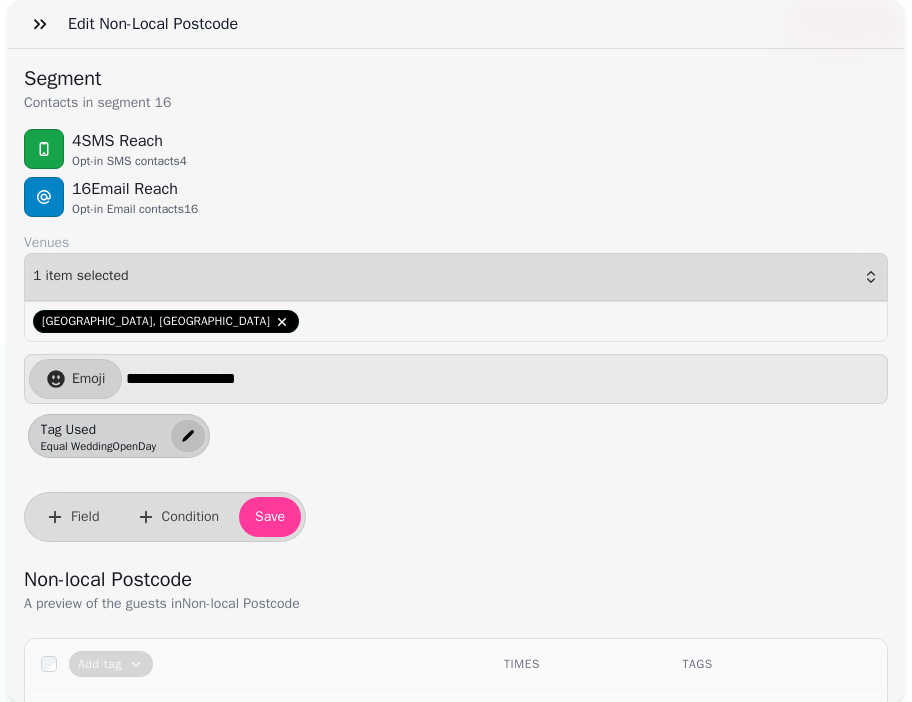 select on "*****" 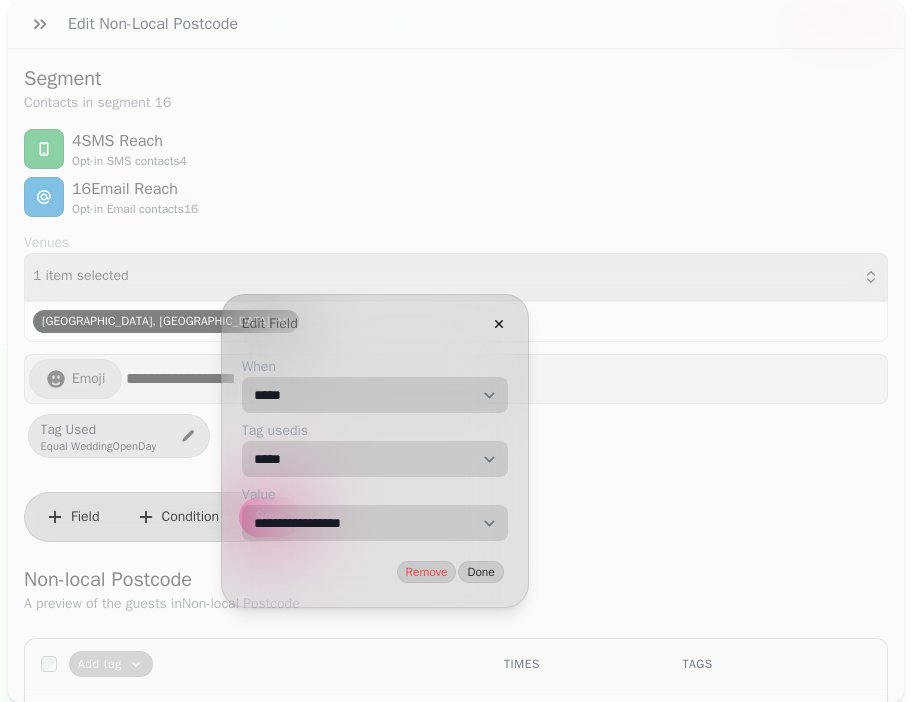 click on "**********" at bounding box center (375, 395) 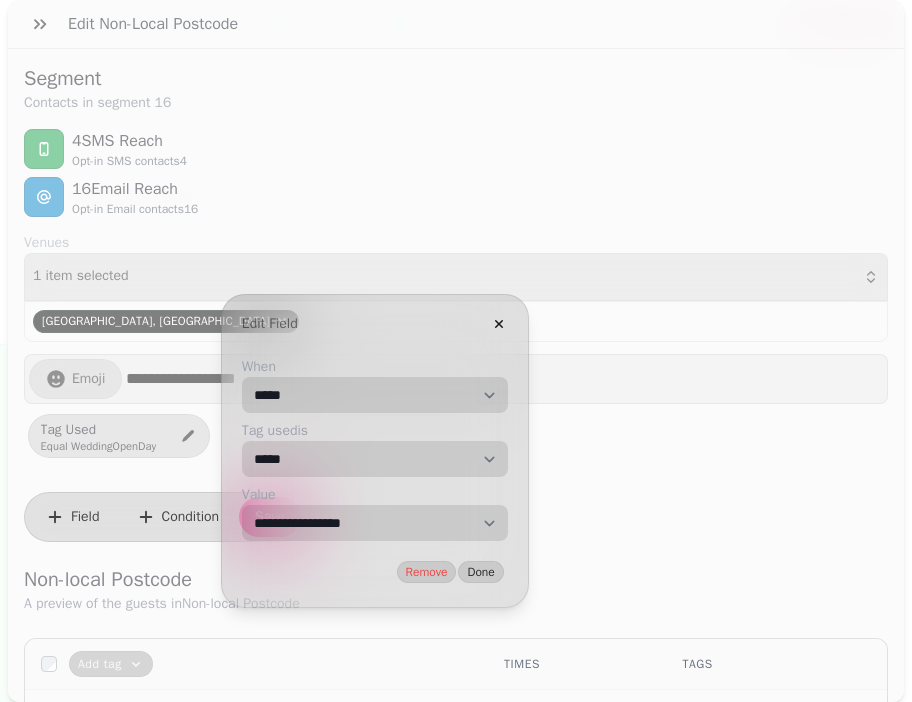 select on "**********" 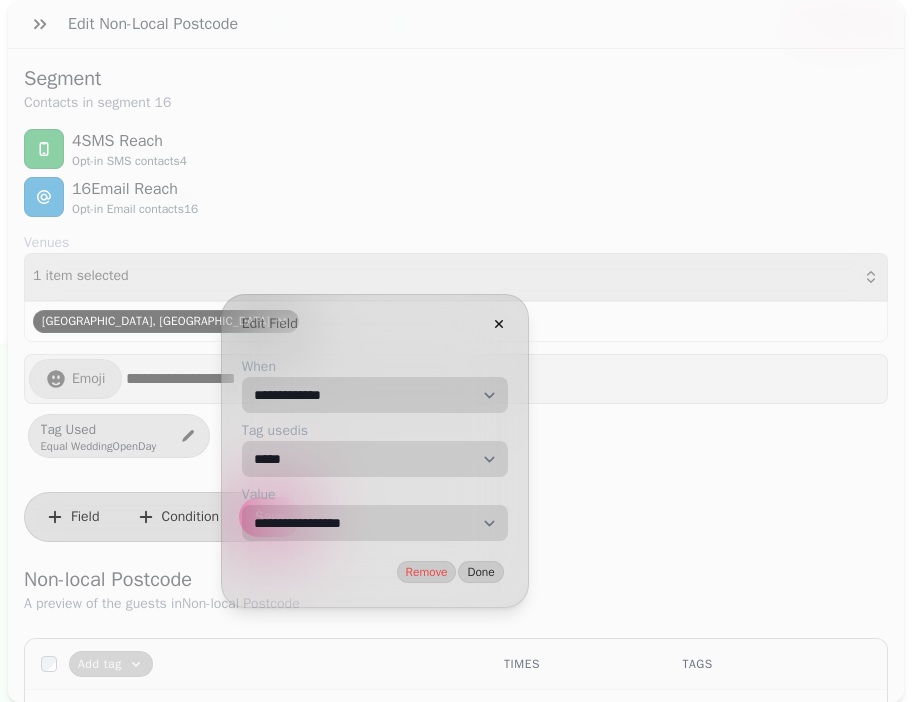 click on "**********" at bounding box center [375, 395] 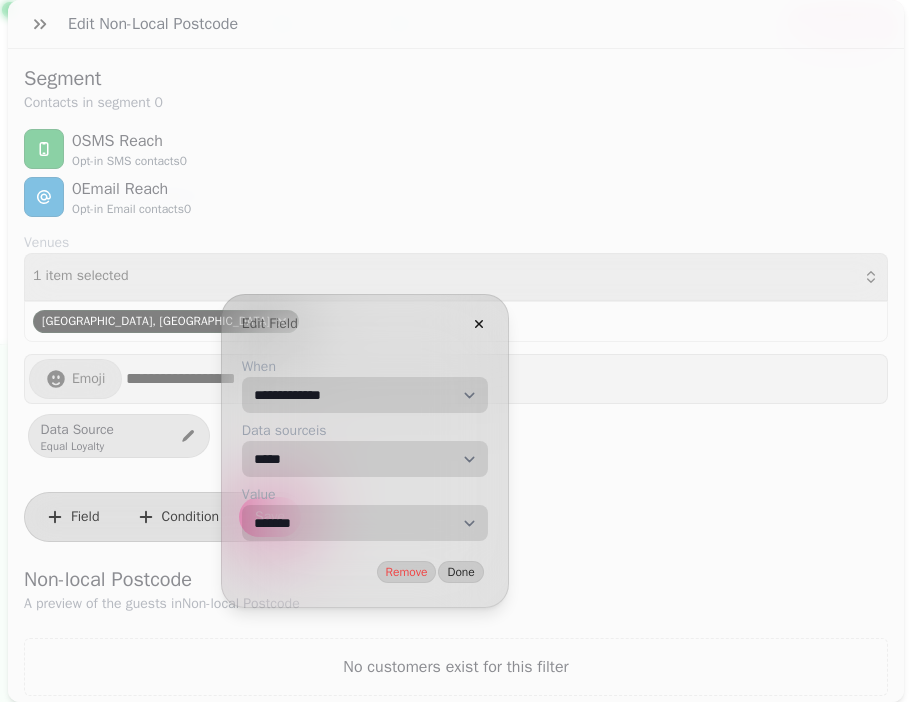 click on "**********" at bounding box center (365, 523) 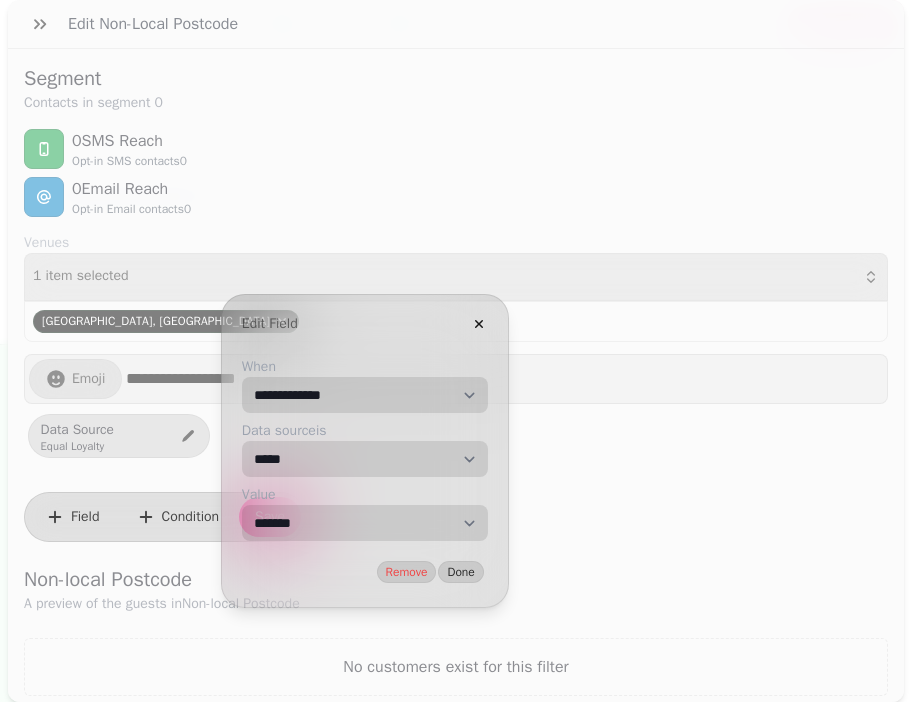 select on "***" 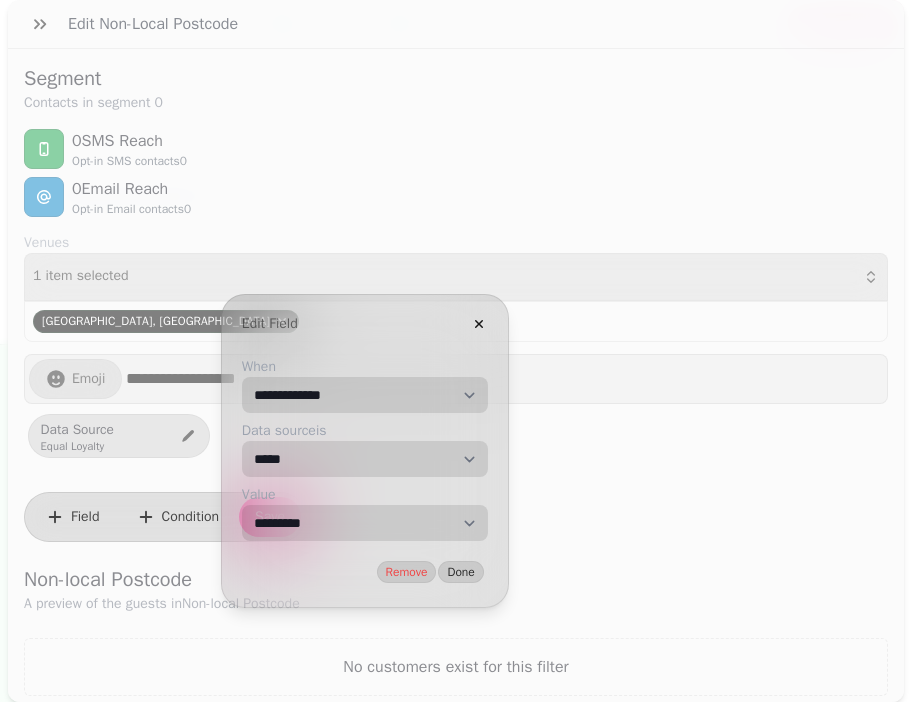 click on "**********" at bounding box center (365, 523) 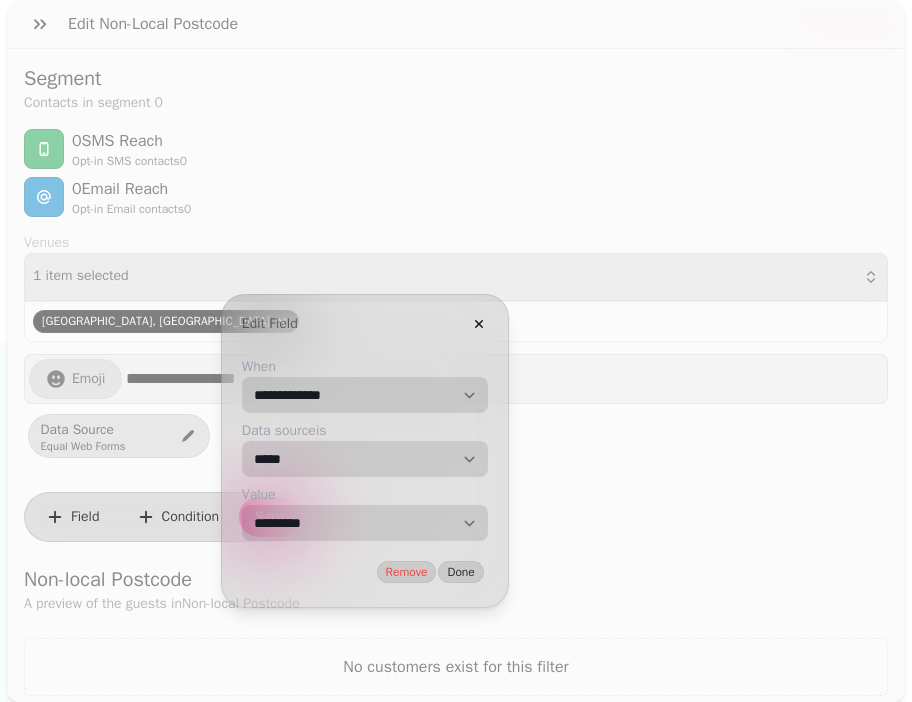 select on "**" 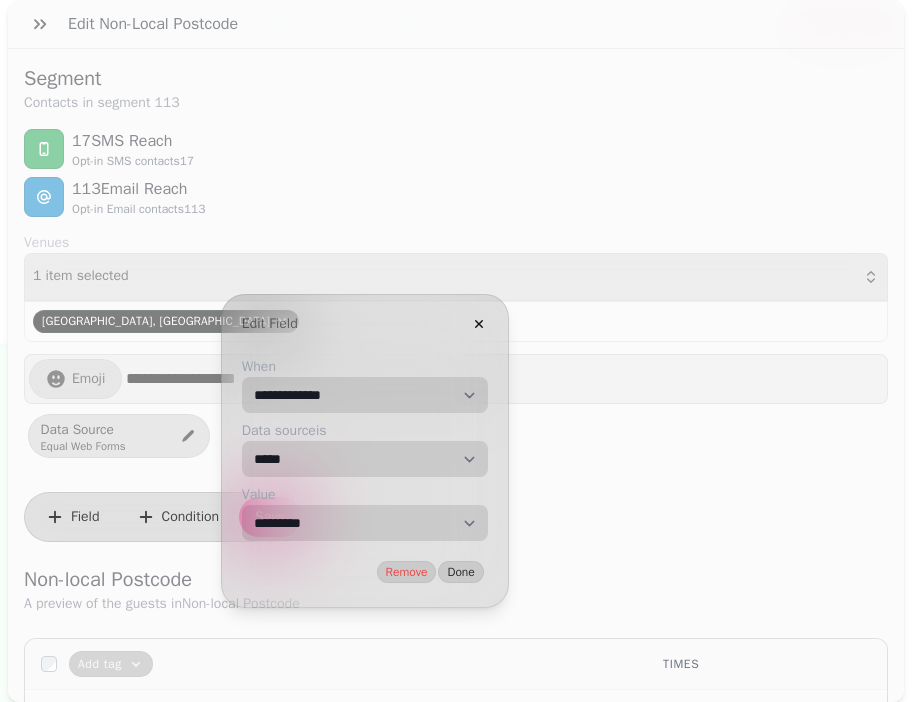 click on "**********" at bounding box center (365, 523) 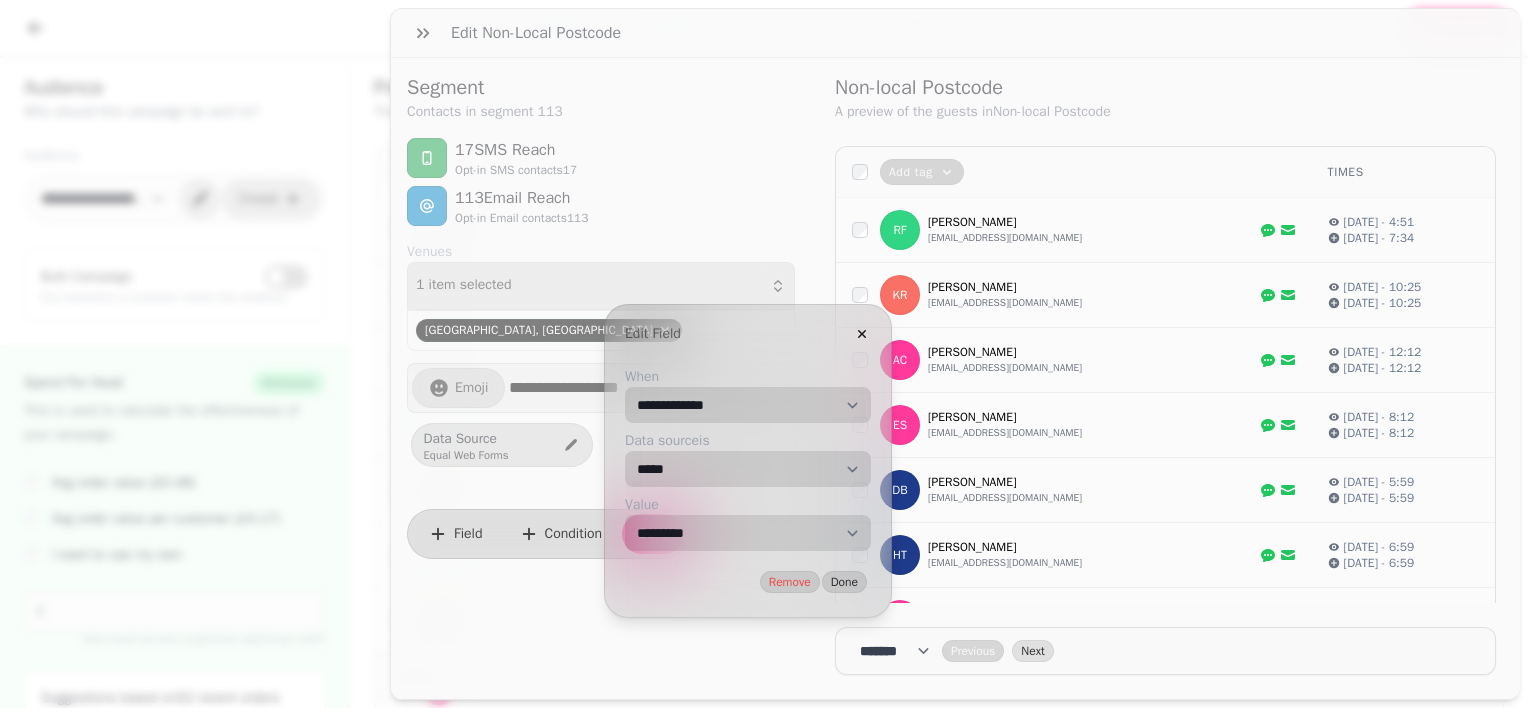 click on "**********" at bounding box center (748, 405) 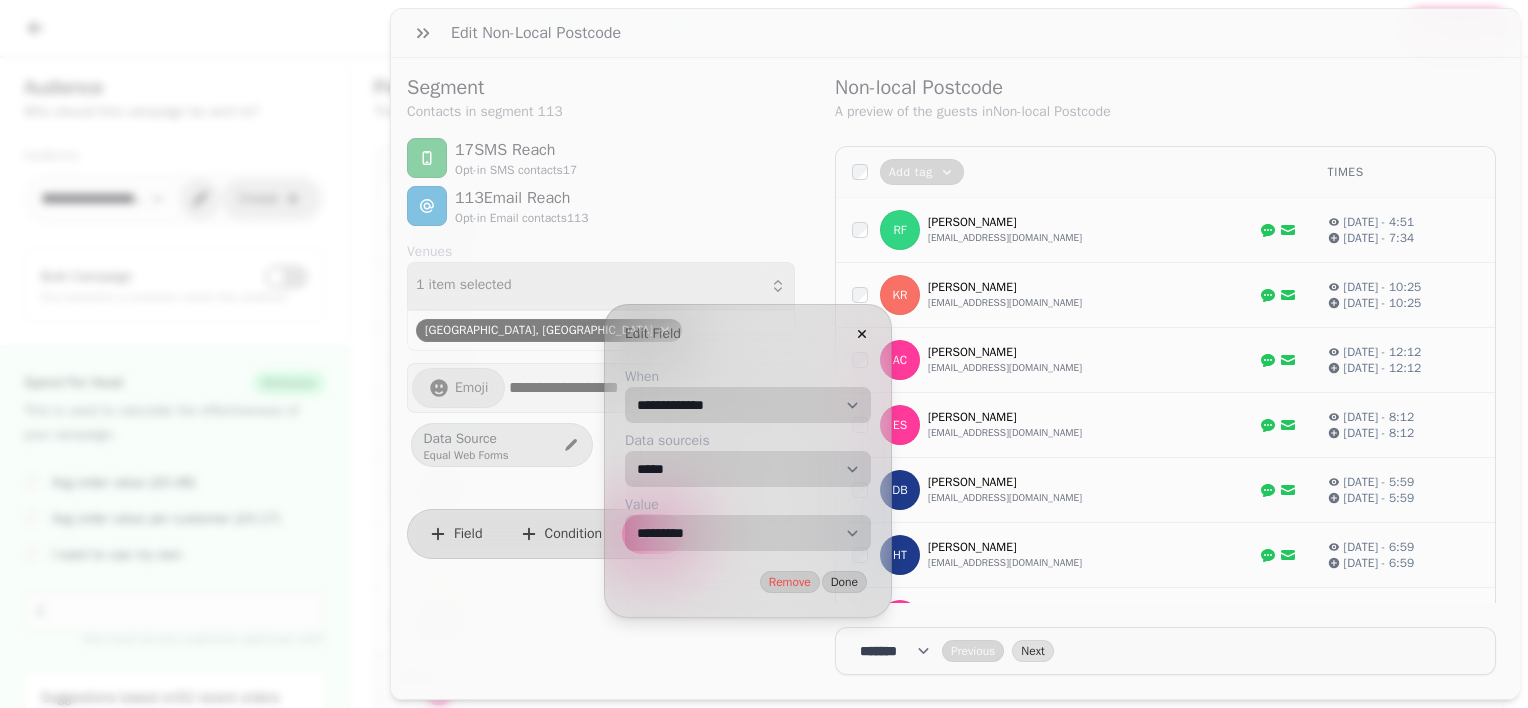 select on "**********" 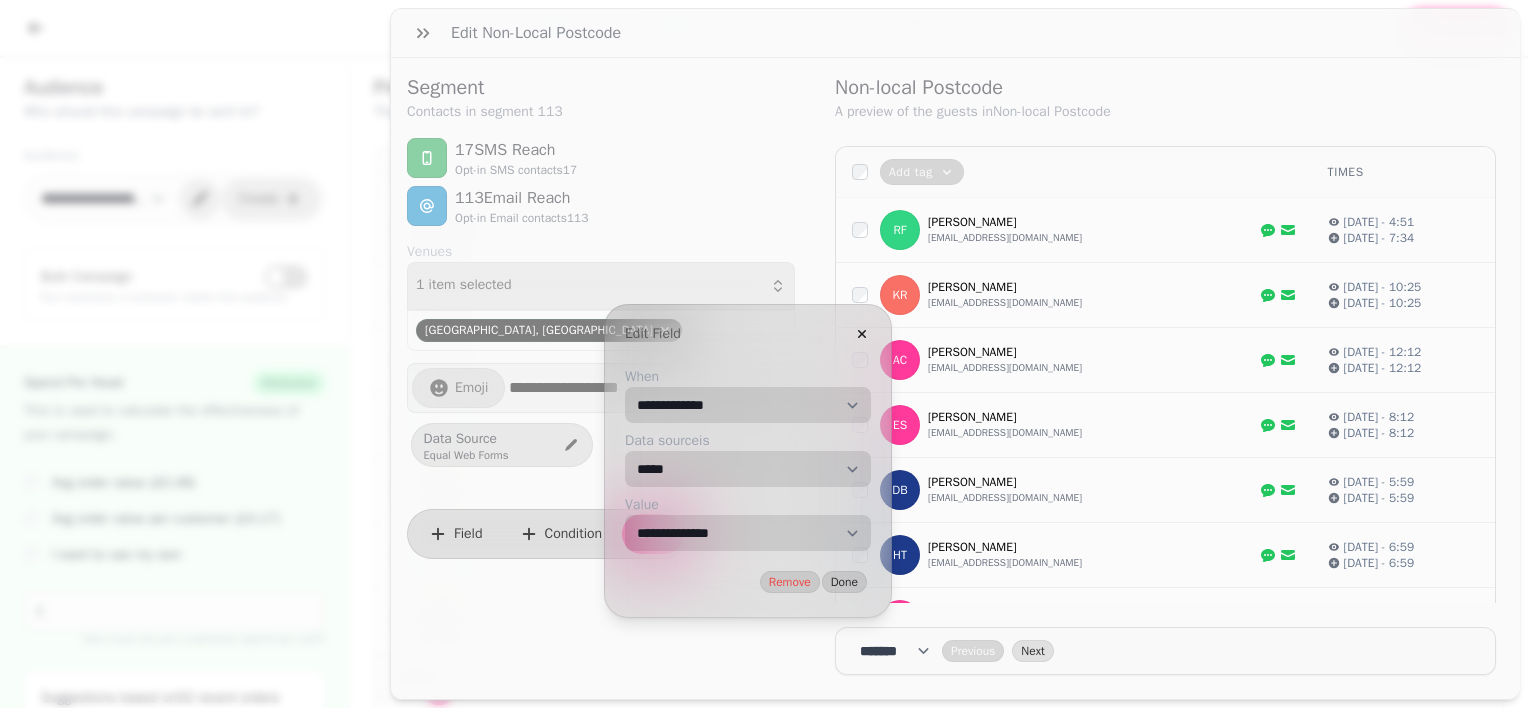 click on "**********" at bounding box center [748, 533] 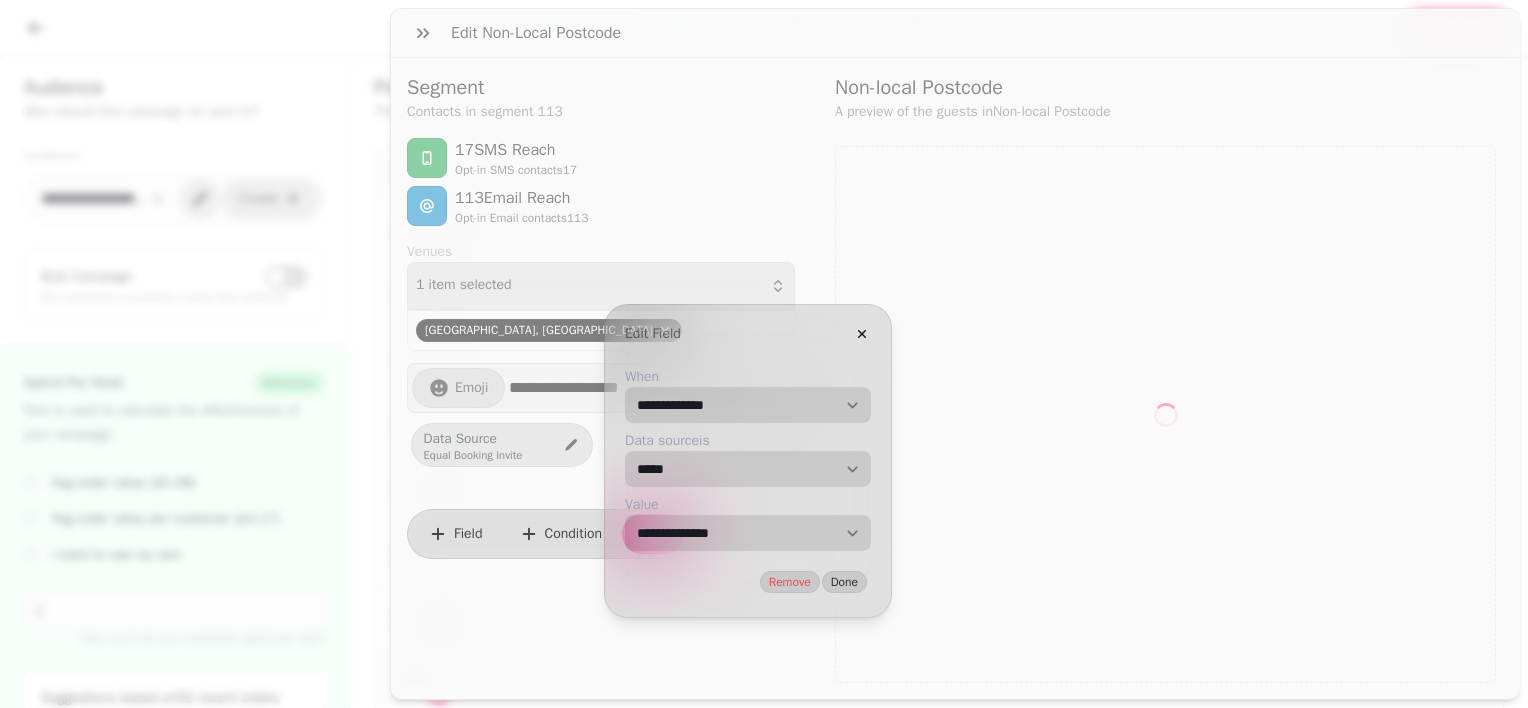 click on "**********" at bounding box center (748, 533) 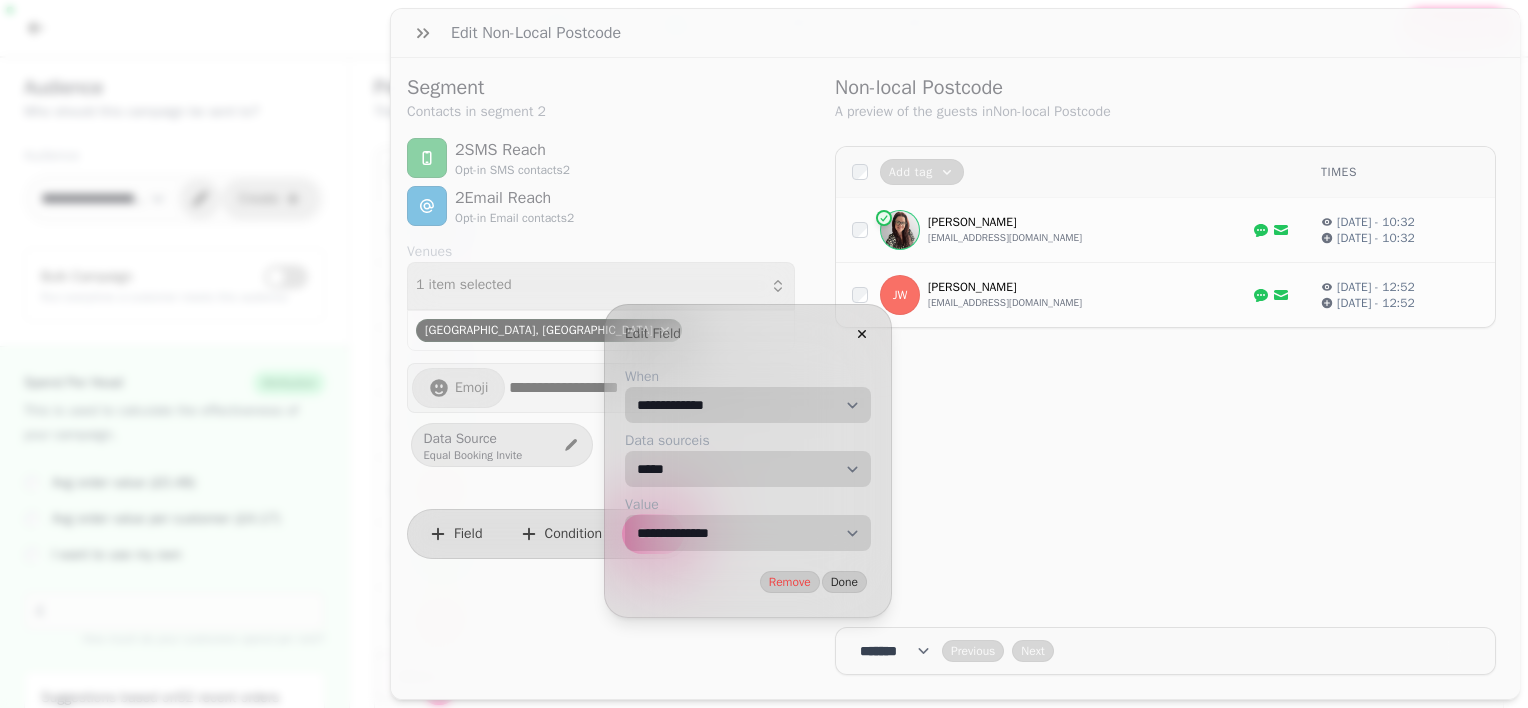 select on "***" 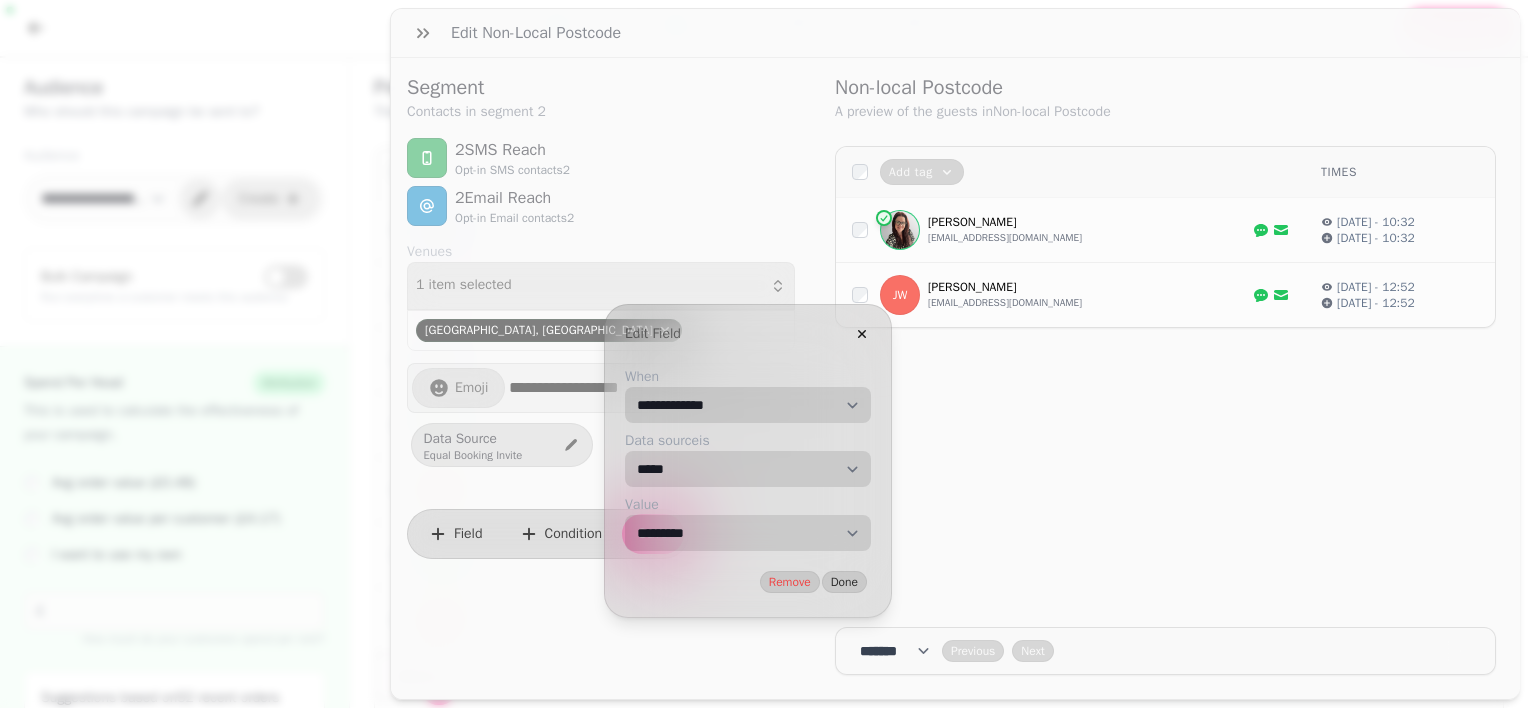 click on "**********" at bounding box center (748, 533) 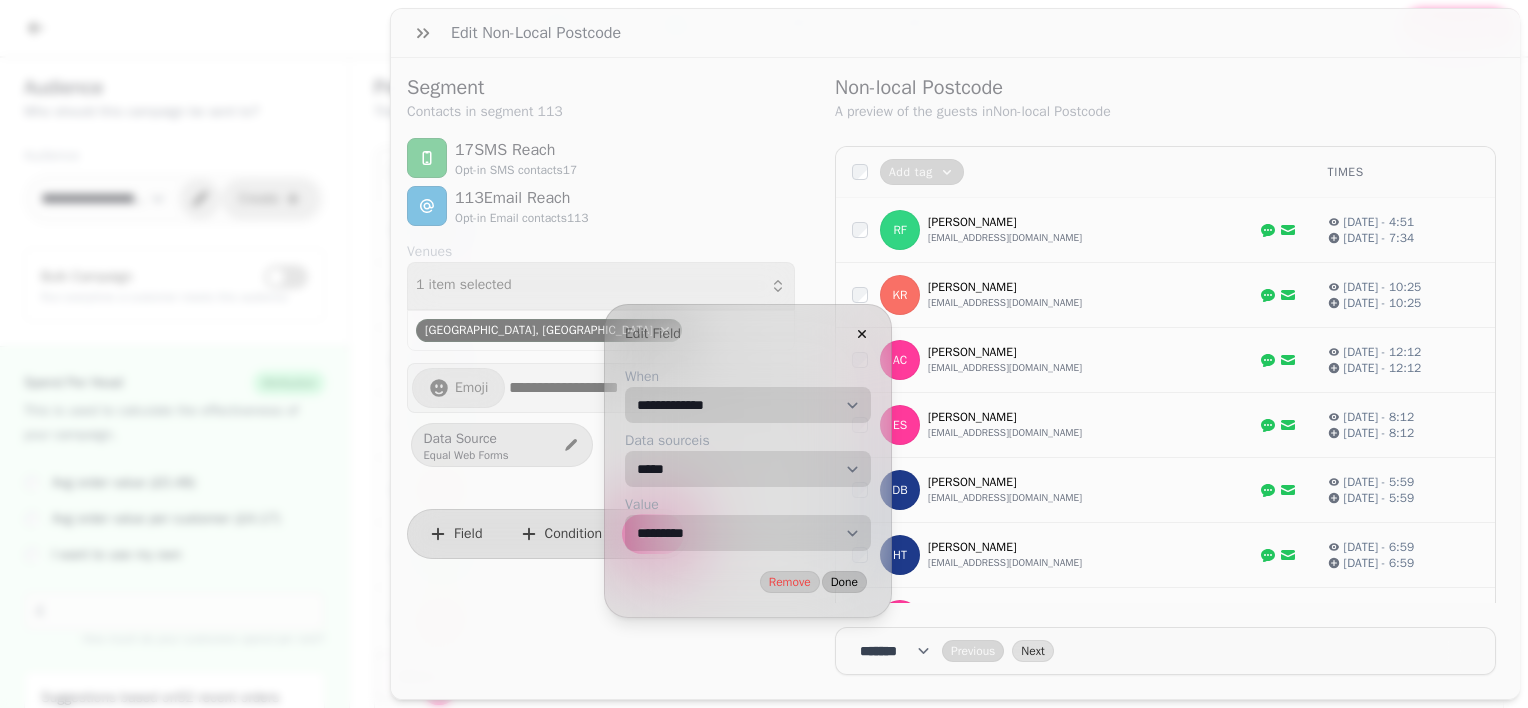 click on "Done" at bounding box center (844, 582) 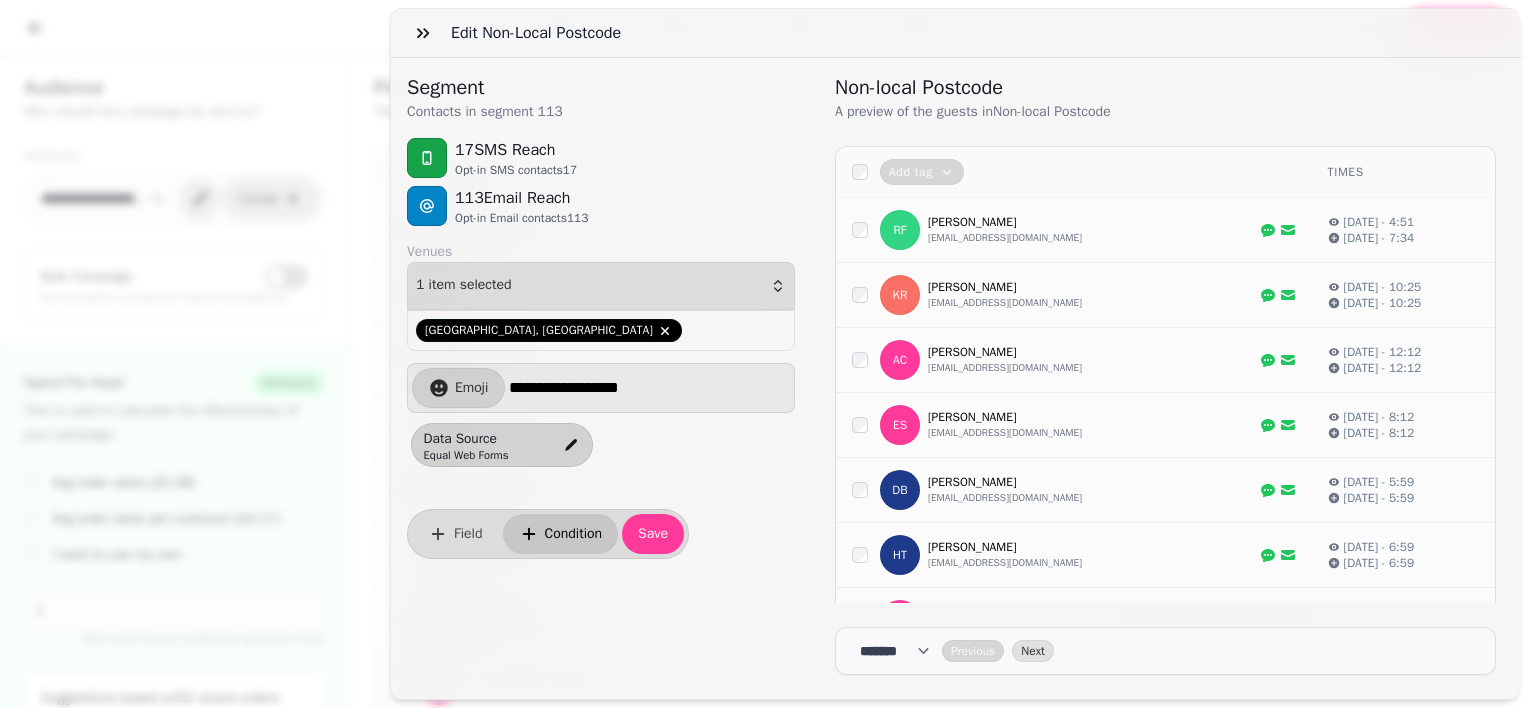 click on "Condition" at bounding box center (574, 534) 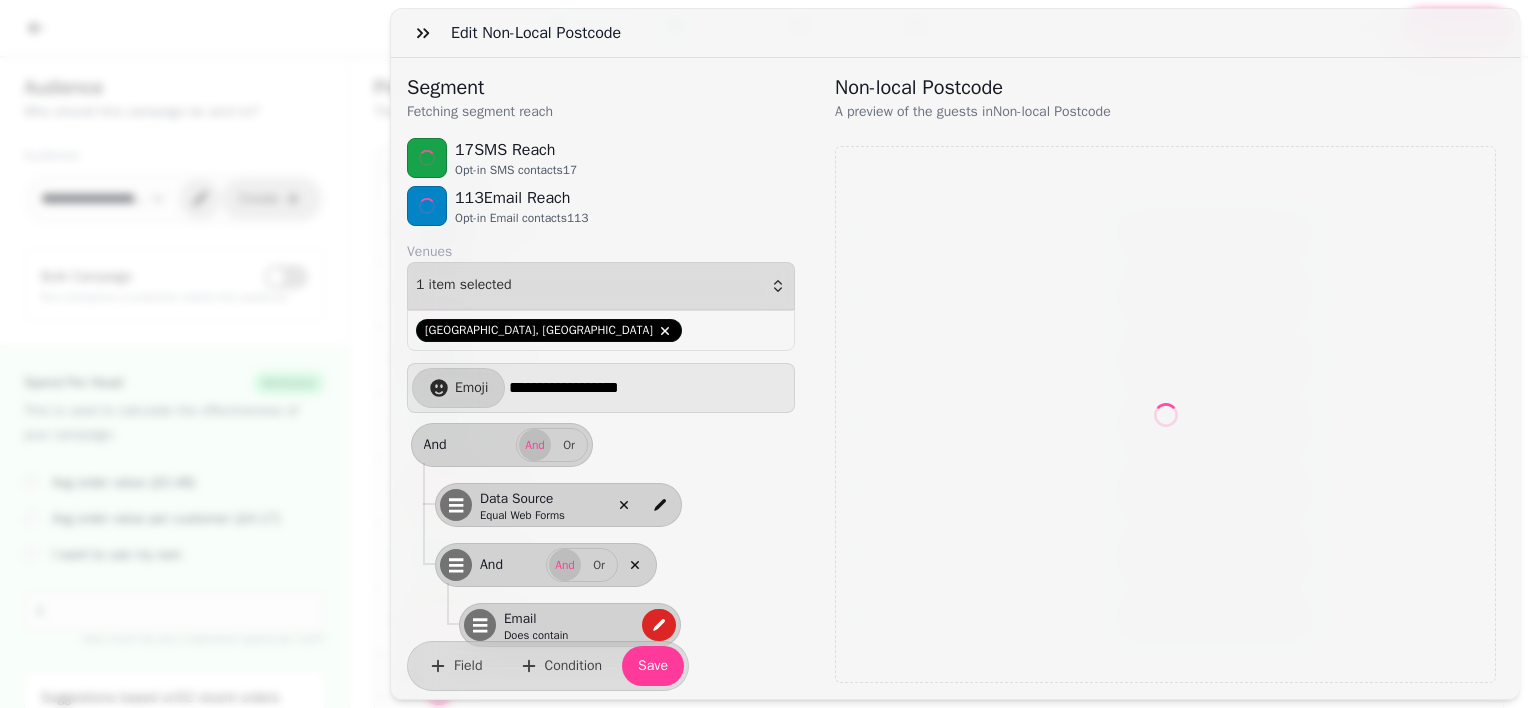 scroll, scrollTop: 53, scrollLeft: 0, axis: vertical 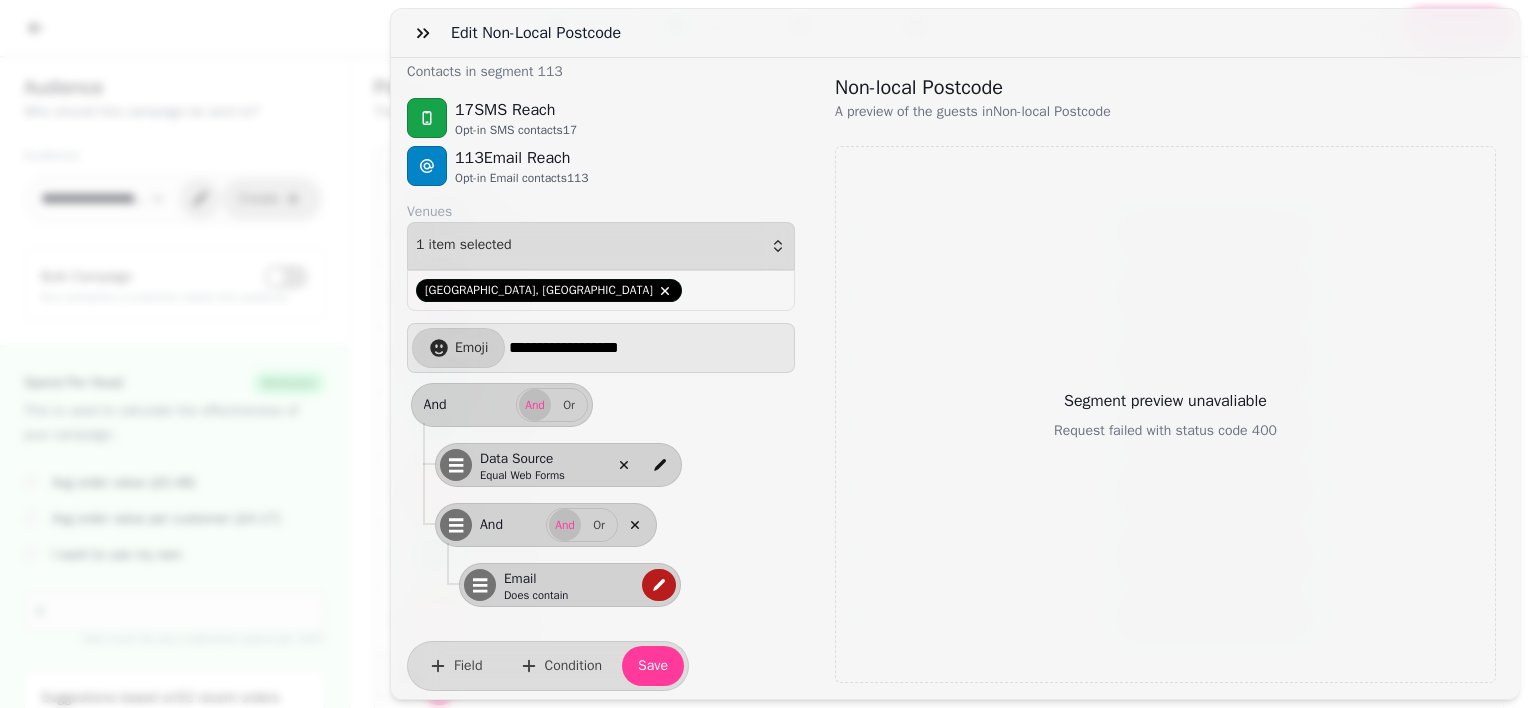 click 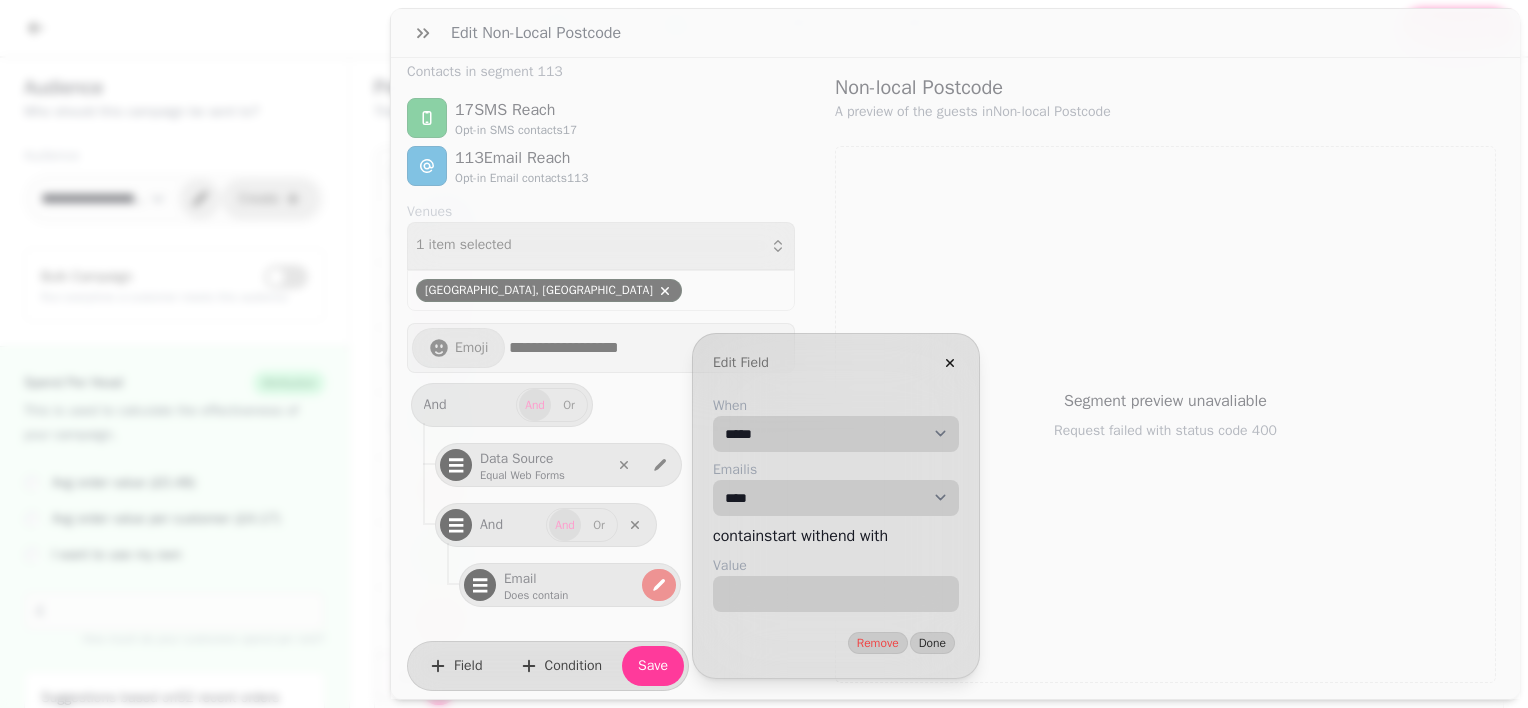 click on "**********" at bounding box center [836, 434] 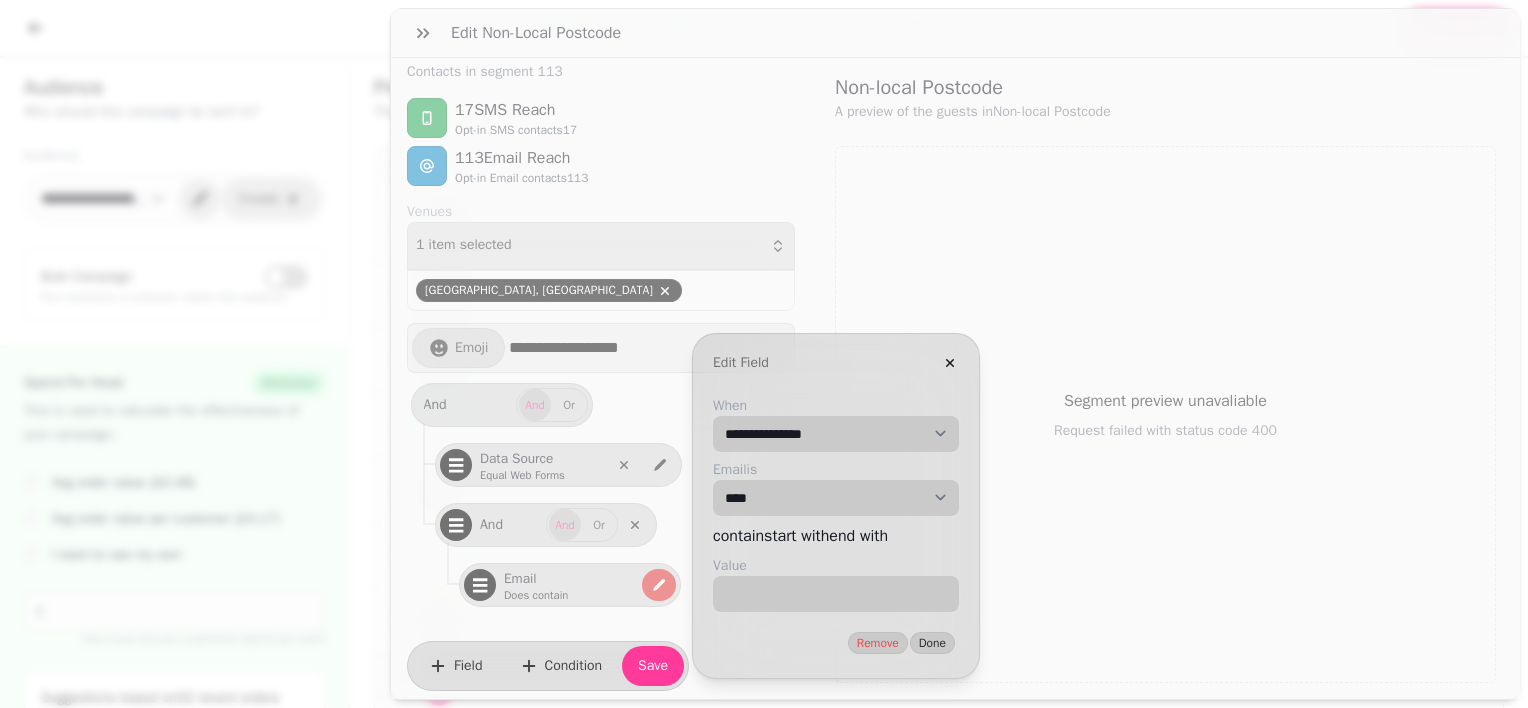 click on "**********" at bounding box center [836, 434] 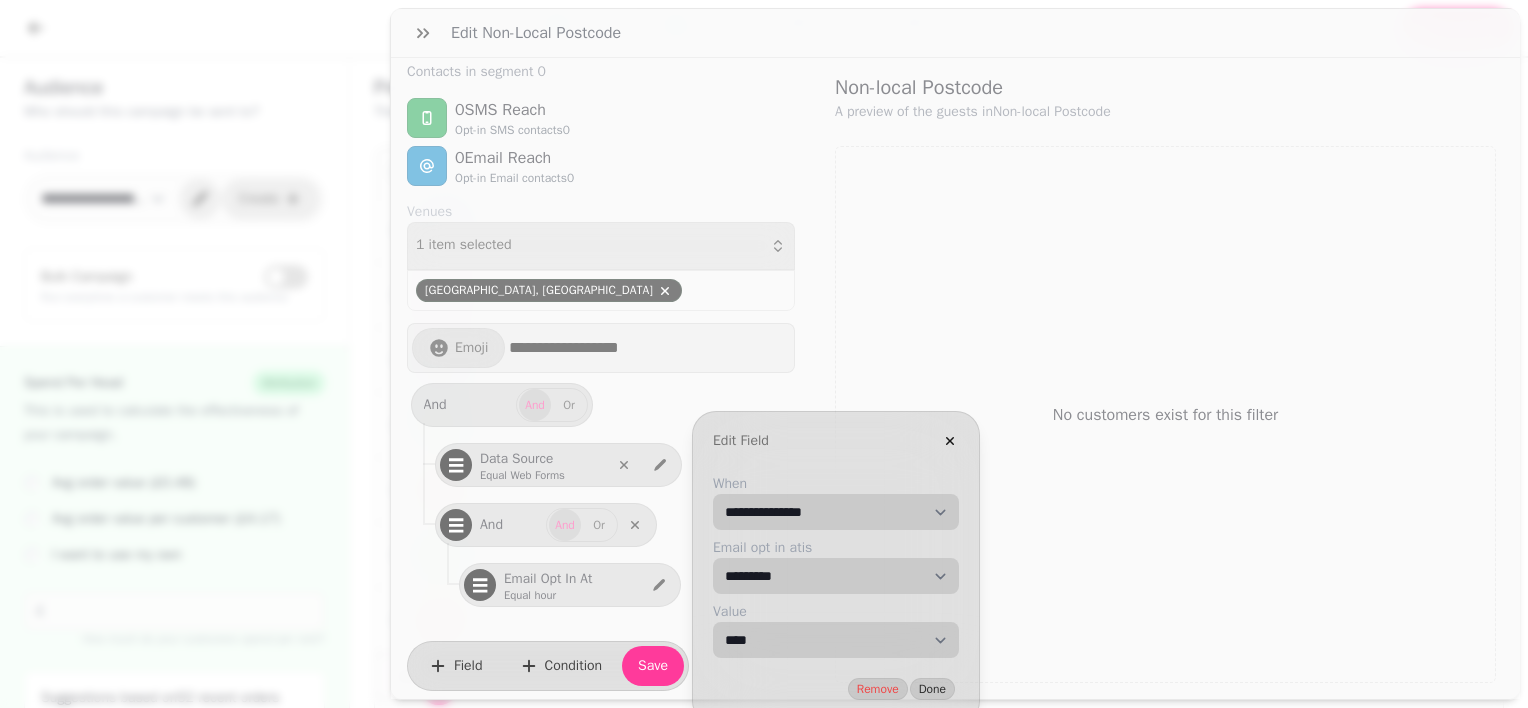 click on "**********" at bounding box center [836, 640] 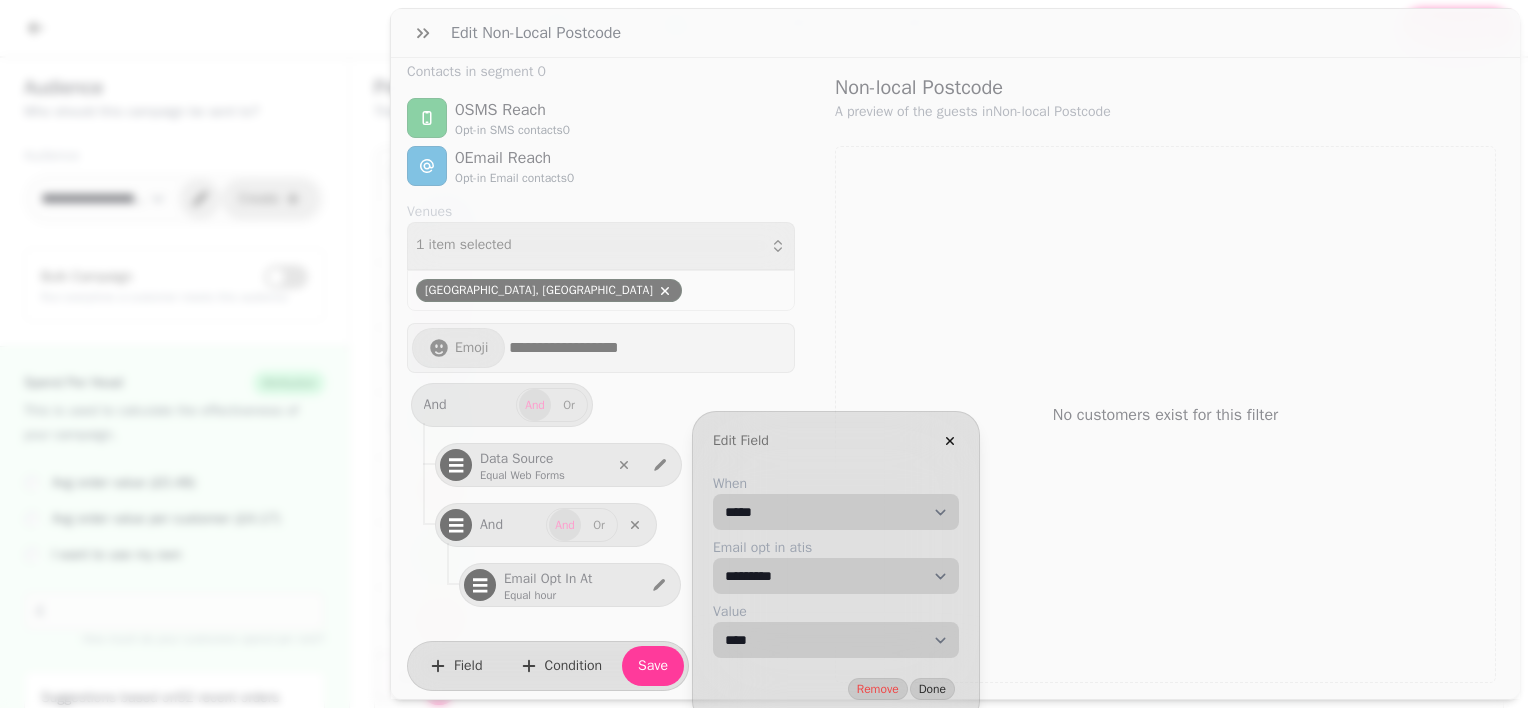click on "**********" at bounding box center [836, 512] 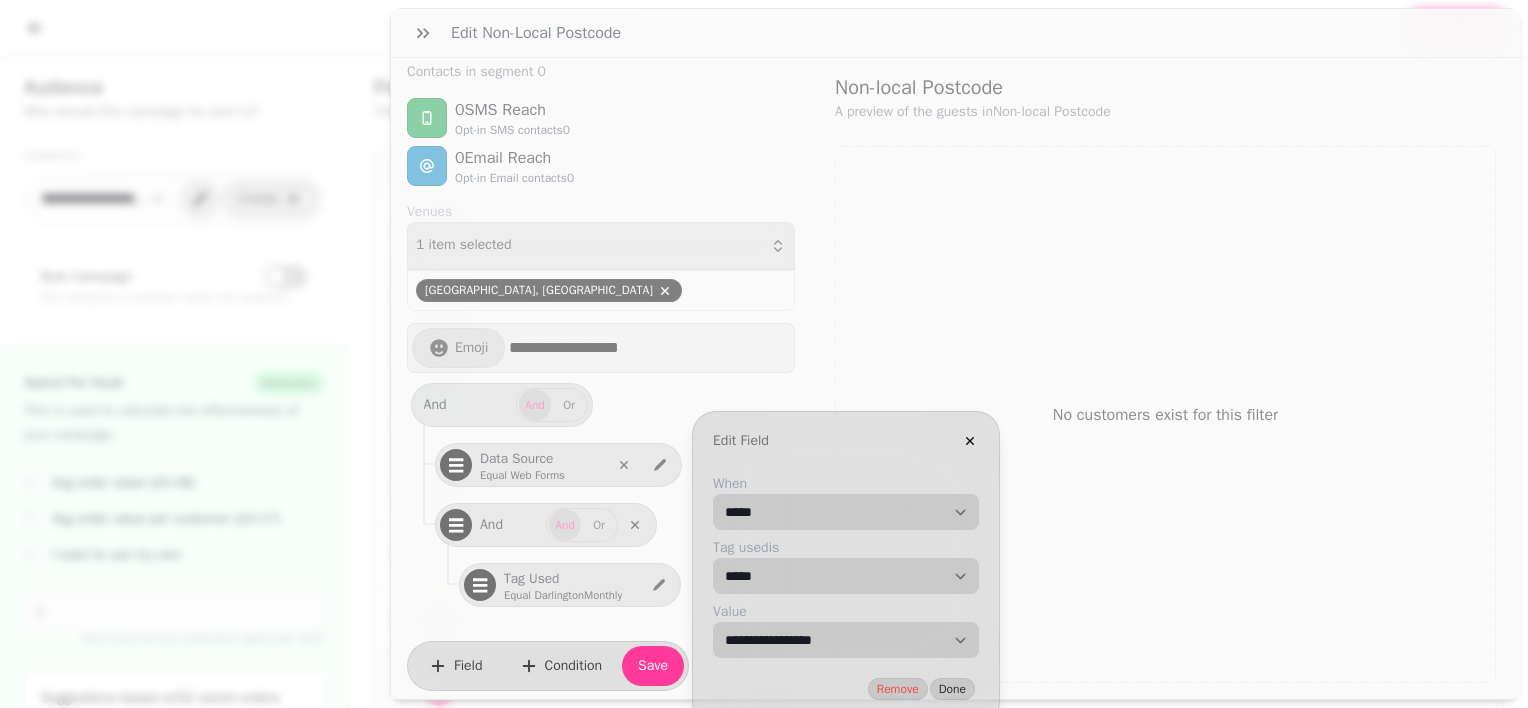 click on "**********" at bounding box center [846, 640] 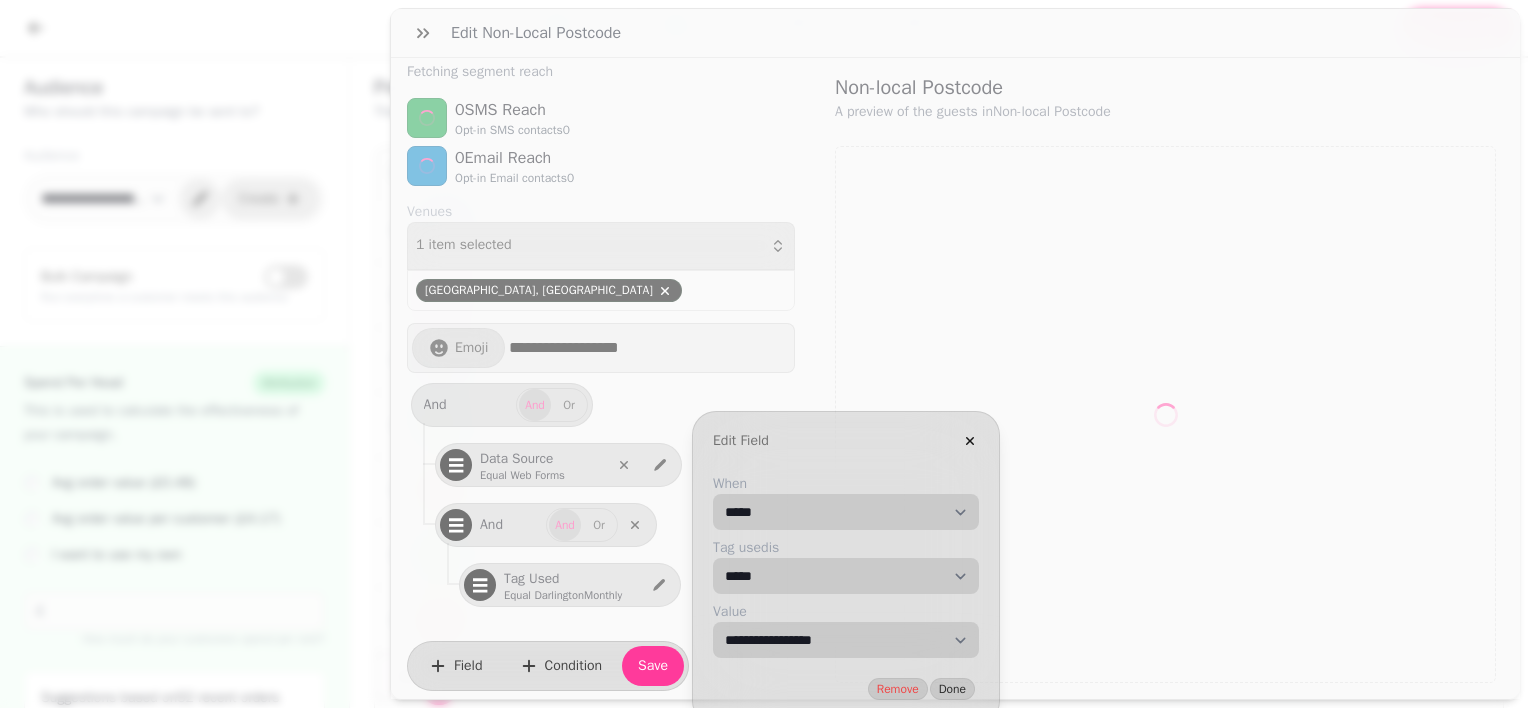 select on "**" 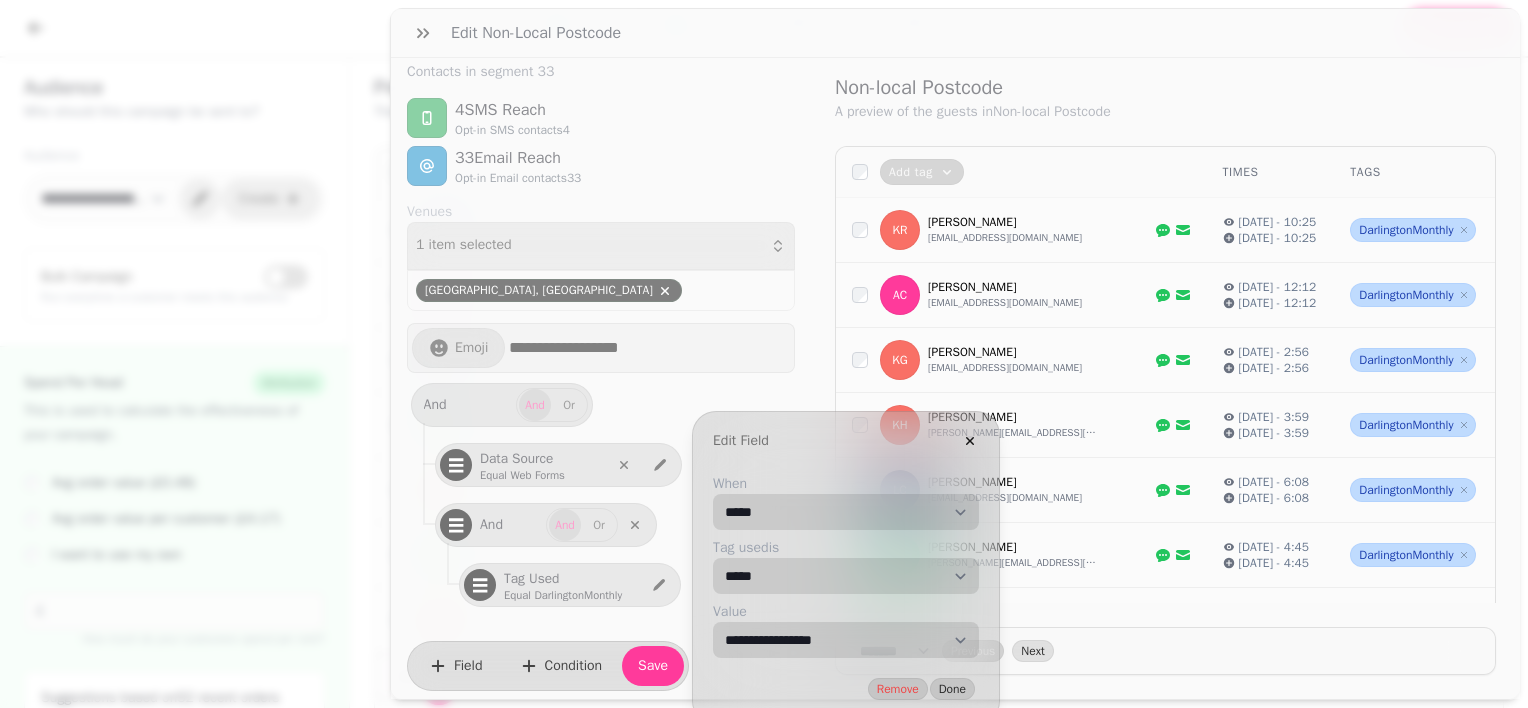 select on "**********" 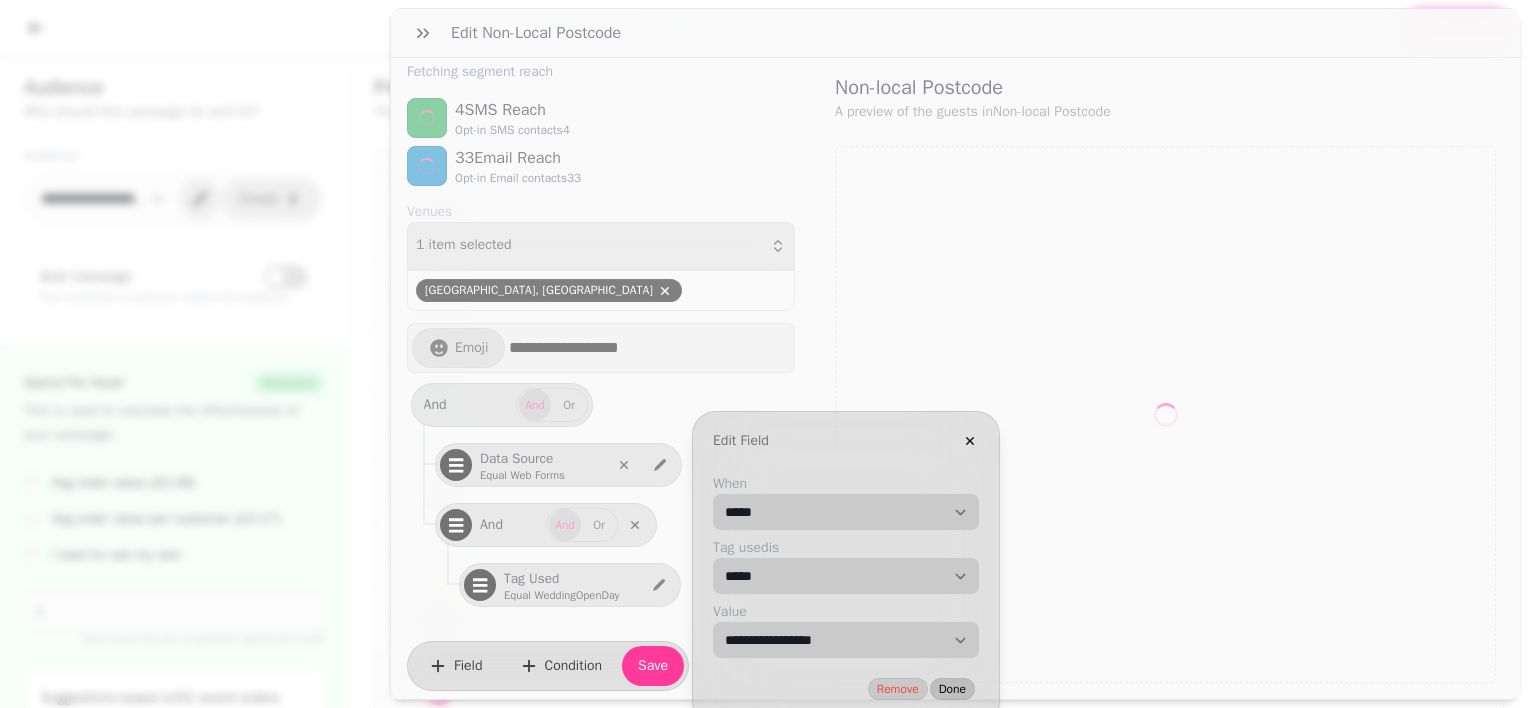 select on "**" 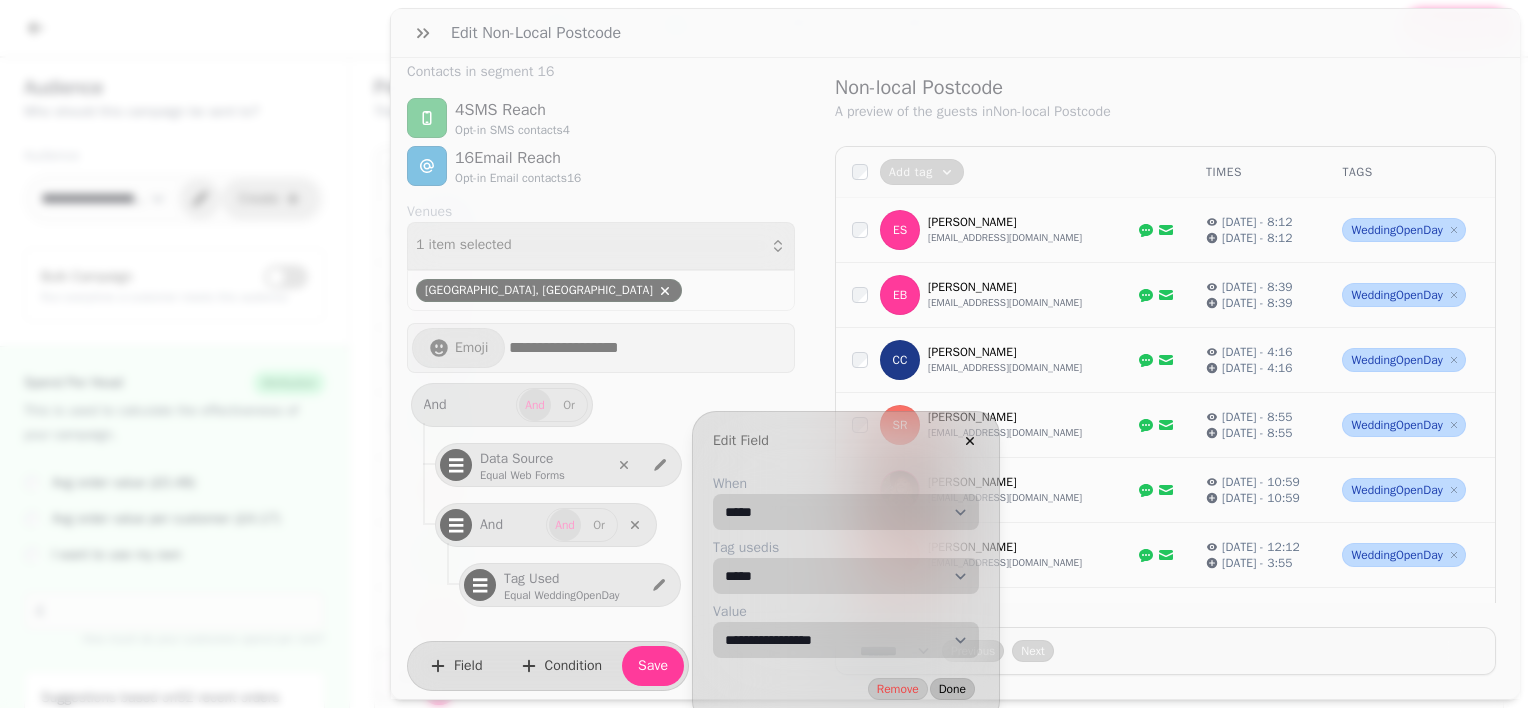 click on "Done" at bounding box center (952, 689) 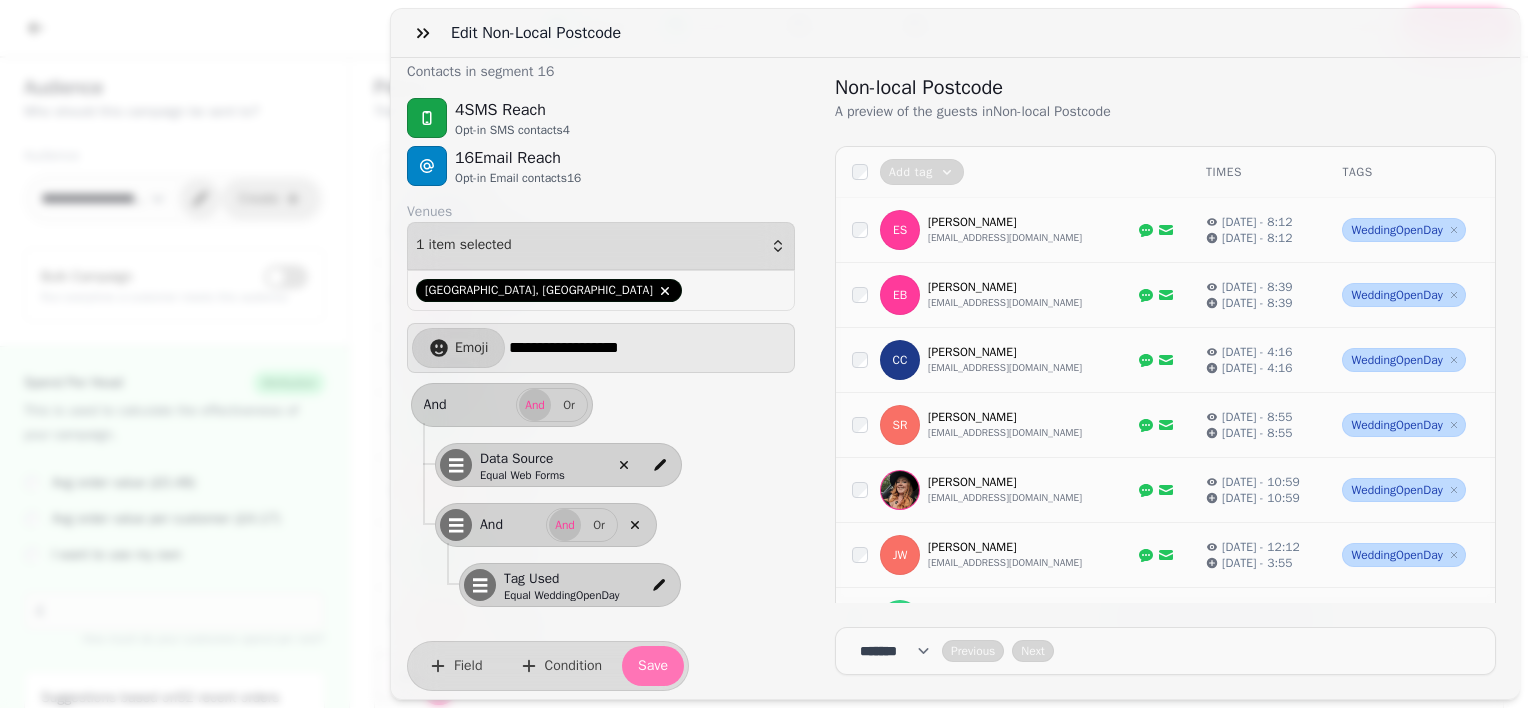 click on "Save" at bounding box center [653, 666] 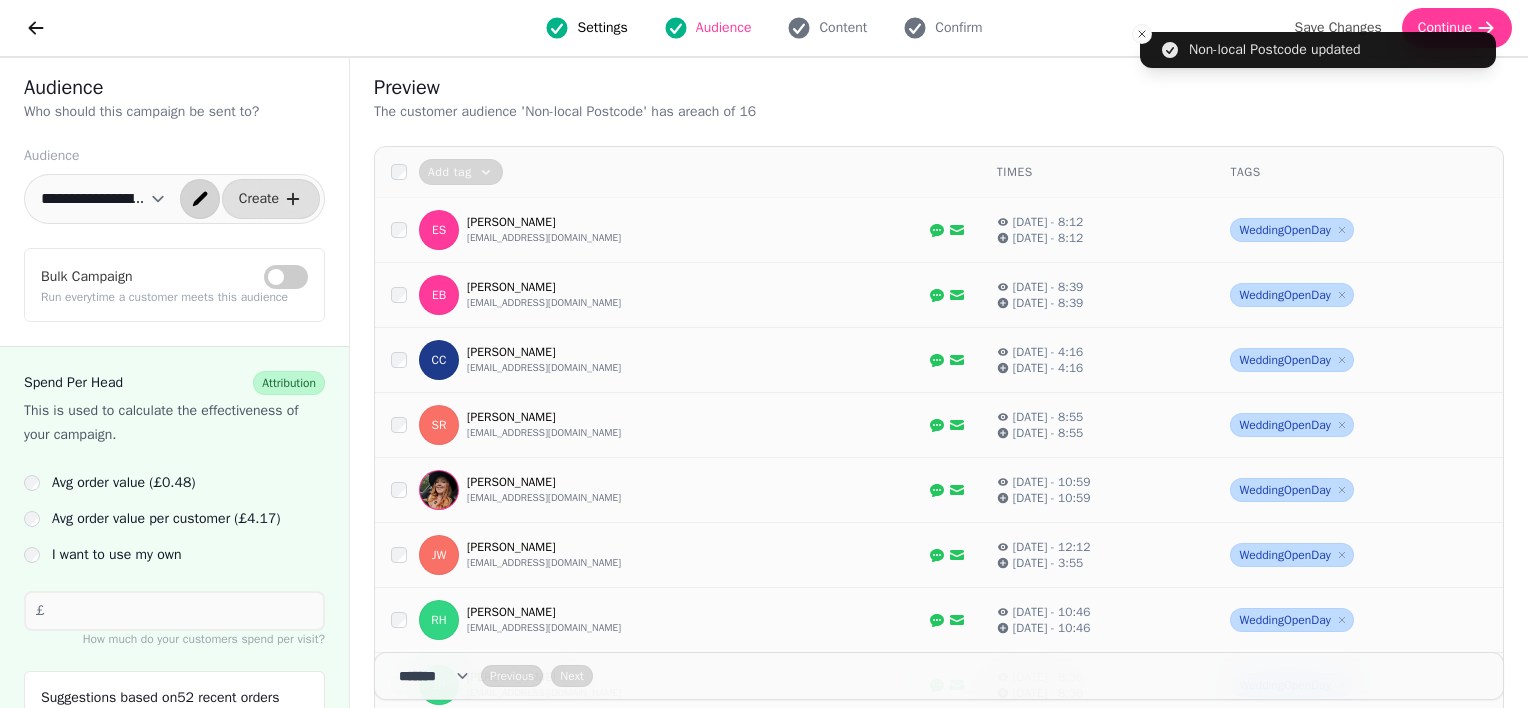 click 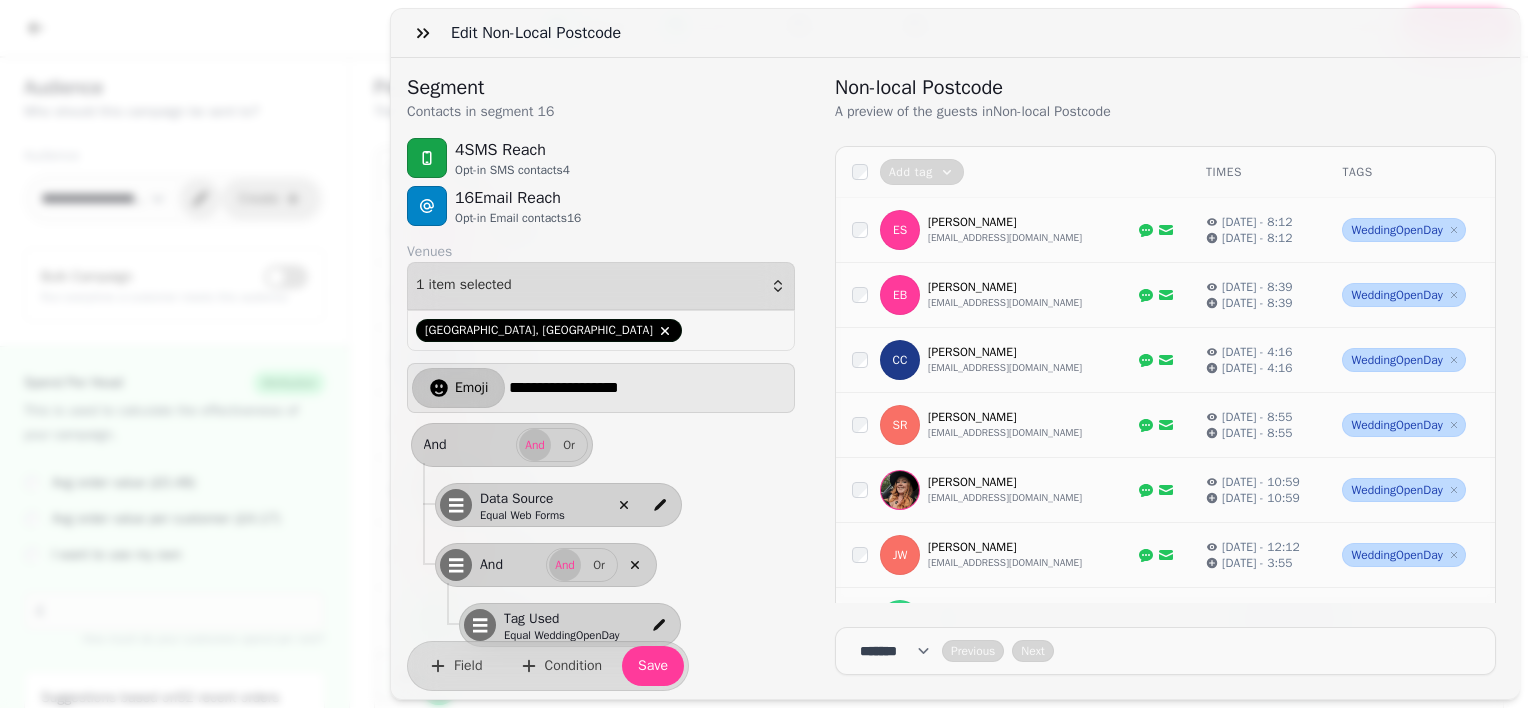 drag, startPoint x: 660, startPoint y: 390, endPoint x: 479, endPoint y: 389, distance: 181.00276 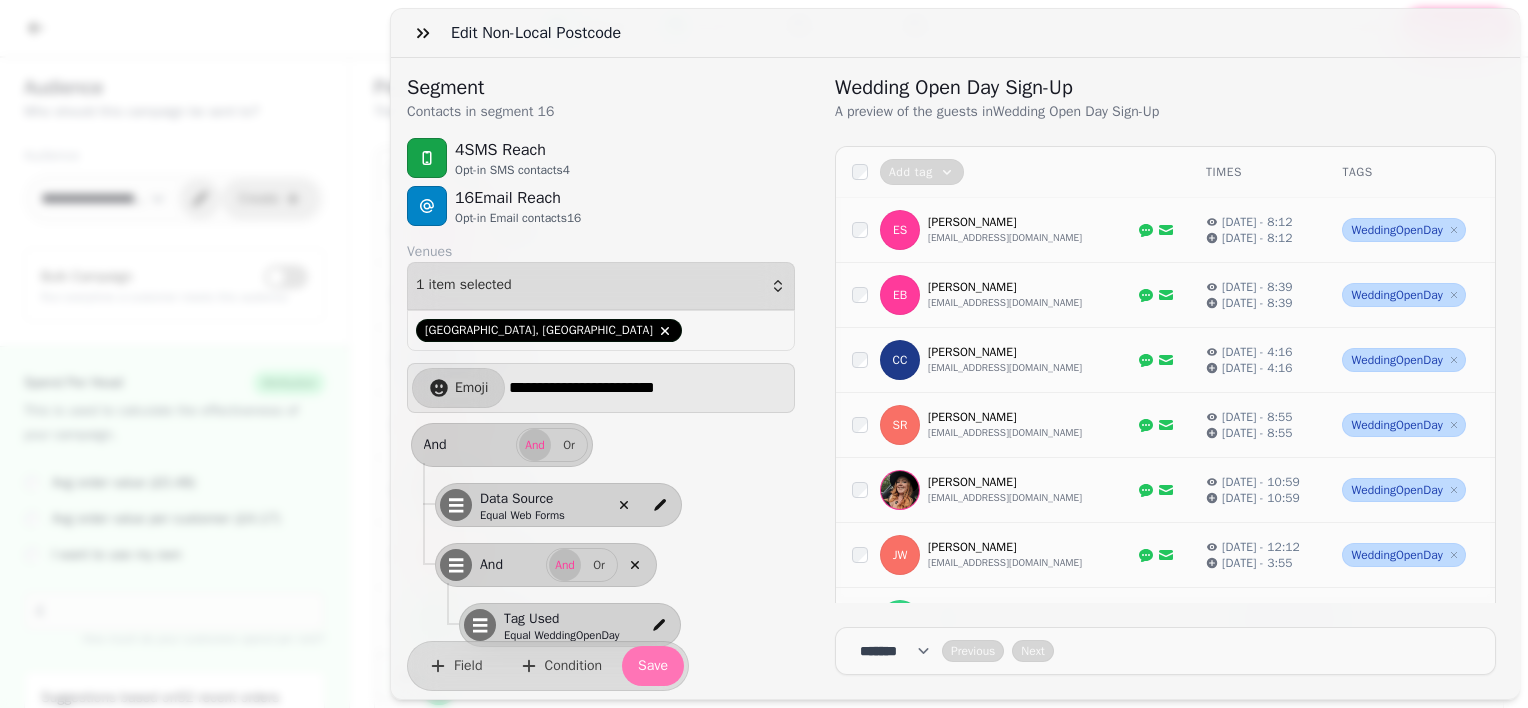 type on "**********" 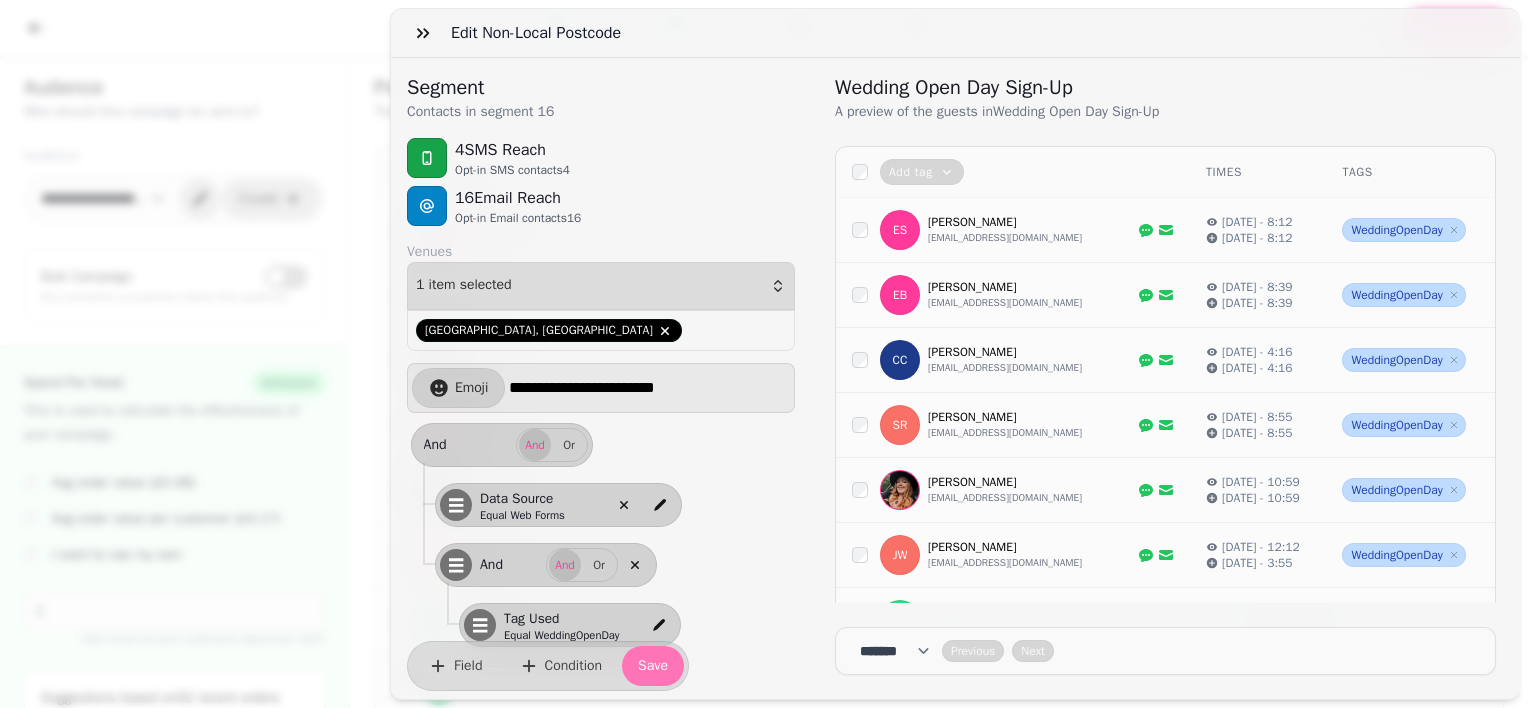 click on "Save" at bounding box center [653, 666] 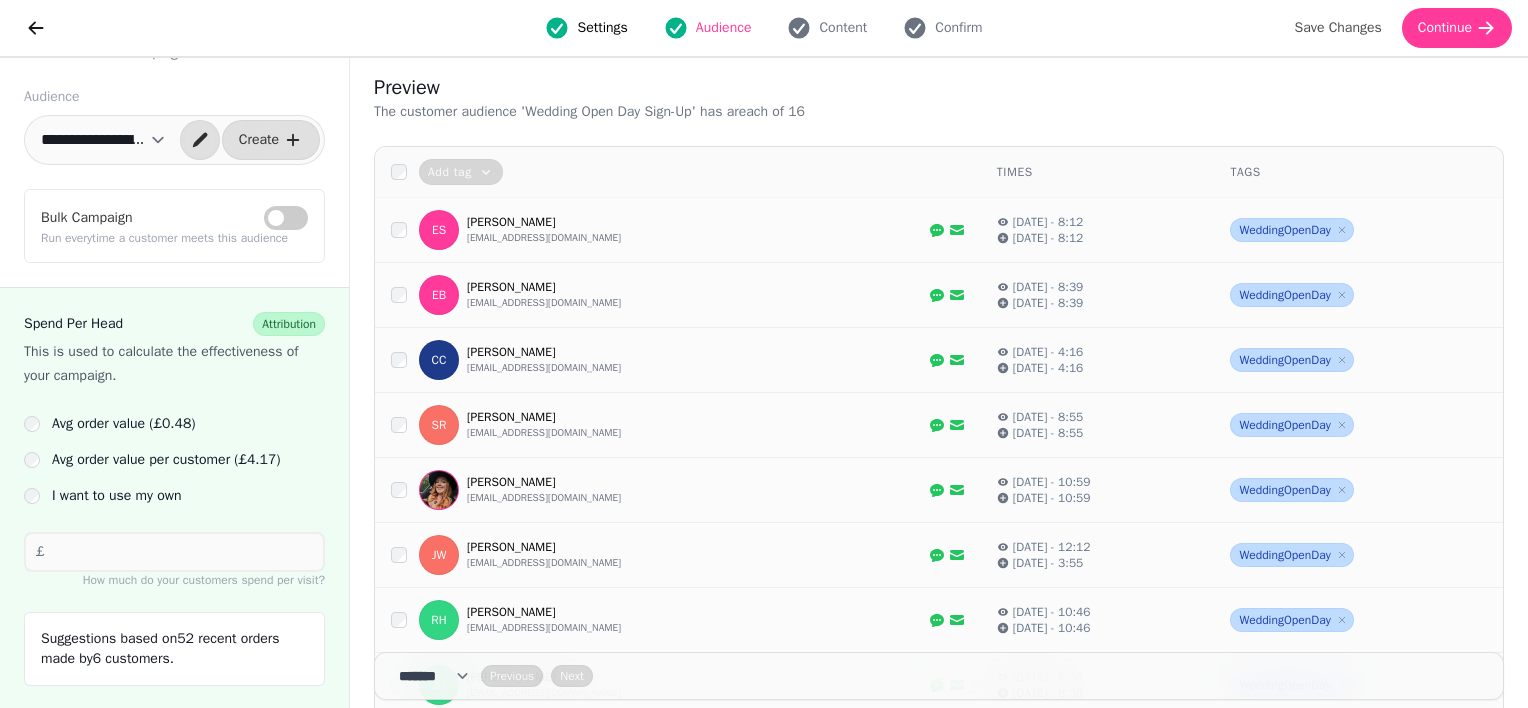 scroll, scrollTop: 0, scrollLeft: 0, axis: both 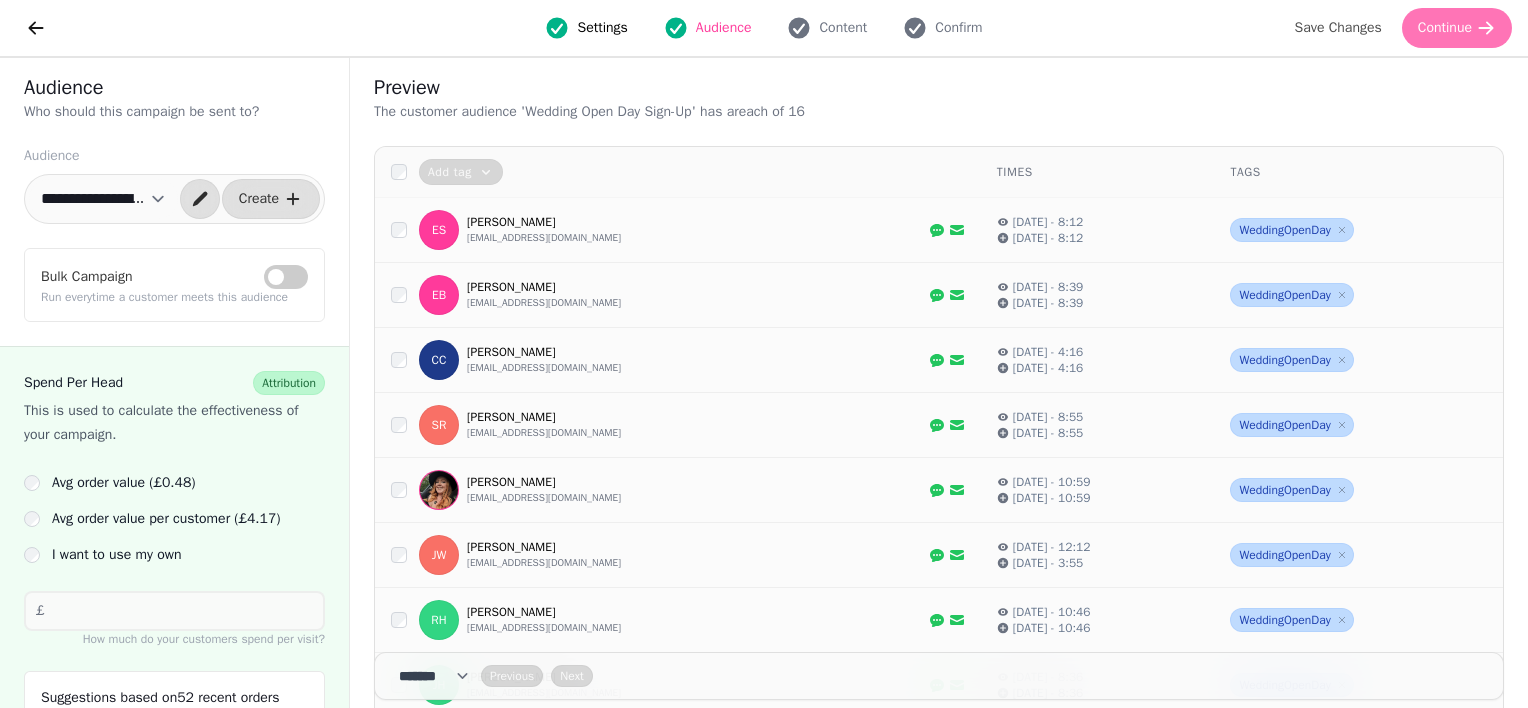 click on "Continue" at bounding box center [1445, 28] 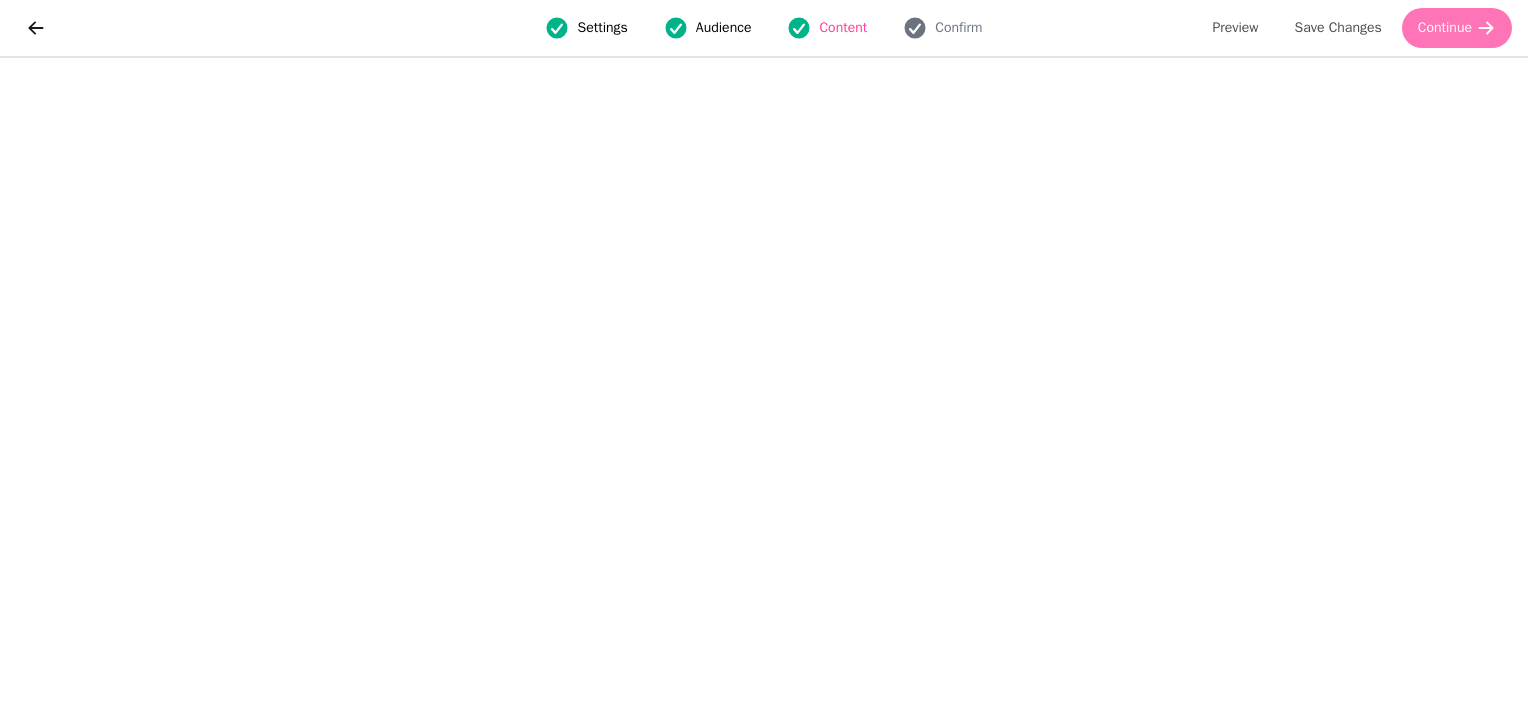 click on "Continue" at bounding box center [1457, 28] 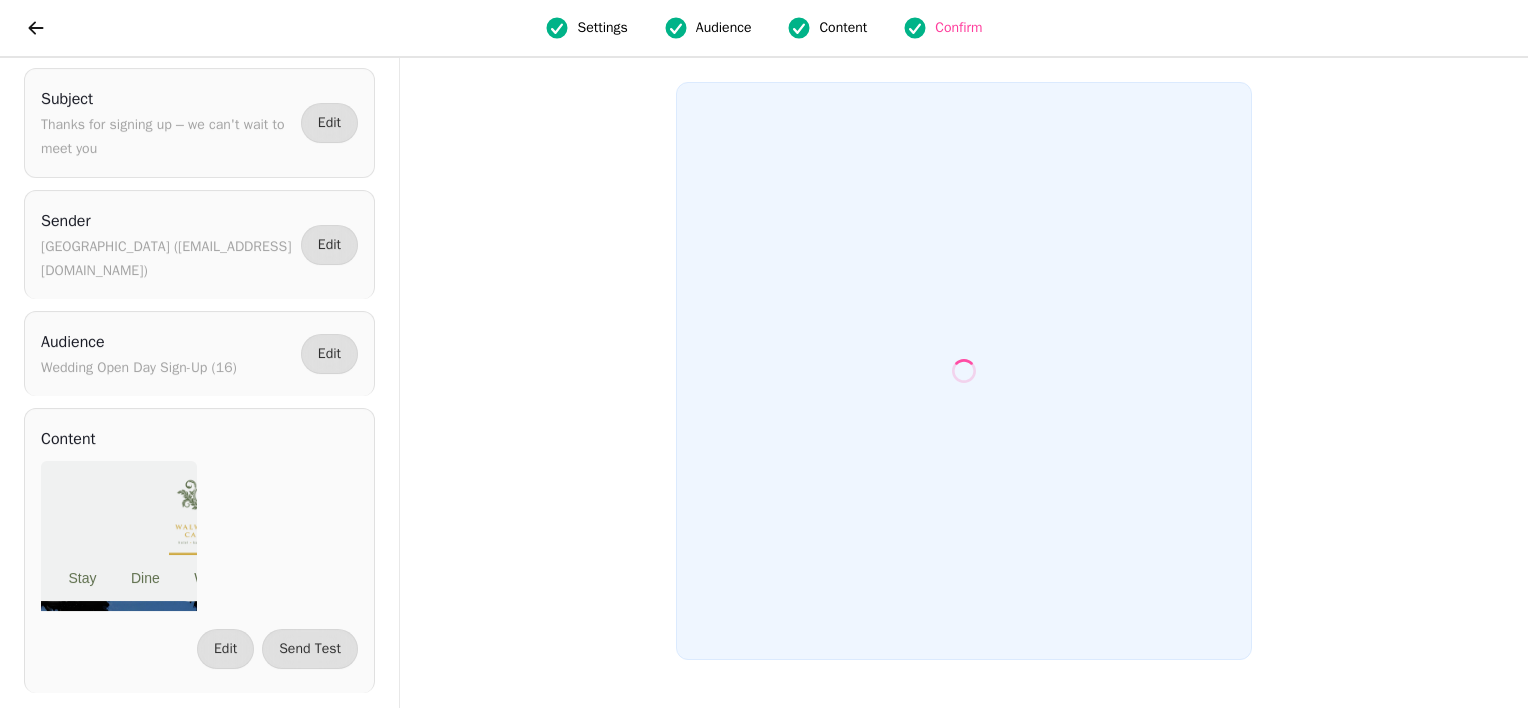 scroll, scrollTop: 0, scrollLeft: 0, axis: both 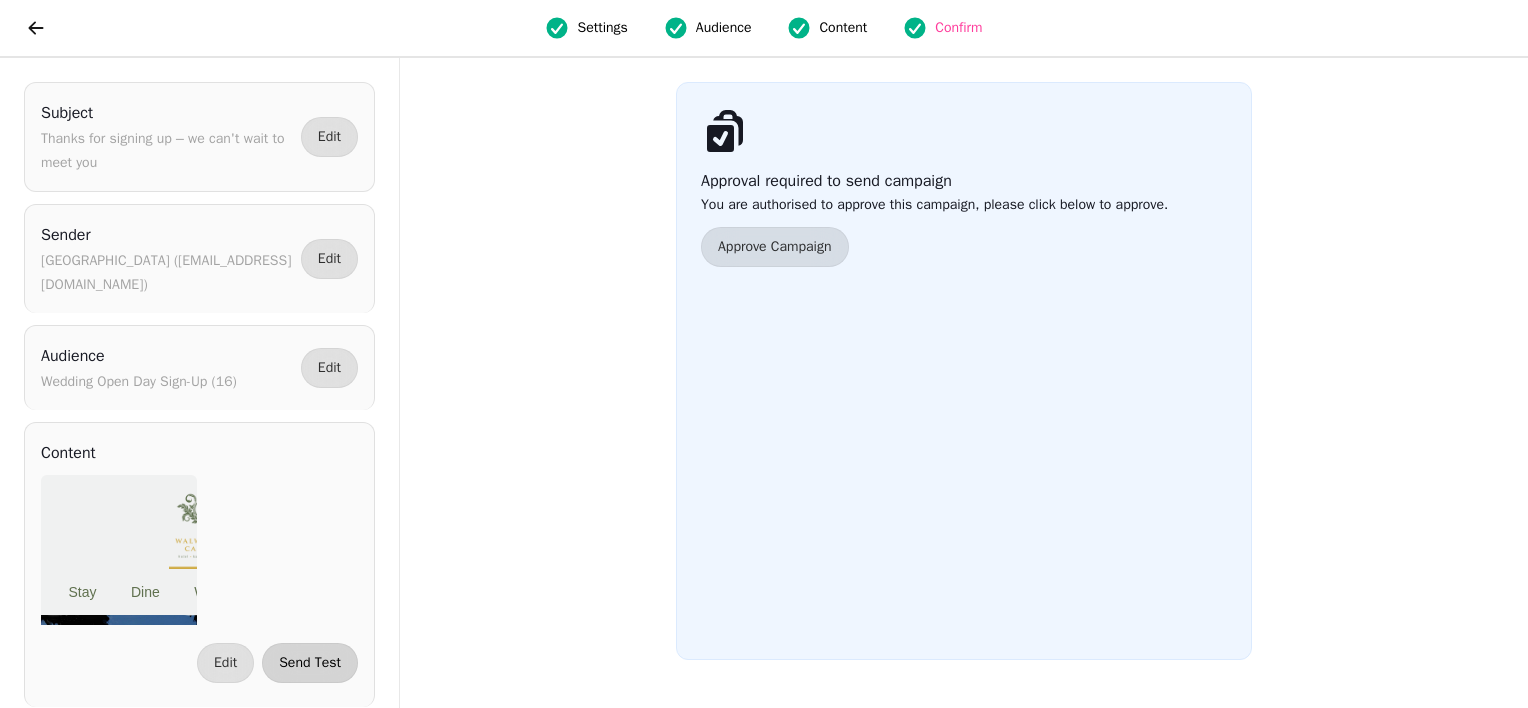 click on "Send Test" at bounding box center [310, 663] 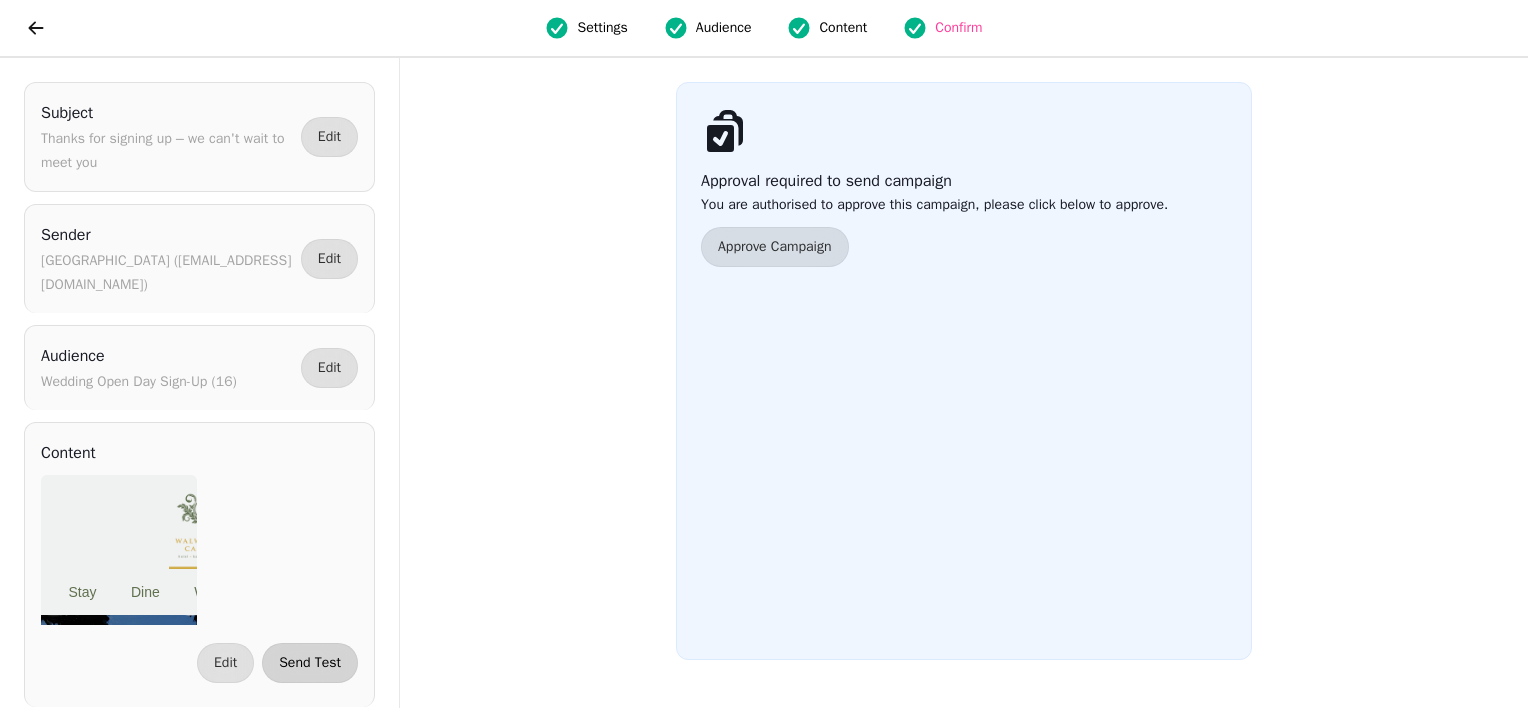 select on "**********" 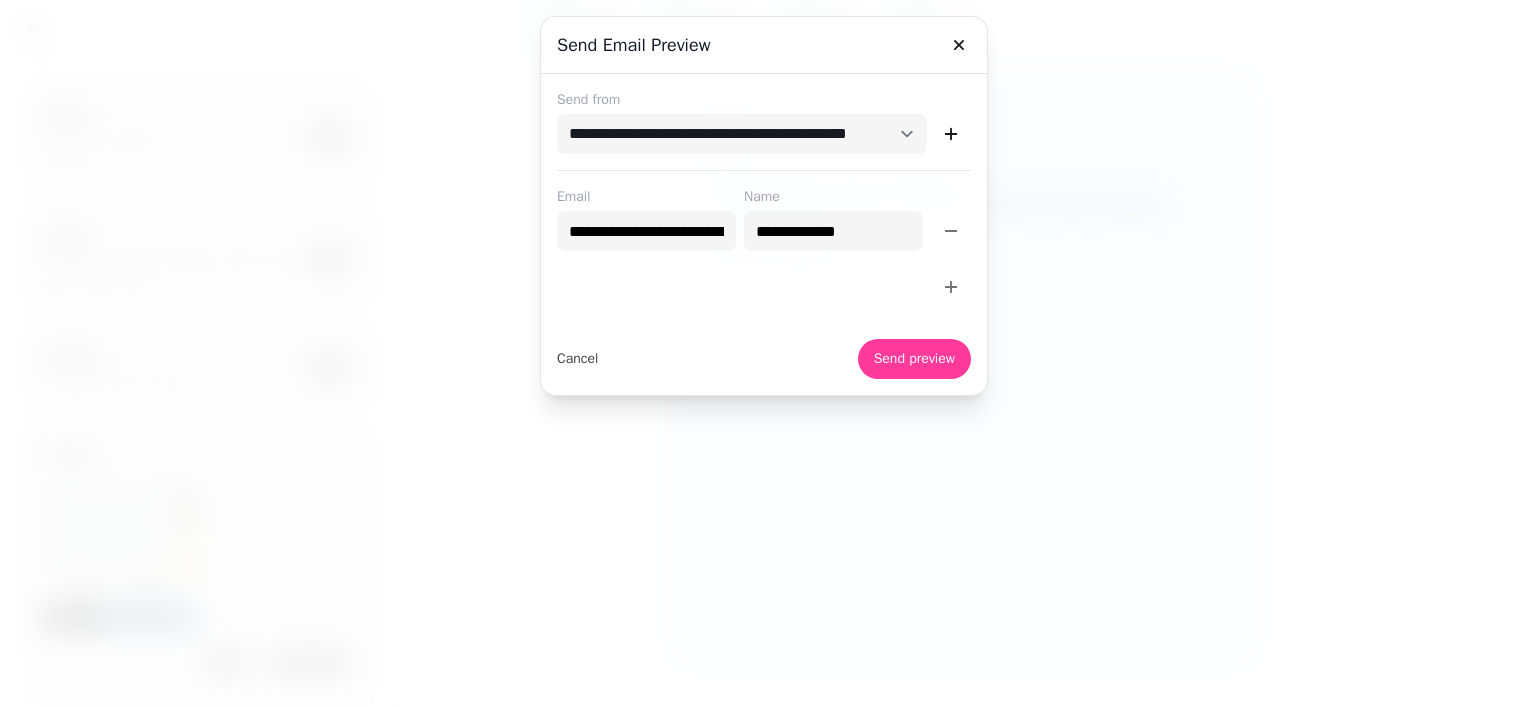 click 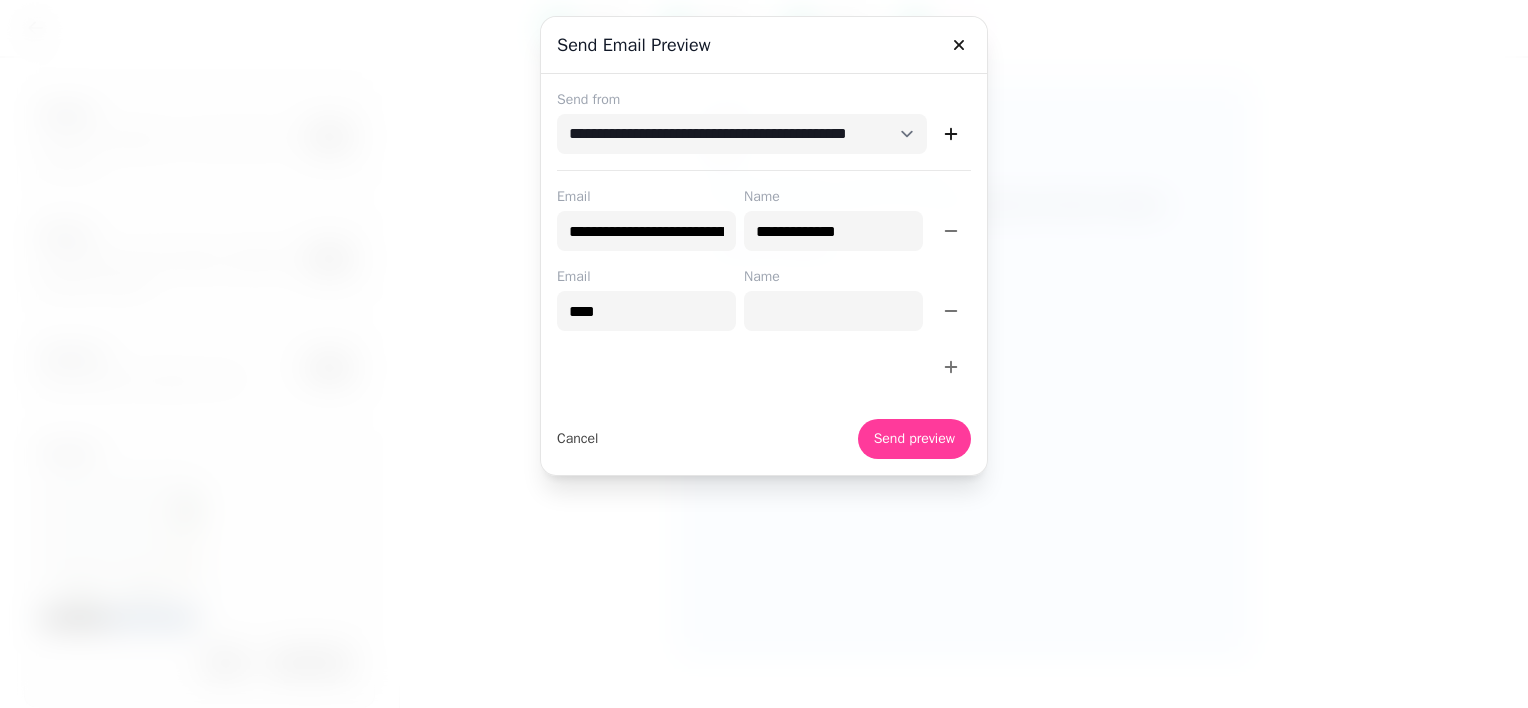 type on "**********" 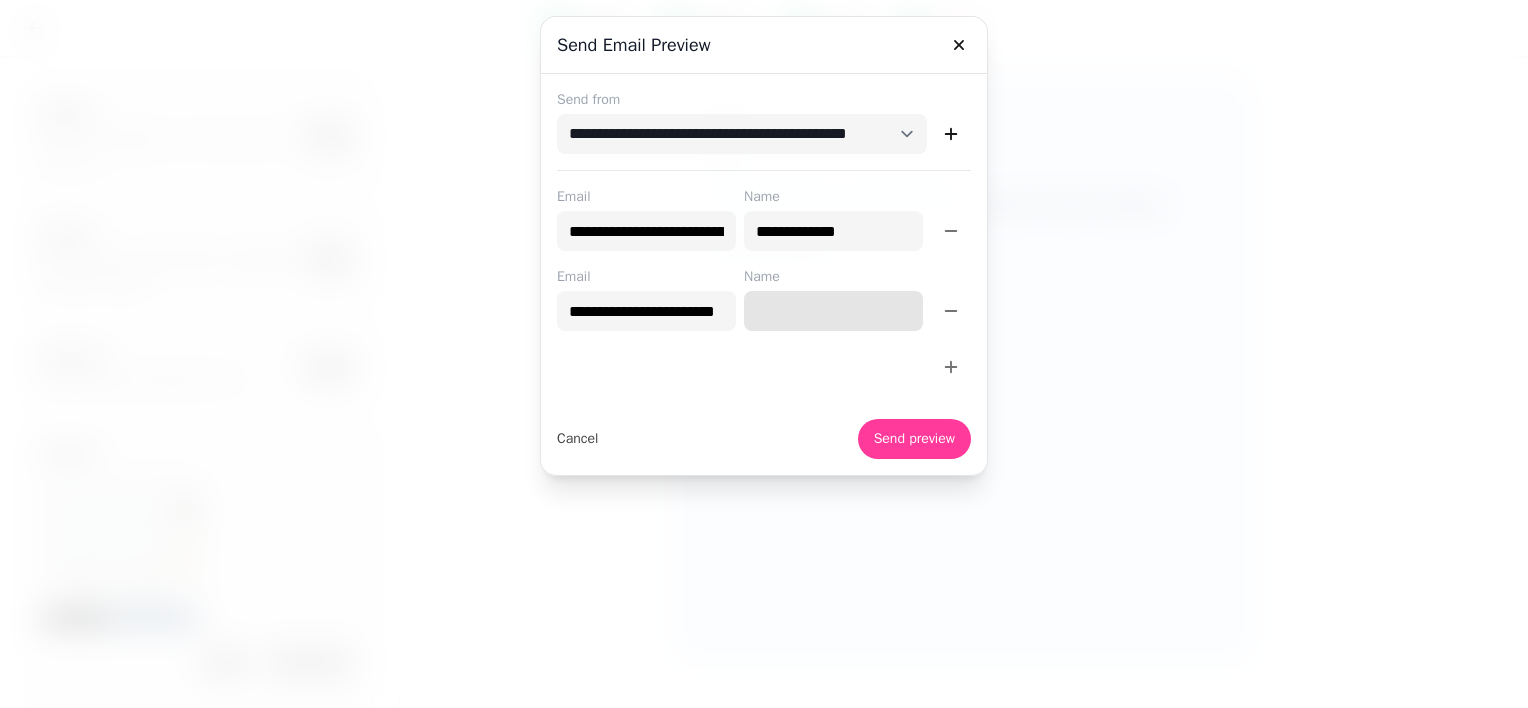 click on "Name" at bounding box center [833, 311] 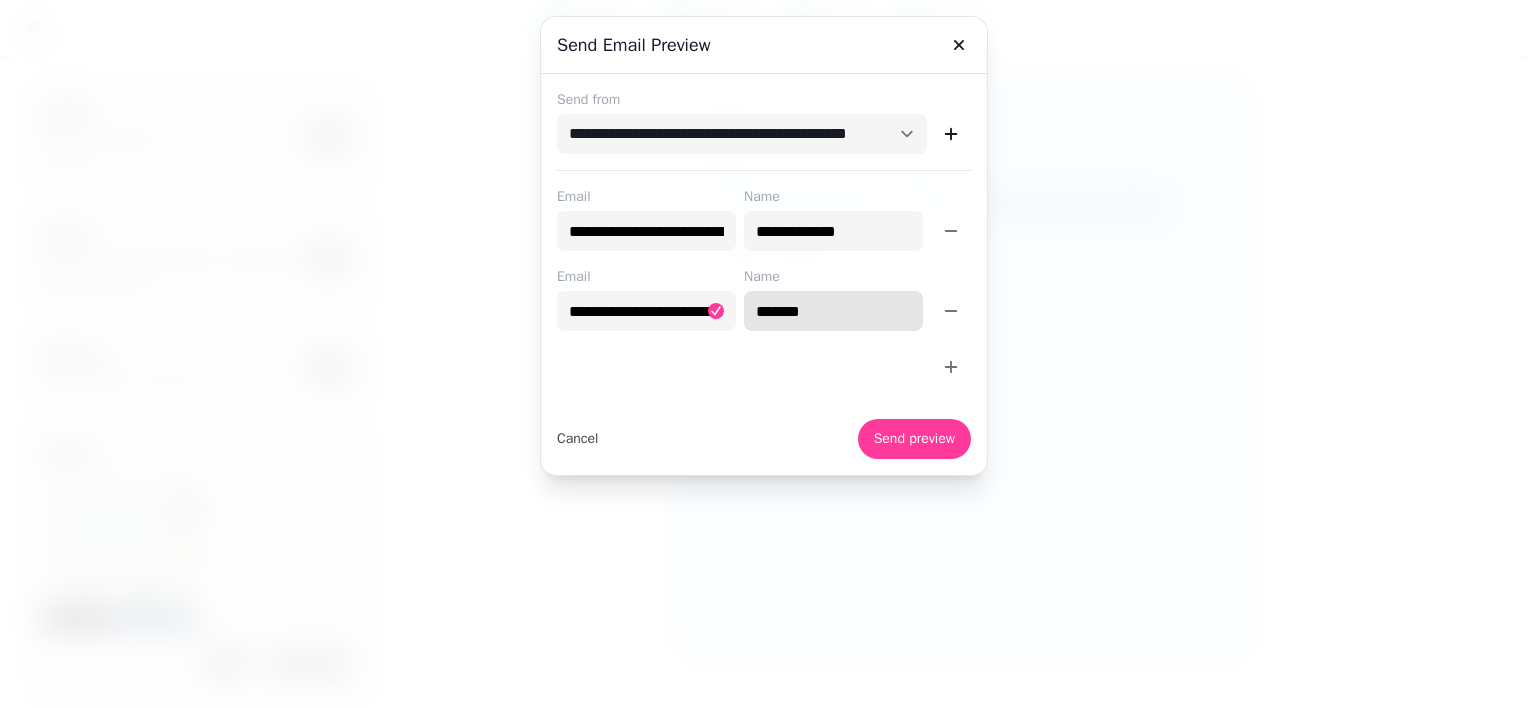 type on "**********" 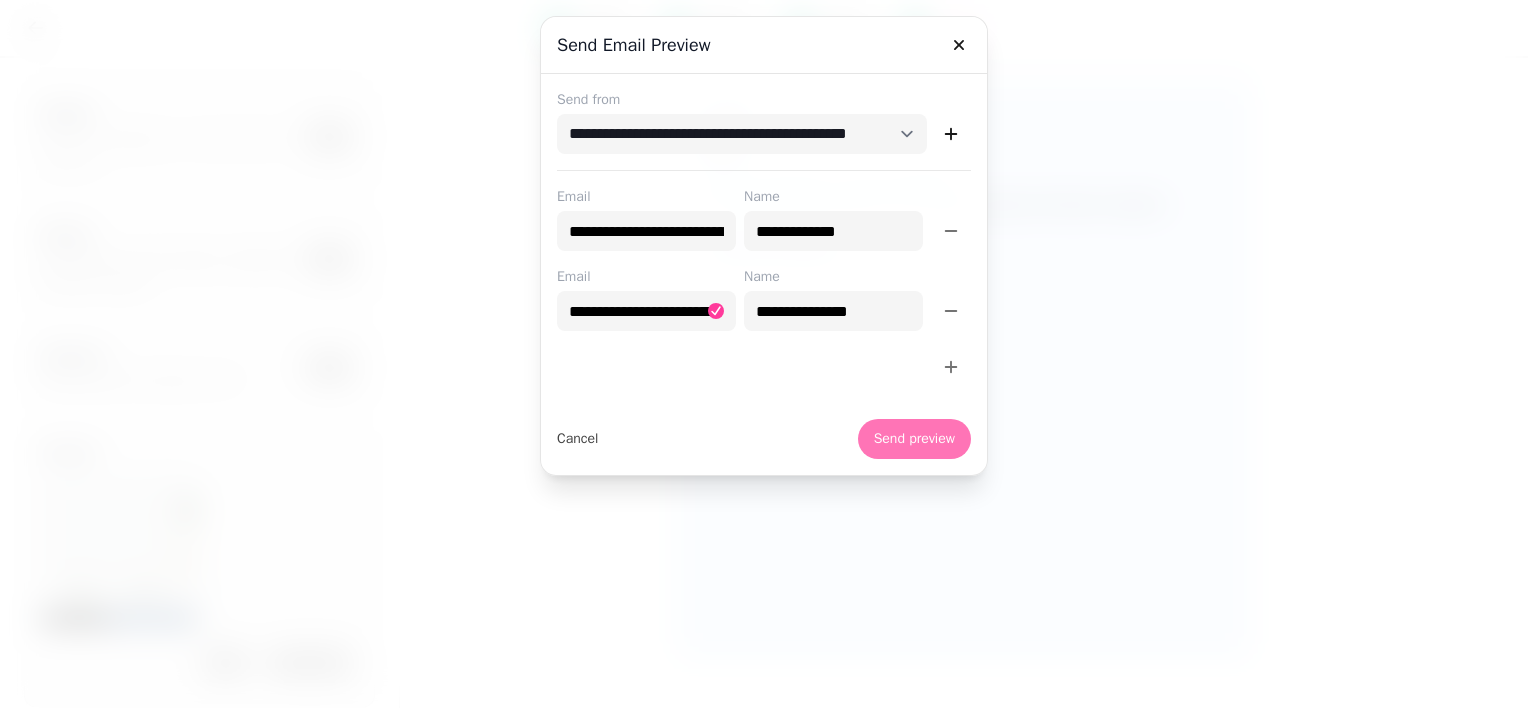 click on "Send preview" at bounding box center [914, 439] 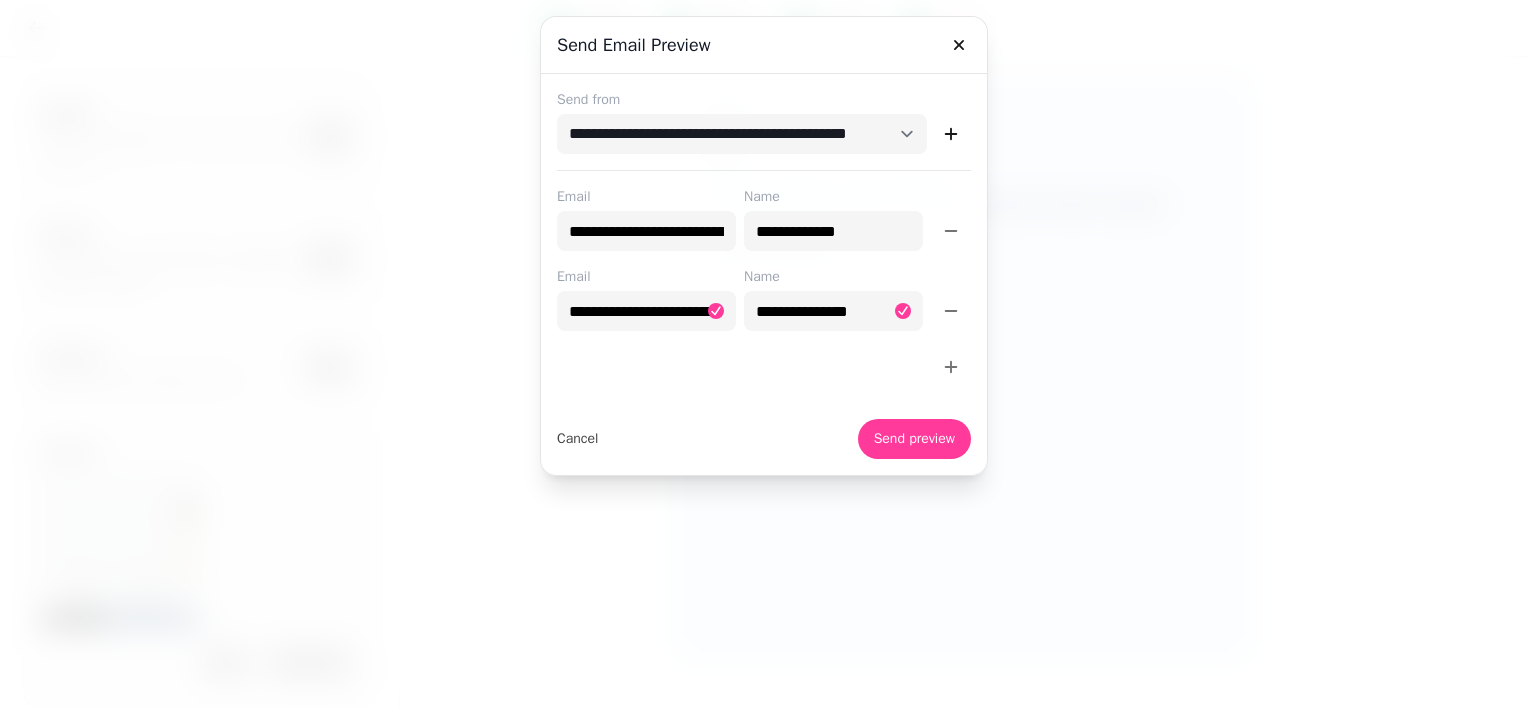 click at bounding box center (764, 354) 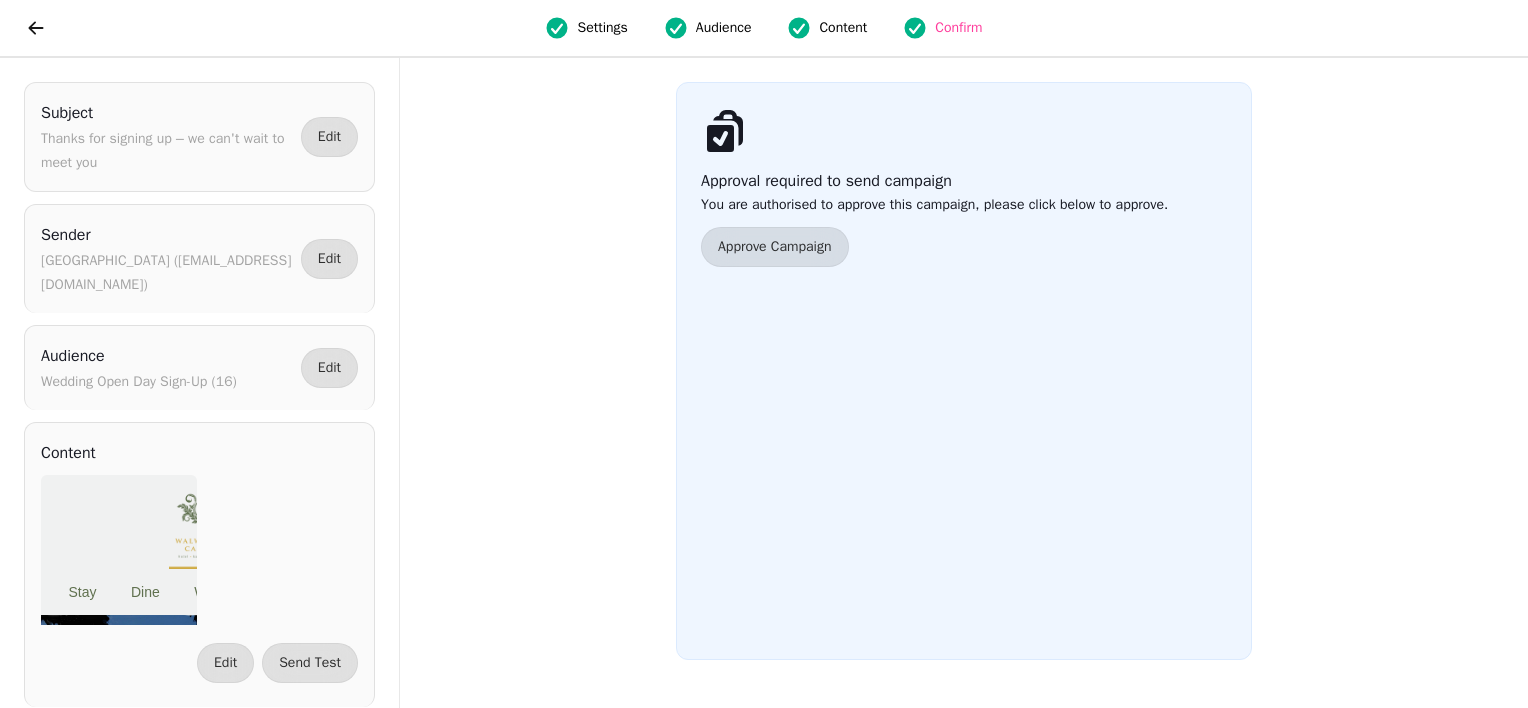 scroll, scrollTop: 21, scrollLeft: 0, axis: vertical 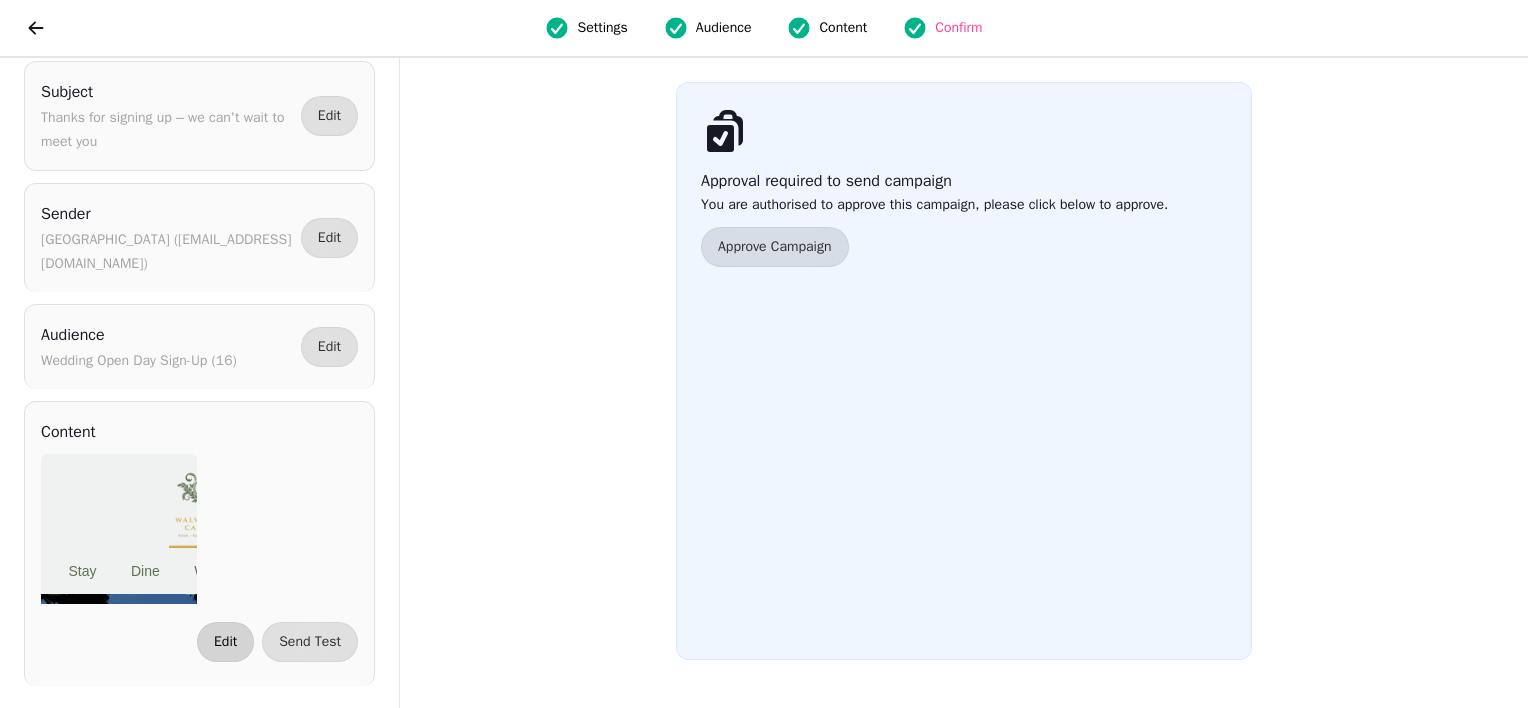 click on "Edit" at bounding box center (225, 642) 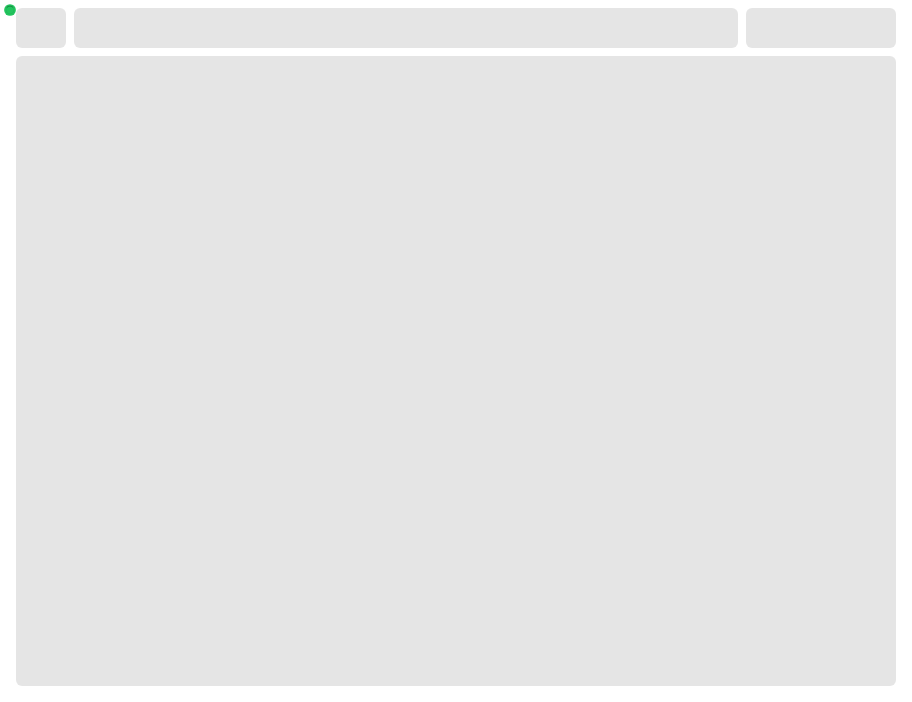 scroll, scrollTop: 0, scrollLeft: 0, axis: both 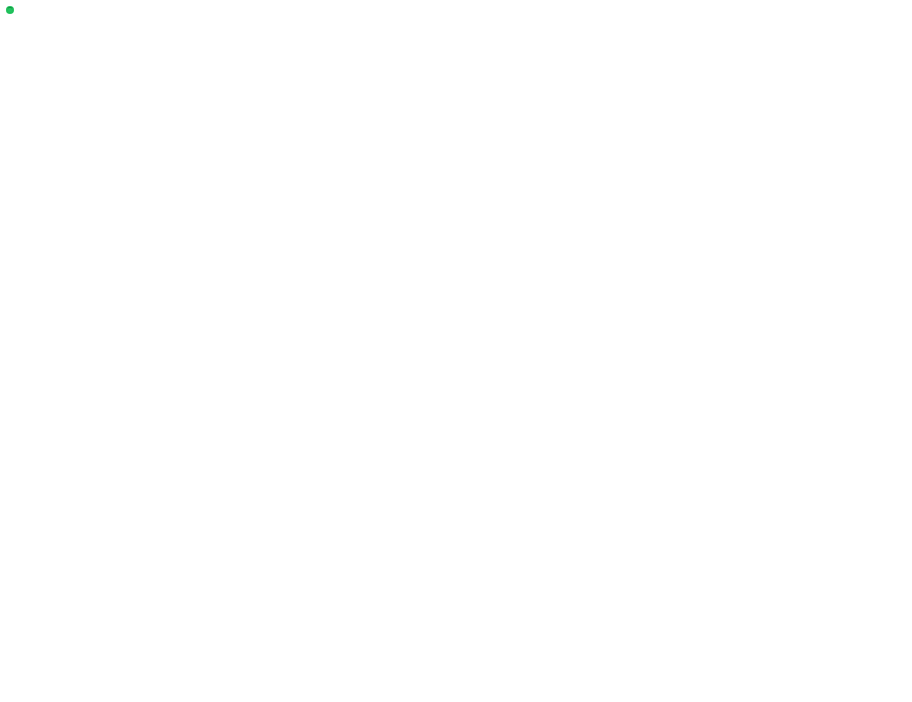 select on "**********" 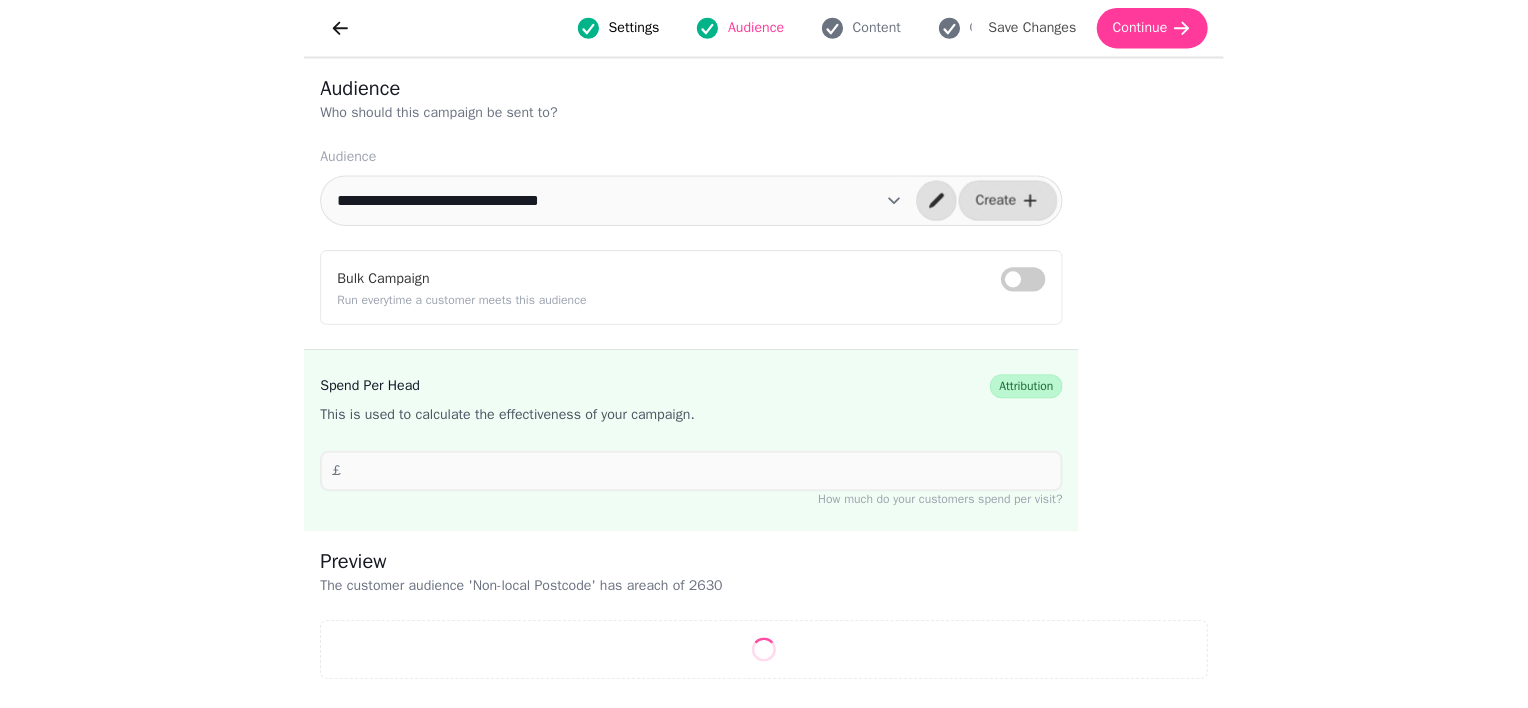 scroll, scrollTop: 0, scrollLeft: 0, axis: both 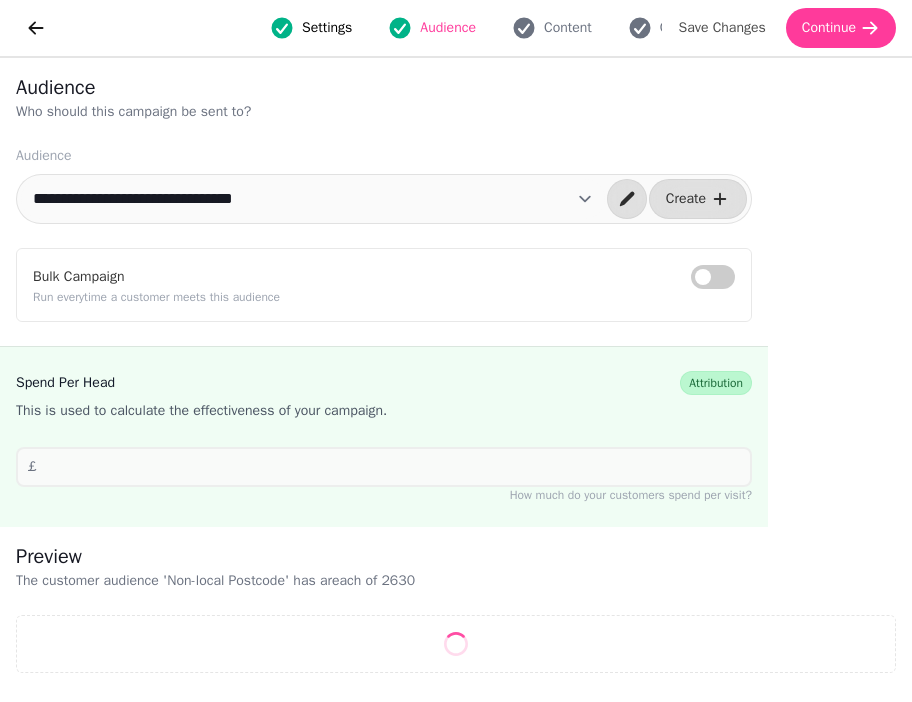 select on "**" 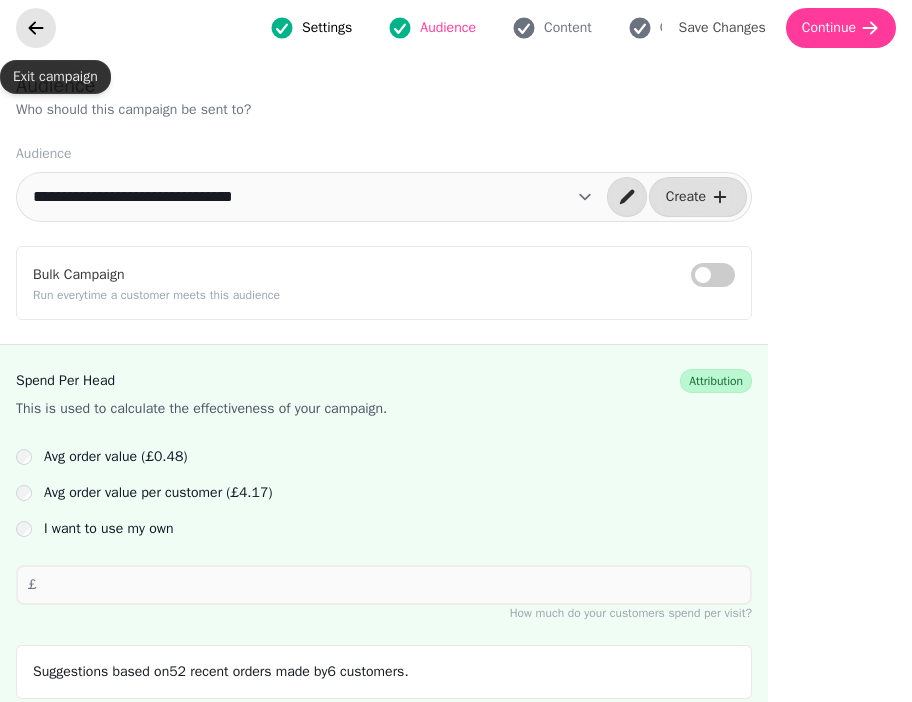 click at bounding box center [36, 28] 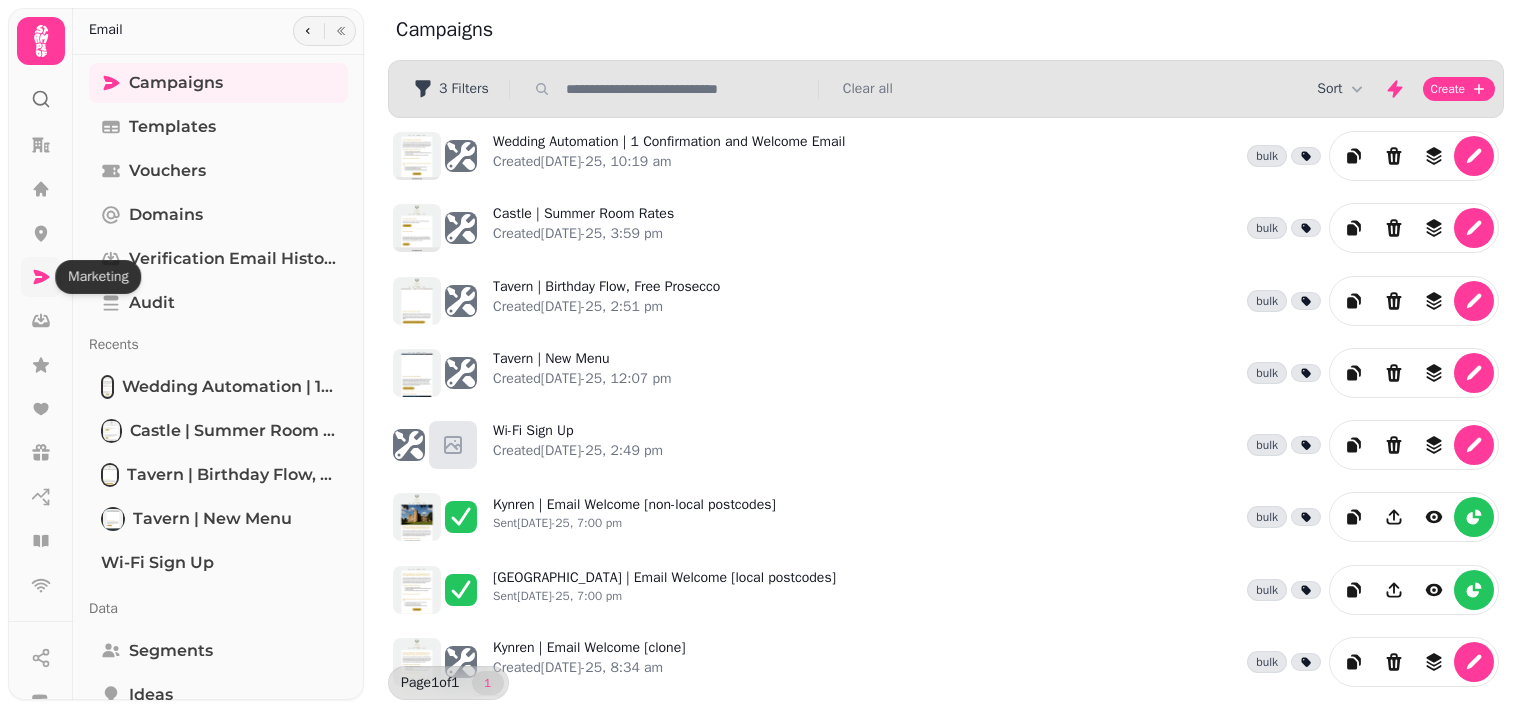 click 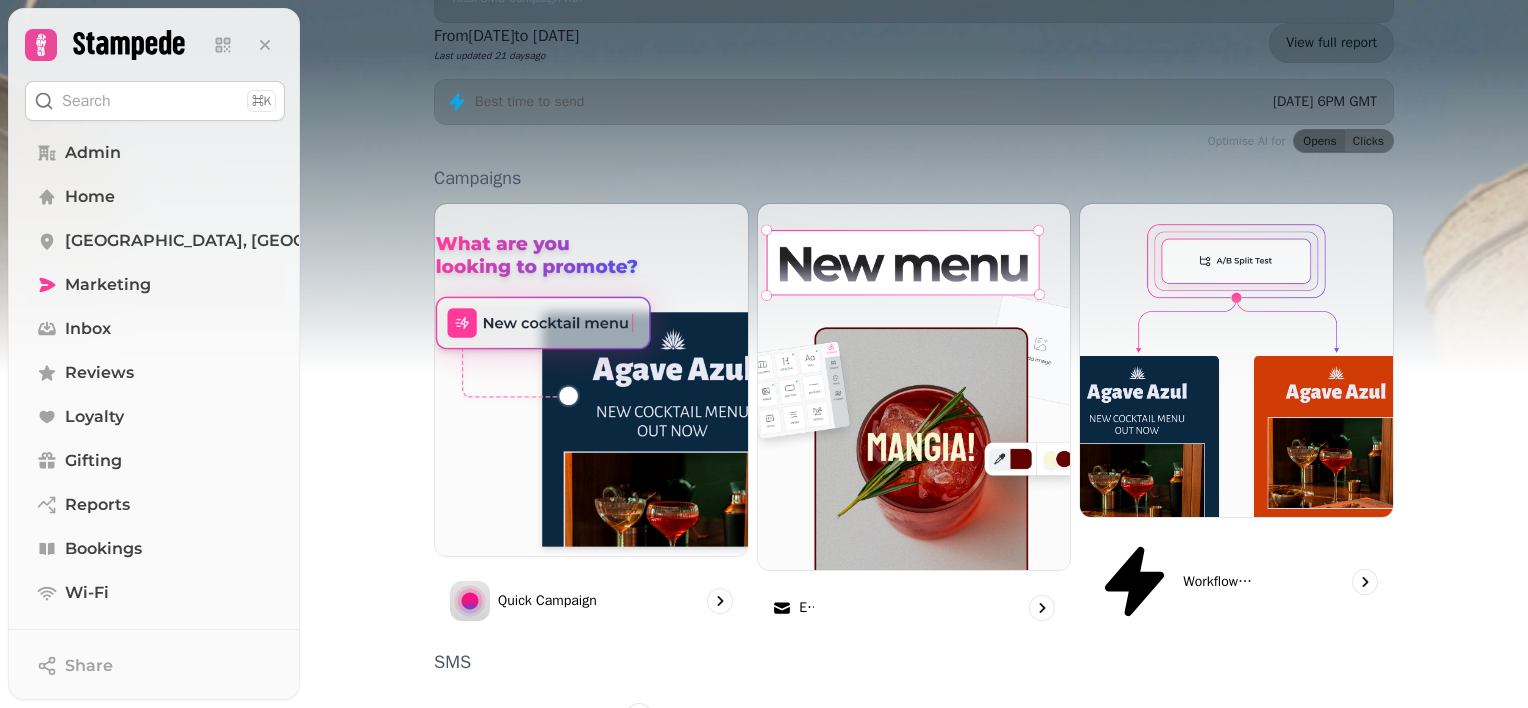 scroll, scrollTop: 537, scrollLeft: 0, axis: vertical 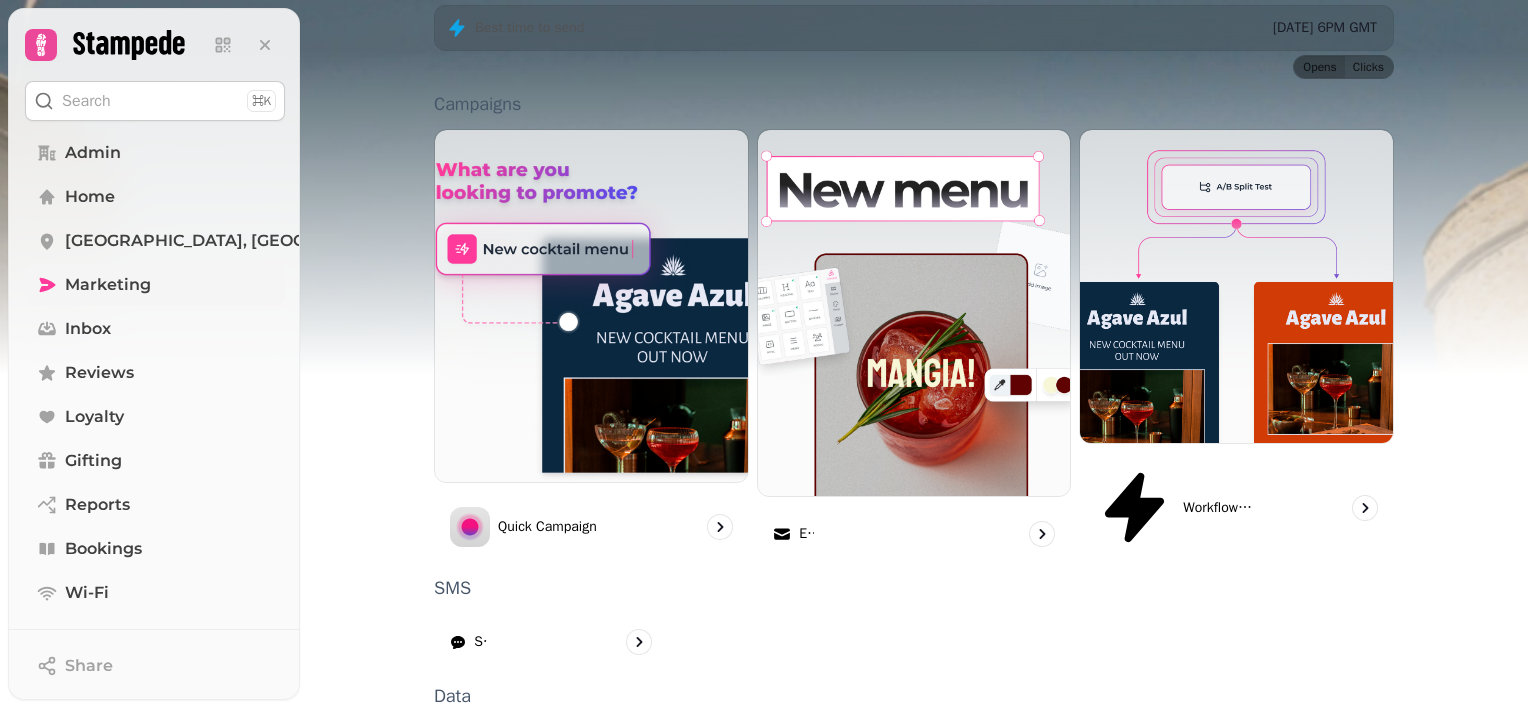 click on "Forms" at bounding box center [1236, 865] 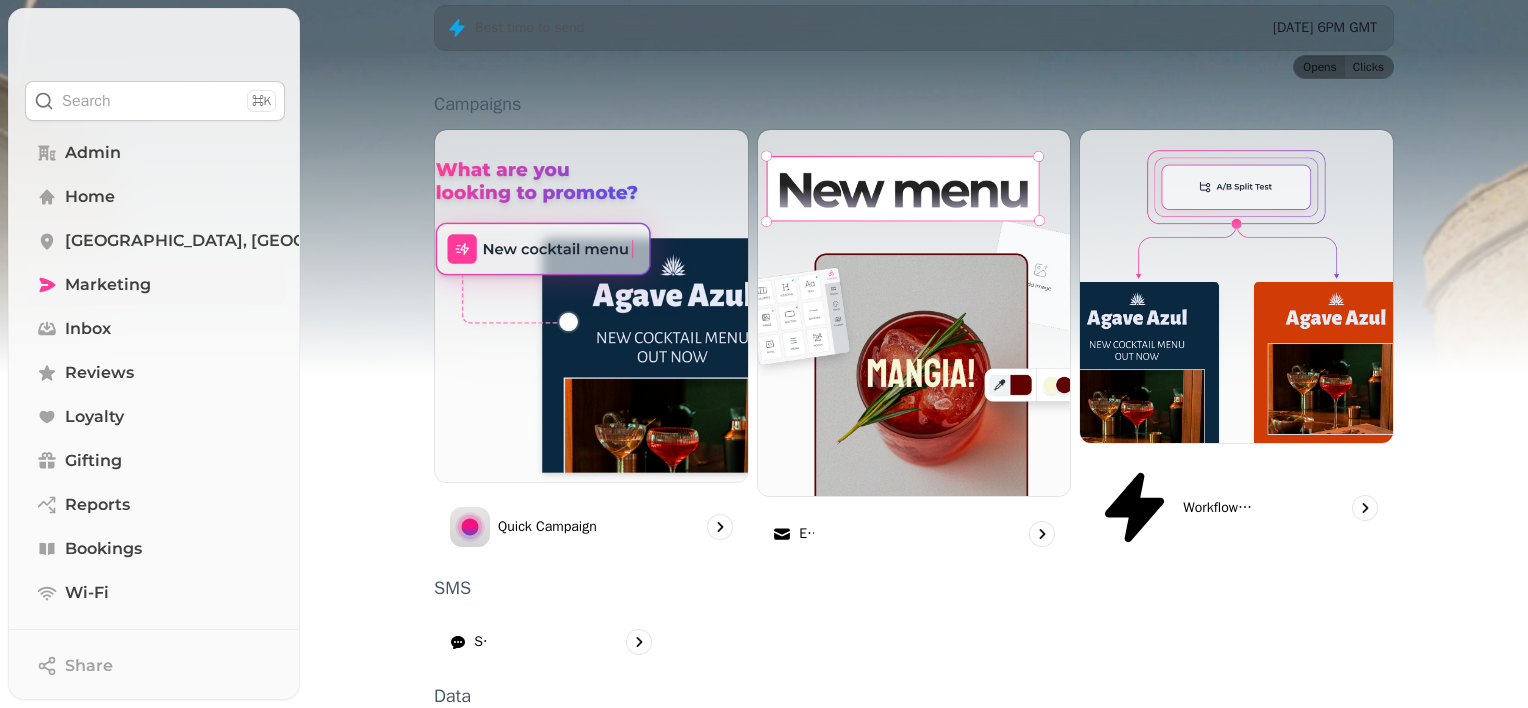 scroll, scrollTop: 0, scrollLeft: 0, axis: both 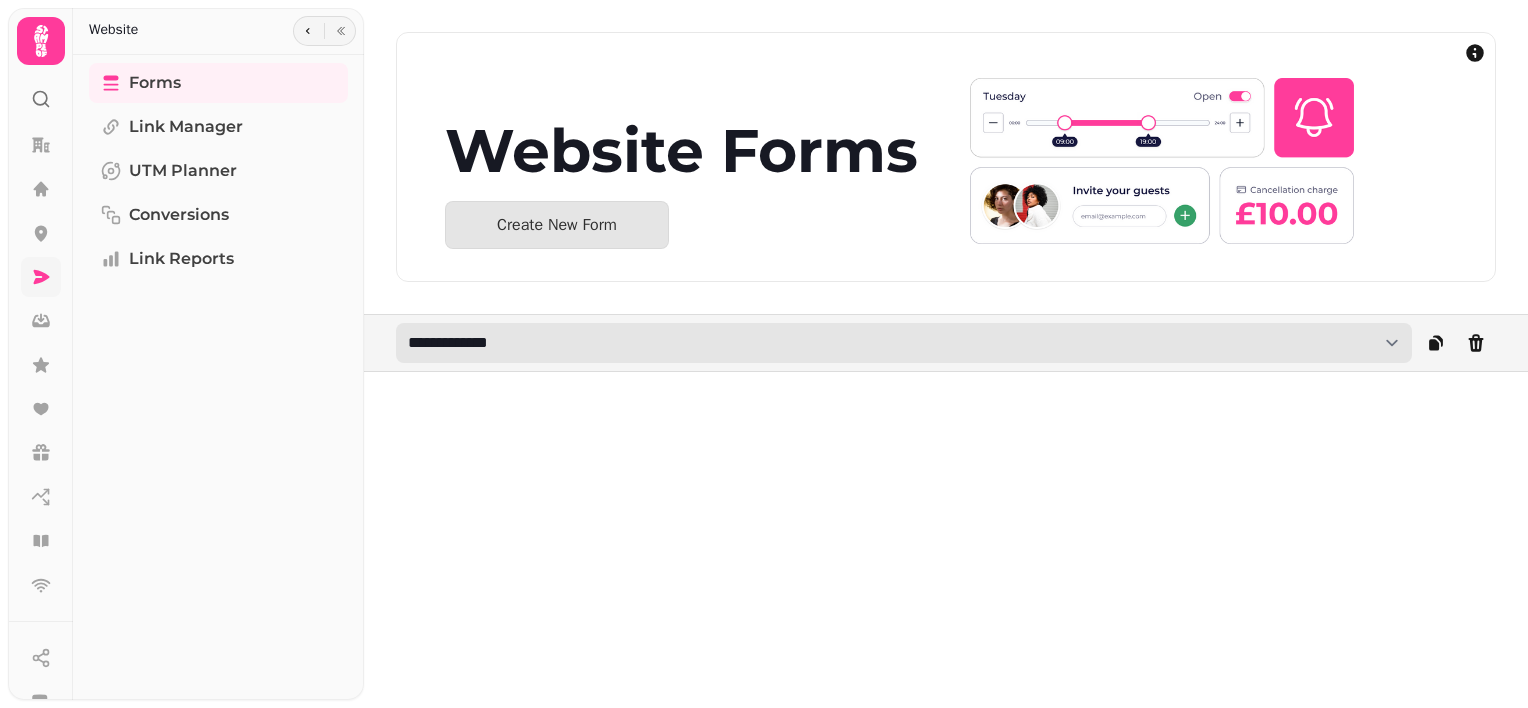 click on "**********" at bounding box center [904, 343] 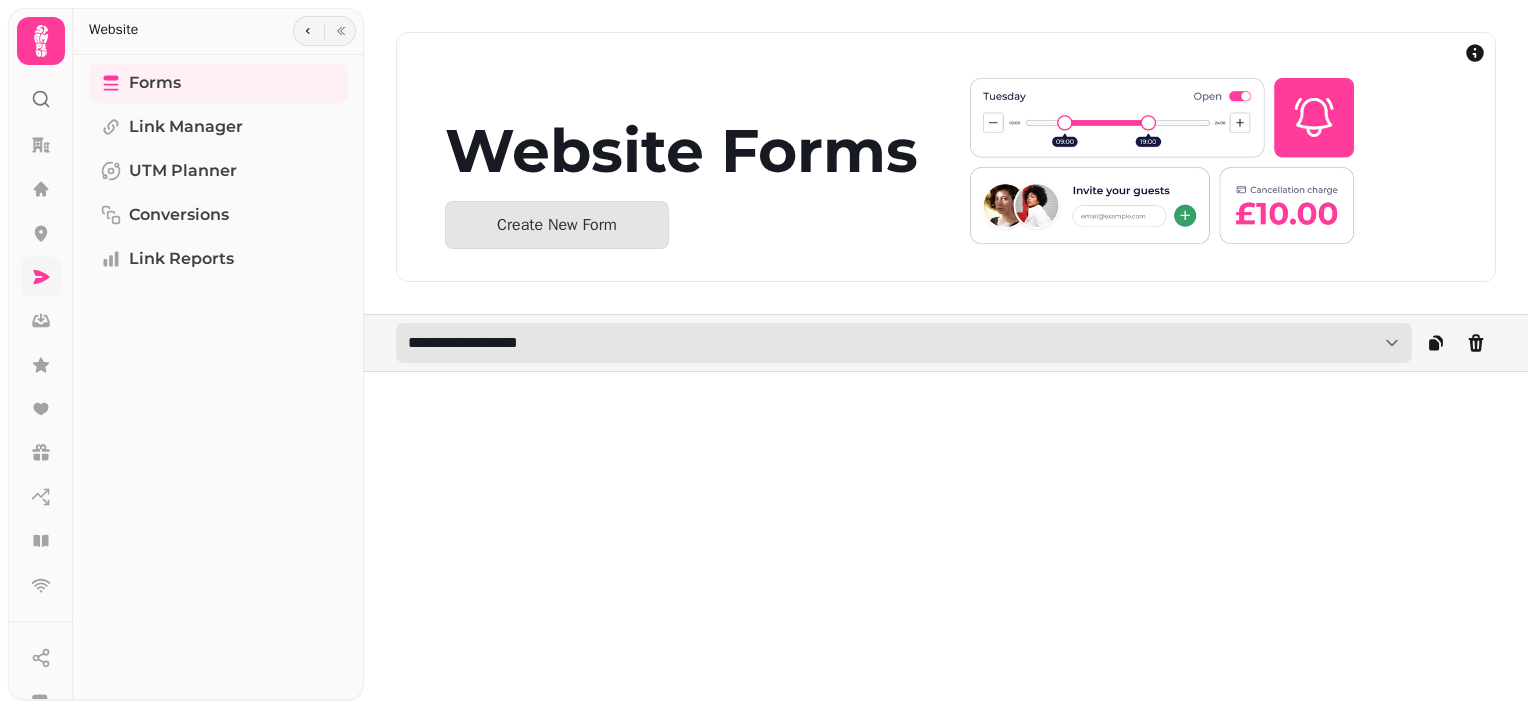 click on "**********" at bounding box center (904, 343) 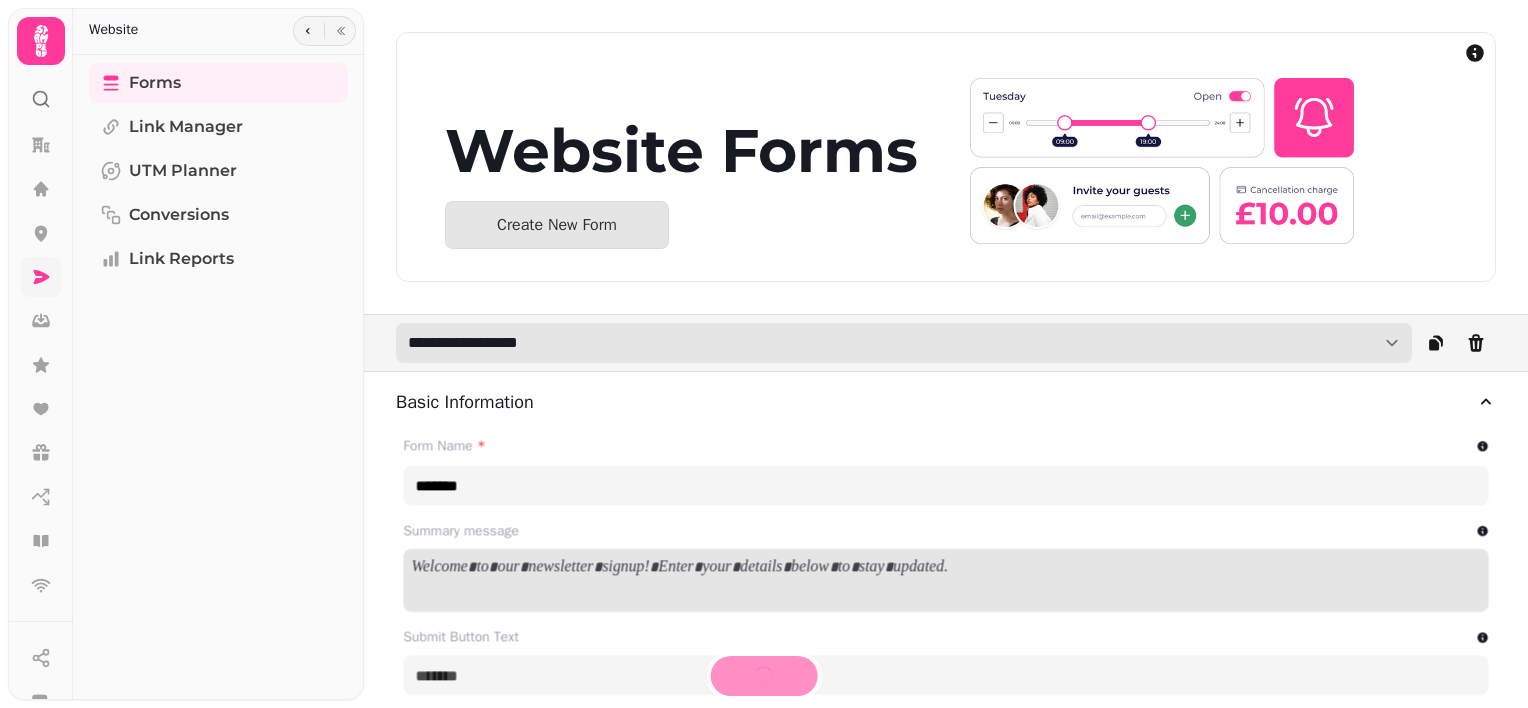 type on "**********" 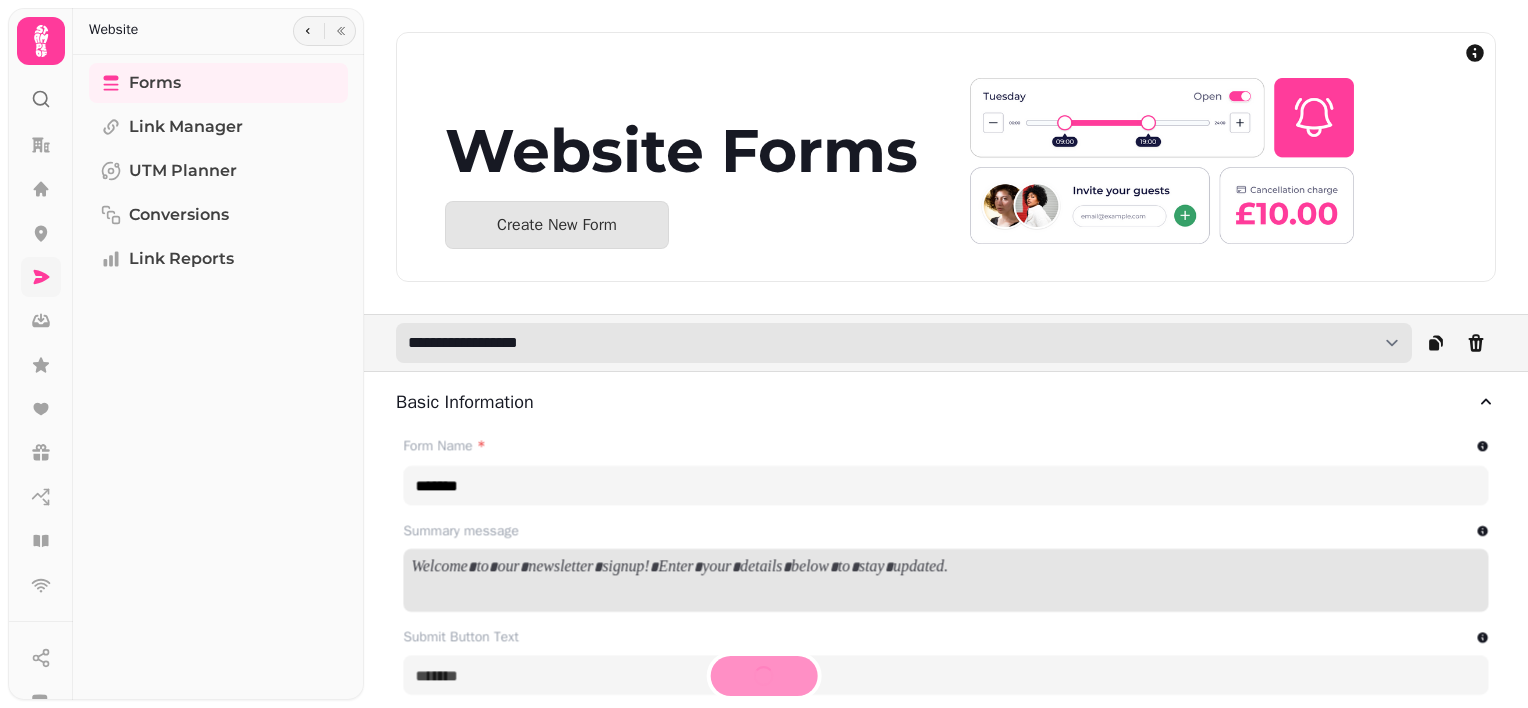type on "**********" 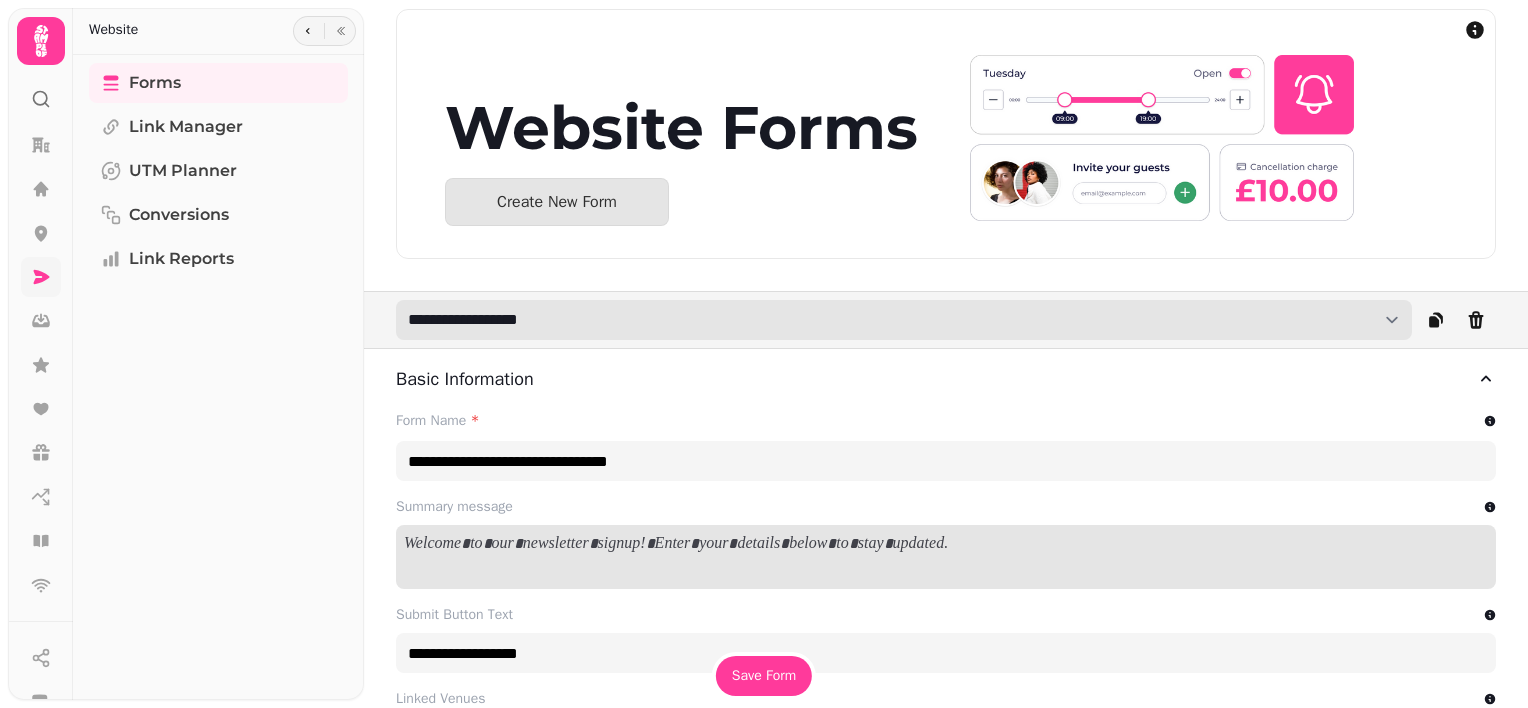 scroll, scrollTop: 0, scrollLeft: 0, axis: both 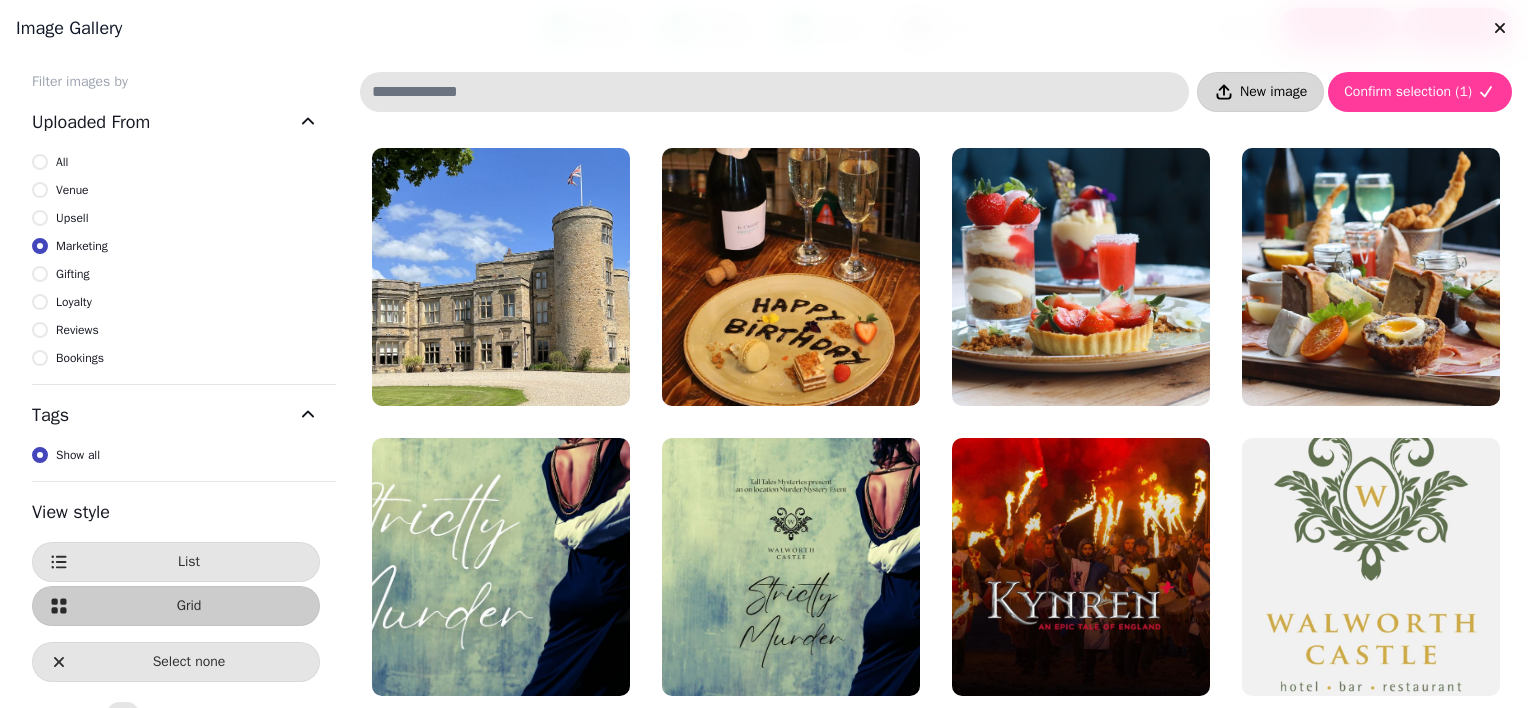 click 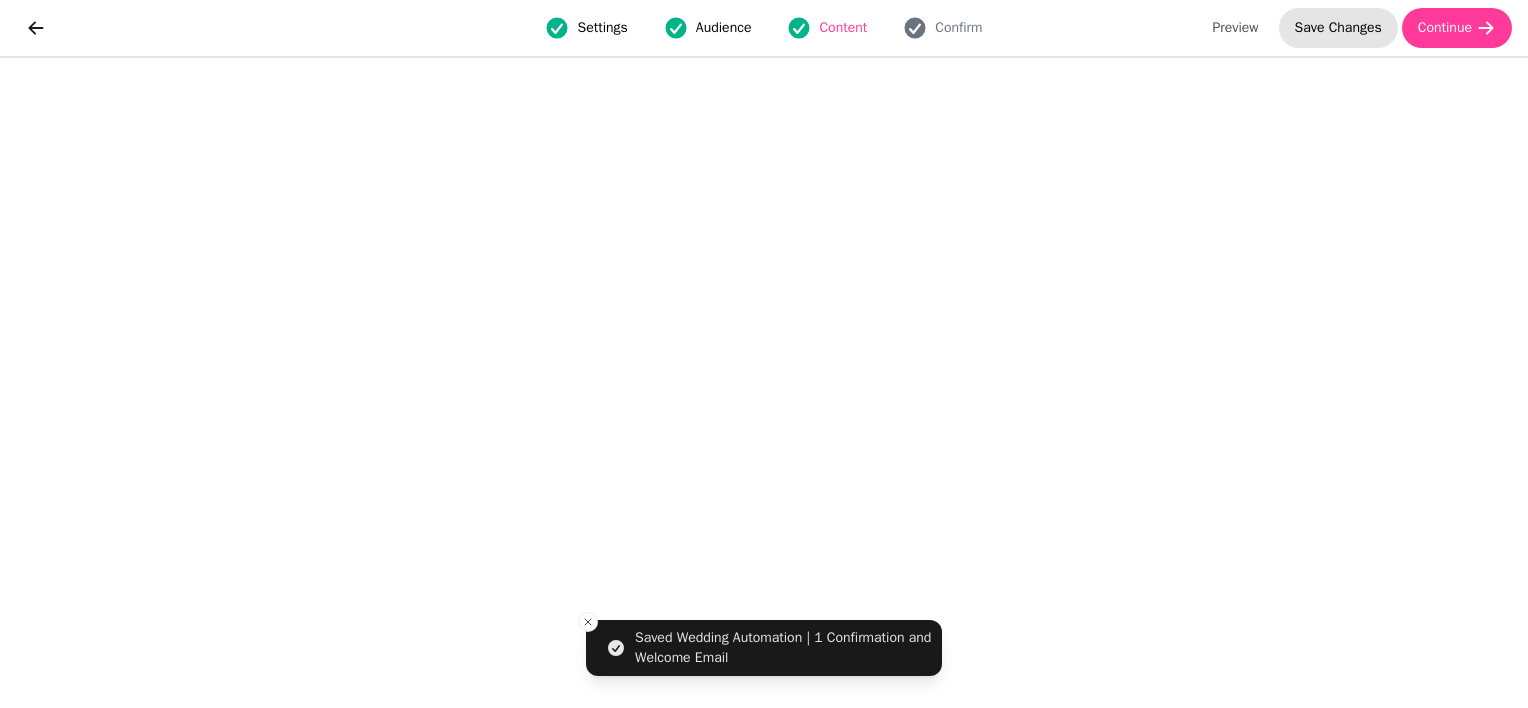 click on "Save Changes" at bounding box center [1338, 28] 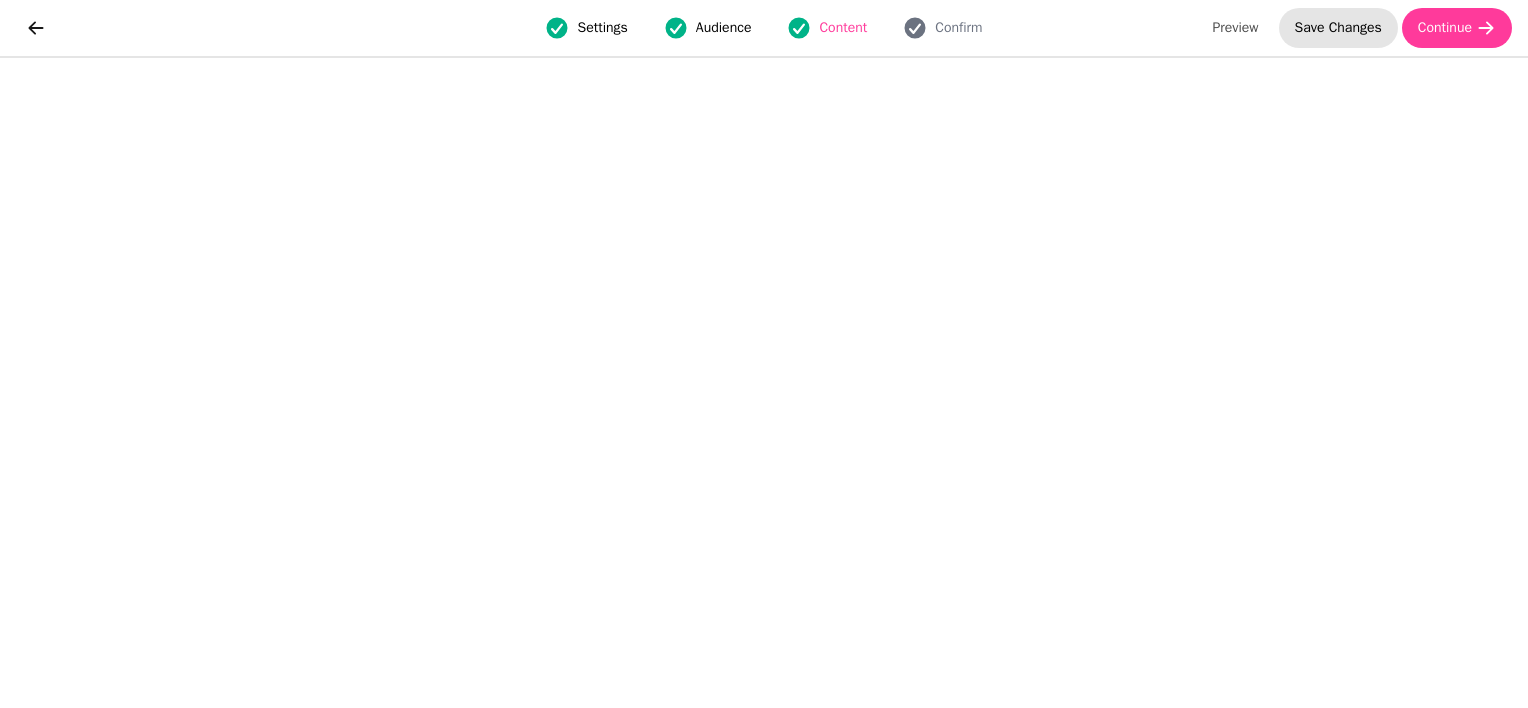 click on "Save Changes" at bounding box center (1338, 28) 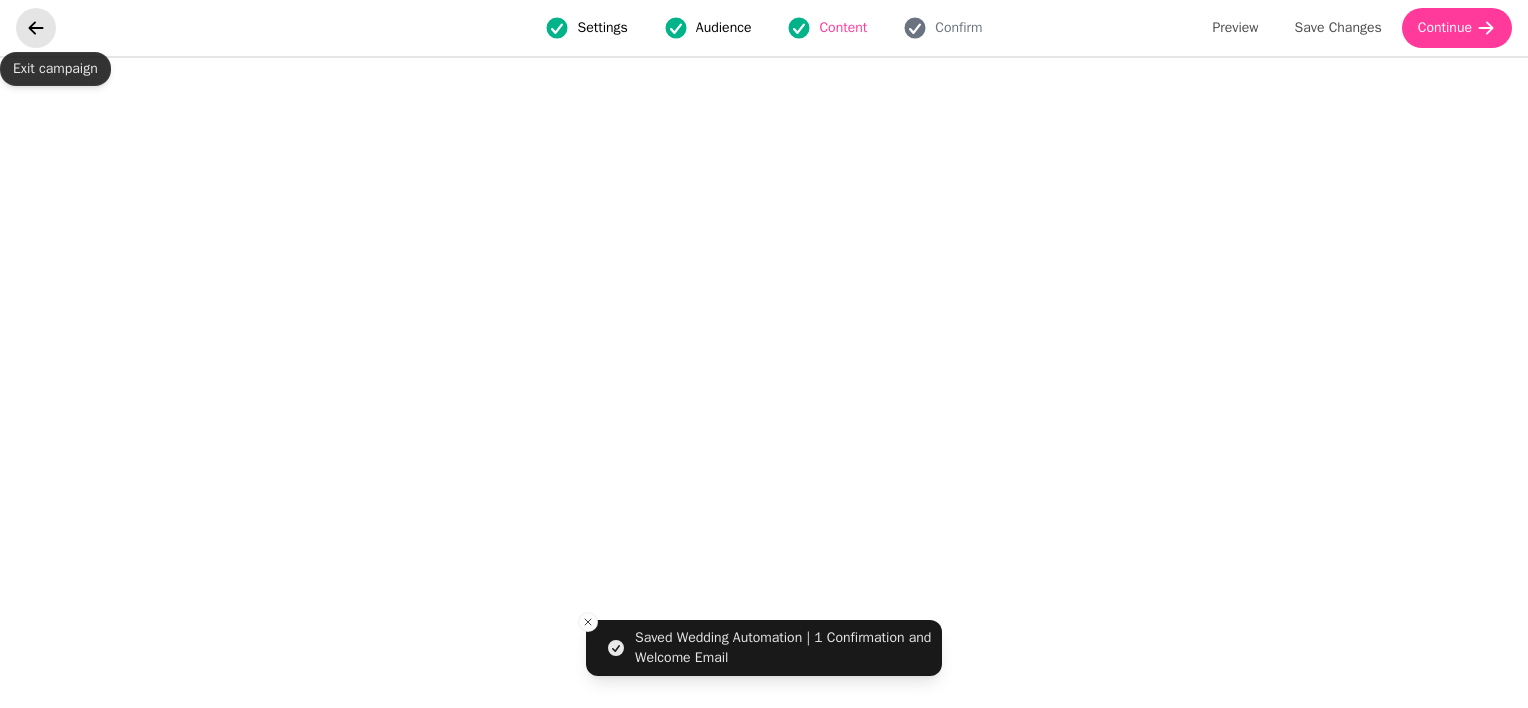 click 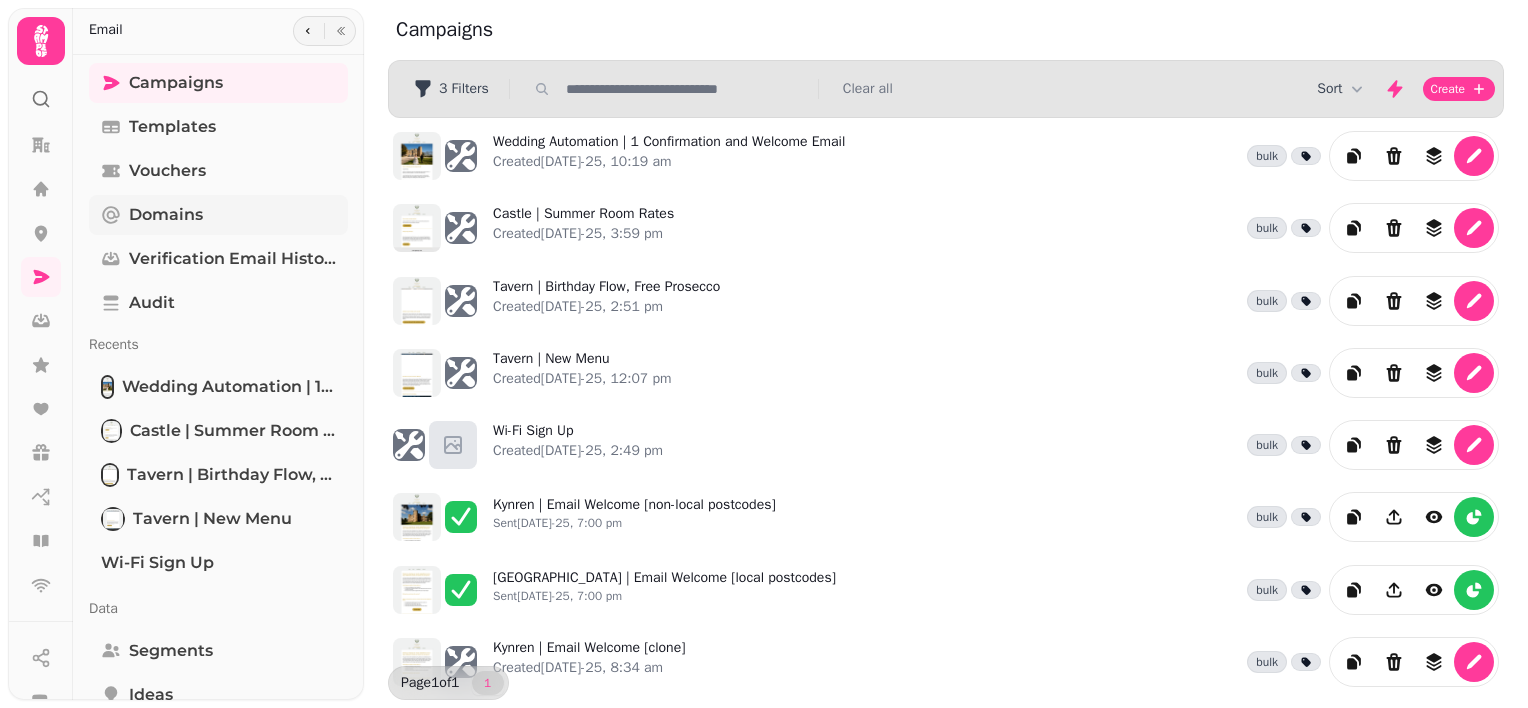 scroll, scrollTop: 246, scrollLeft: 0, axis: vertical 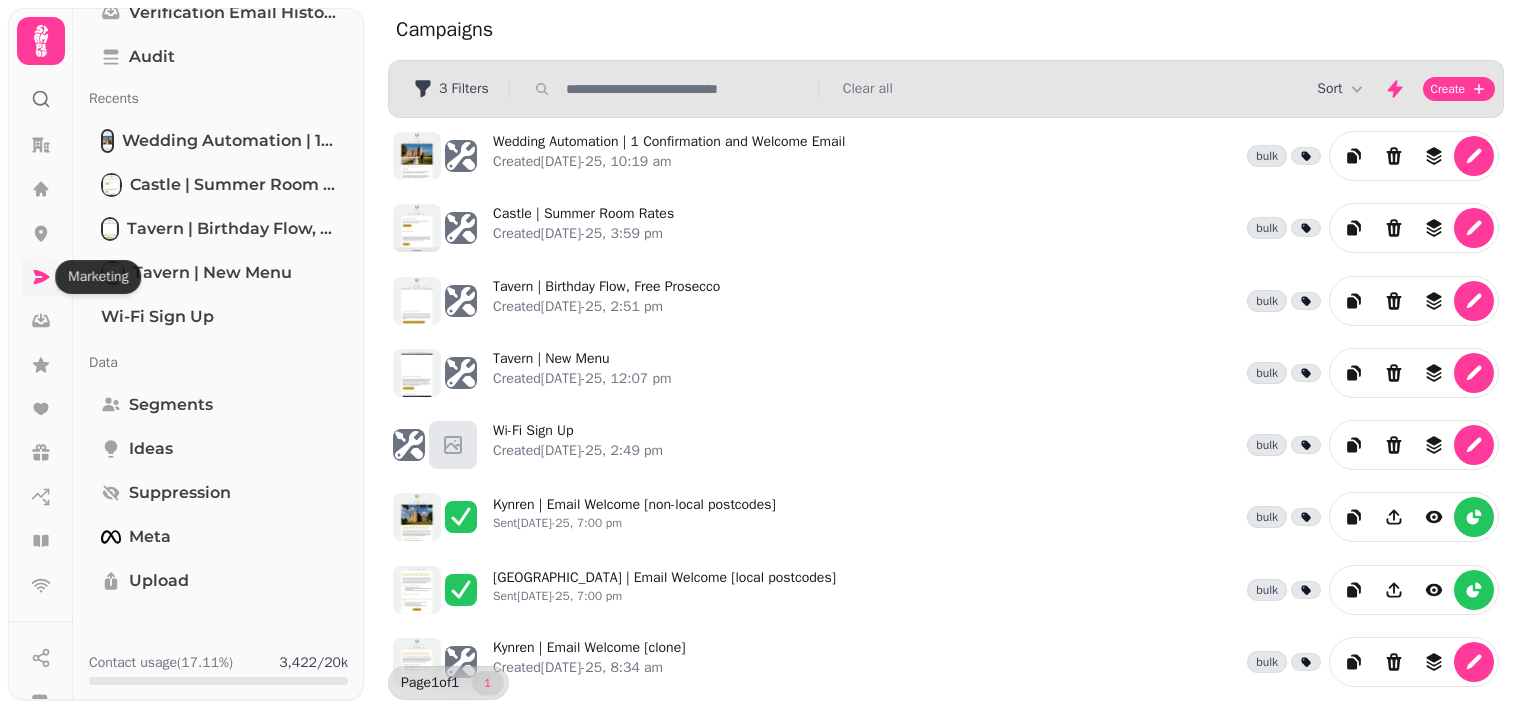 click 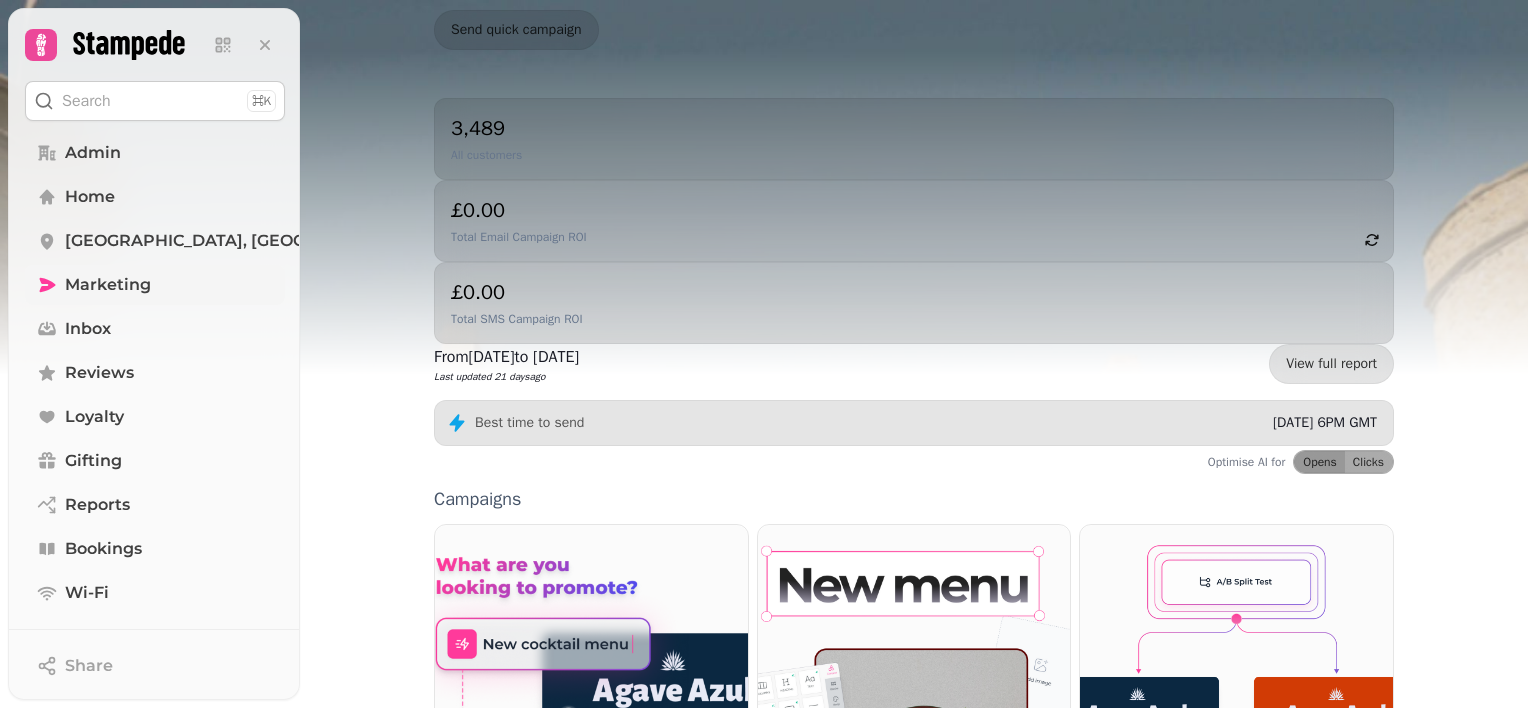 scroll, scrollTop: 537, scrollLeft: 0, axis: vertical 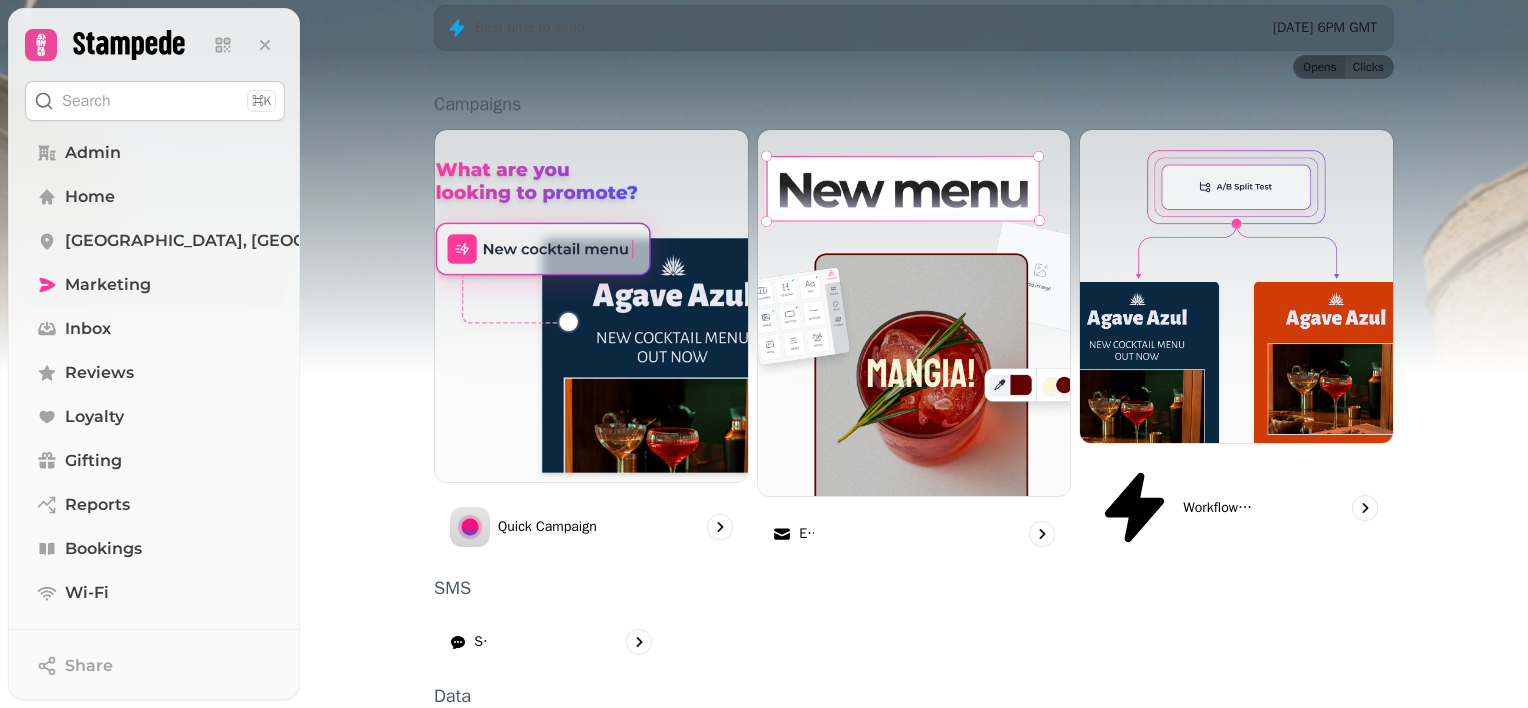 click on "Forms" at bounding box center (1236, 865) 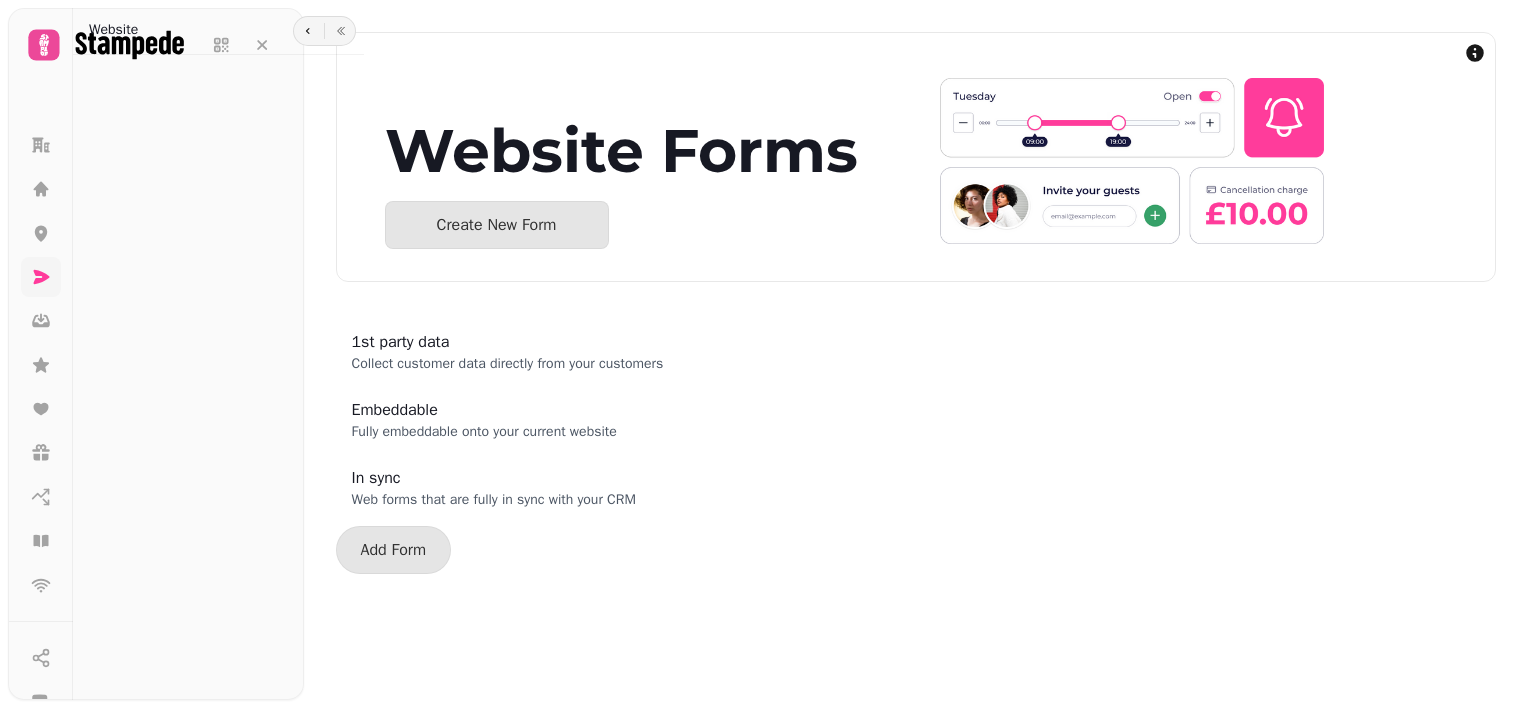 scroll, scrollTop: 0, scrollLeft: 0, axis: both 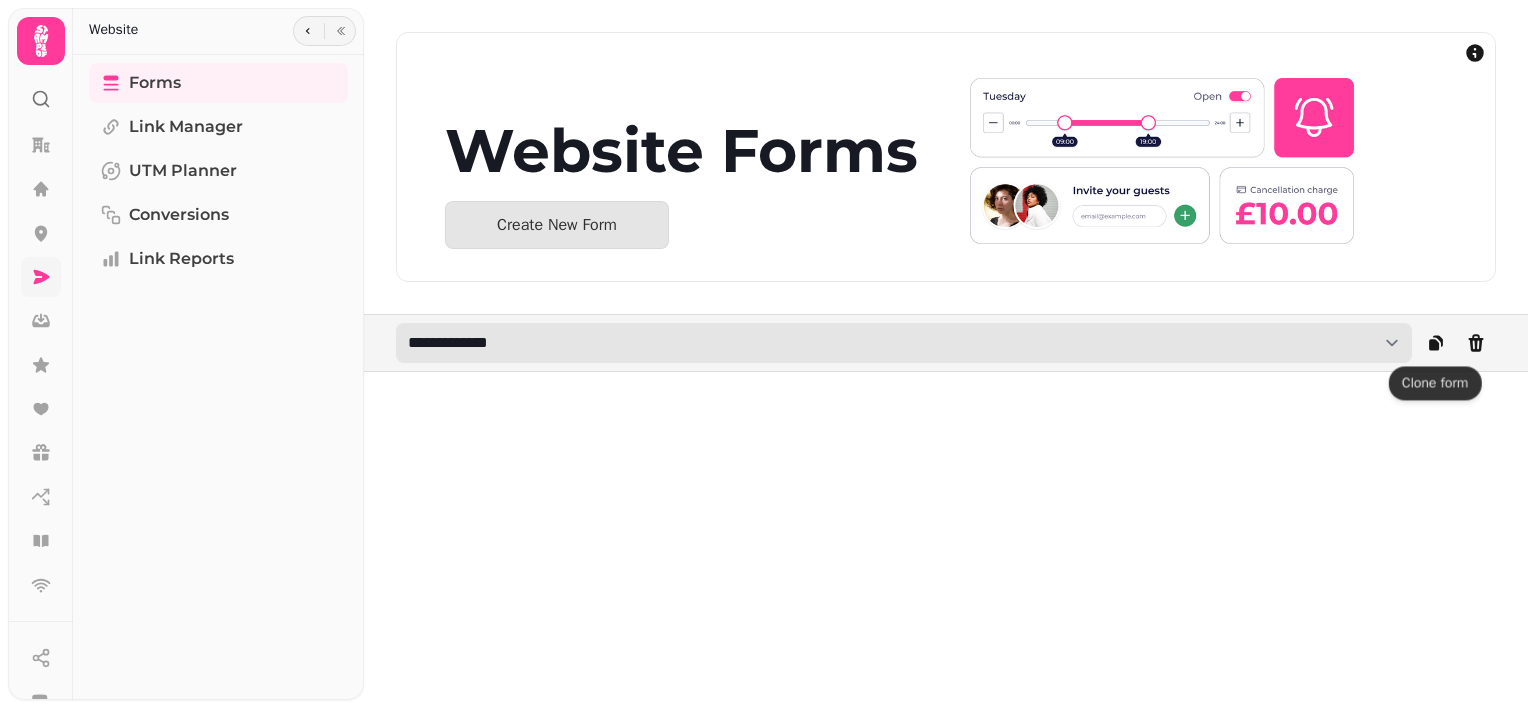 click on "**********" at bounding box center [904, 343] 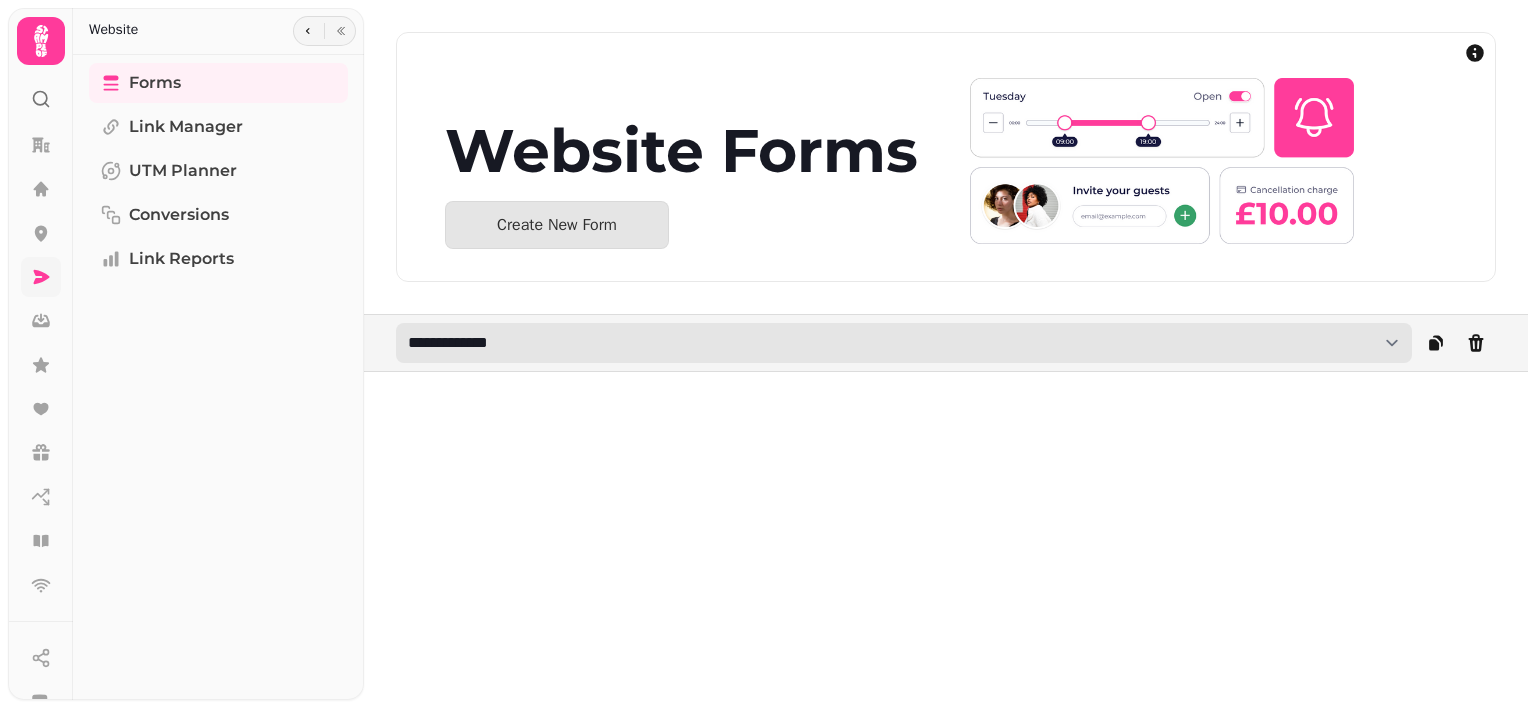 select on "**********" 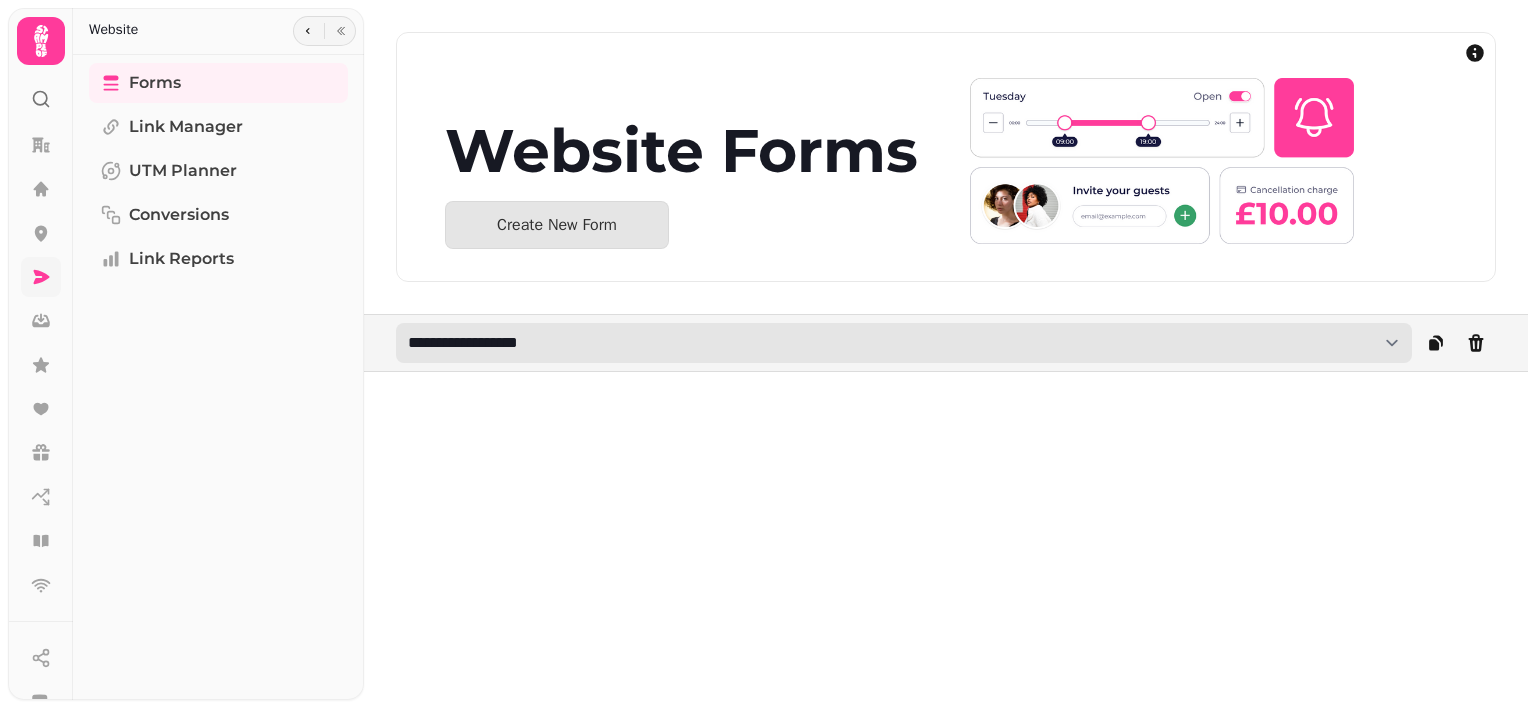 click on "**********" at bounding box center [904, 343] 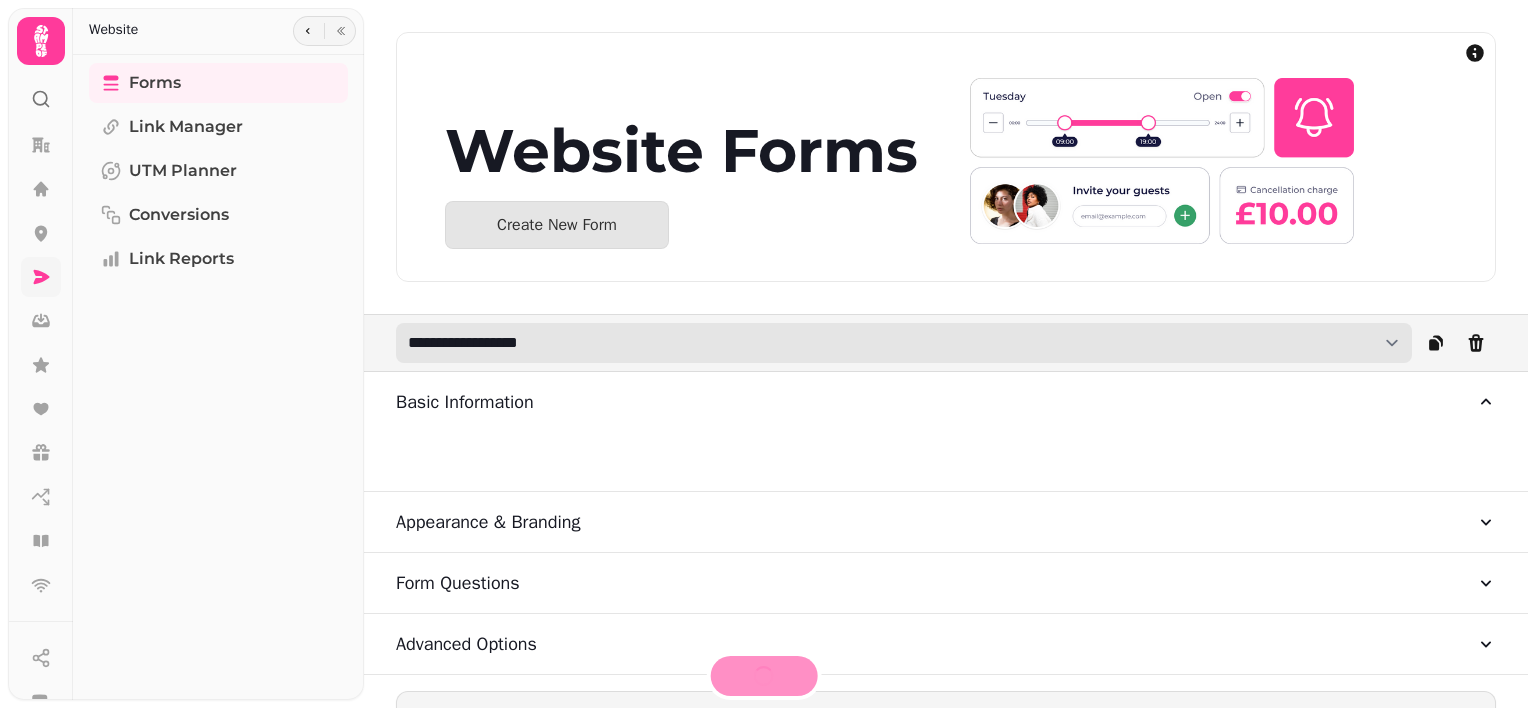type on "**********" 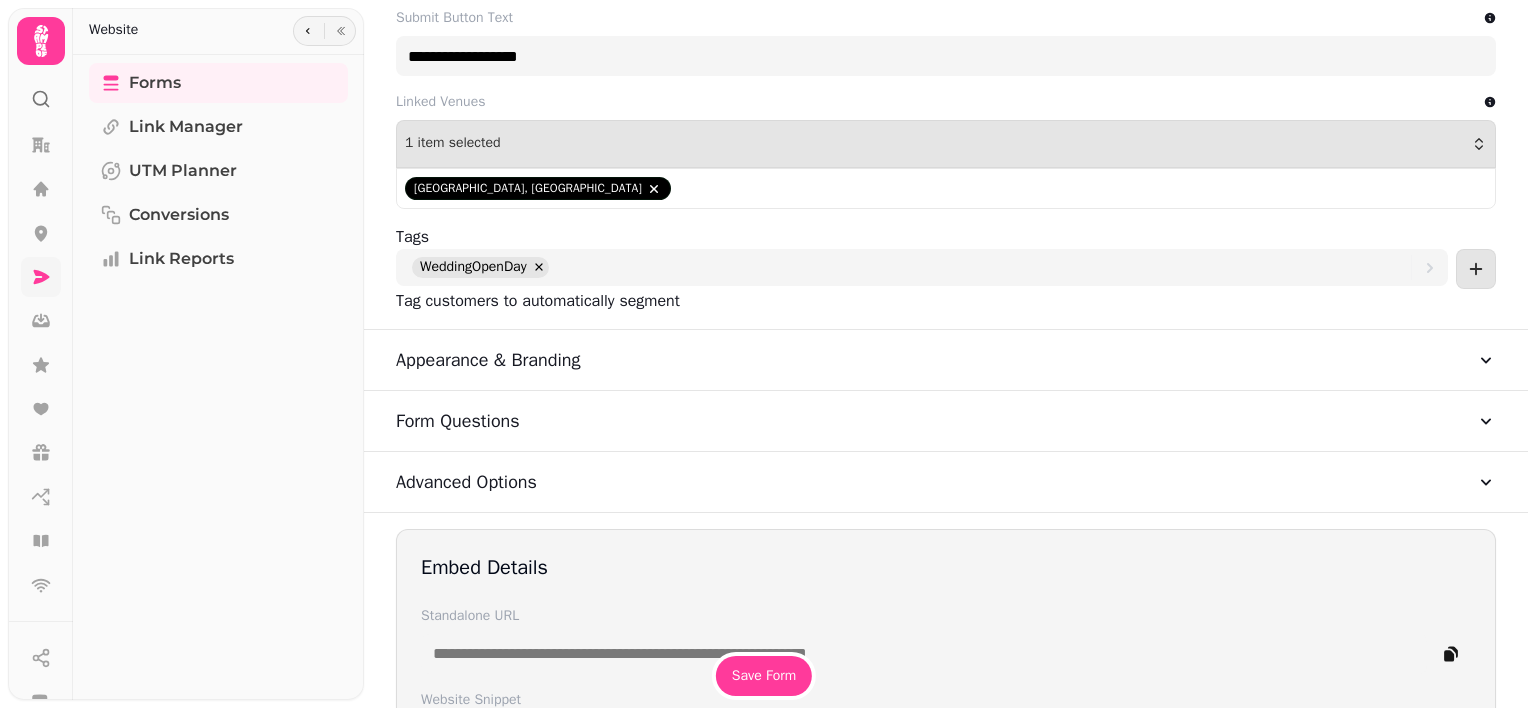 scroll, scrollTop: 620, scrollLeft: 0, axis: vertical 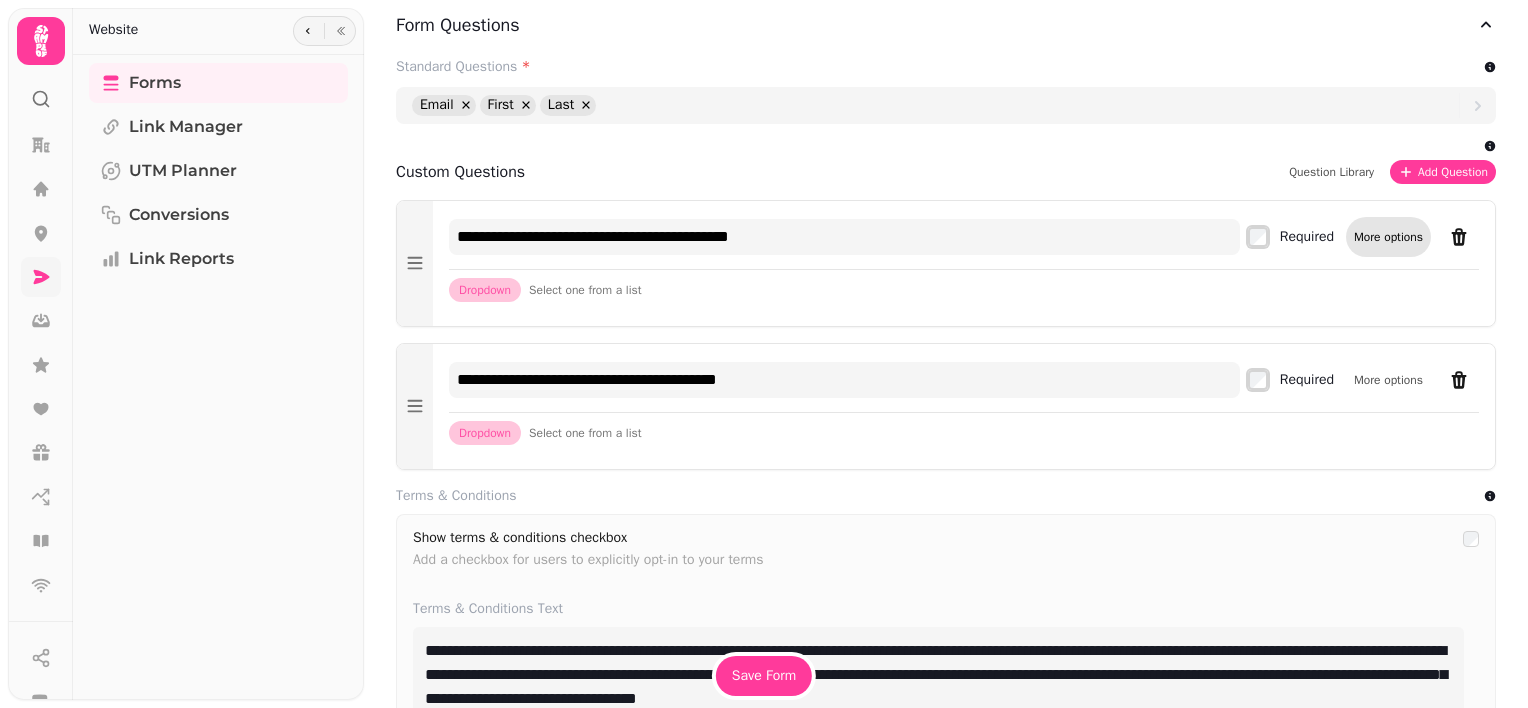 click on "More options" at bounding box center (1388, 237) 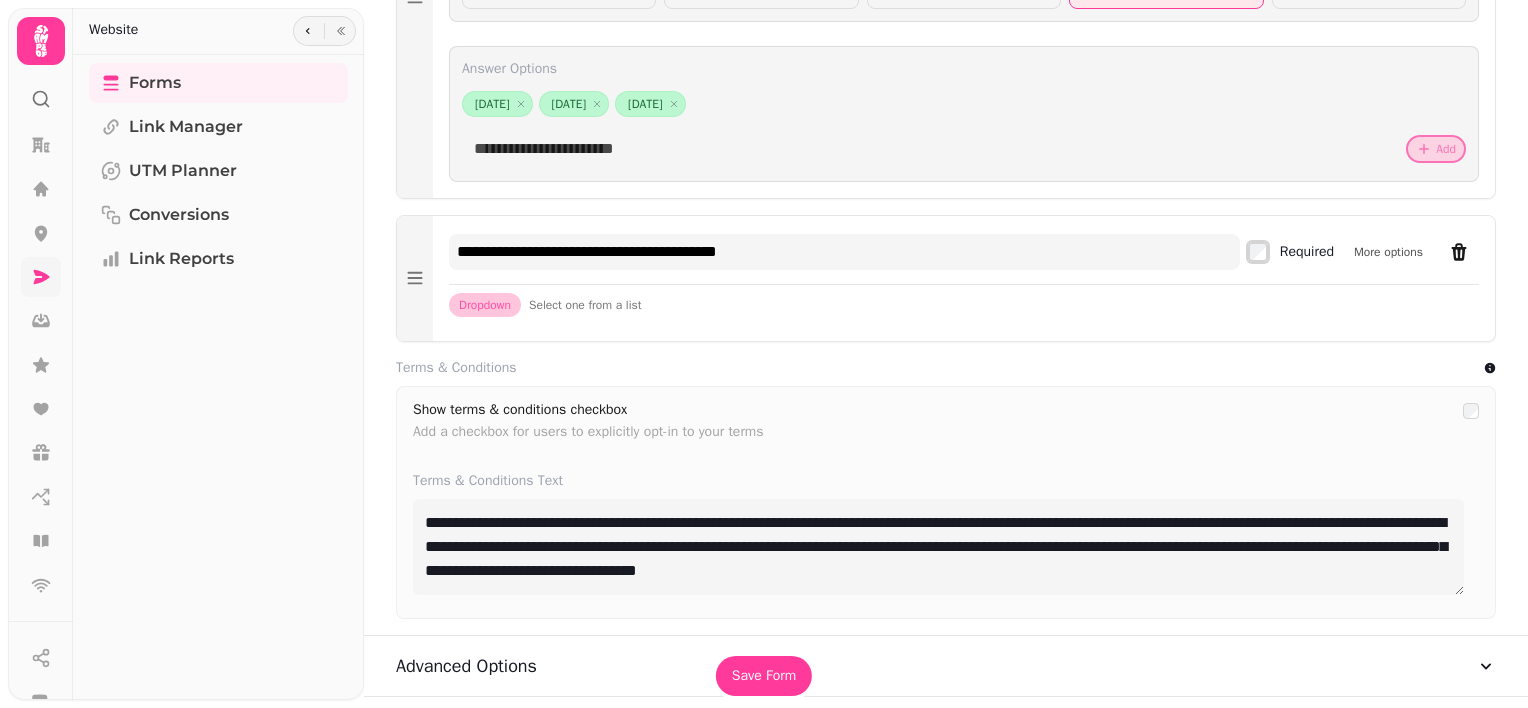 scroll, scrollTop: 1416, scrollLeft: 0, axis: vertical 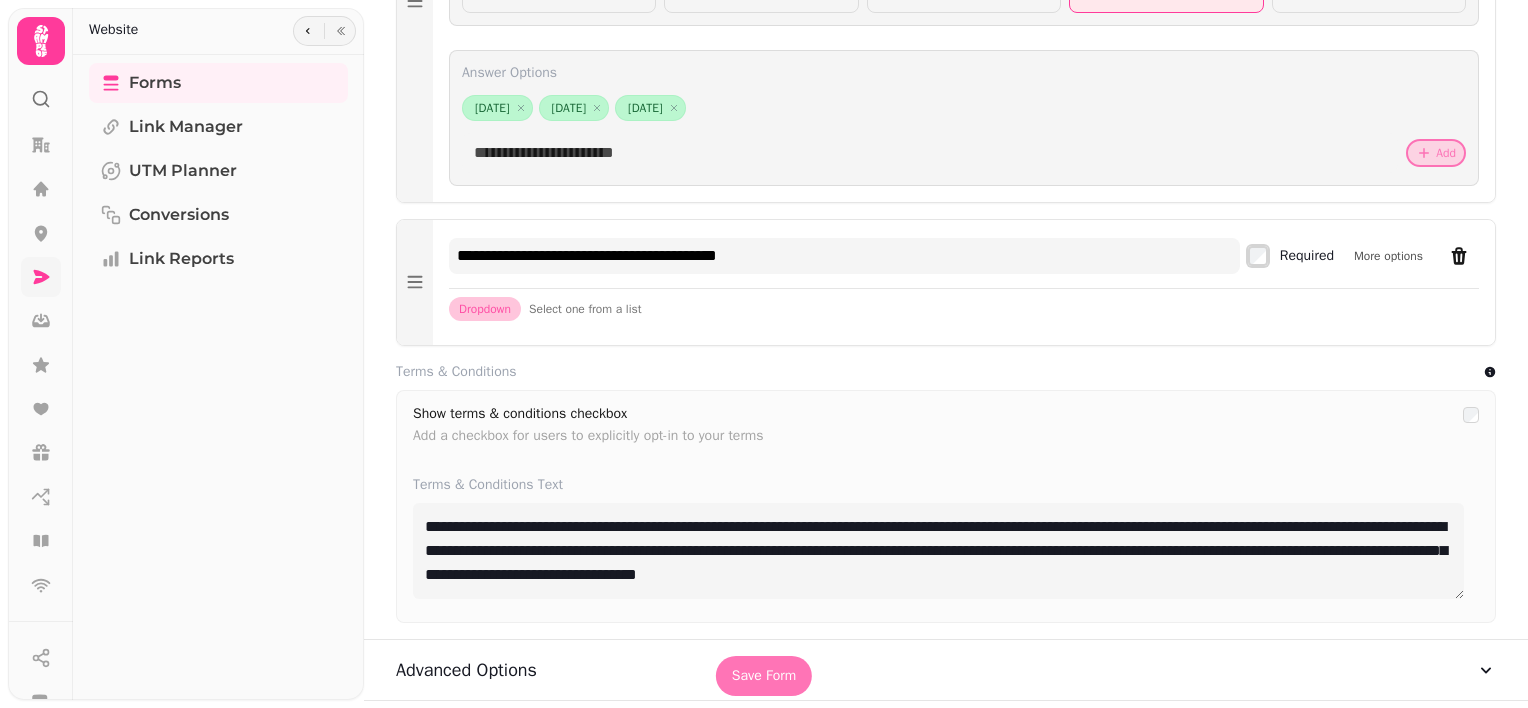 click on "Save Form" at bounding box center (764, 676) 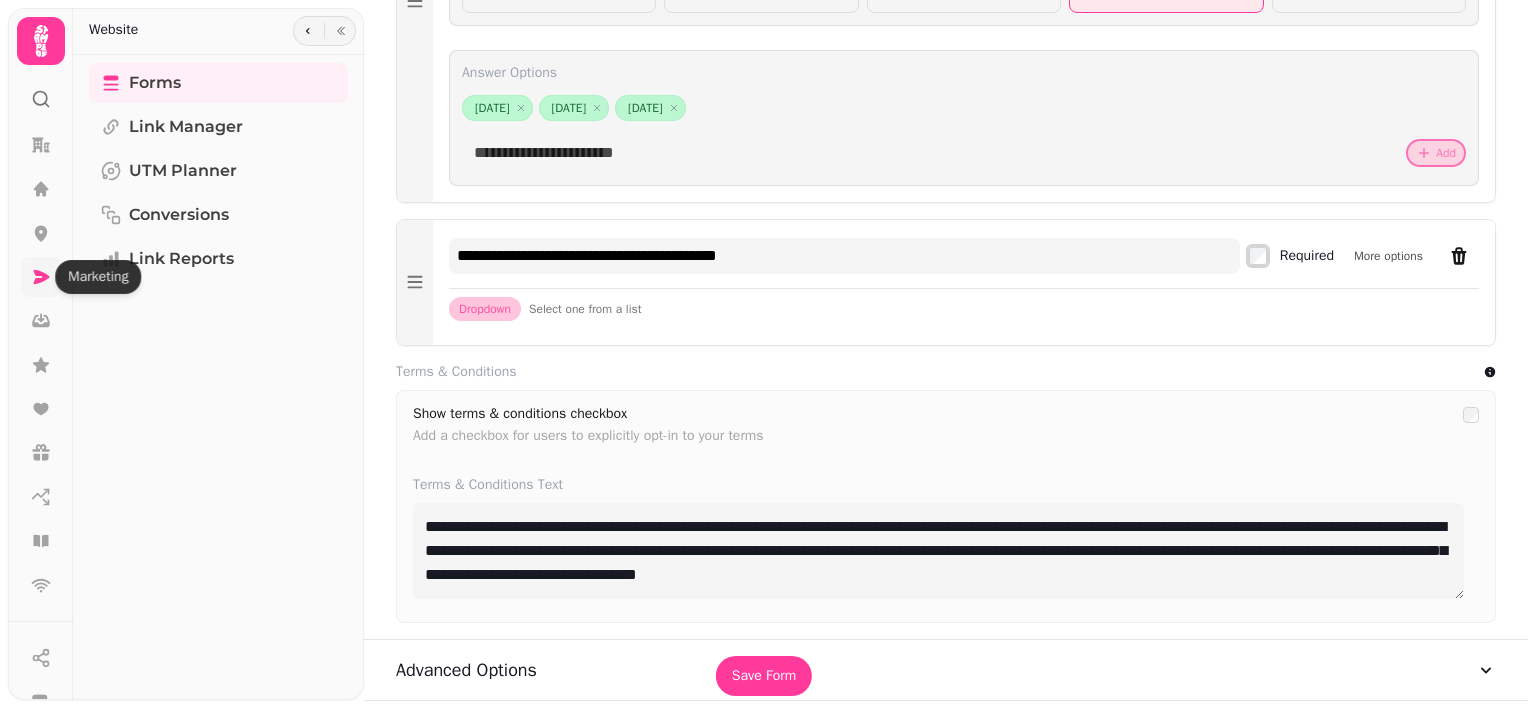 click 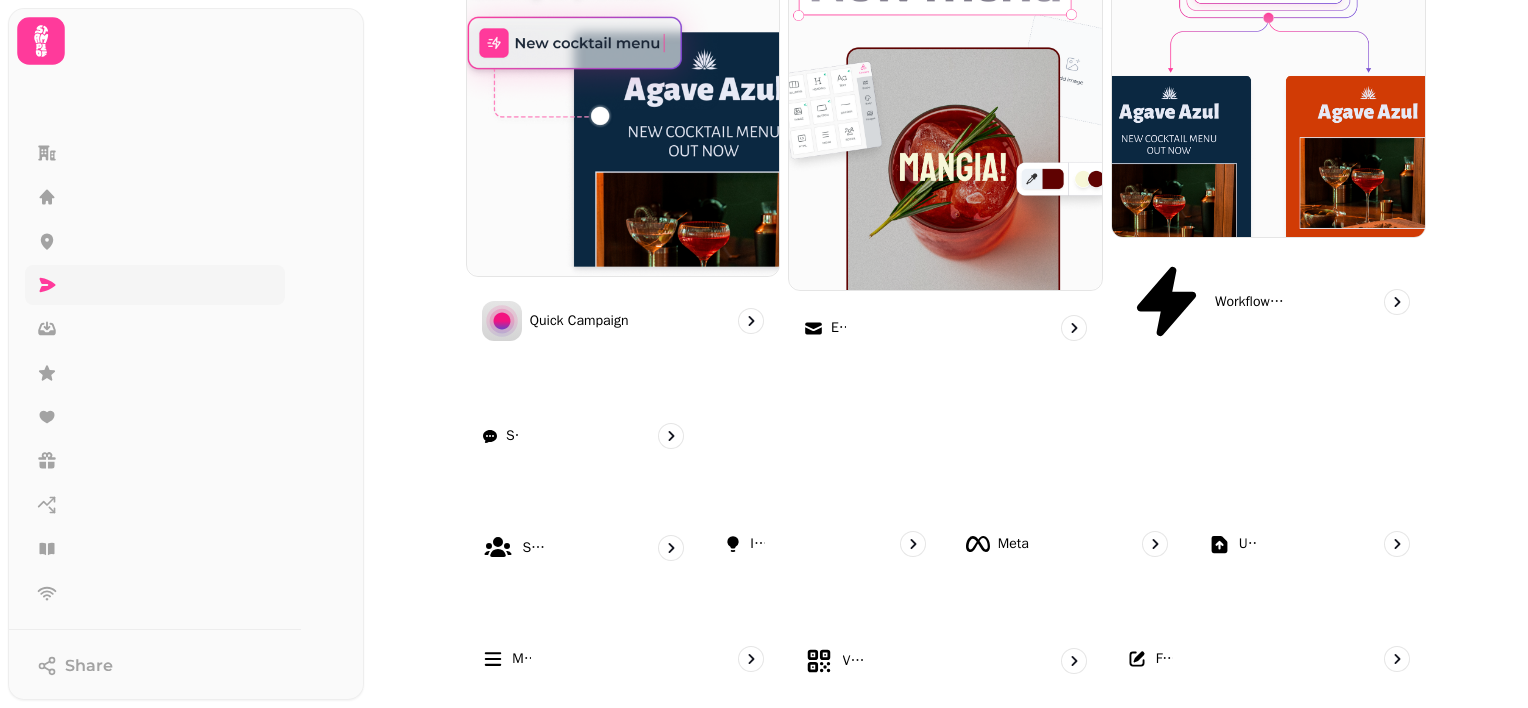 scroll, scrollTop: 537, scrollLeft: 0, axis: vertical 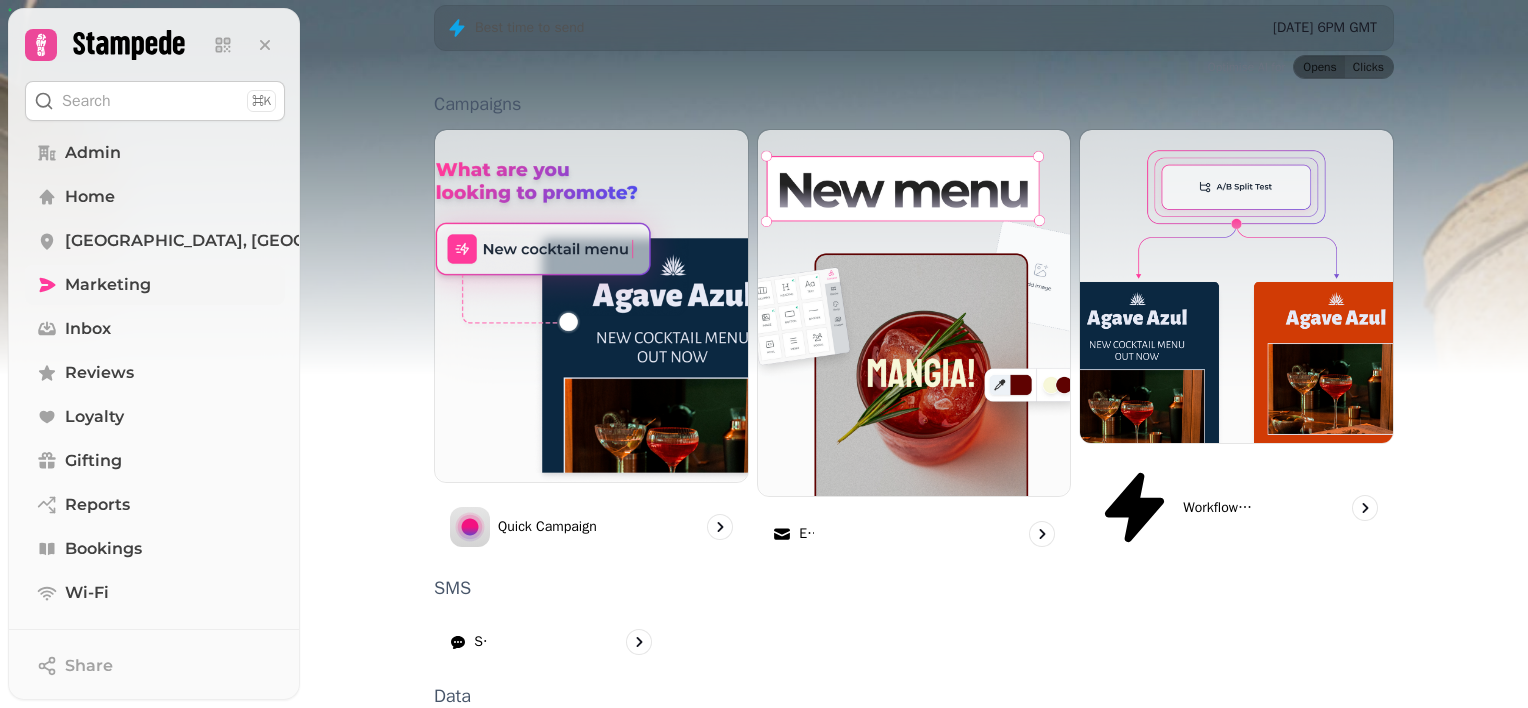 click on "Segments" at bounding box center (551, 754) 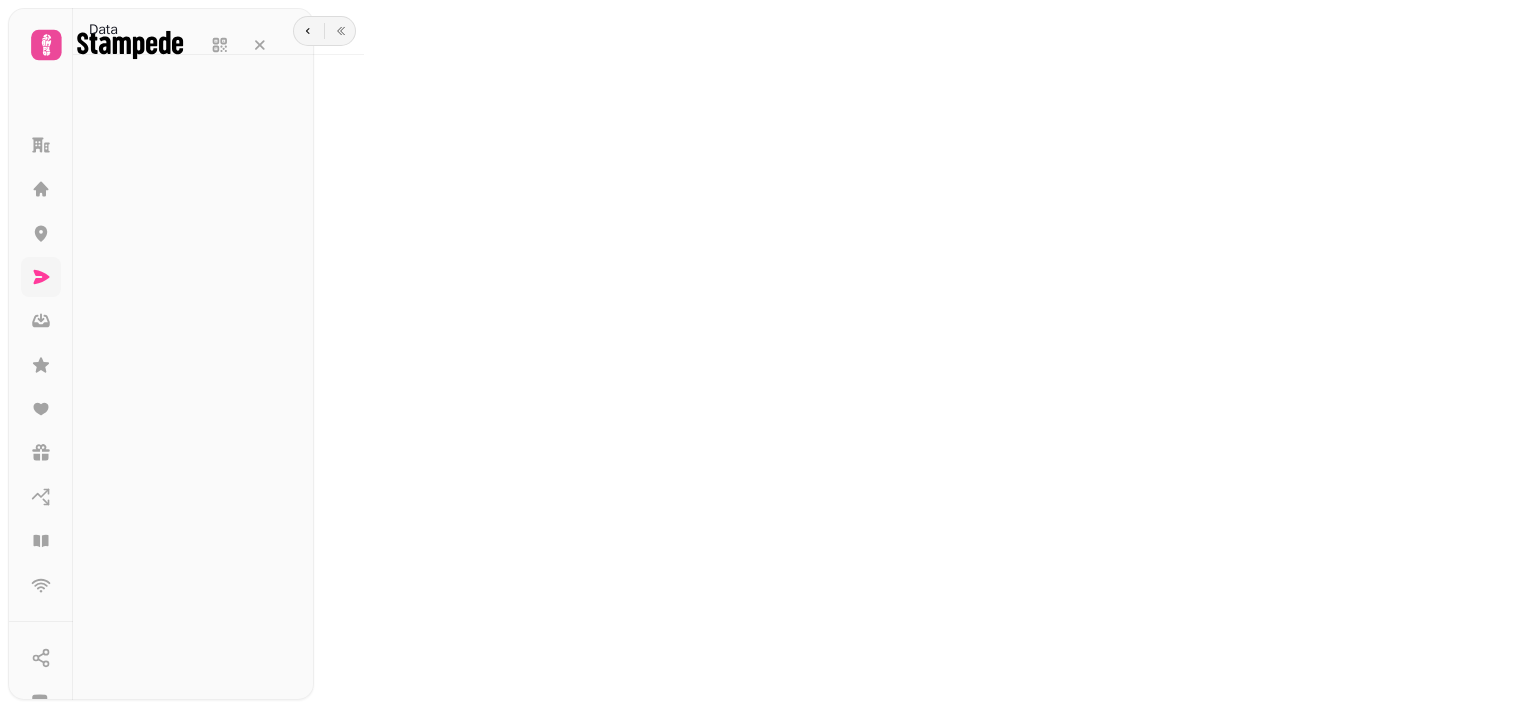 scroll, scrollTop: 0, scrollLeft: 0, axis: both 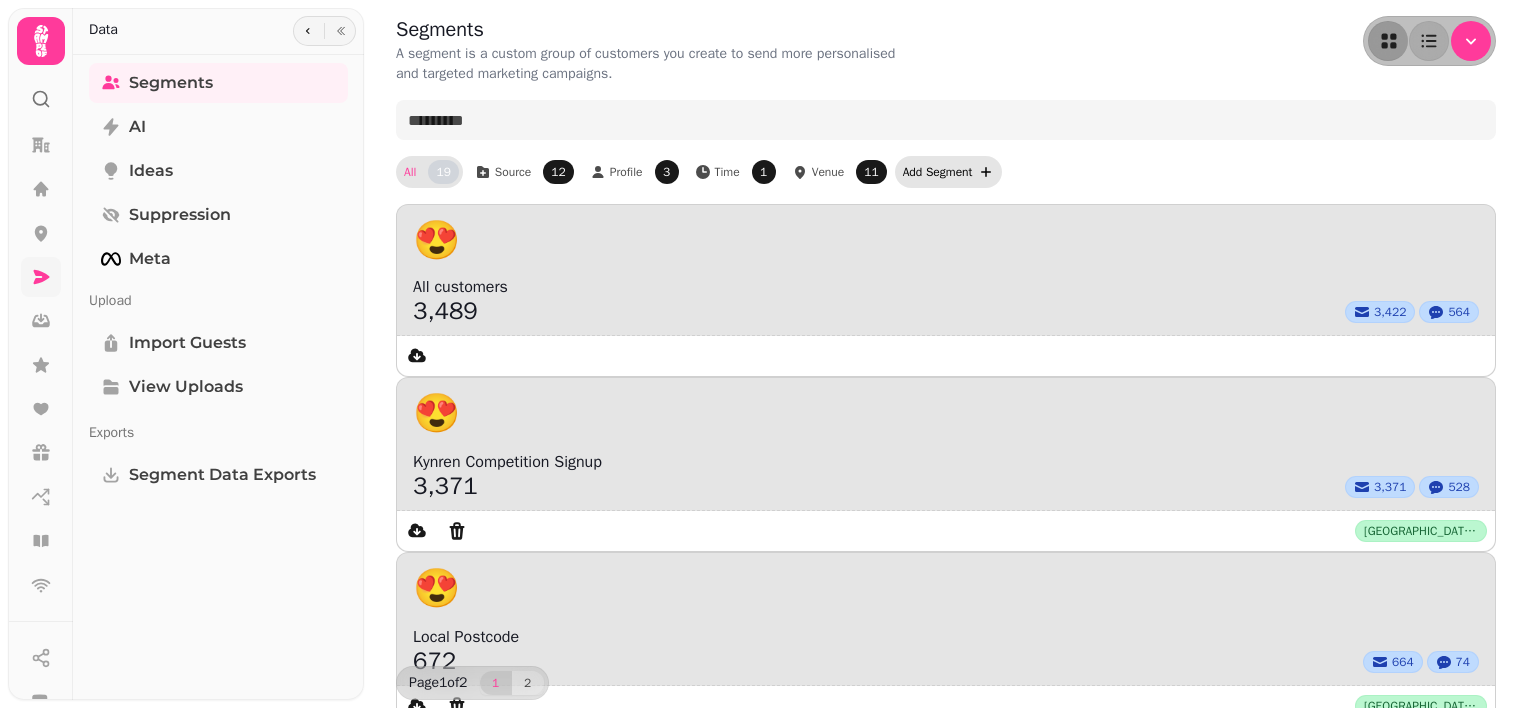 click 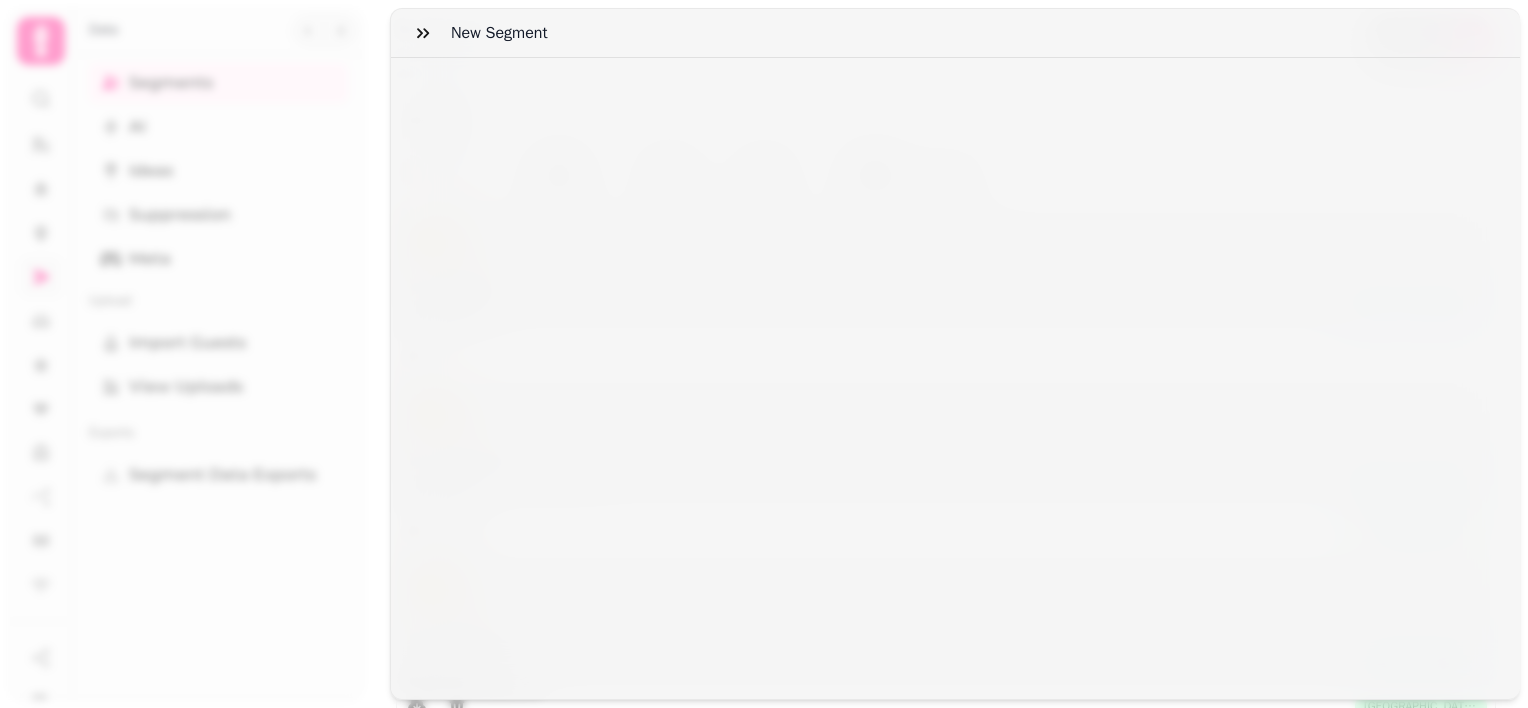 select on "**" 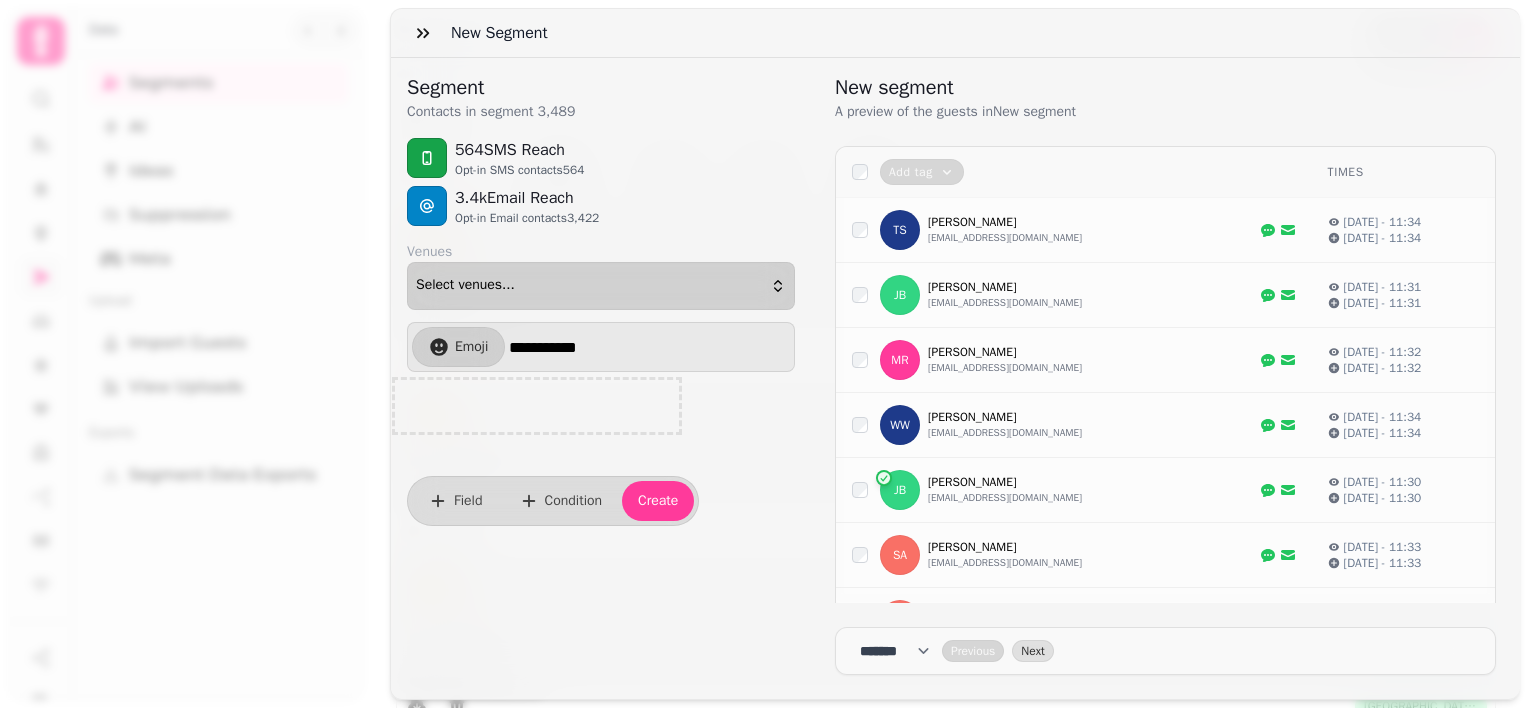 click on "Select venues..." at bounding box center [601, 286] 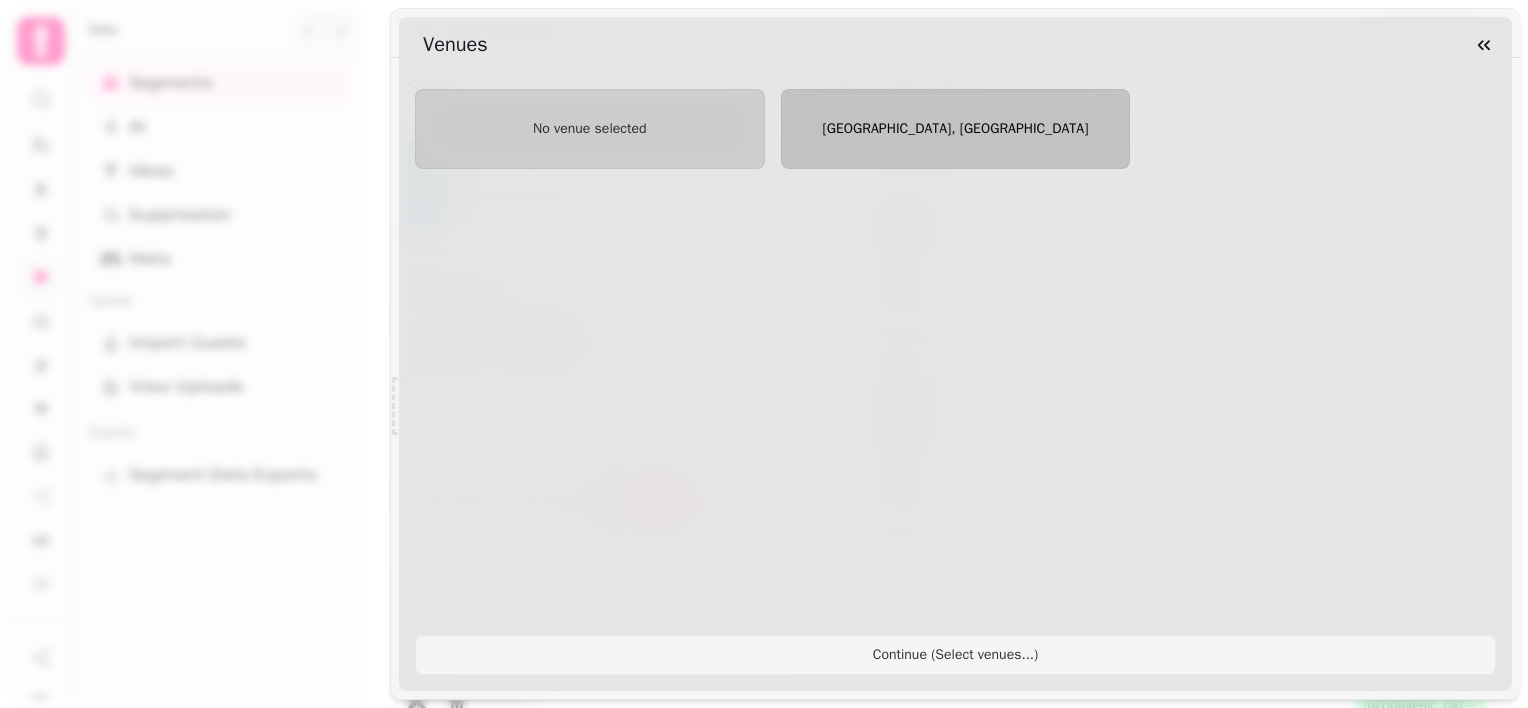 click on "[GEOGRAPHIC_DATA], [GEOGRAPHIC_DATA]" at bounding box center (956, 129) 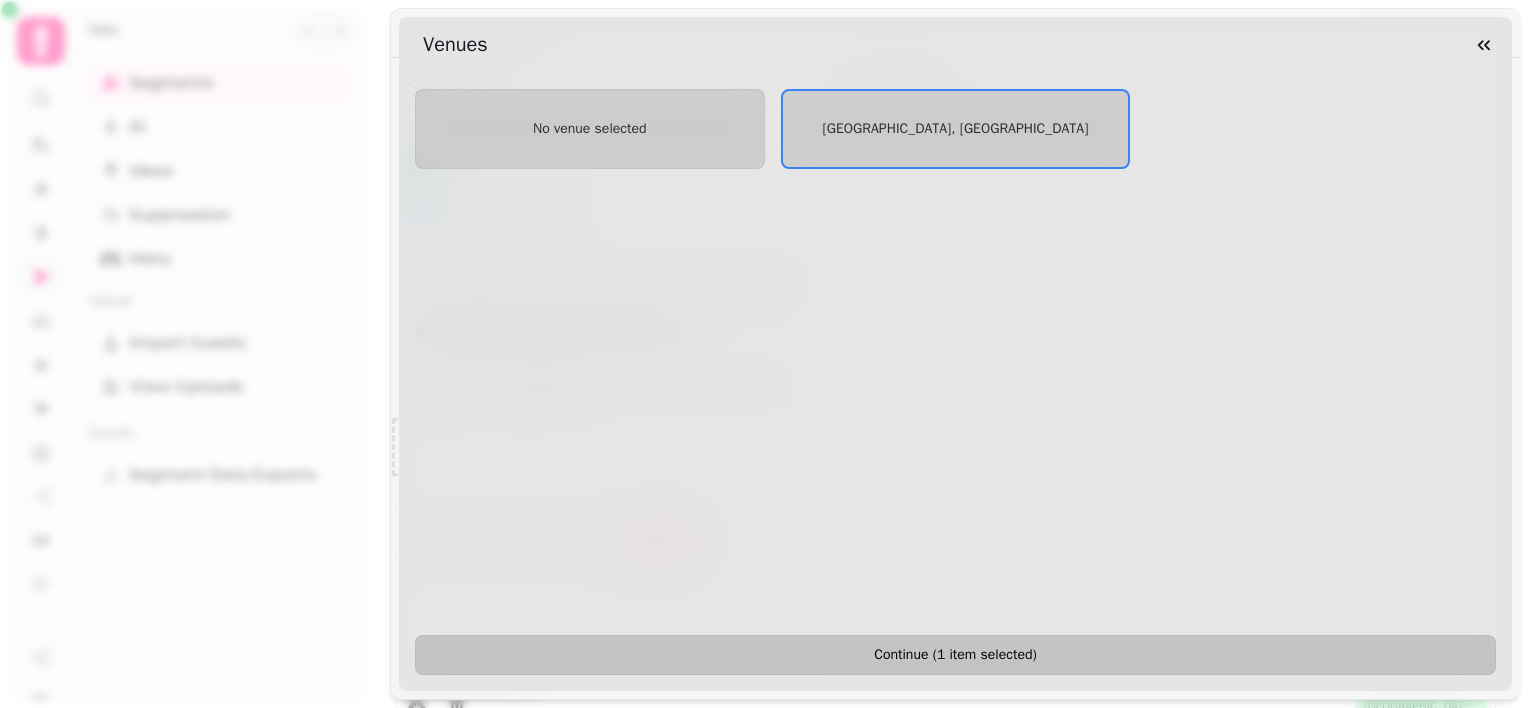 click on "Continue ( 1 item selected )" at bounding box center [955, 655] 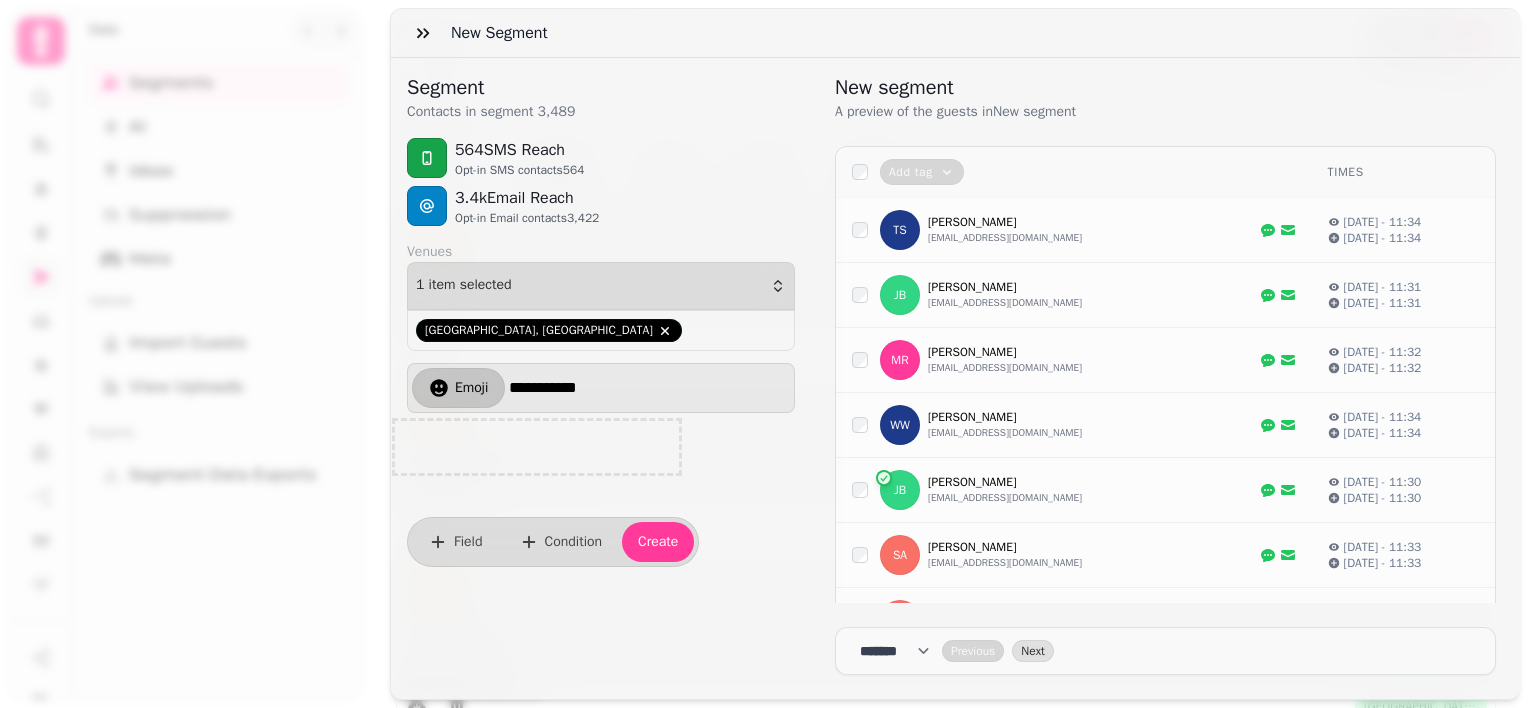click on "Emoji" at bounding box center (458, 388) 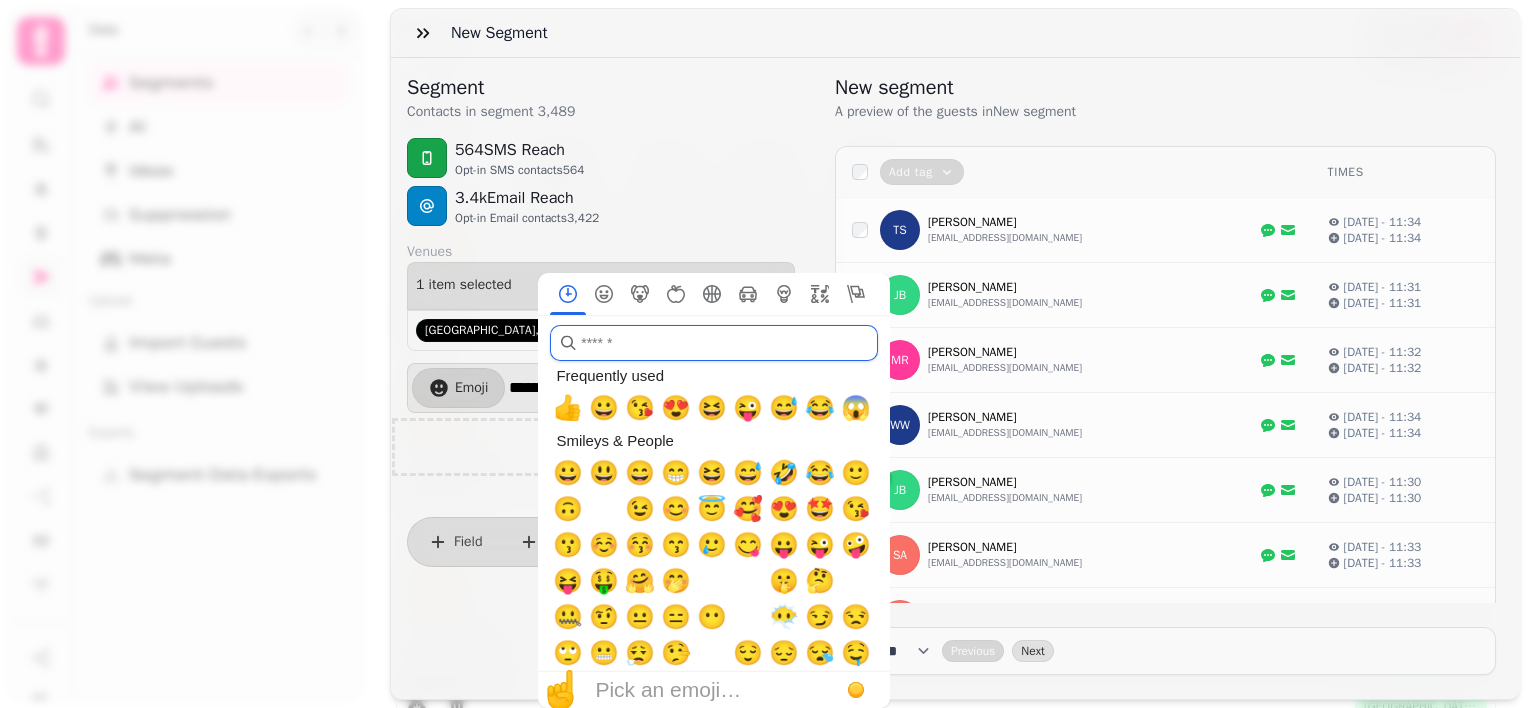 click at bounding box center (714, 343) 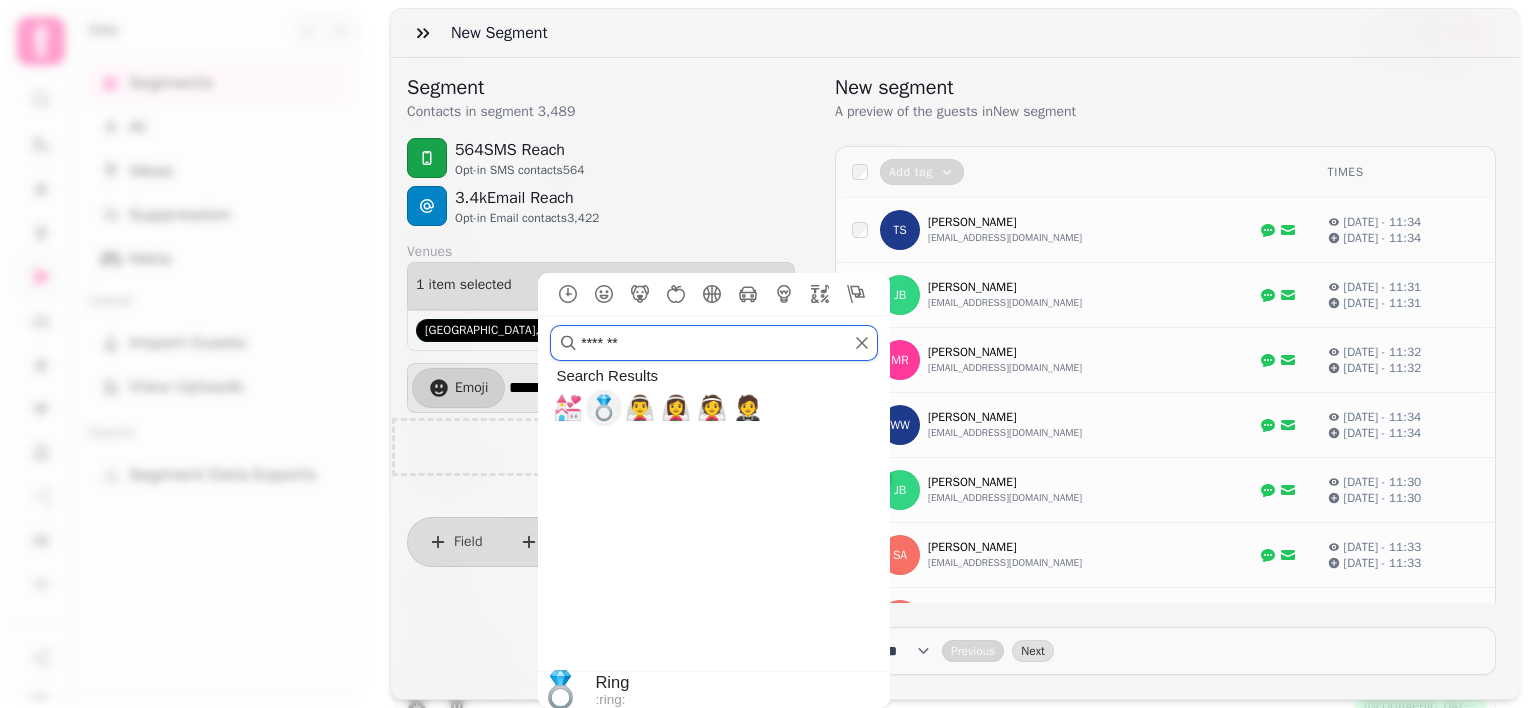 type on "*******" 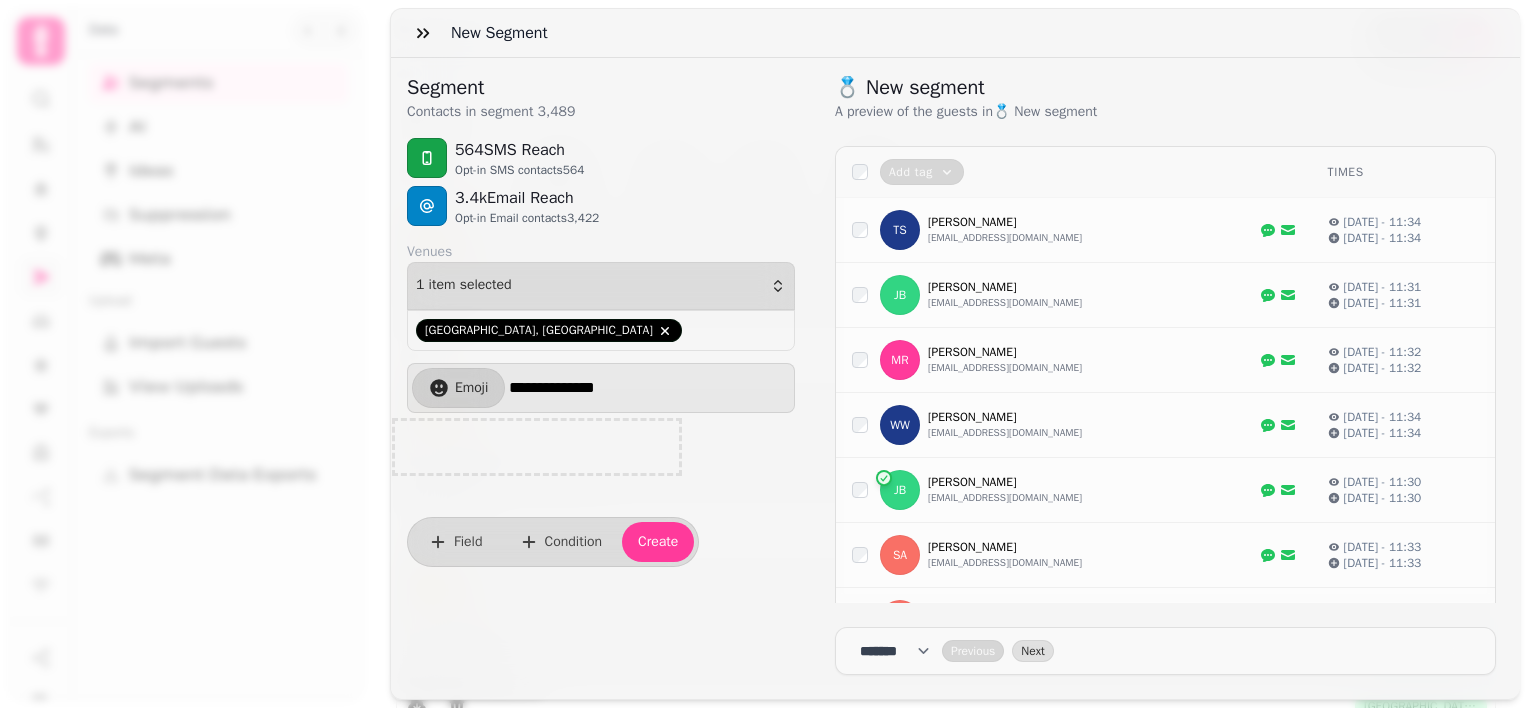 click on "**********" at bounding box center [649, 388] 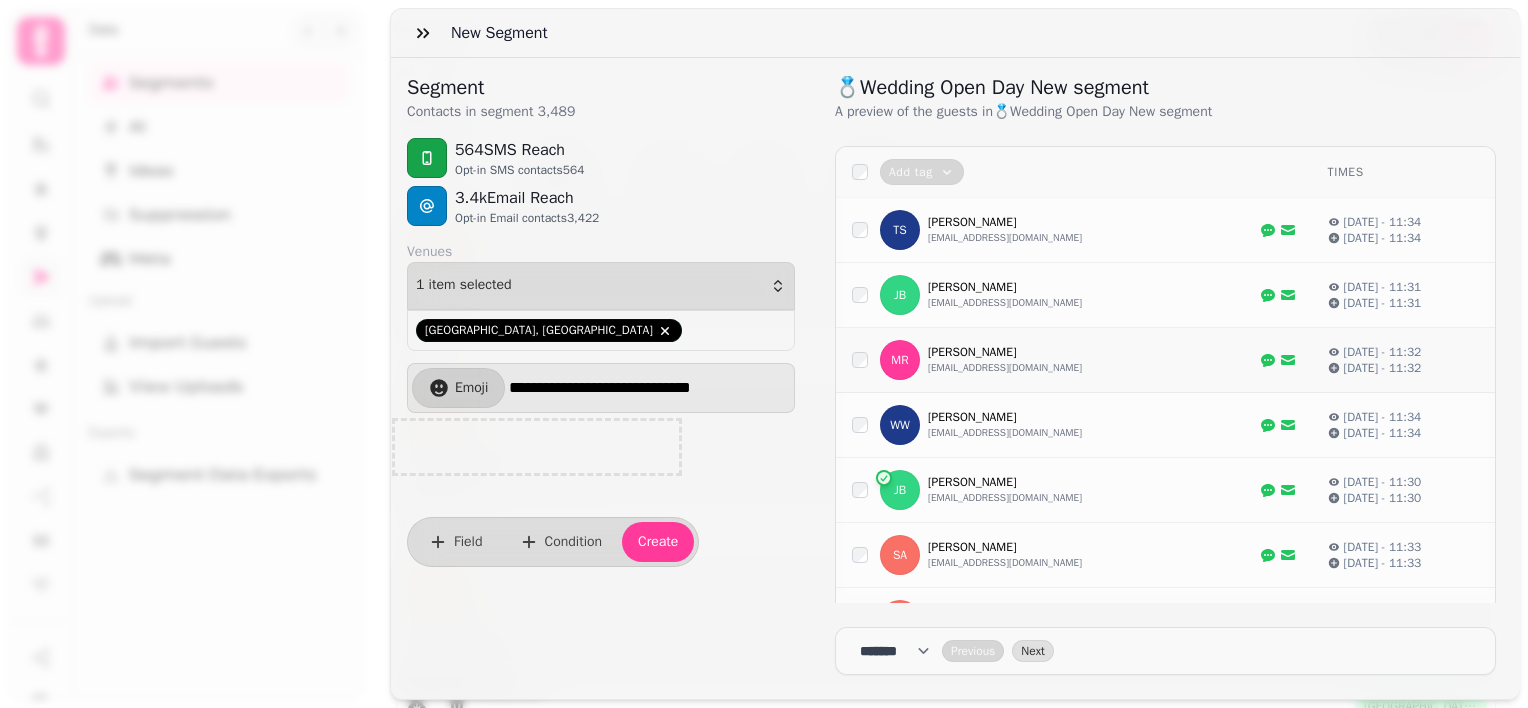 drag, startPoint x: 678, startPoint y: 384, endPoint x: 928, endPoint y: 383, distance: 250.002 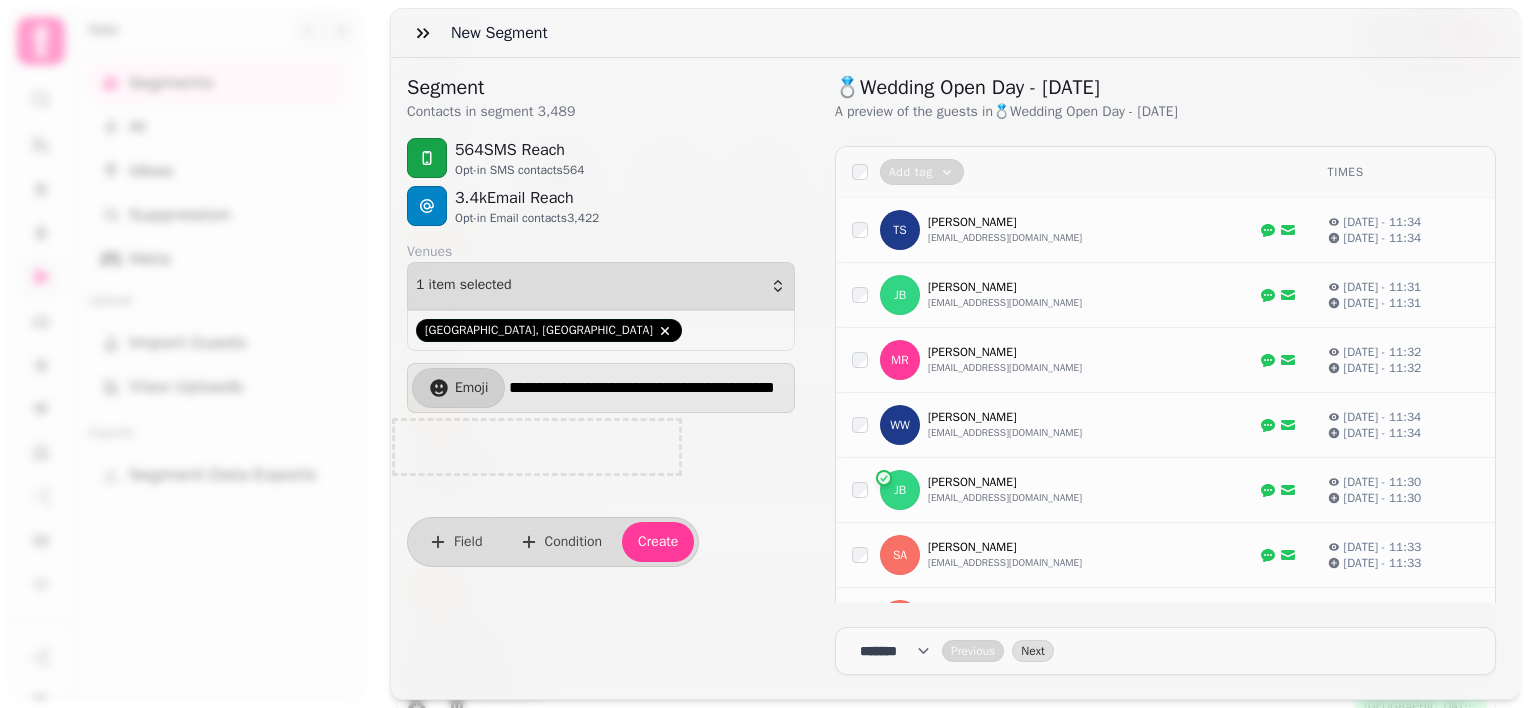 scroll, scrollTop: 0, scrollLeft: 88, axis: horizontal 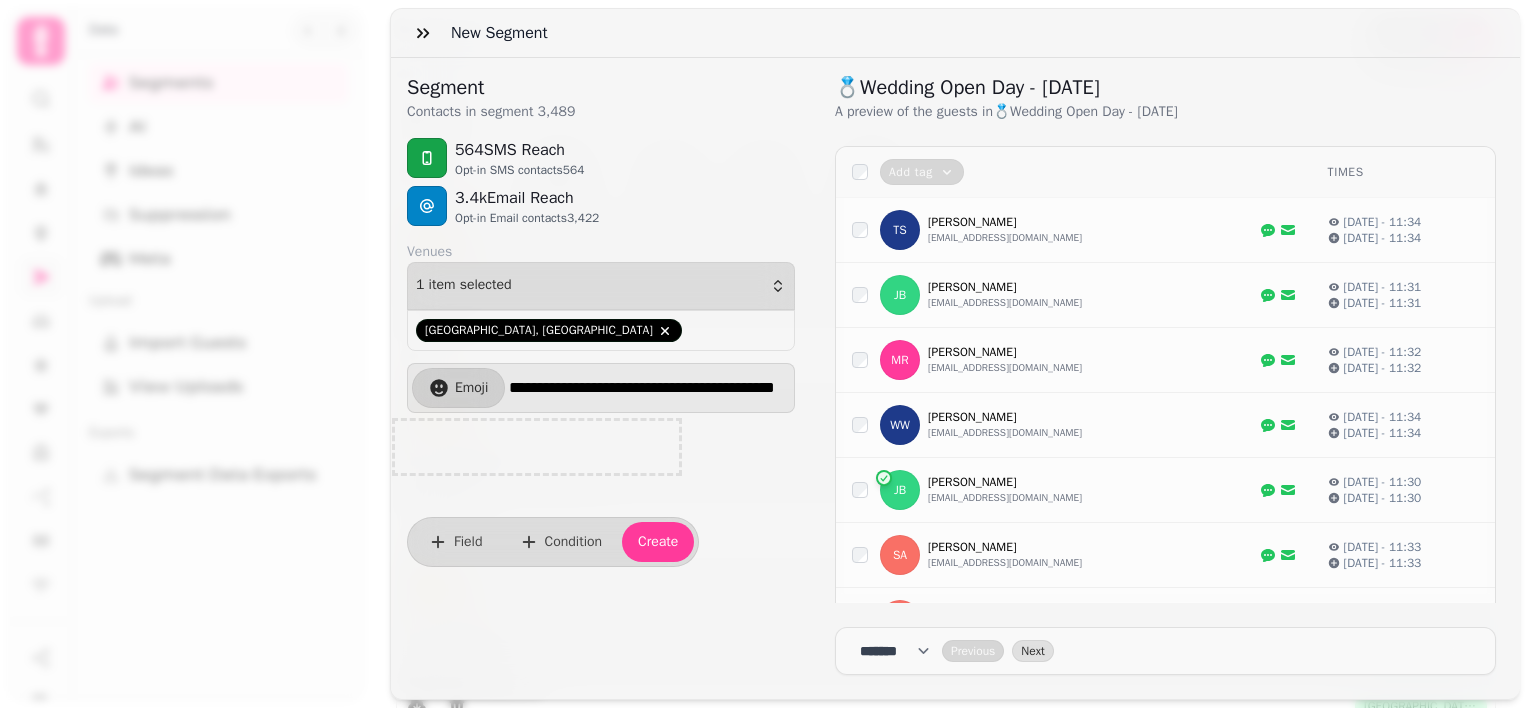 click at bounding box center (537, 447) 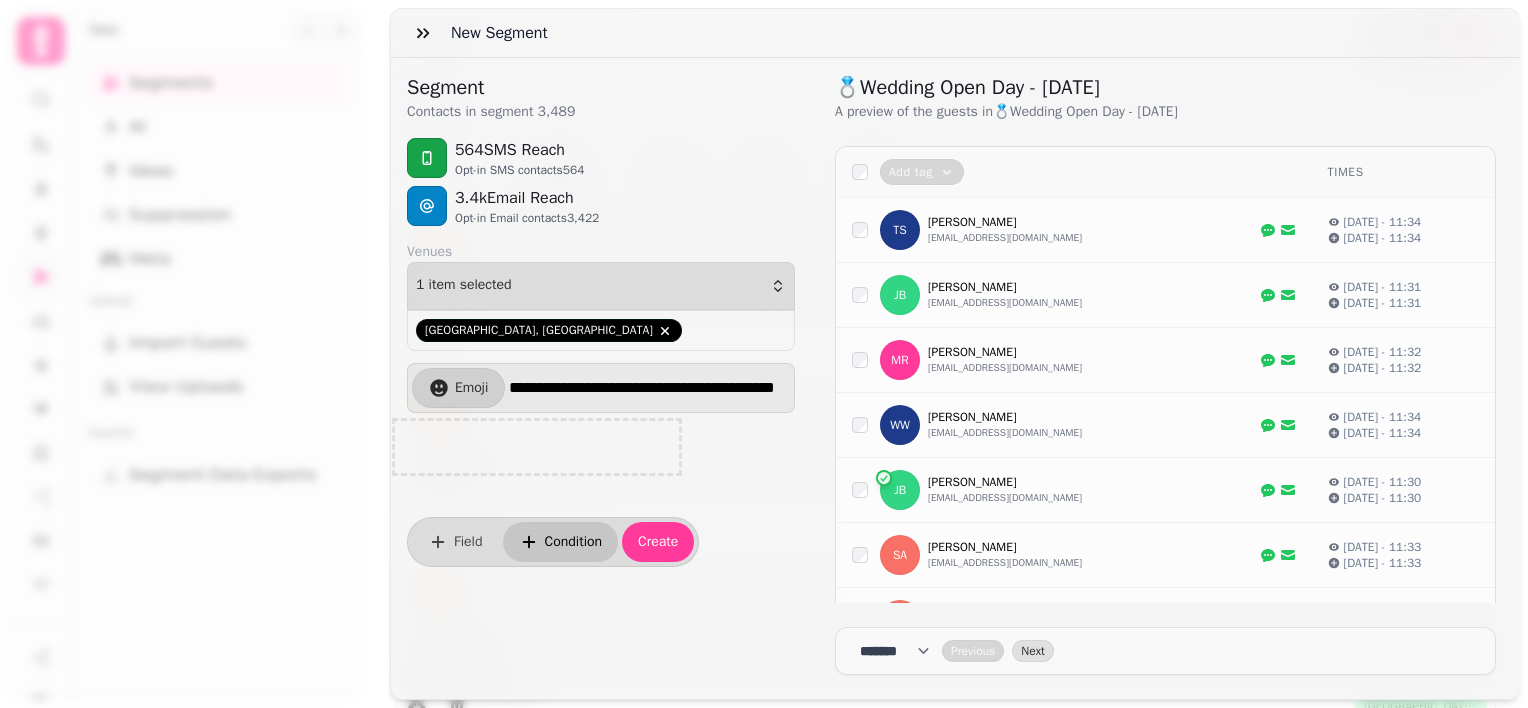 click on "Condition" at bounding box center [561, 542] 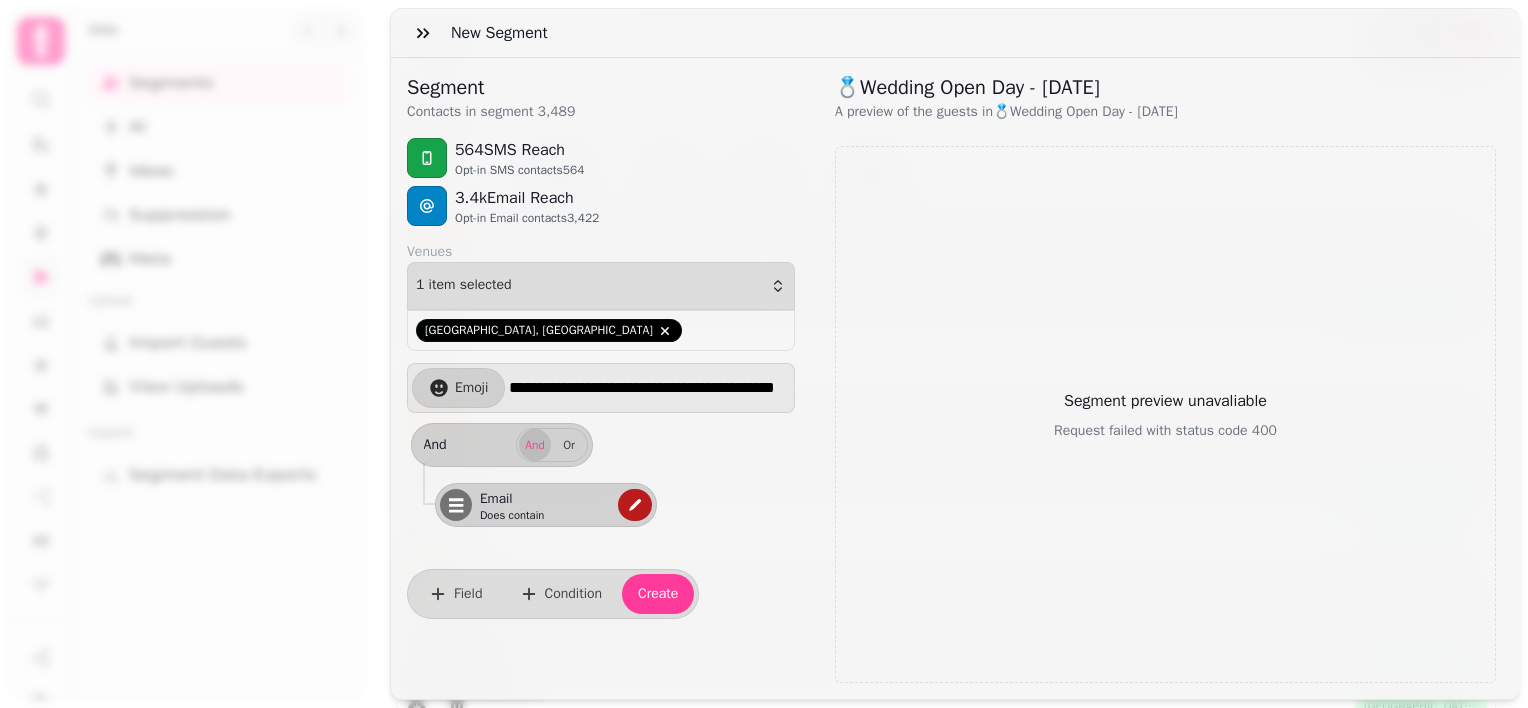 click 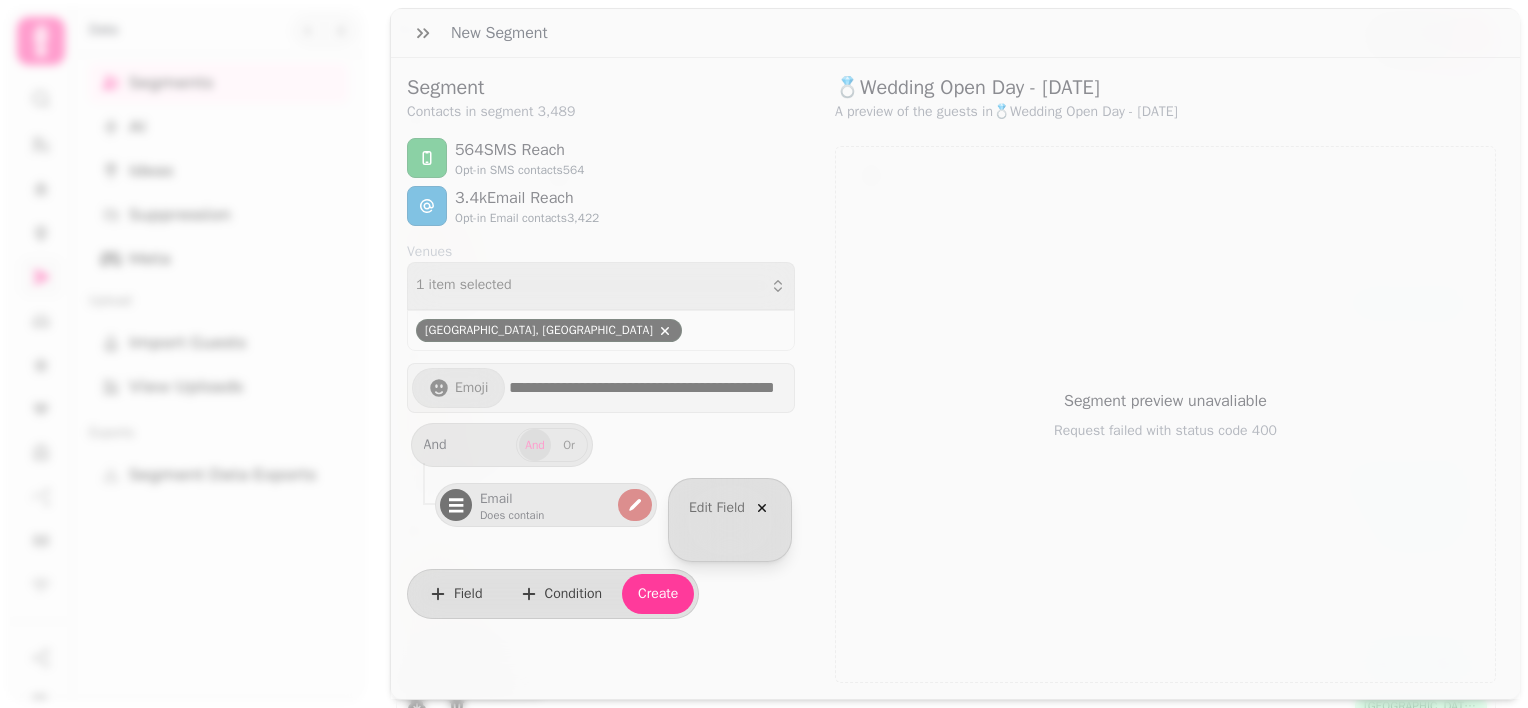 select on "*****" 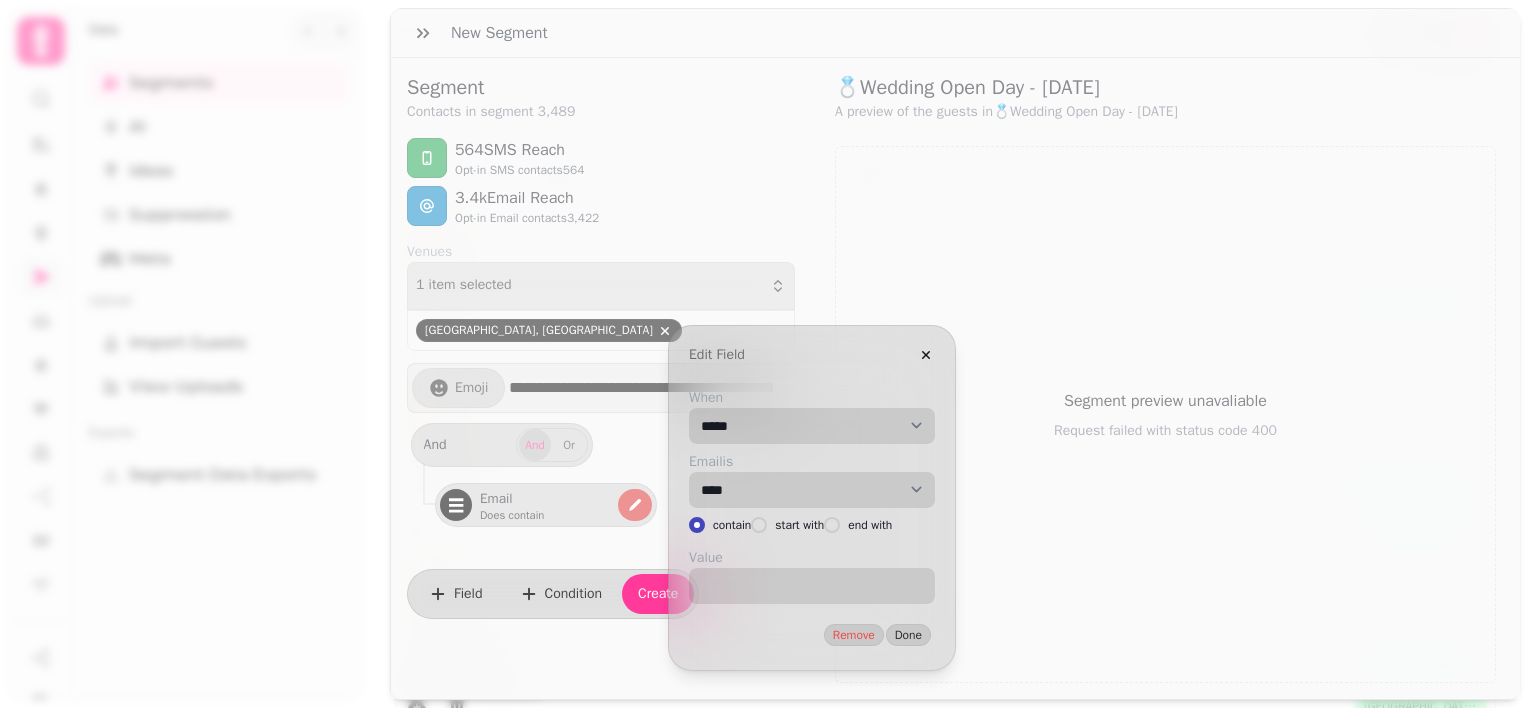 click on "**********" at bounding box center (812, 426) 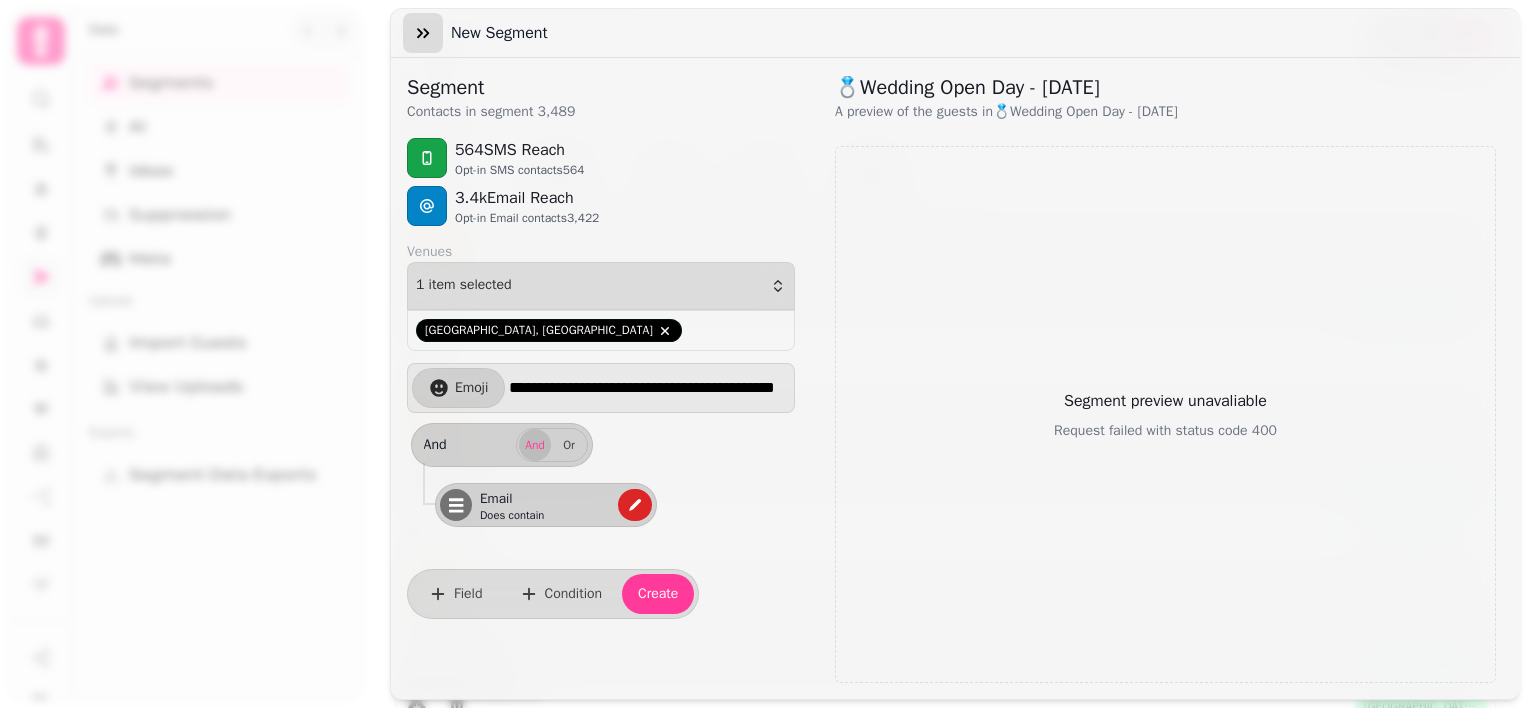 click 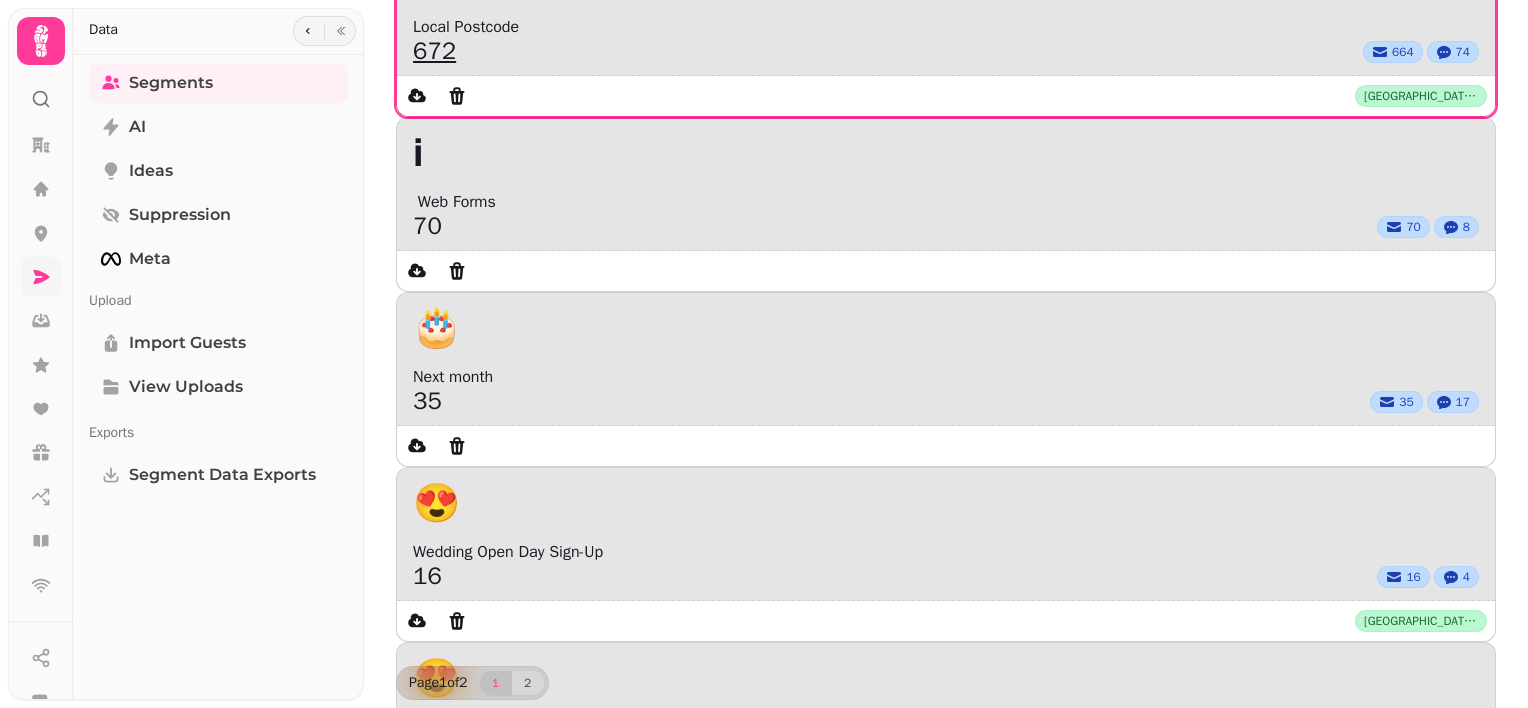 scroll, scrollTop: 0, scrollLeft: 0, axis: both 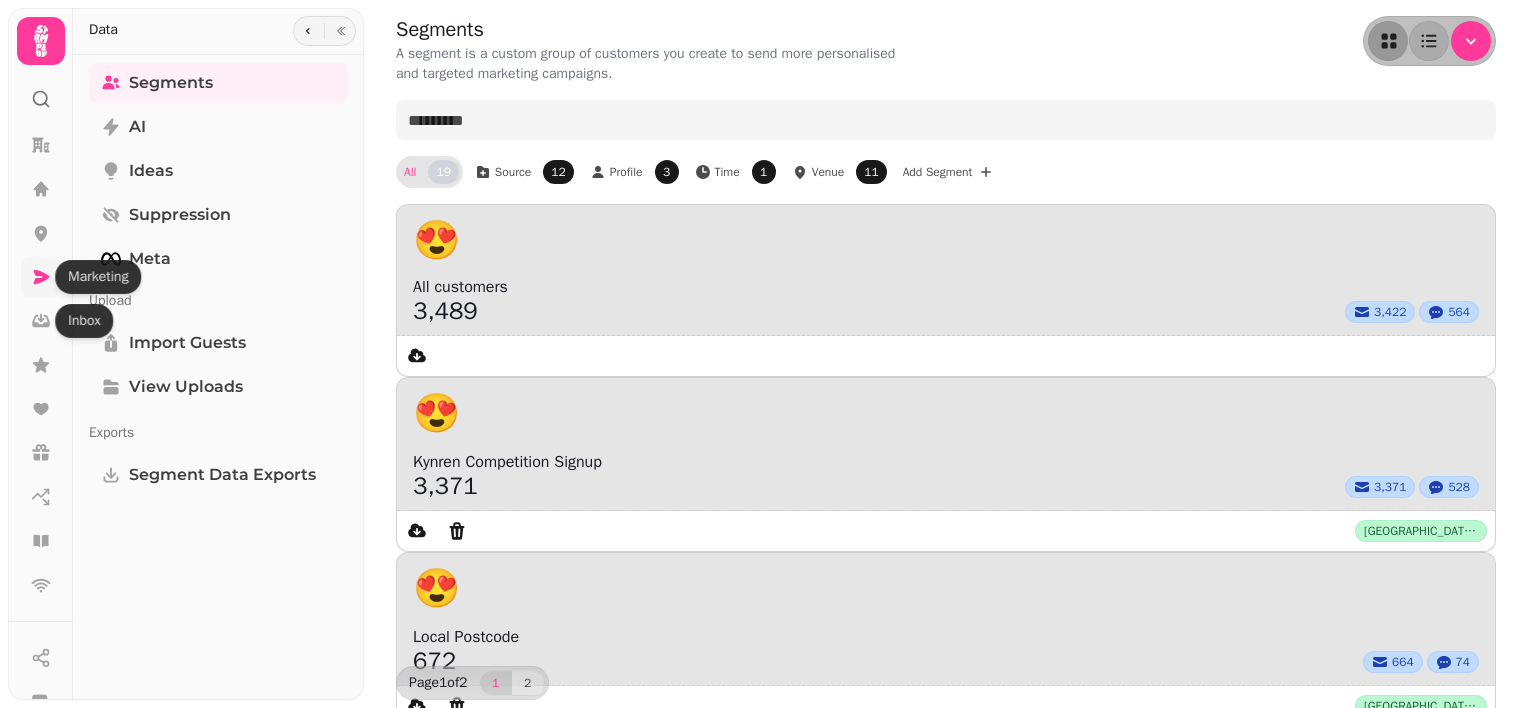 click 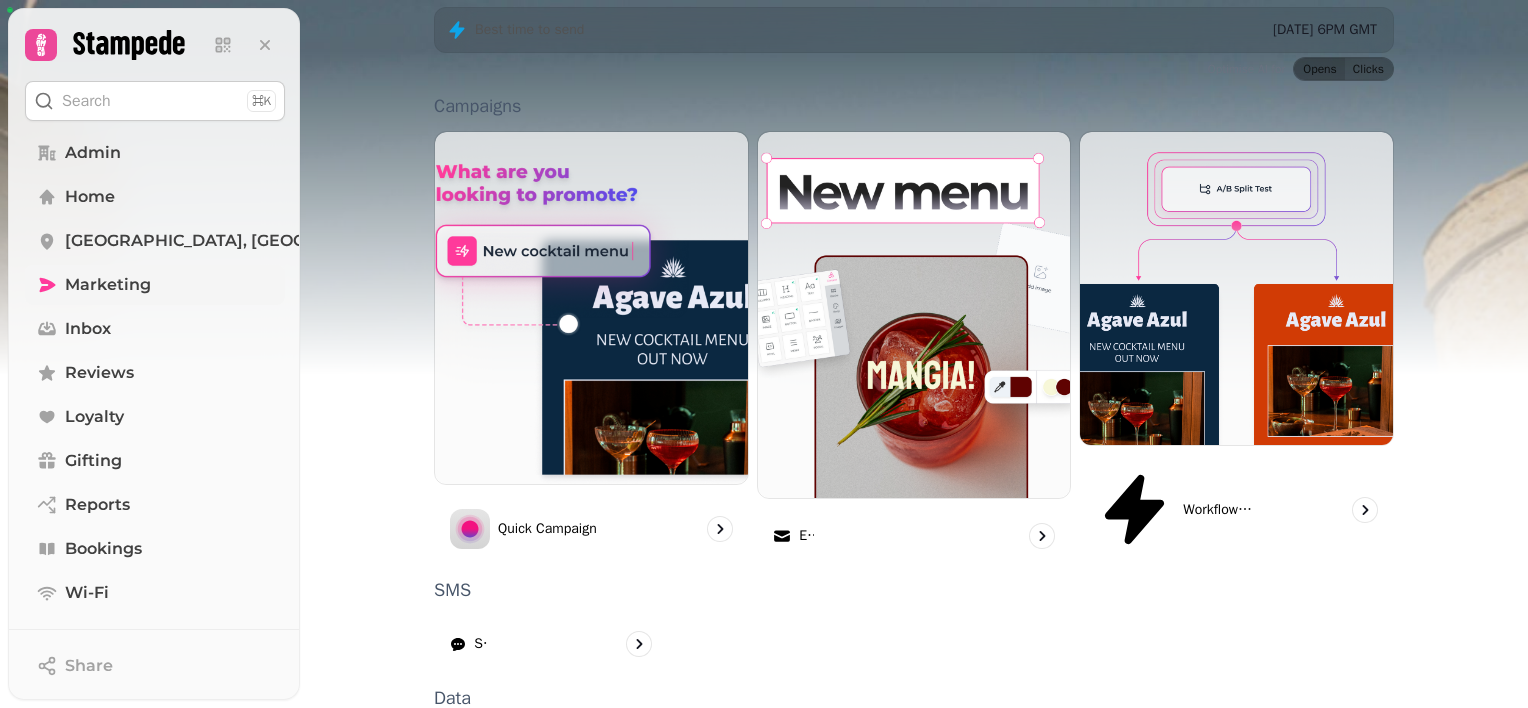 scroll, scrollTop: 537, scrollLeft: 0, axis: vertical 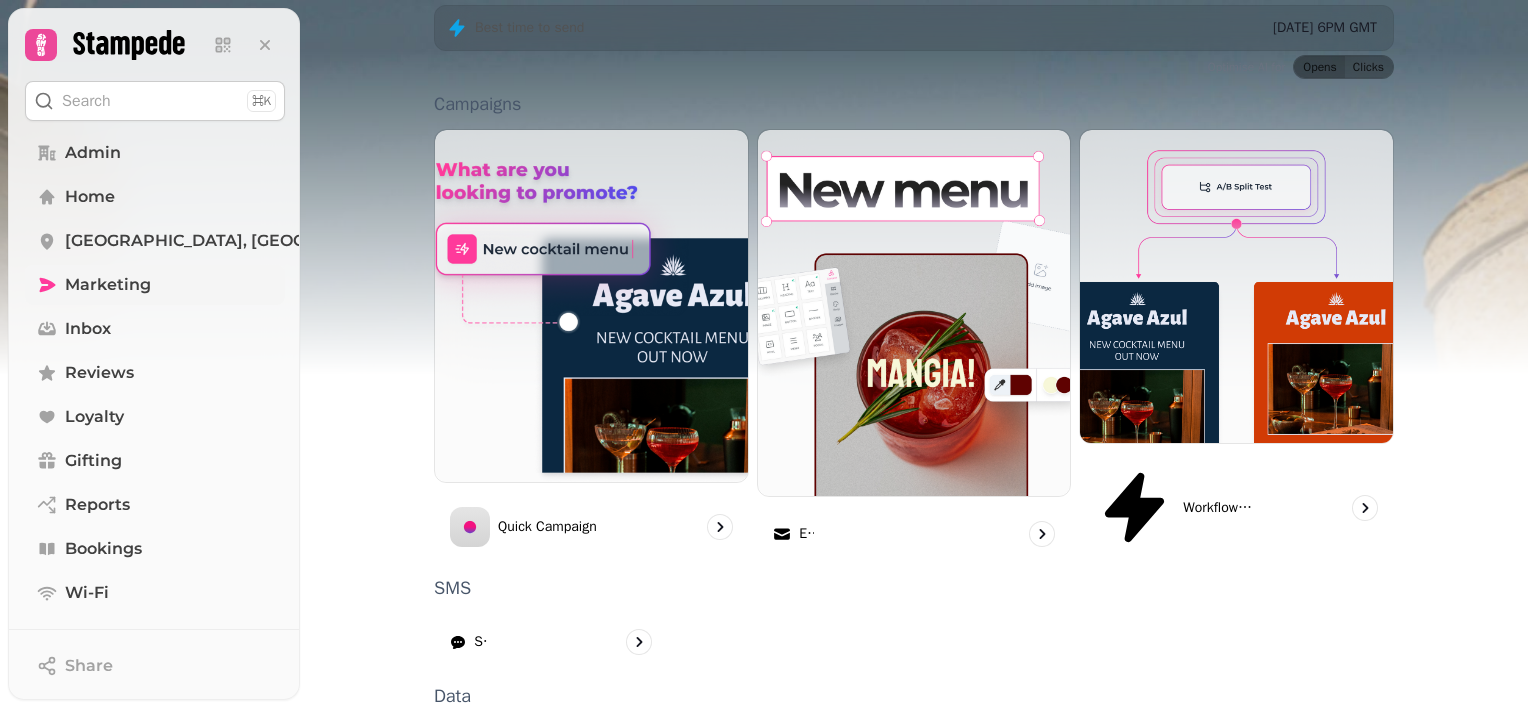 click on "Forms" at bounding box center [1236, 865] 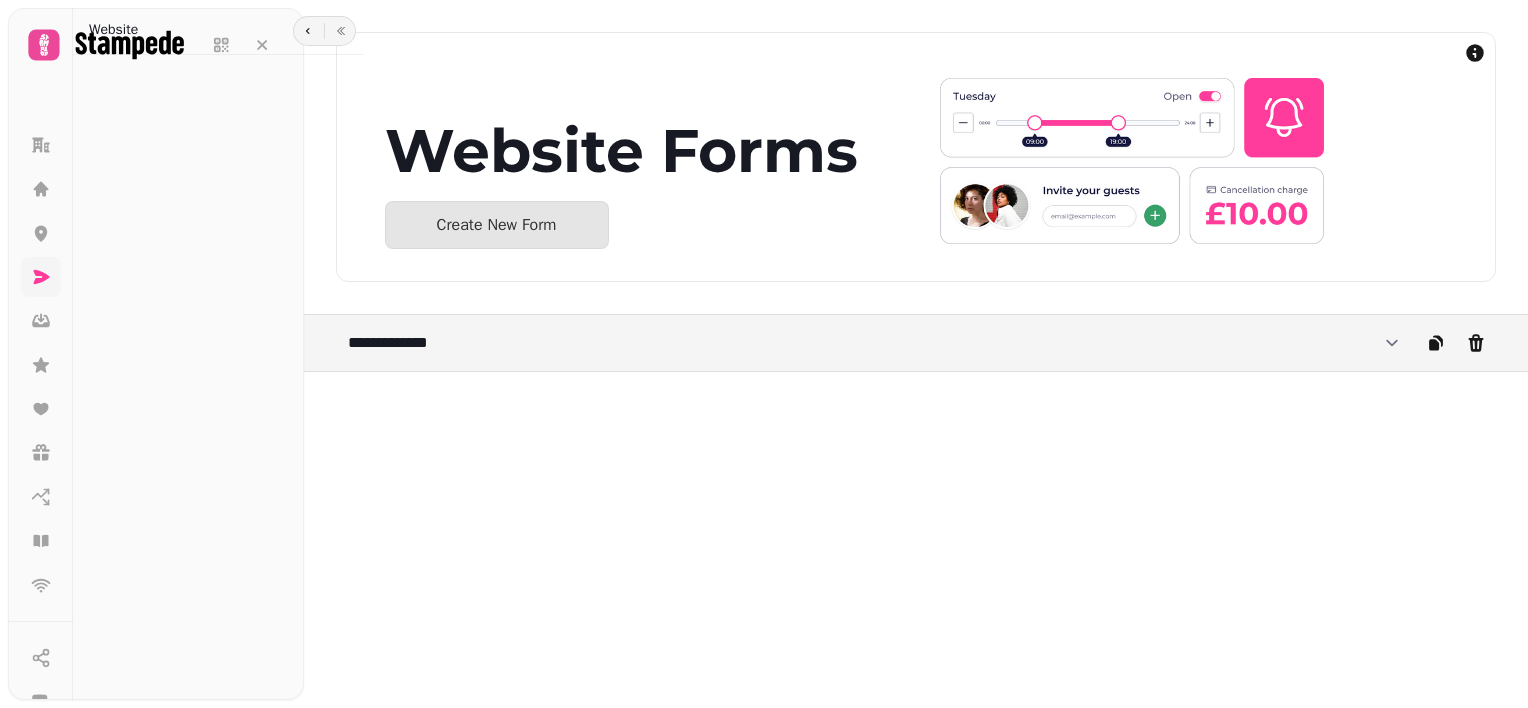 scroll, scrollTop: 0, scrollLeft: 0, axis: both 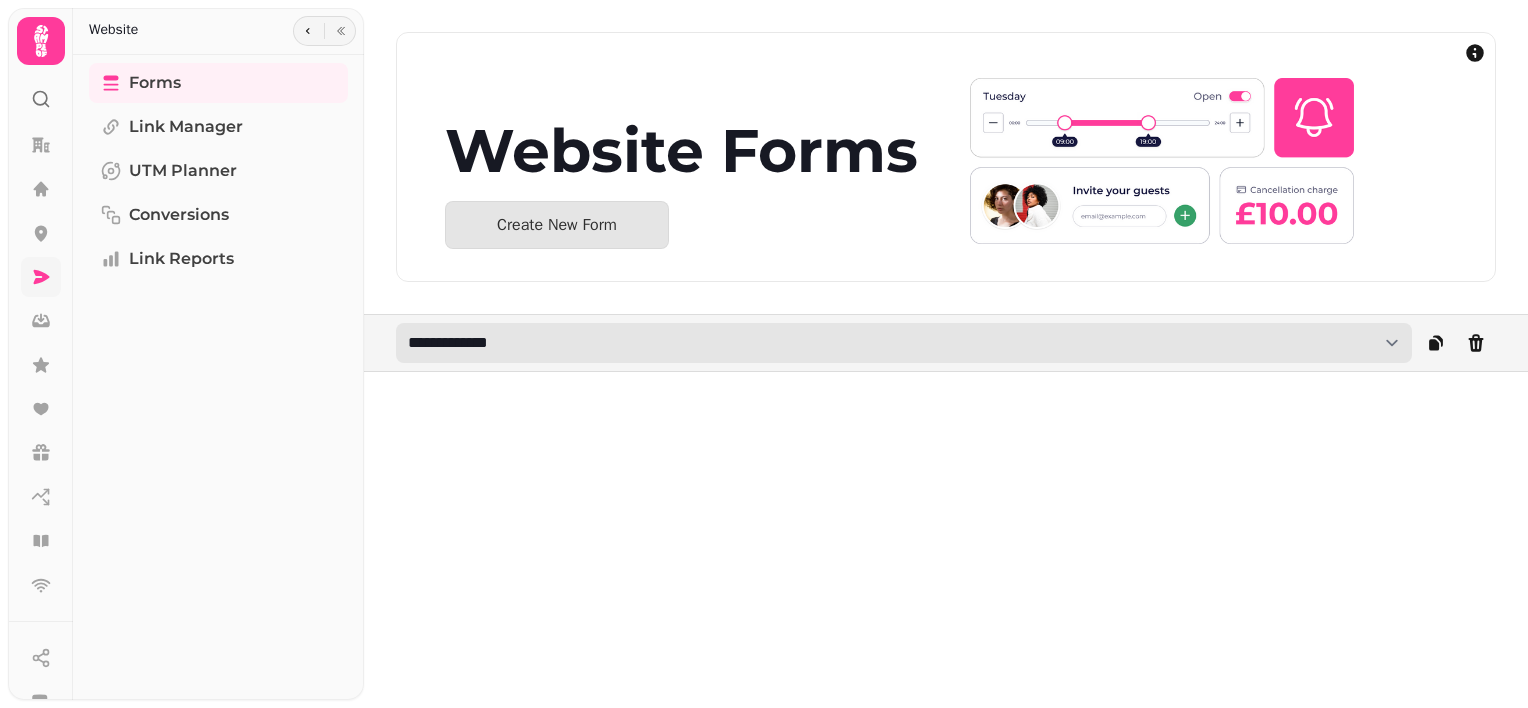 click on "**********" at bounding box center [904, 343] 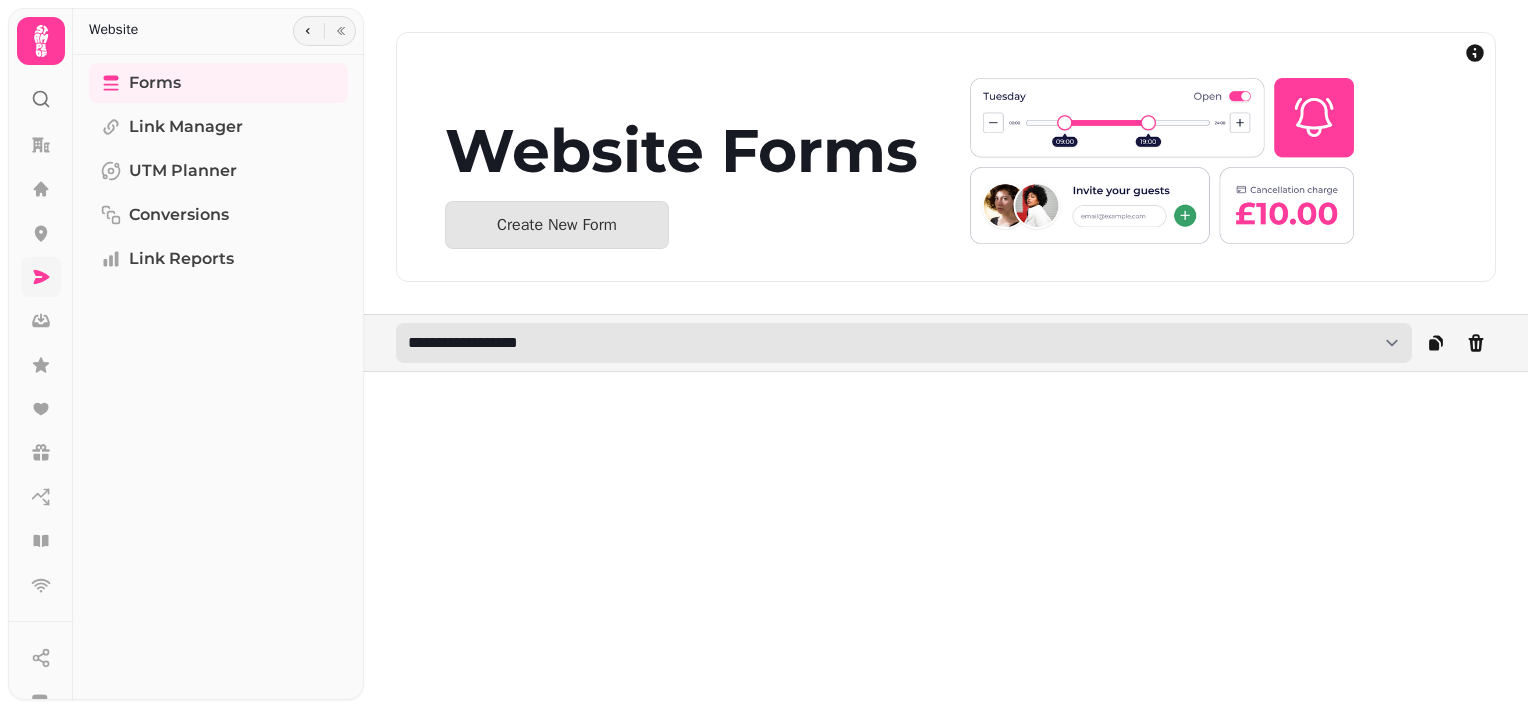 click on "**********" at bounding box center (904, 343) 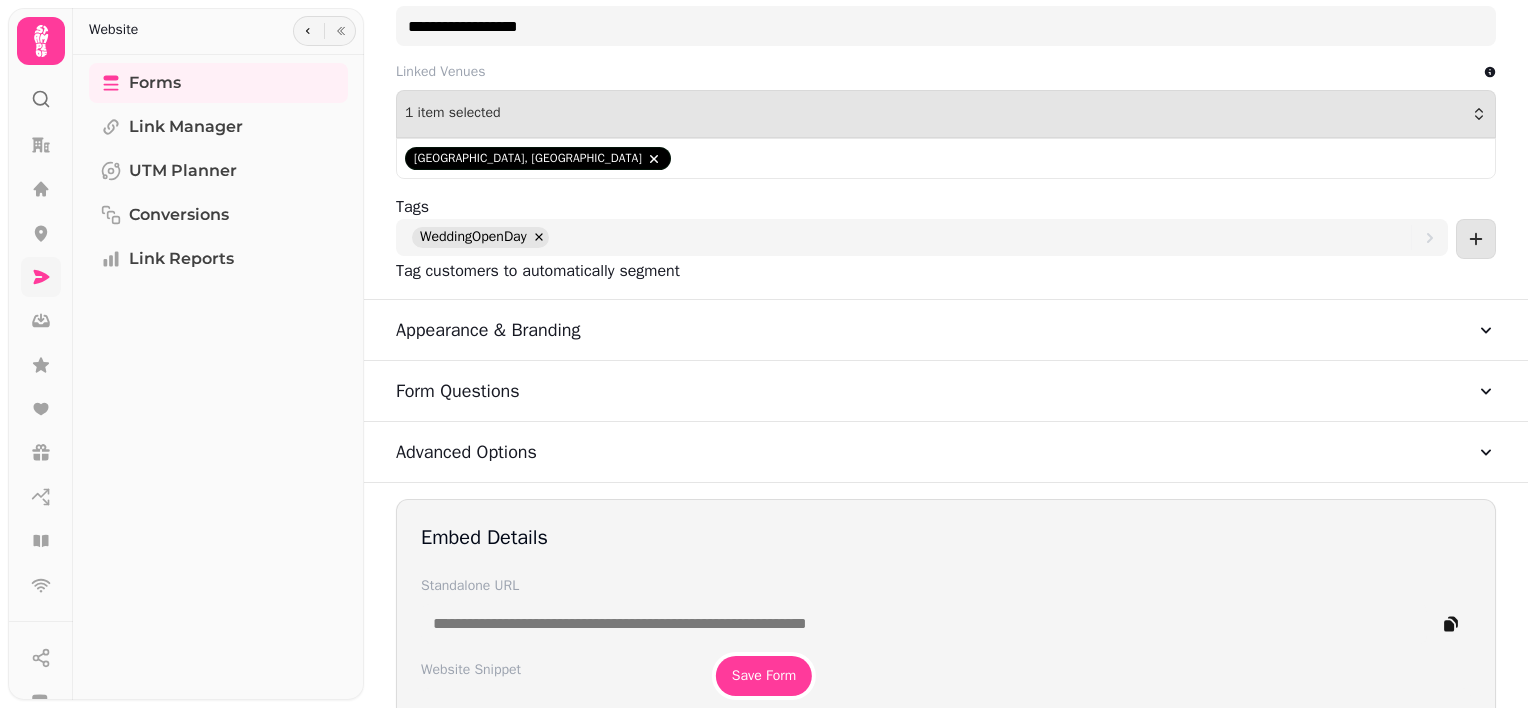 scroll, scrollTop: 780, scrollLeft: 0, axis: vertical 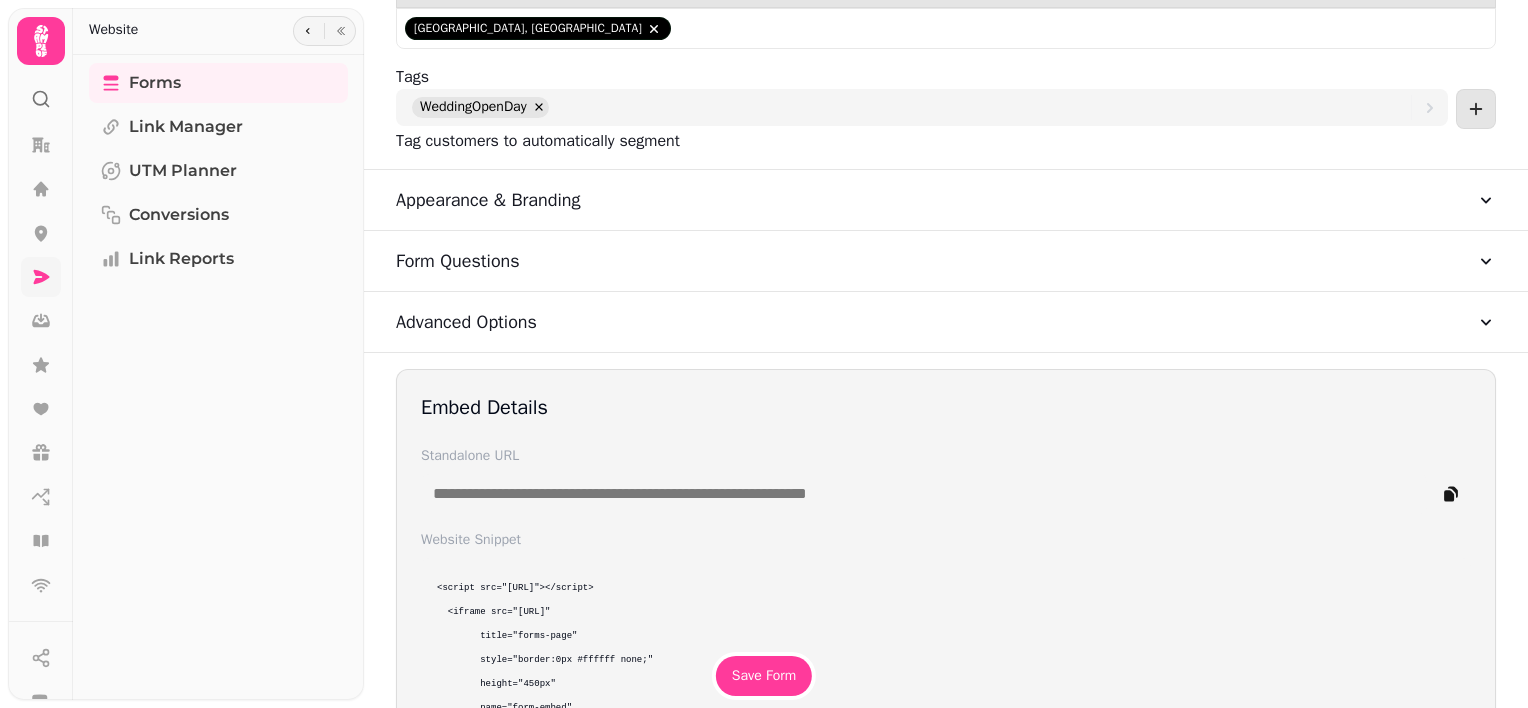 click on "Advanced Options" at bounding box center [946, 322] 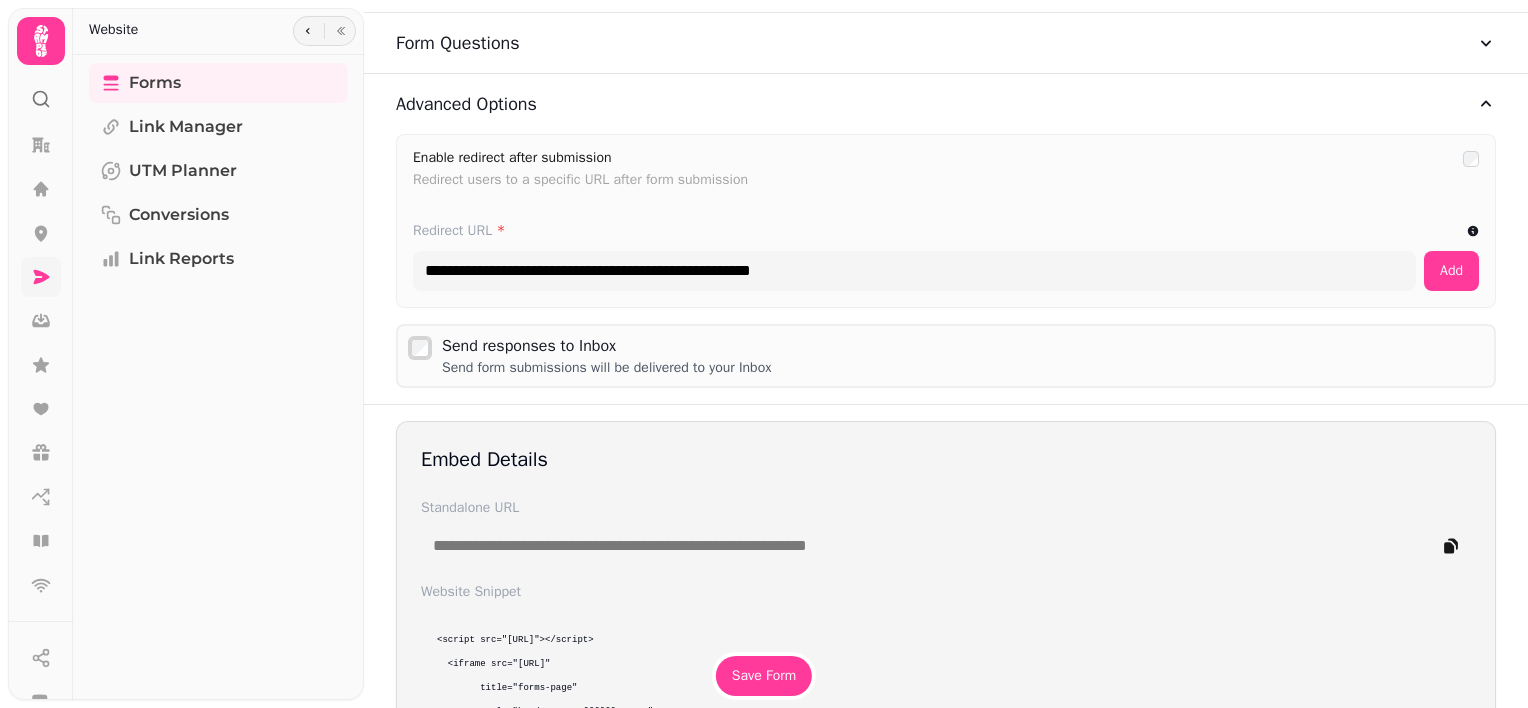 scroll, scrollTop: 996, scrollLeft: 0, axis: vertical 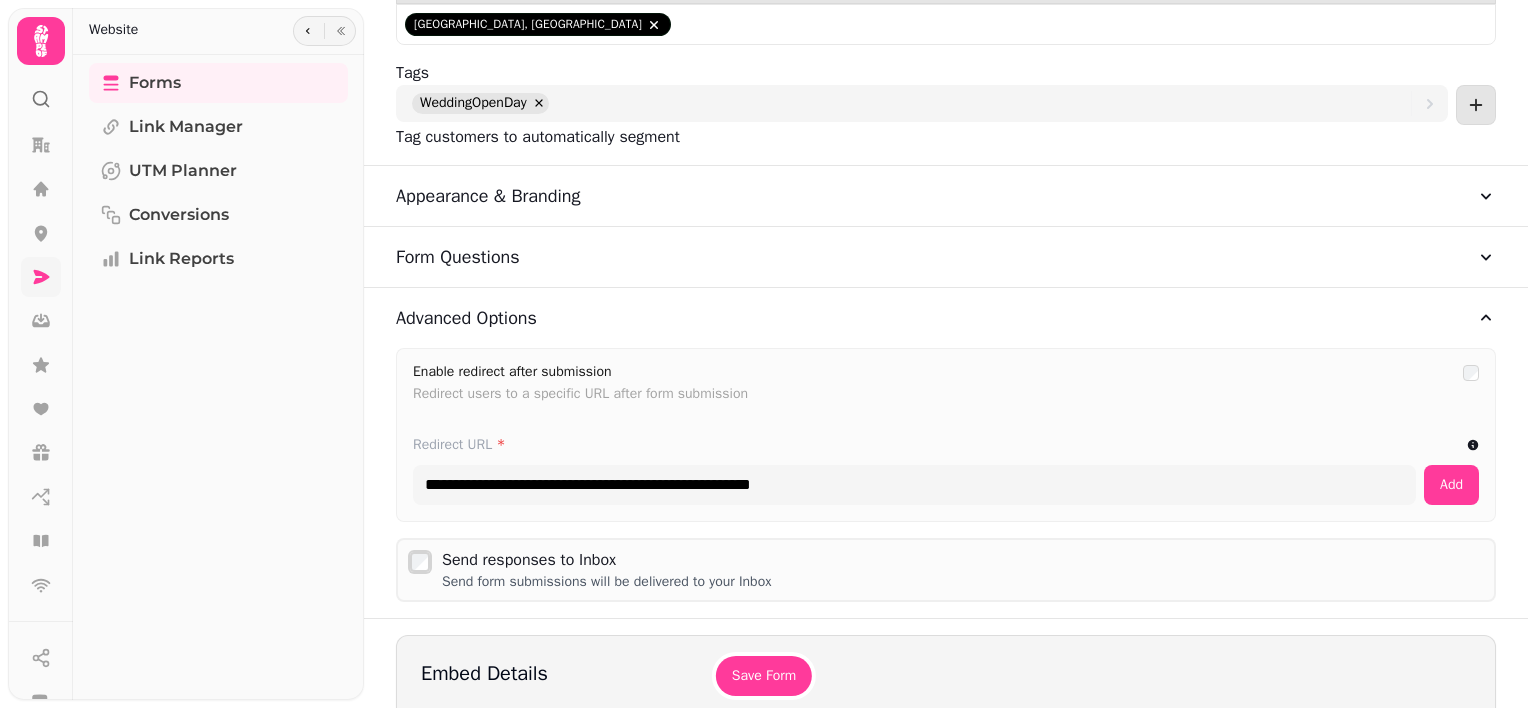 click on "Form Questions" at bounding box center [946, 257] 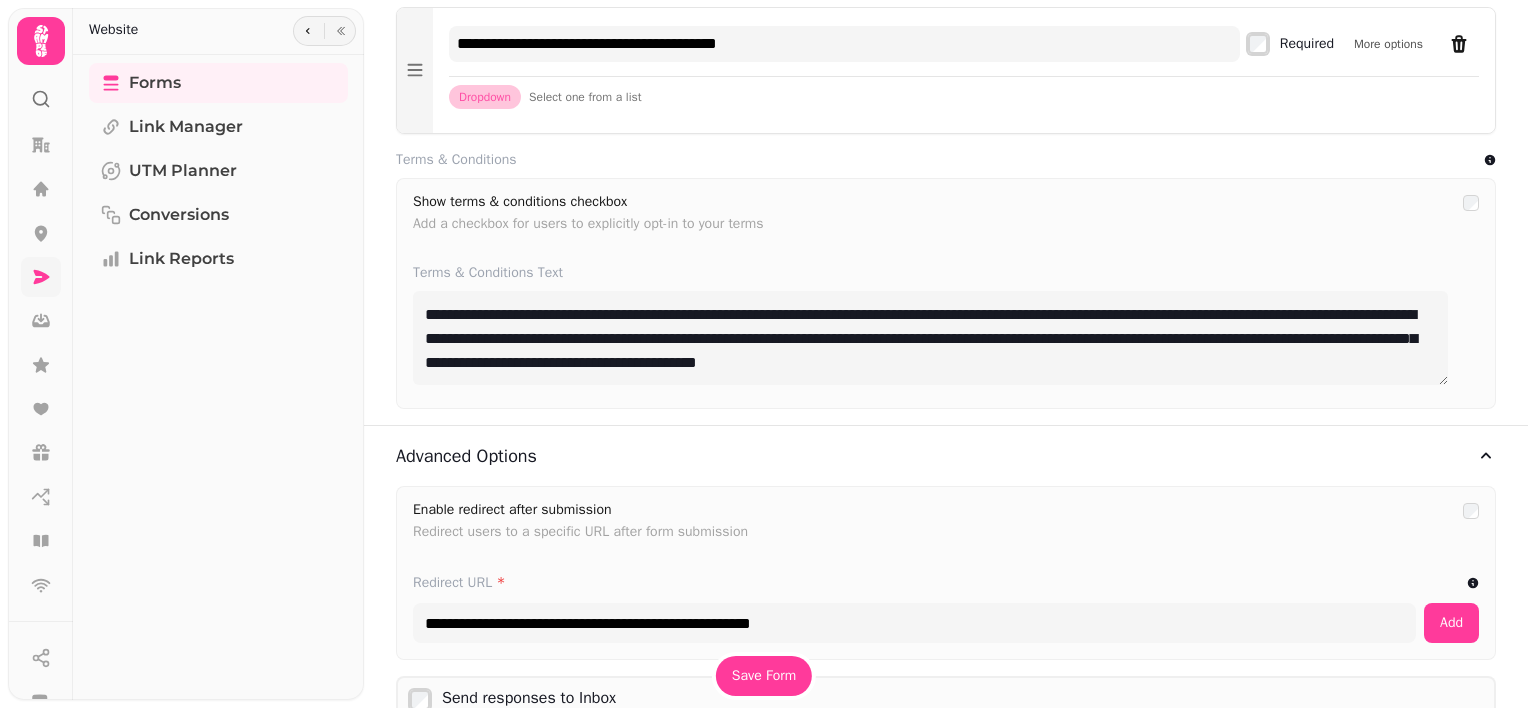 scroll, scrollTop: 1349, scrollLeft: 0, axis: vertical 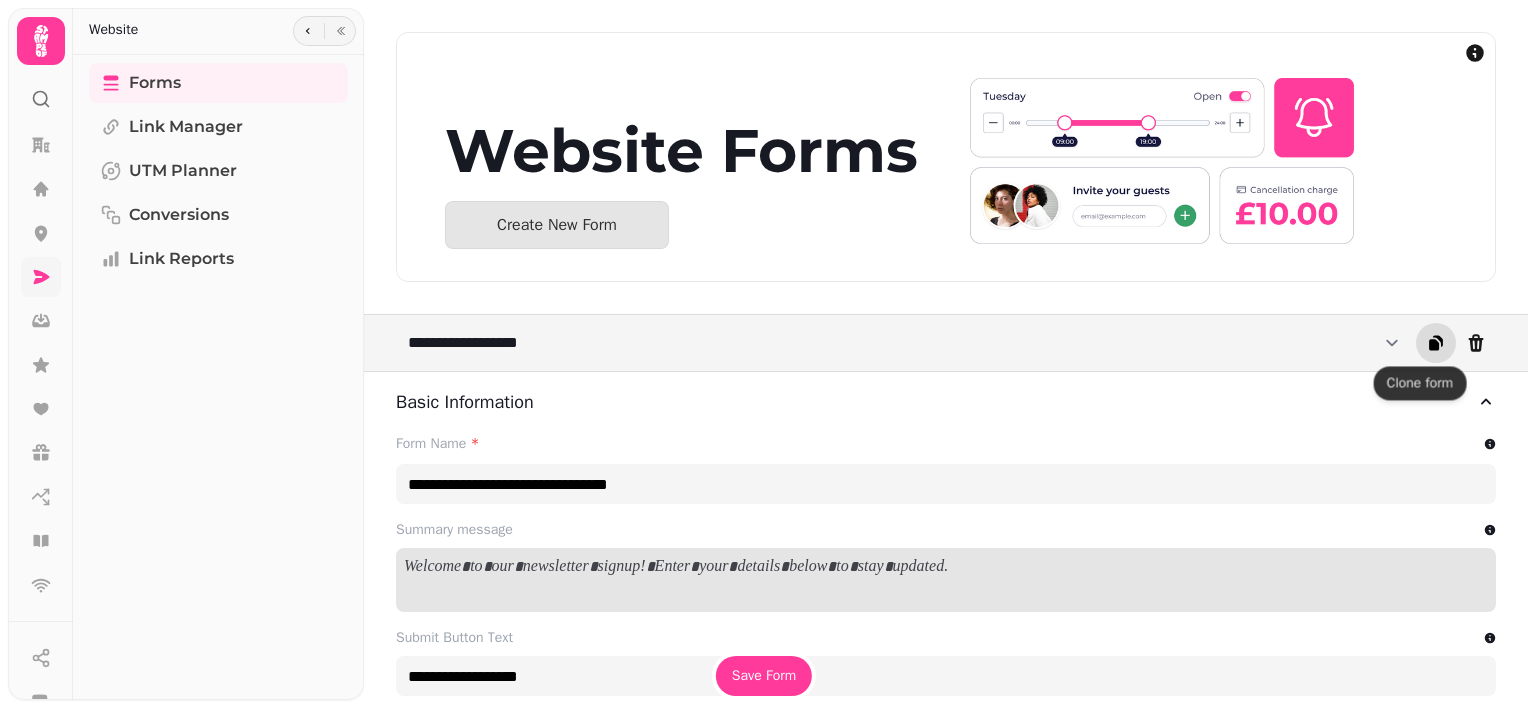 click 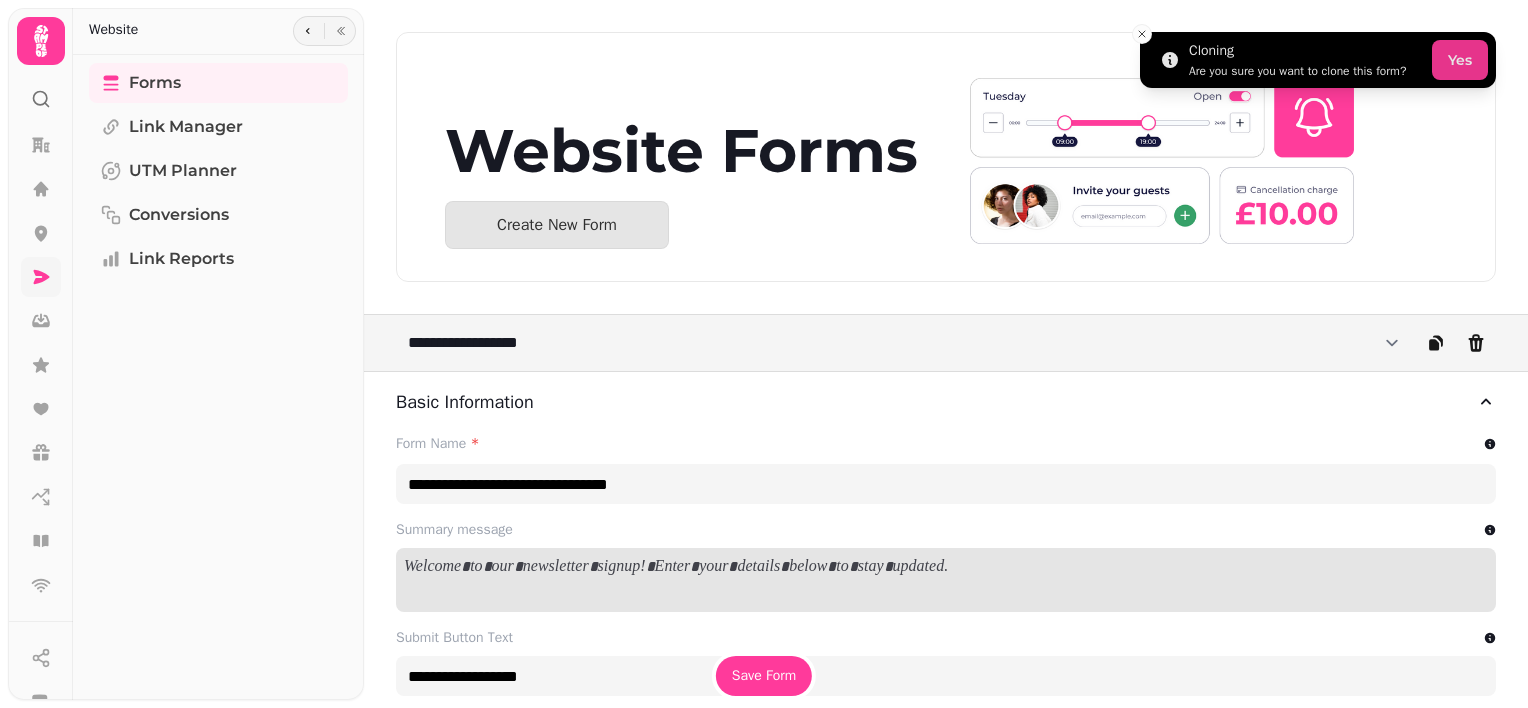 click on "Yes" at bounding box center [1460, 60] 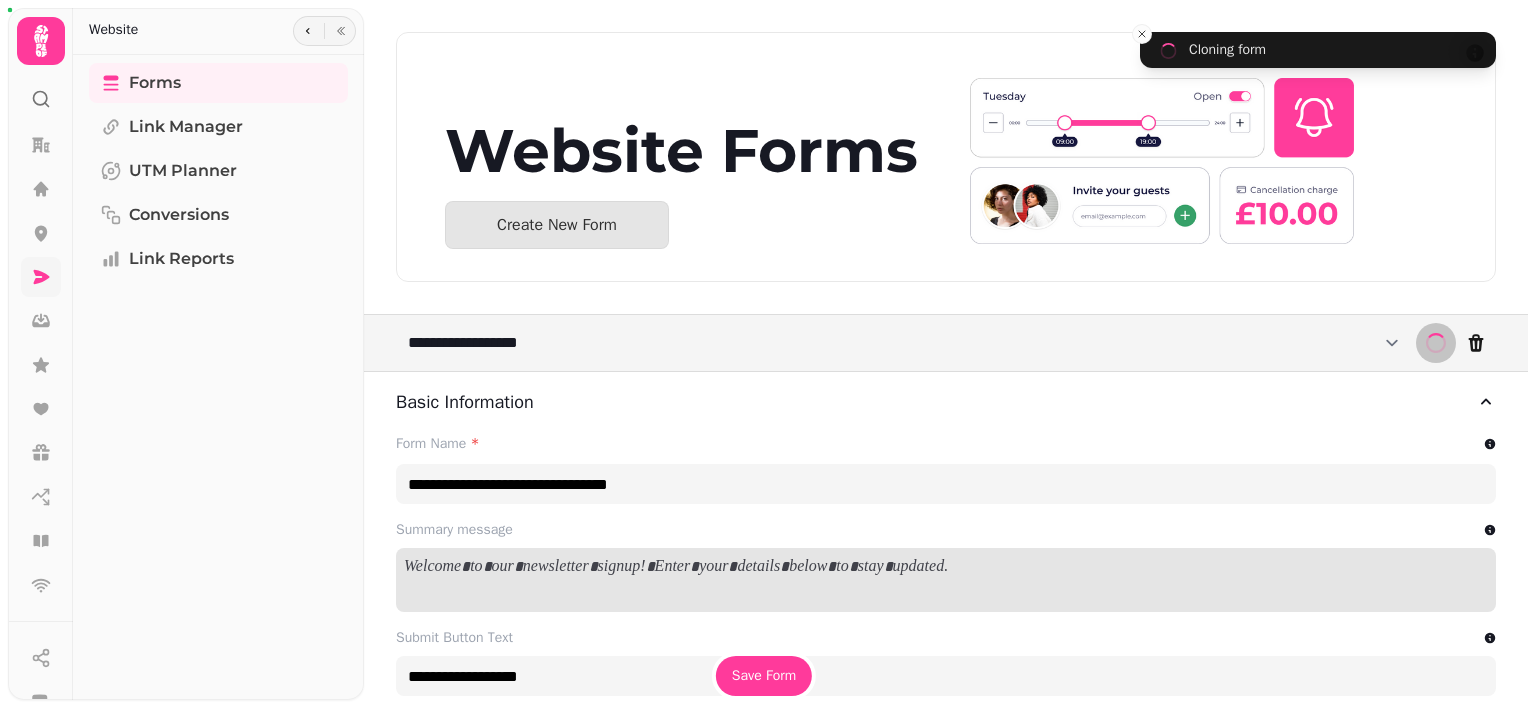 type on "**********" 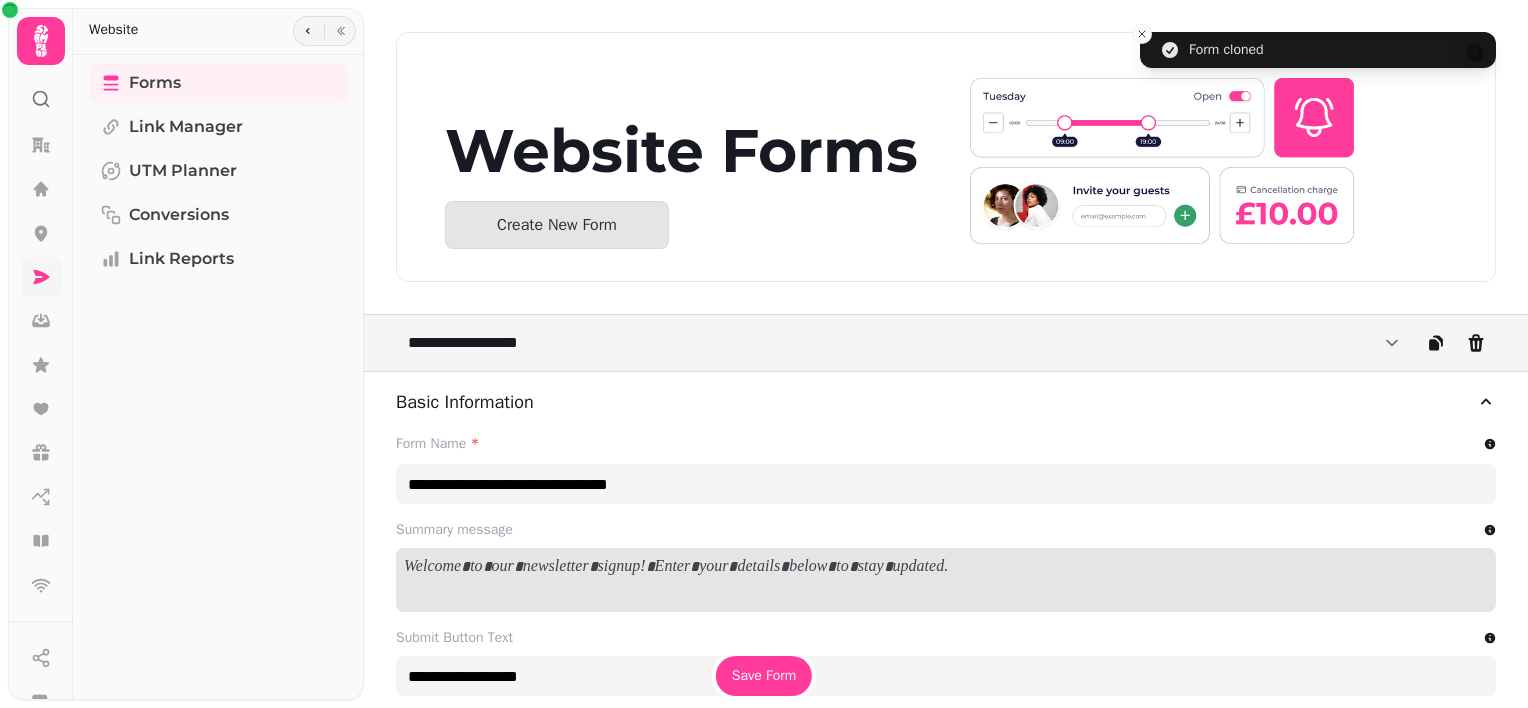 type on "**********" 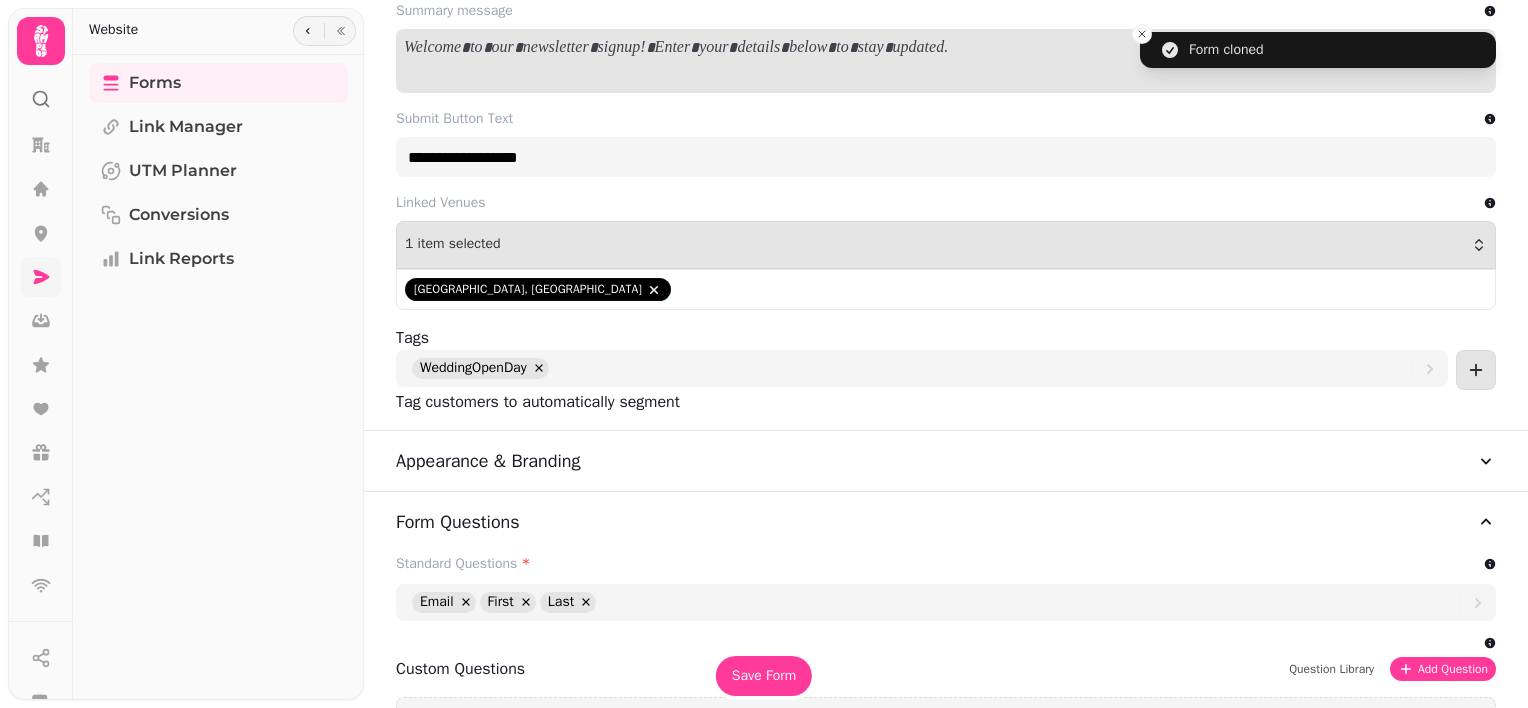 scroll, scrollTop: 520, scrollLeft: 0, axis: vertical 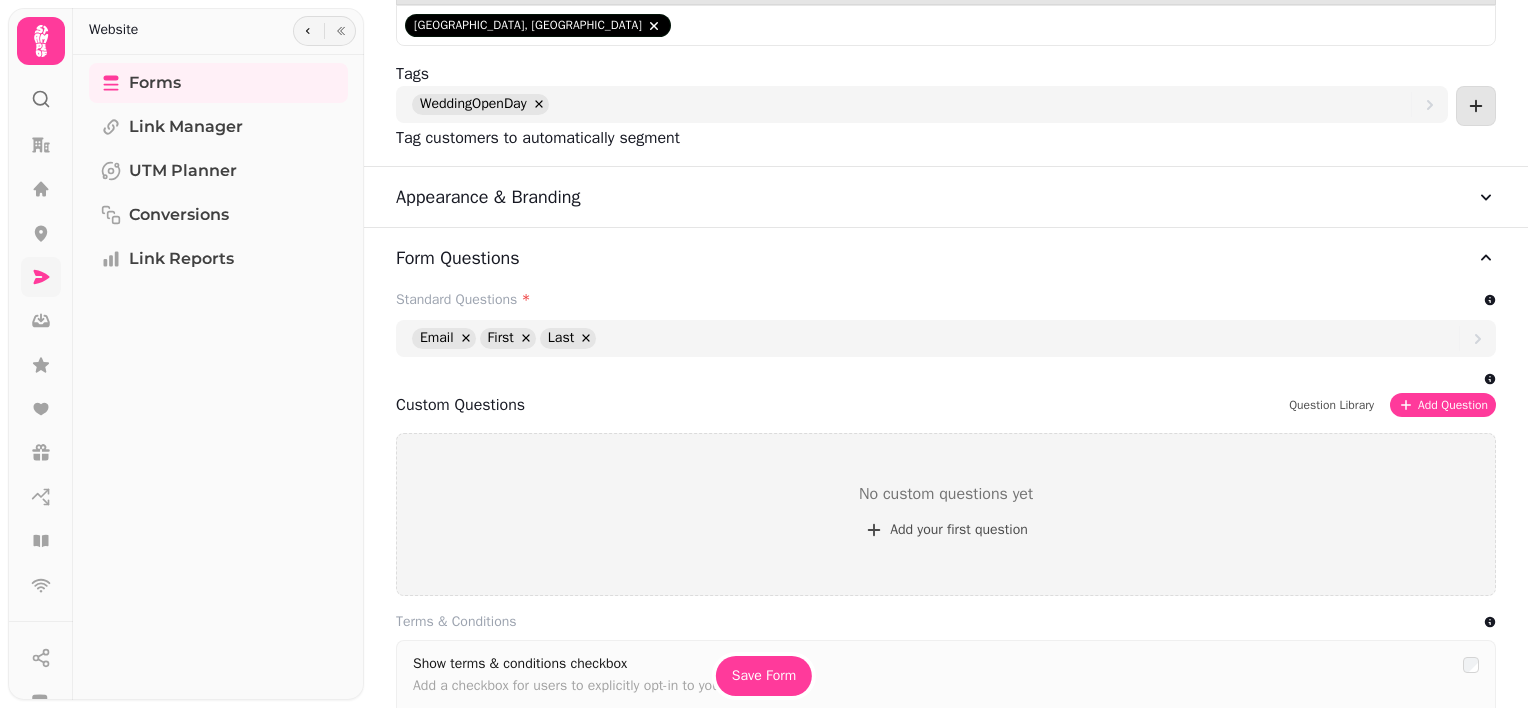 click on "Appearance & Branding" at bounding box center (946, 197) 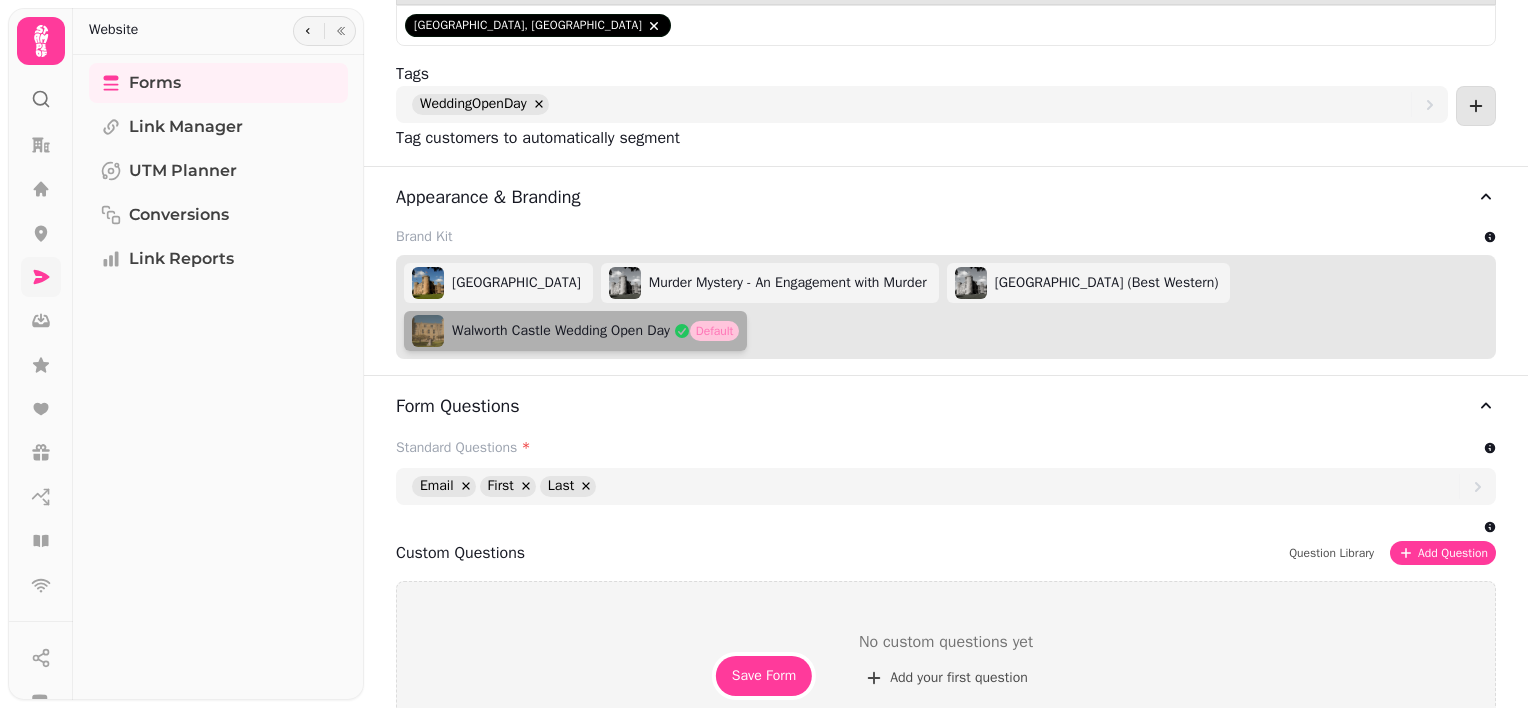 click on "Appearance & Branding" at bounding box center [946, 197] 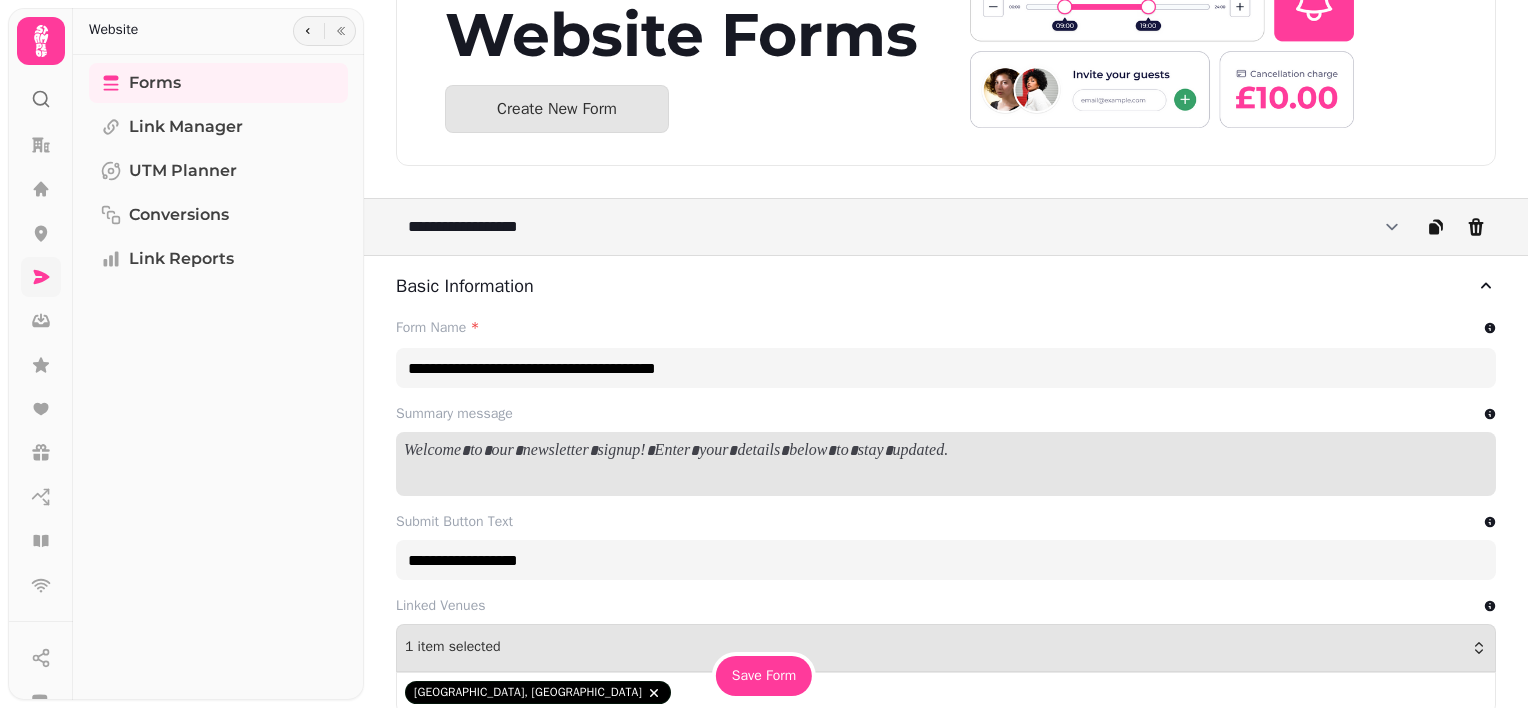 scroll, scrollTop: 0, scrollLeft: 0, axis: both 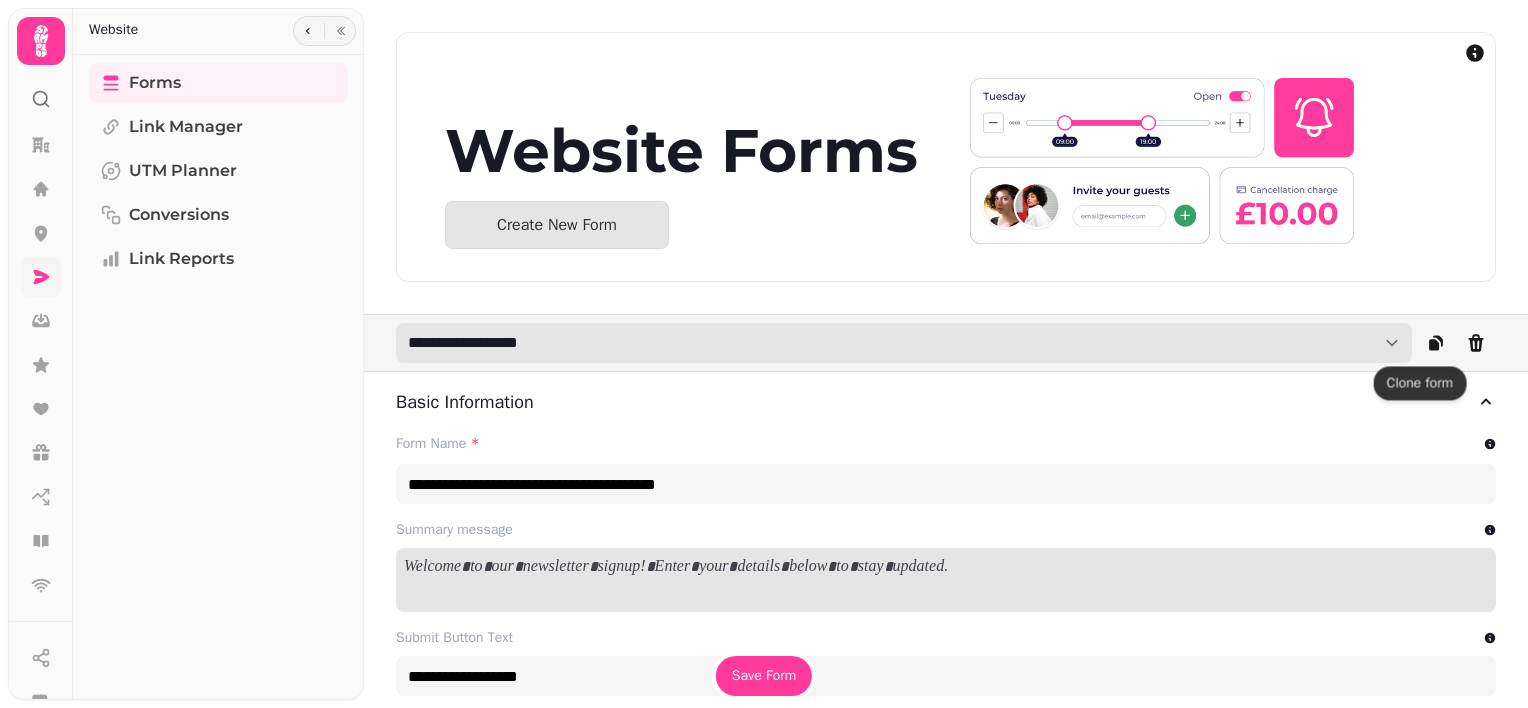 click on "**********" at bounding box center (904, 343) 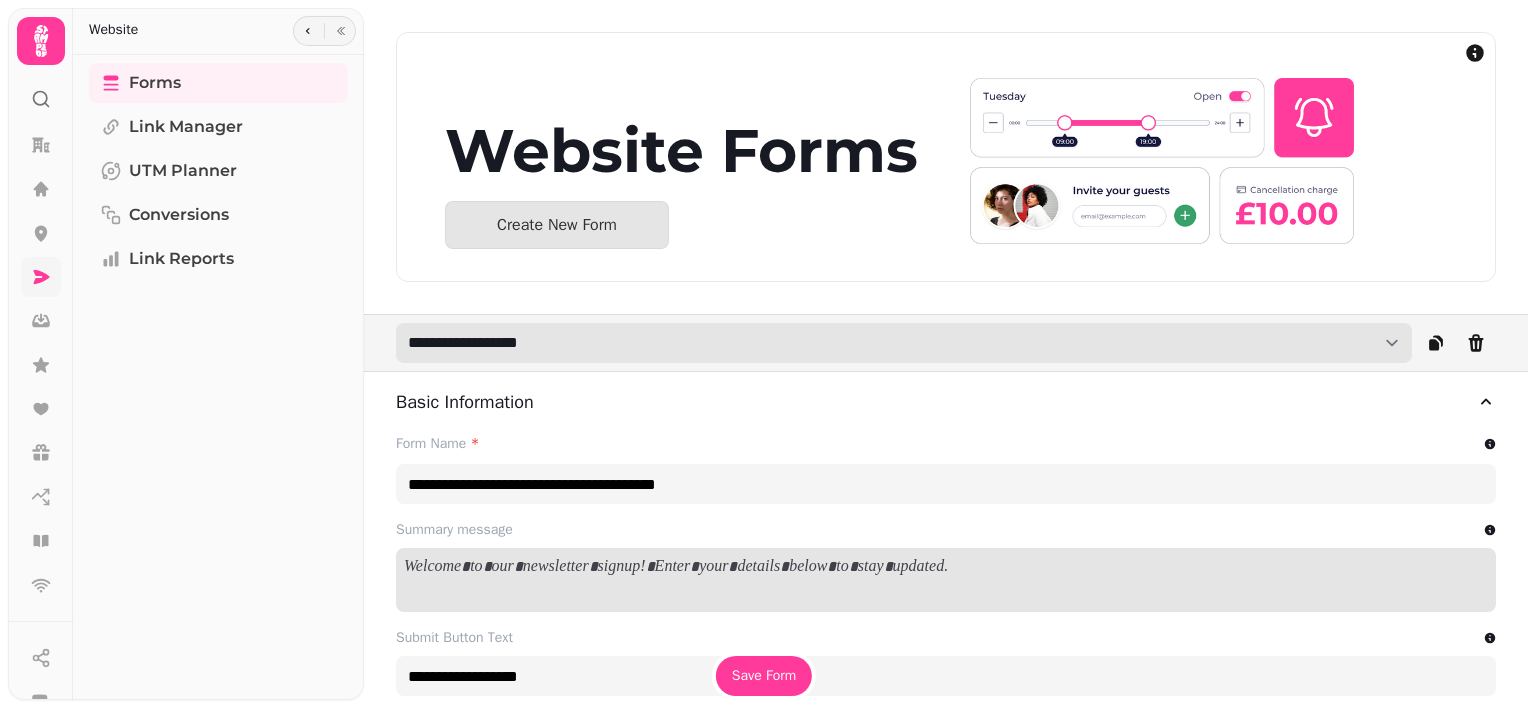 select on "**********" 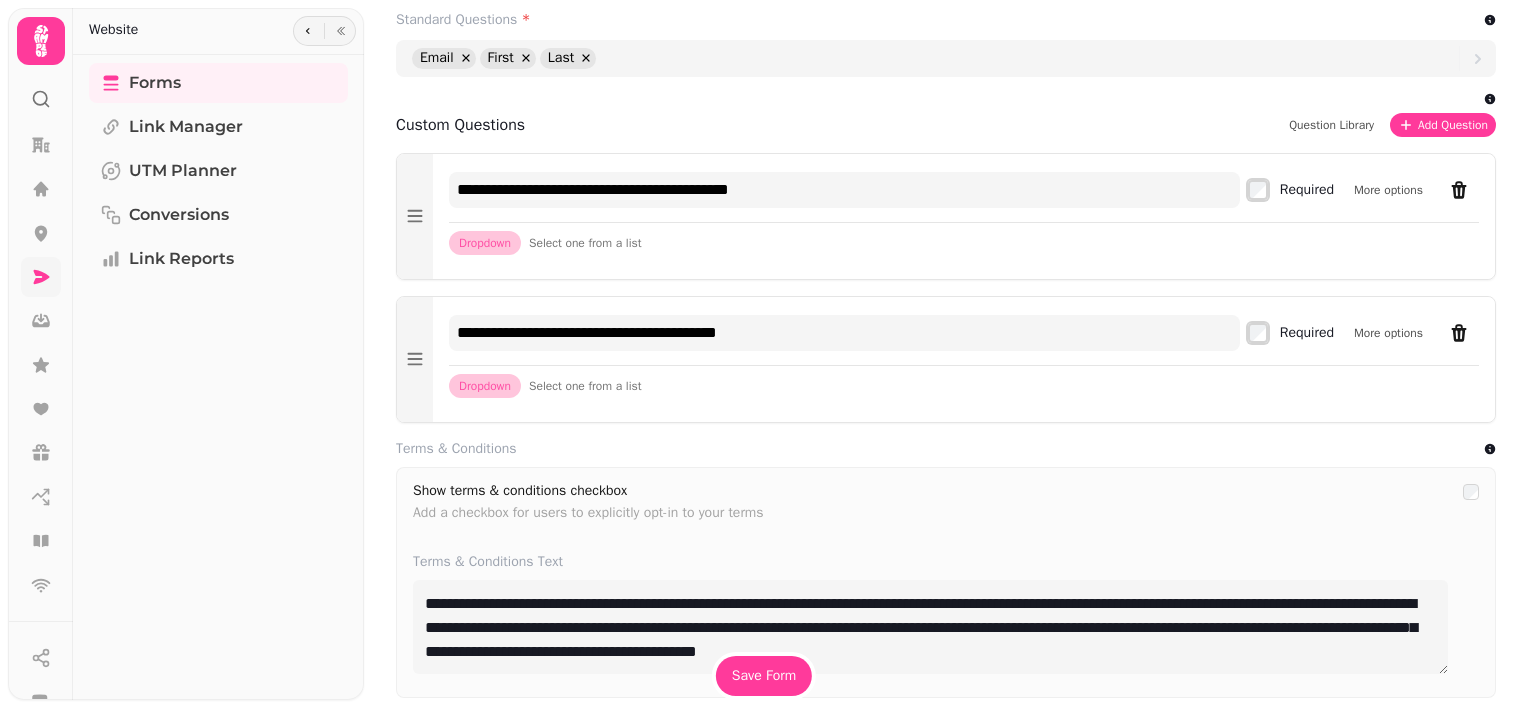scroll, scrollTop: 1064, scrollLeft: 0, axis: vertical 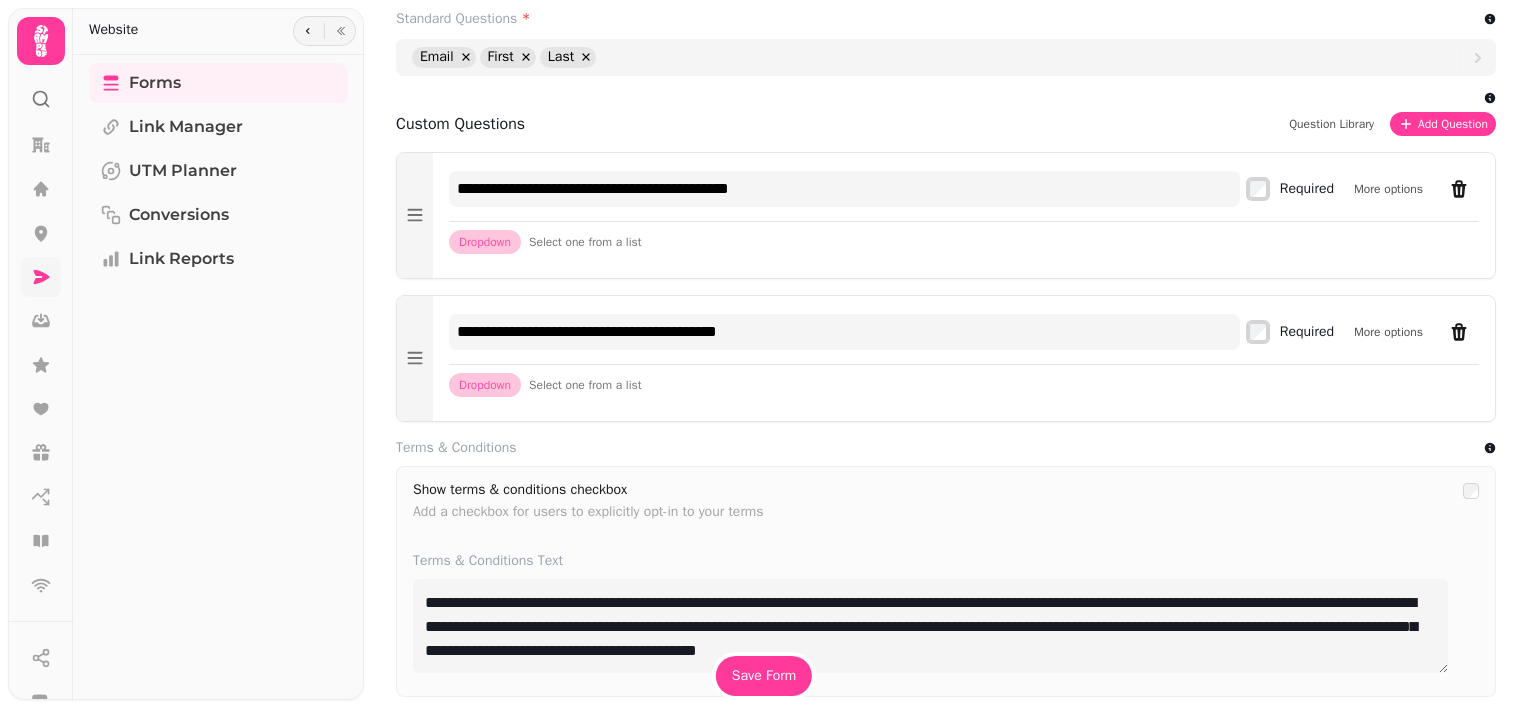 click on "Select one from a list" at bounding box center (585, 242) 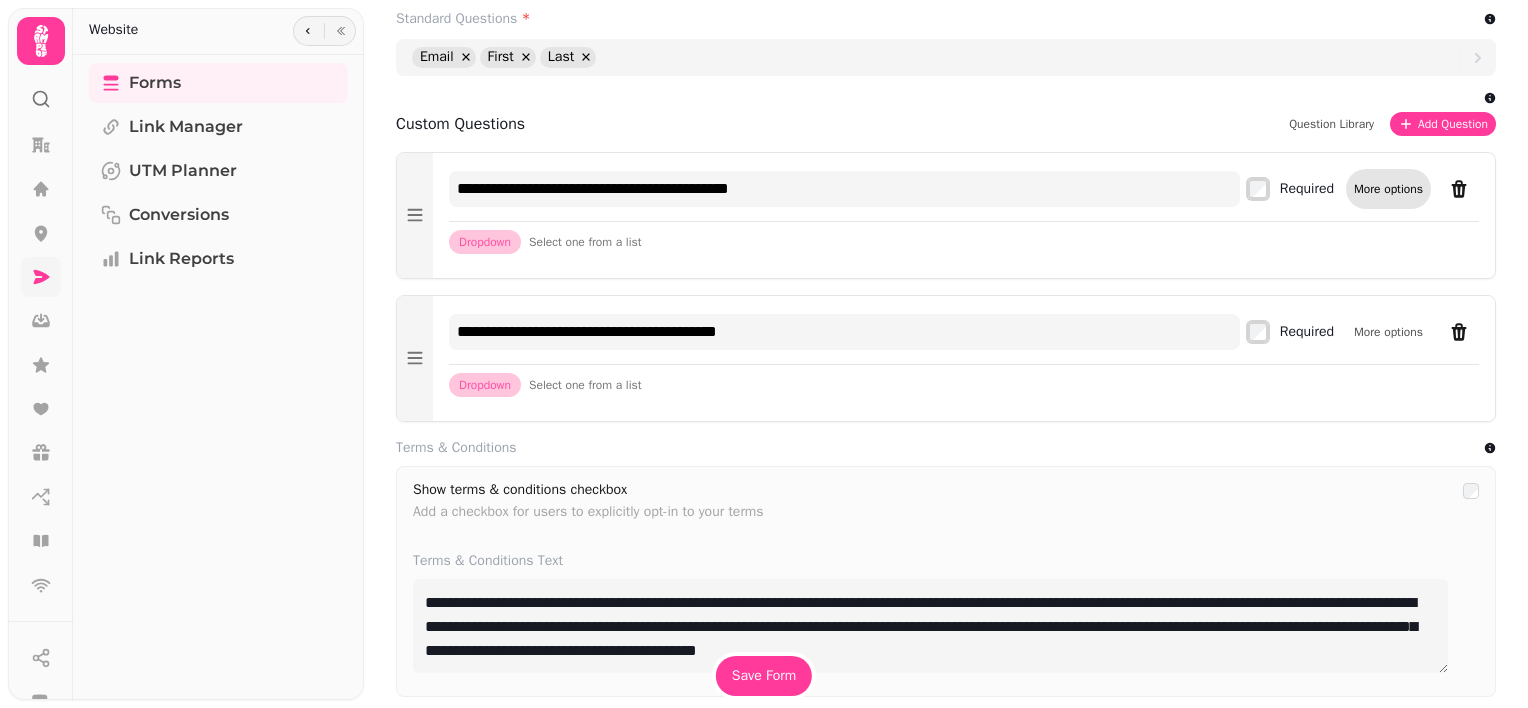 click on "More options" at bounding box center (1388, 189) 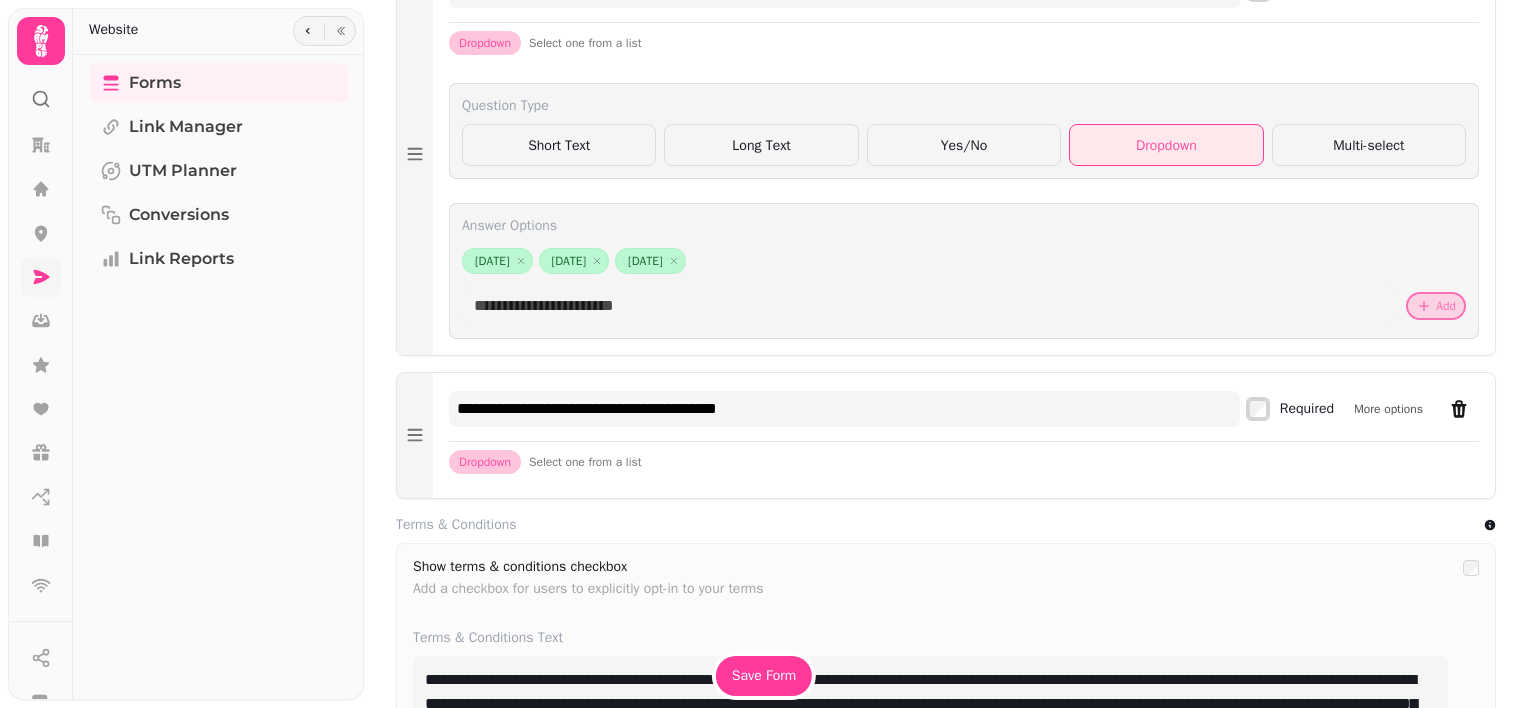 scroll, scrollTop: 1264, scrollLeft: 0, axis: vertical 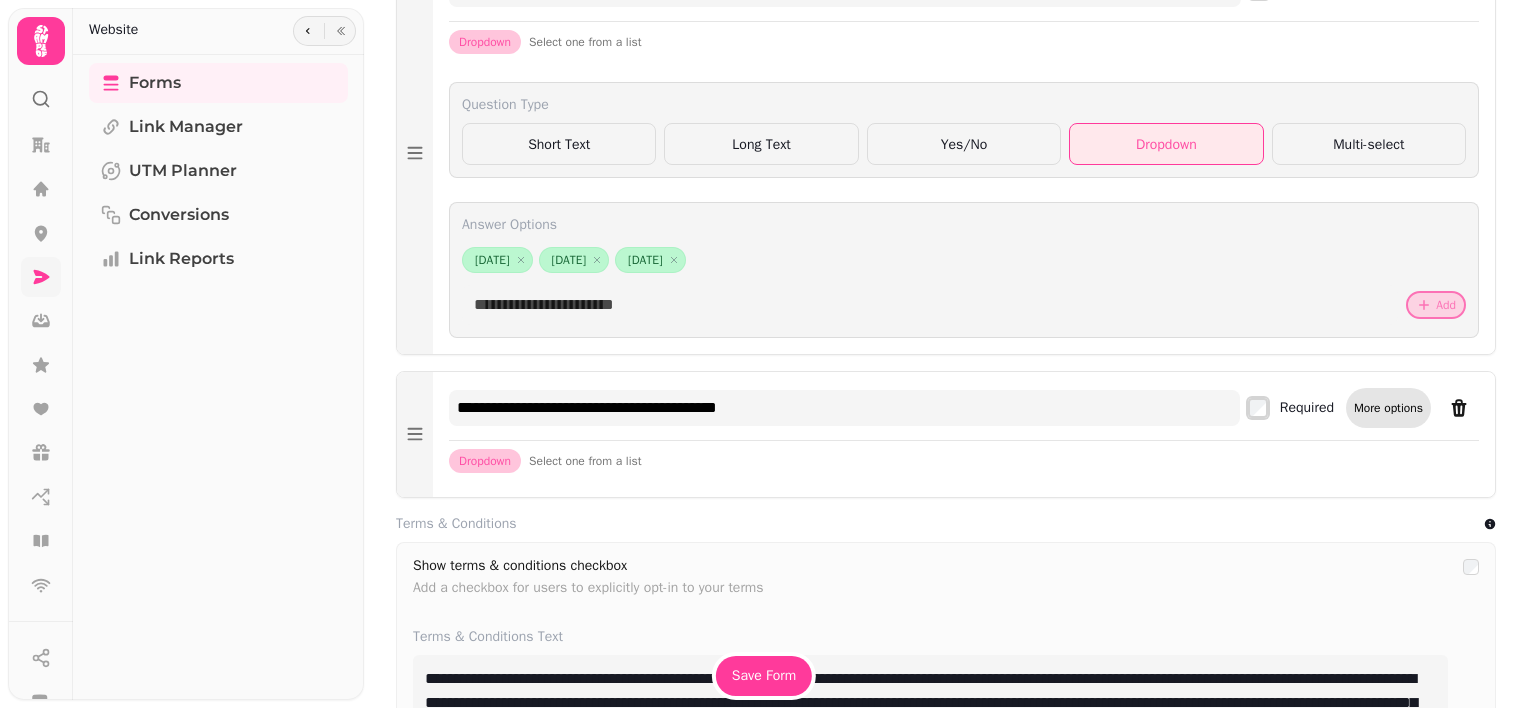 click on "More options" at bounding box center (1388, 408) 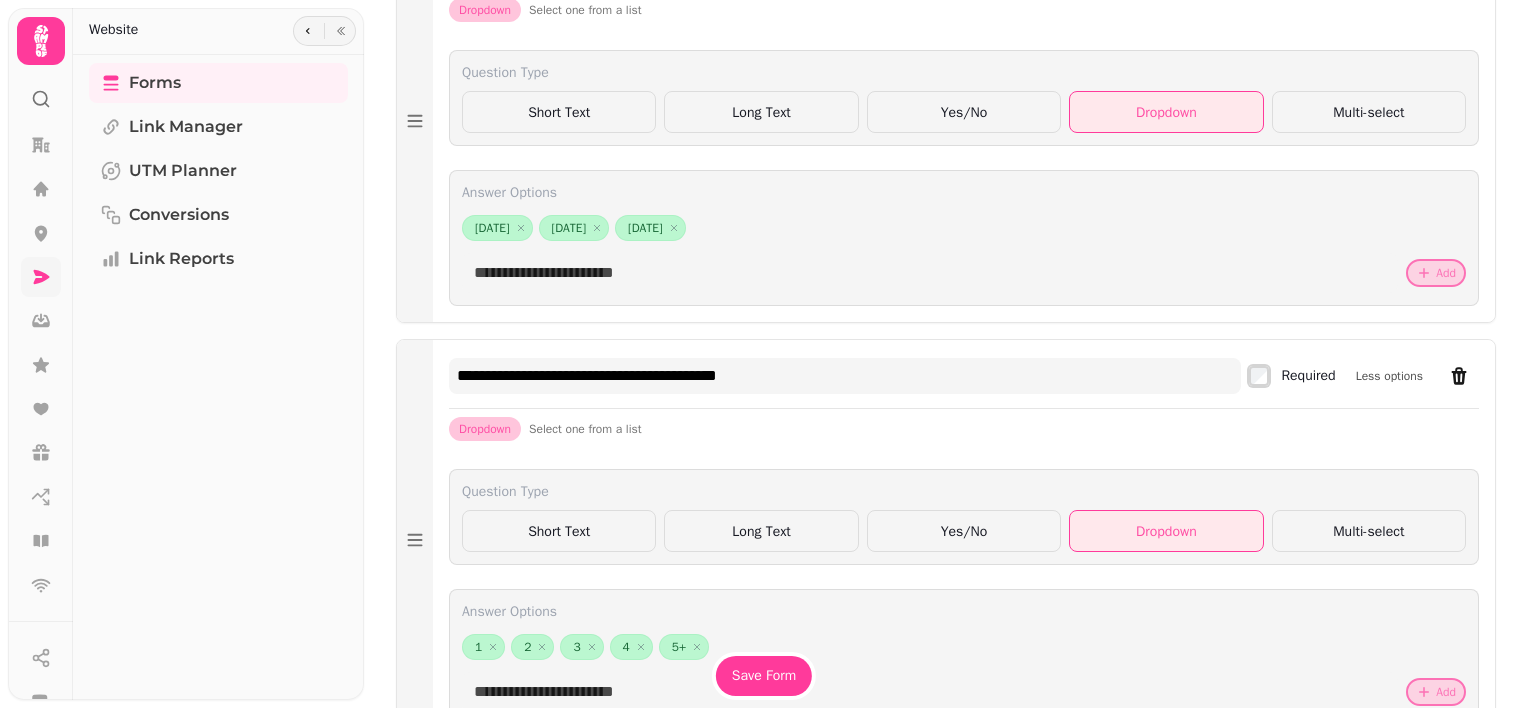 scroll, scrollTop: 1296, scrollLeft: 0, axis: vertical 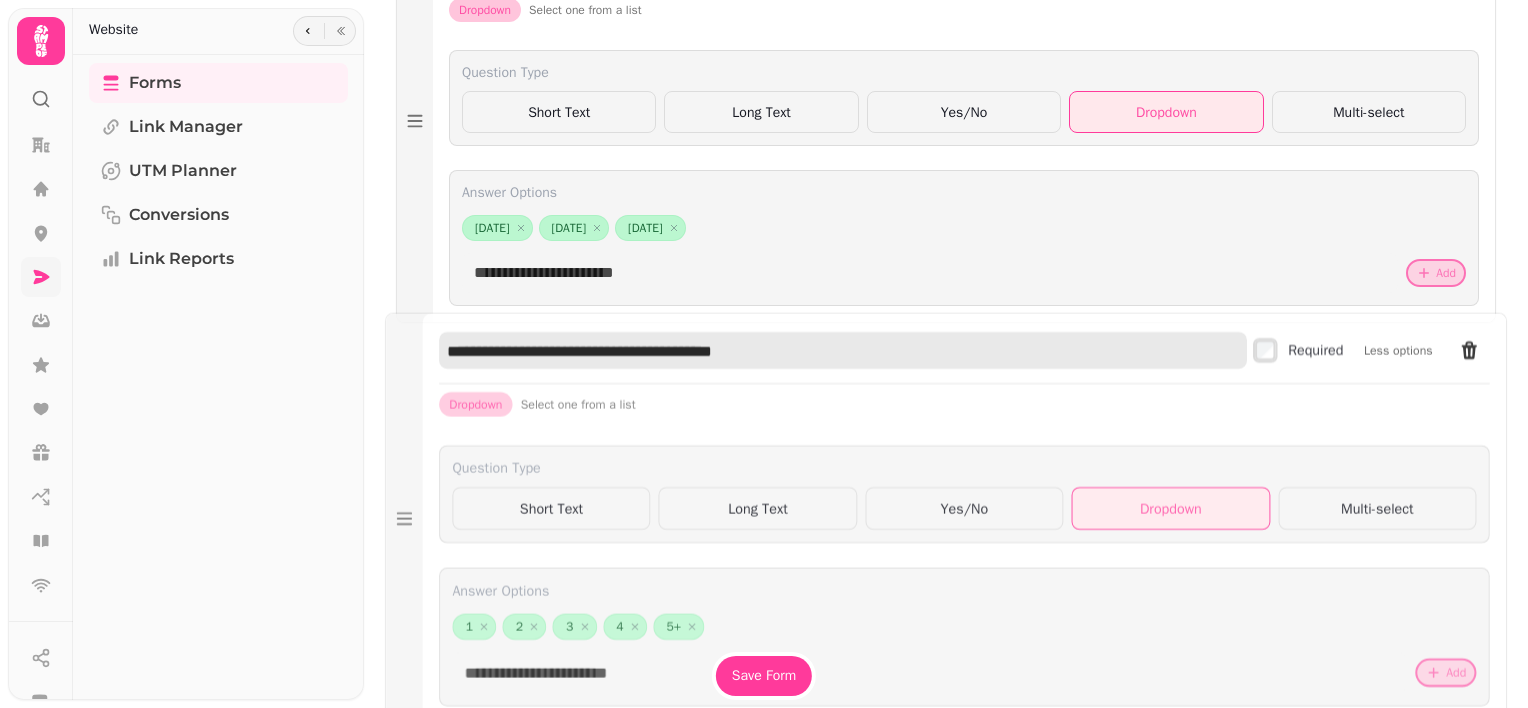drag, startPoint x: 816, startPoint y: 377, endPoint x: 429, endPoint y: 355, distance: 387.62482 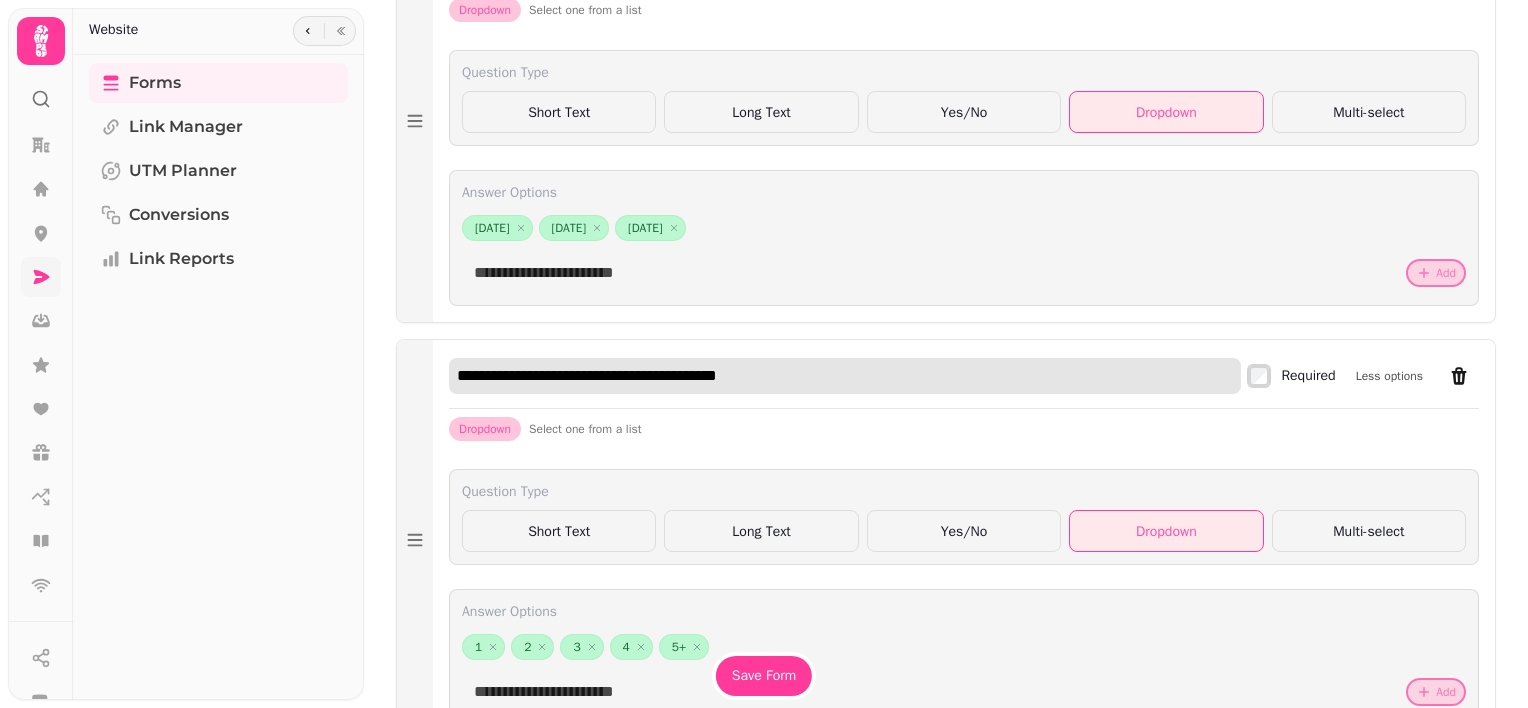 drag, startPoint x: 467, startPoint y: 348, endPoint x: 464, endPoint y: 374, distance: 26.172504 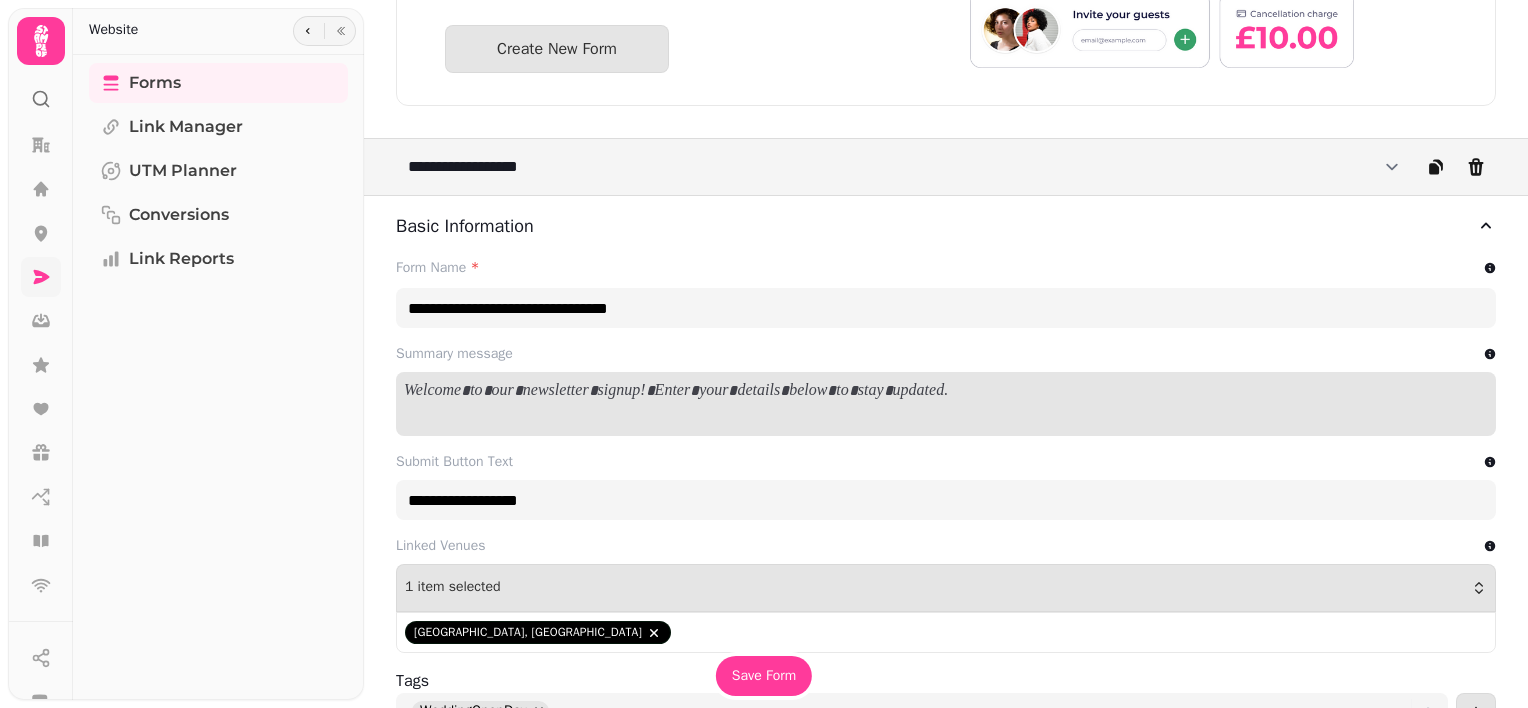 scroll, scrollTop: 175, scrollLeft: 0, axis: vertical 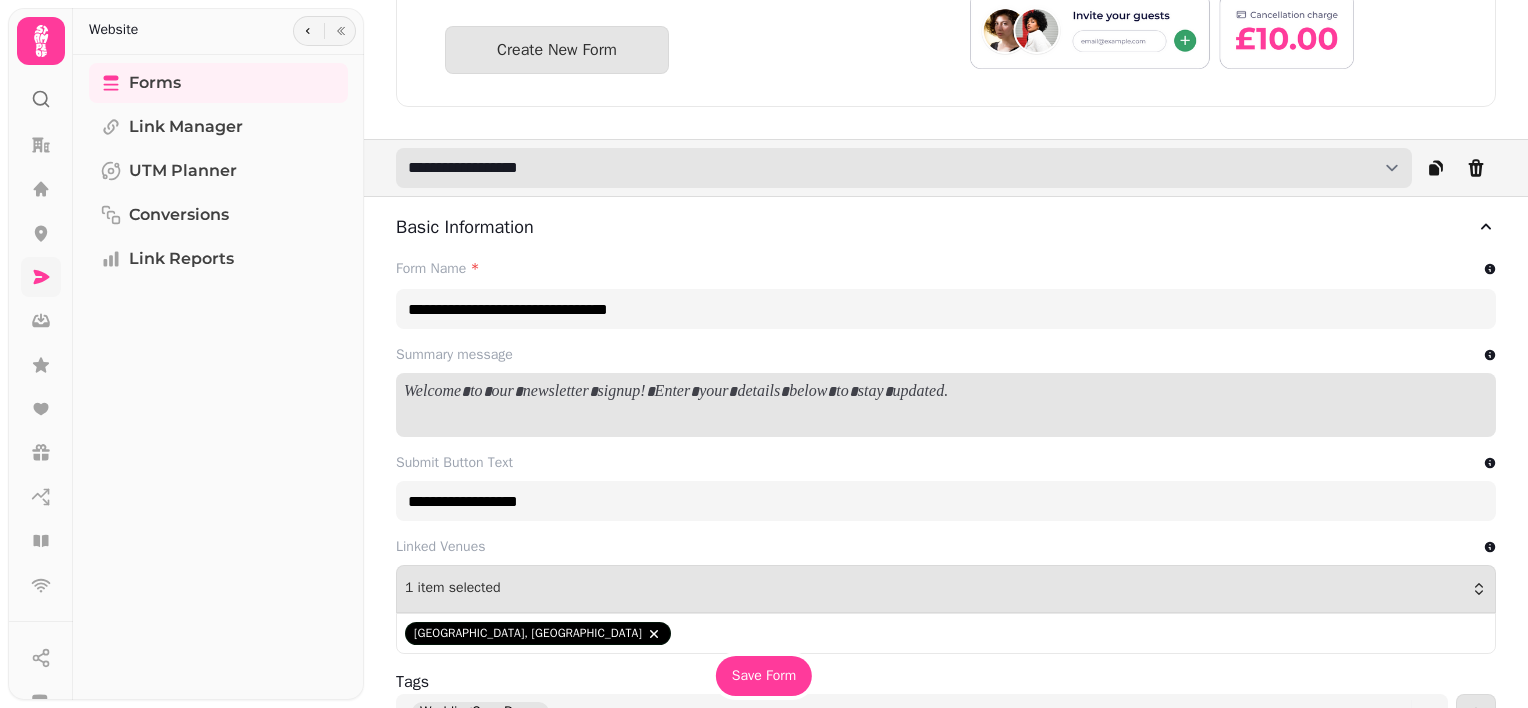 click on "**********" at bounding box center [904, 168] 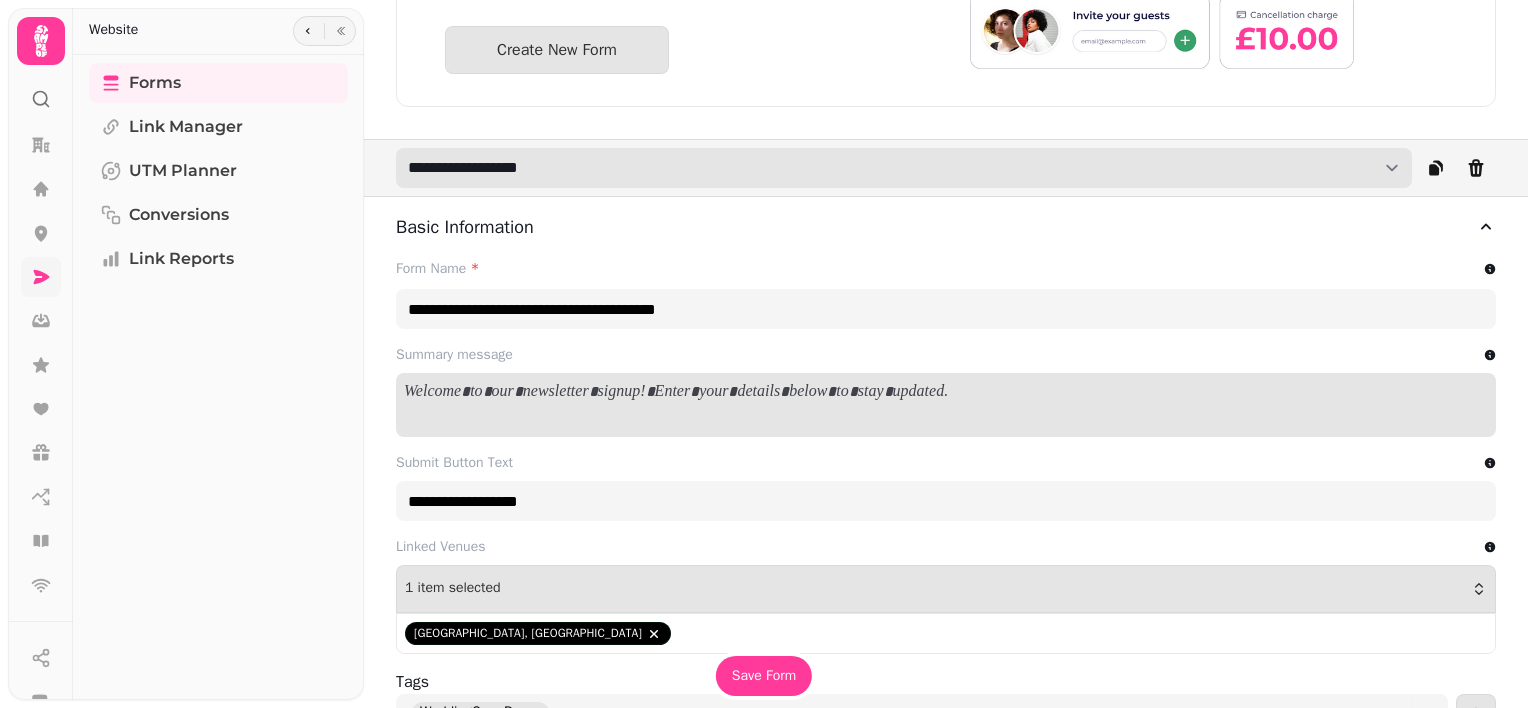 click on "**********" at bounding box center [904, 168] 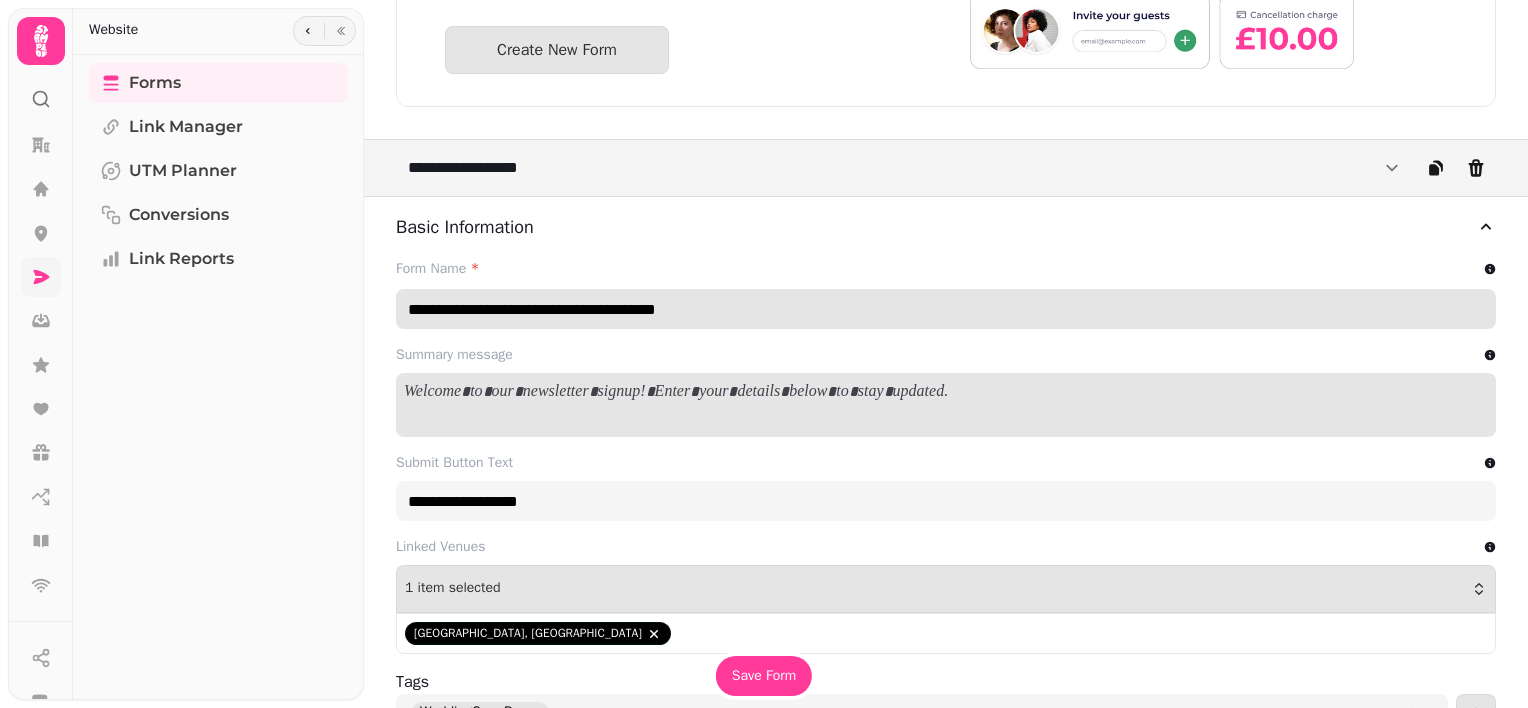 drag, startPoint x: 780, startPoint y: 325, endPoint x: 684, endPoint y: 308, distance: 97.49359 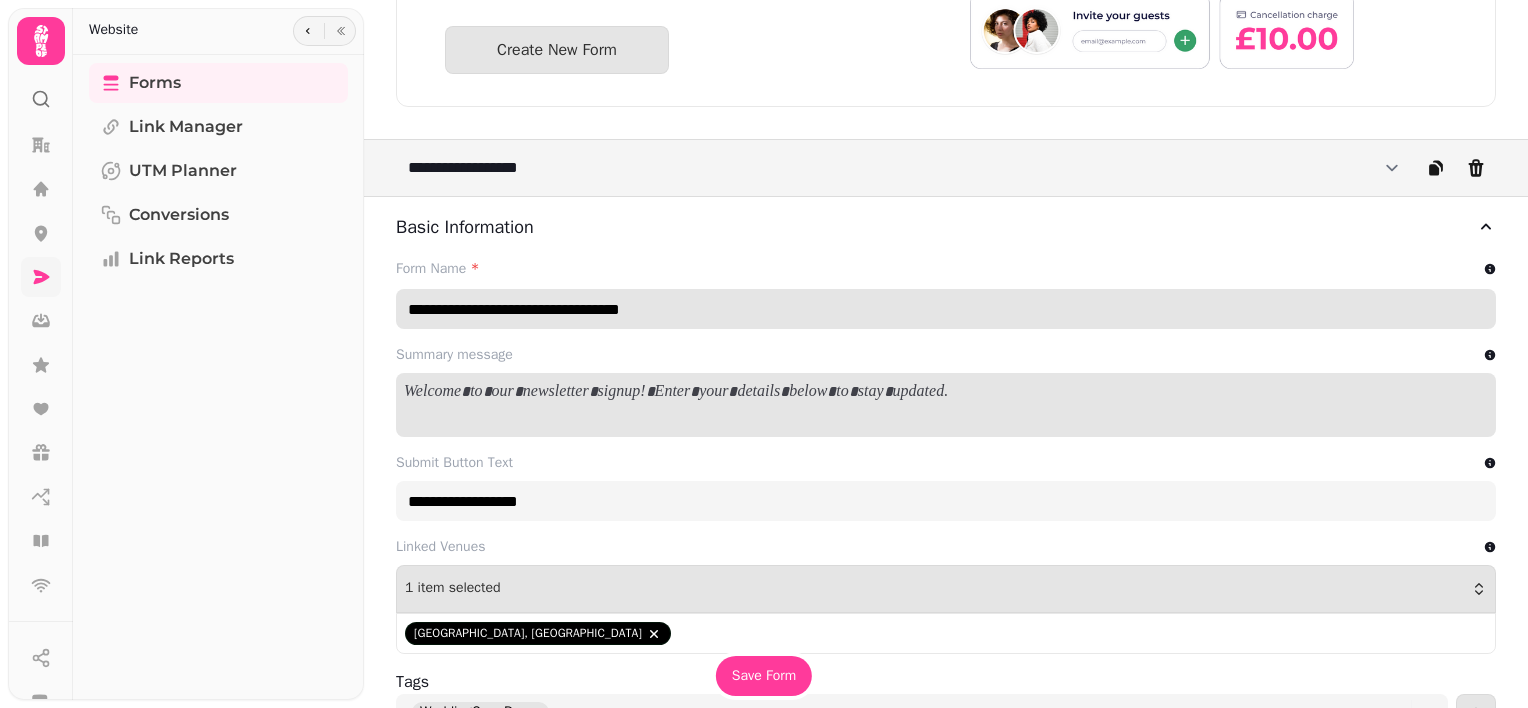 paste on "**" 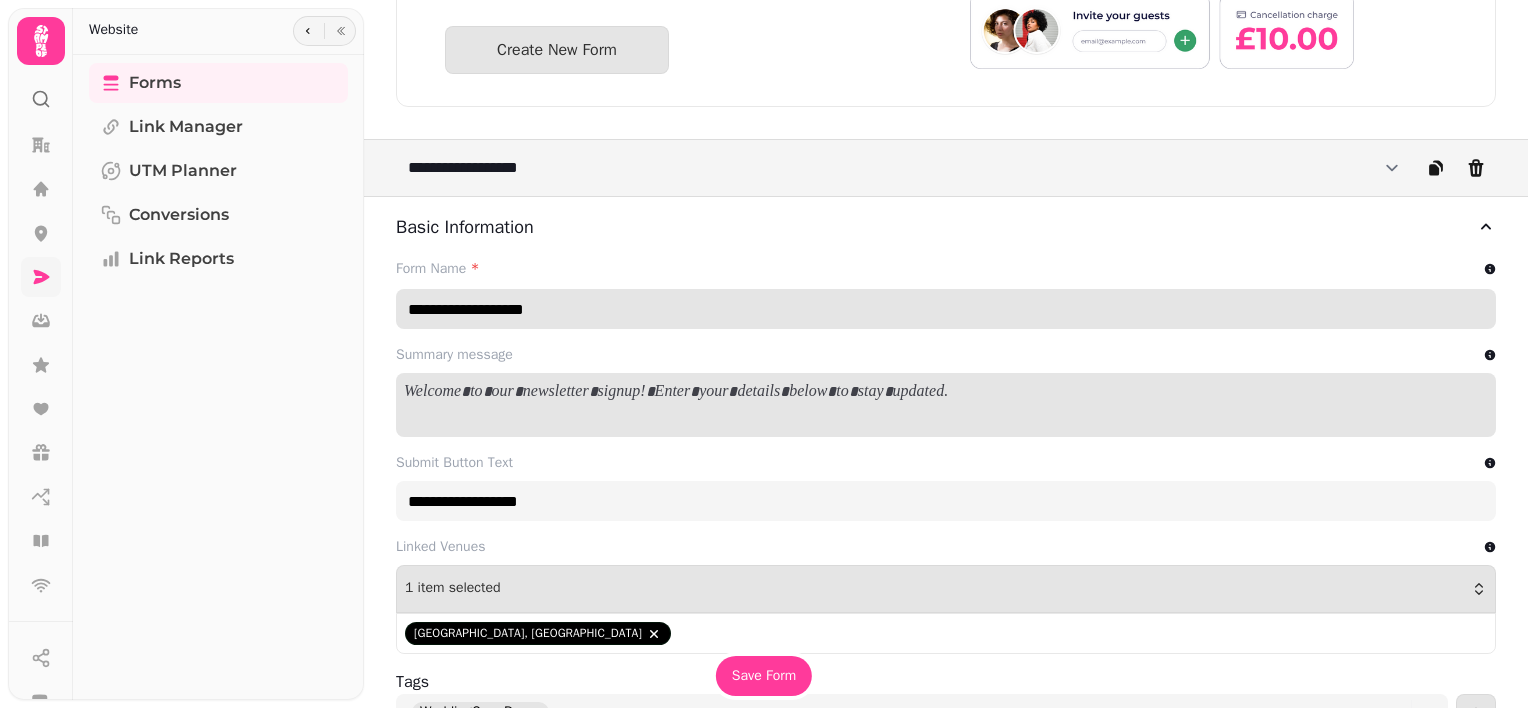 click on "**********" at bounding box center (946, 309) 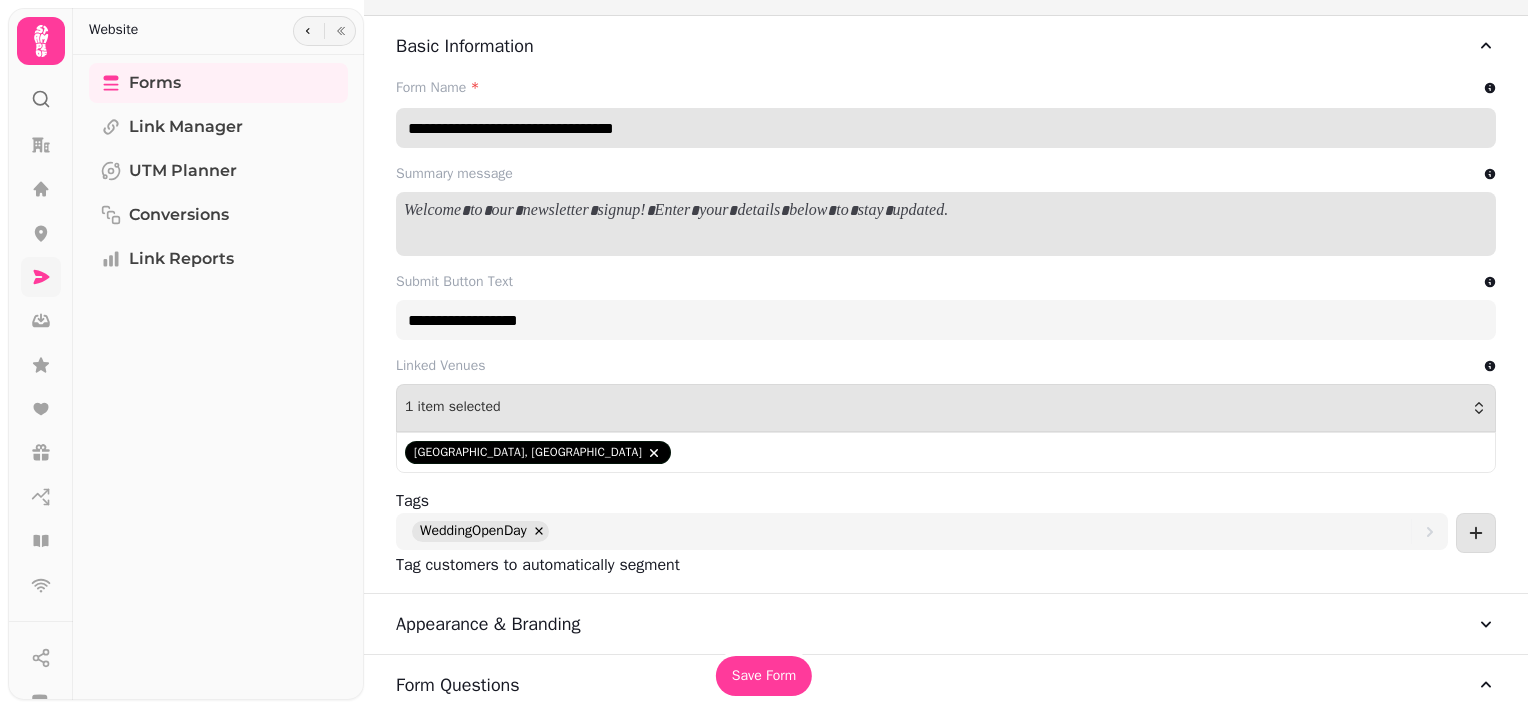 scroll, scrollTop: 363, scrollLeft: 0, axis: vertical 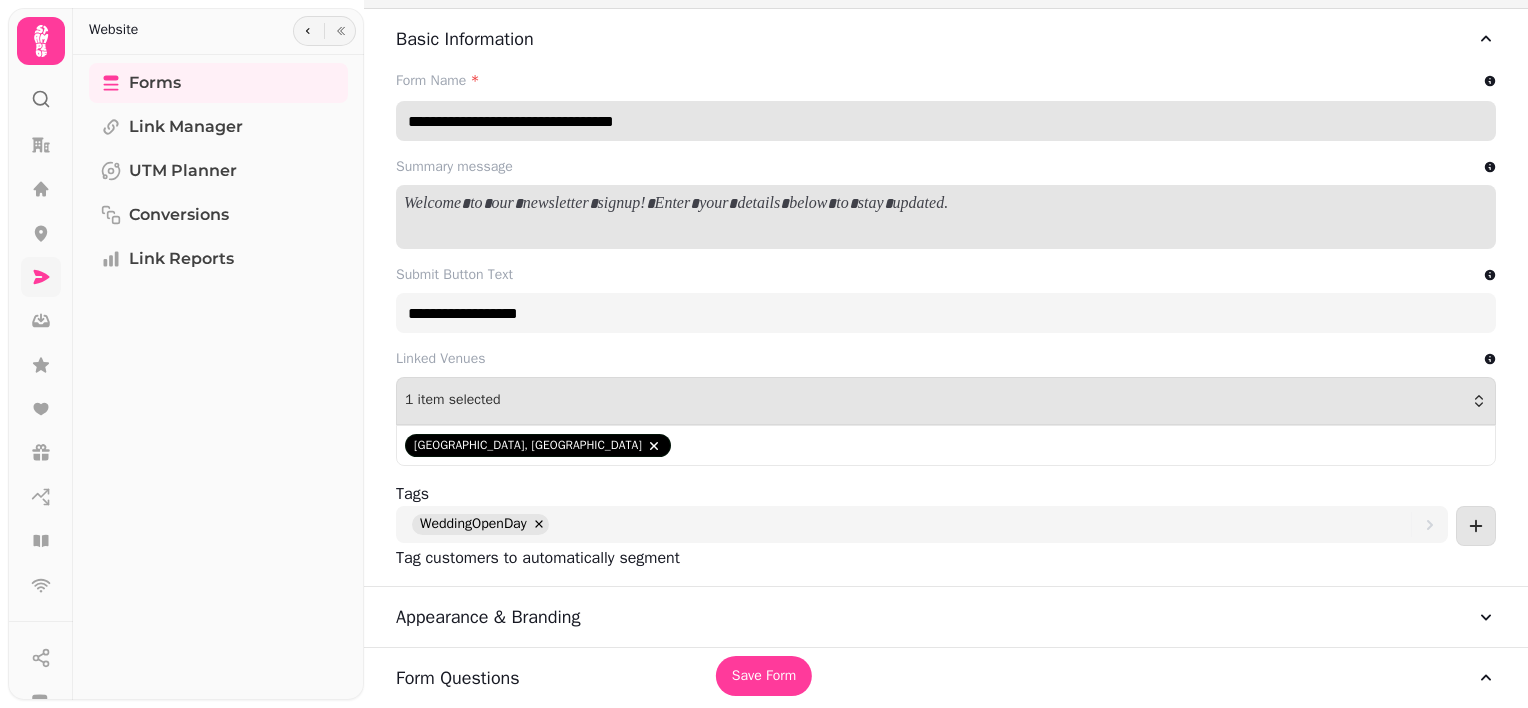type on "**********" 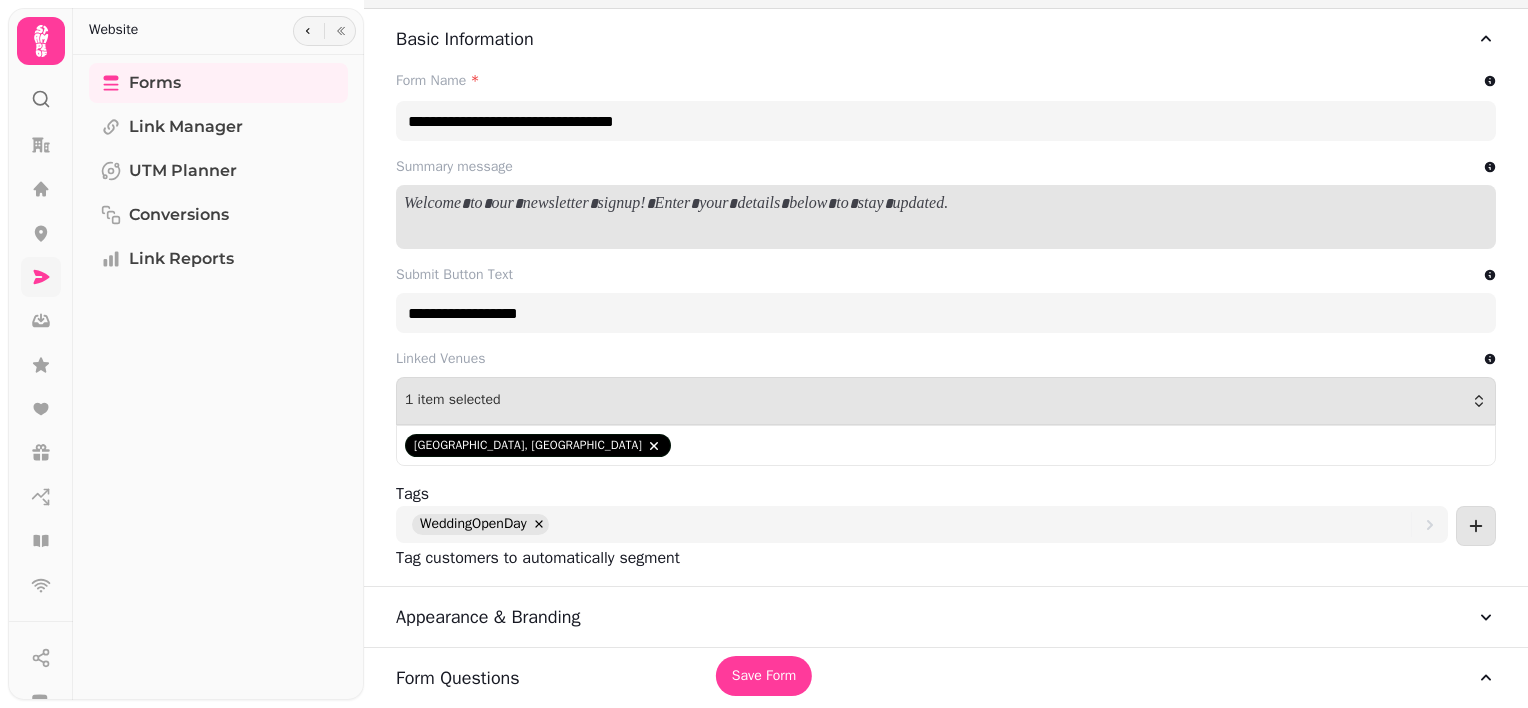 click at bounding box center (946, 204) 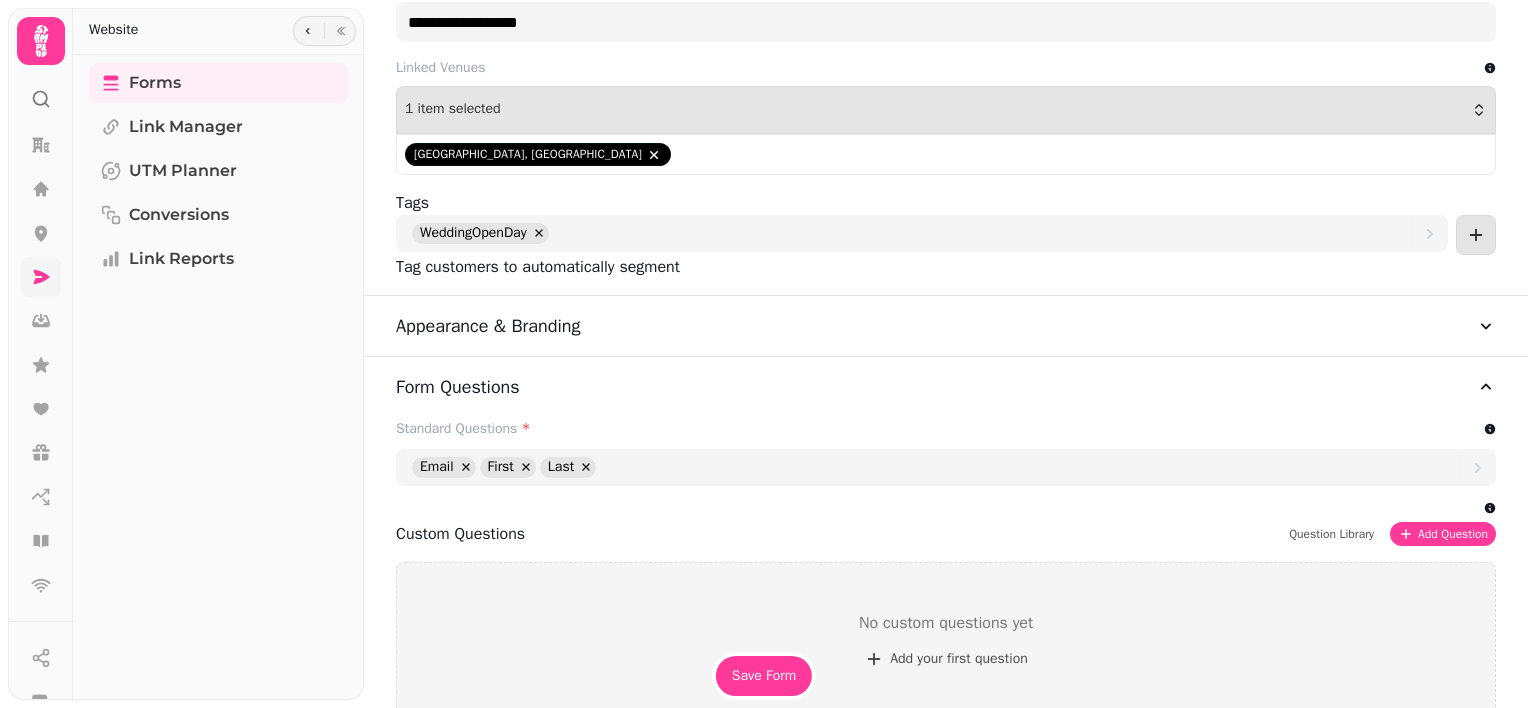scroll, scrollTop: 663, scrollLeft: 0, axis: vertical 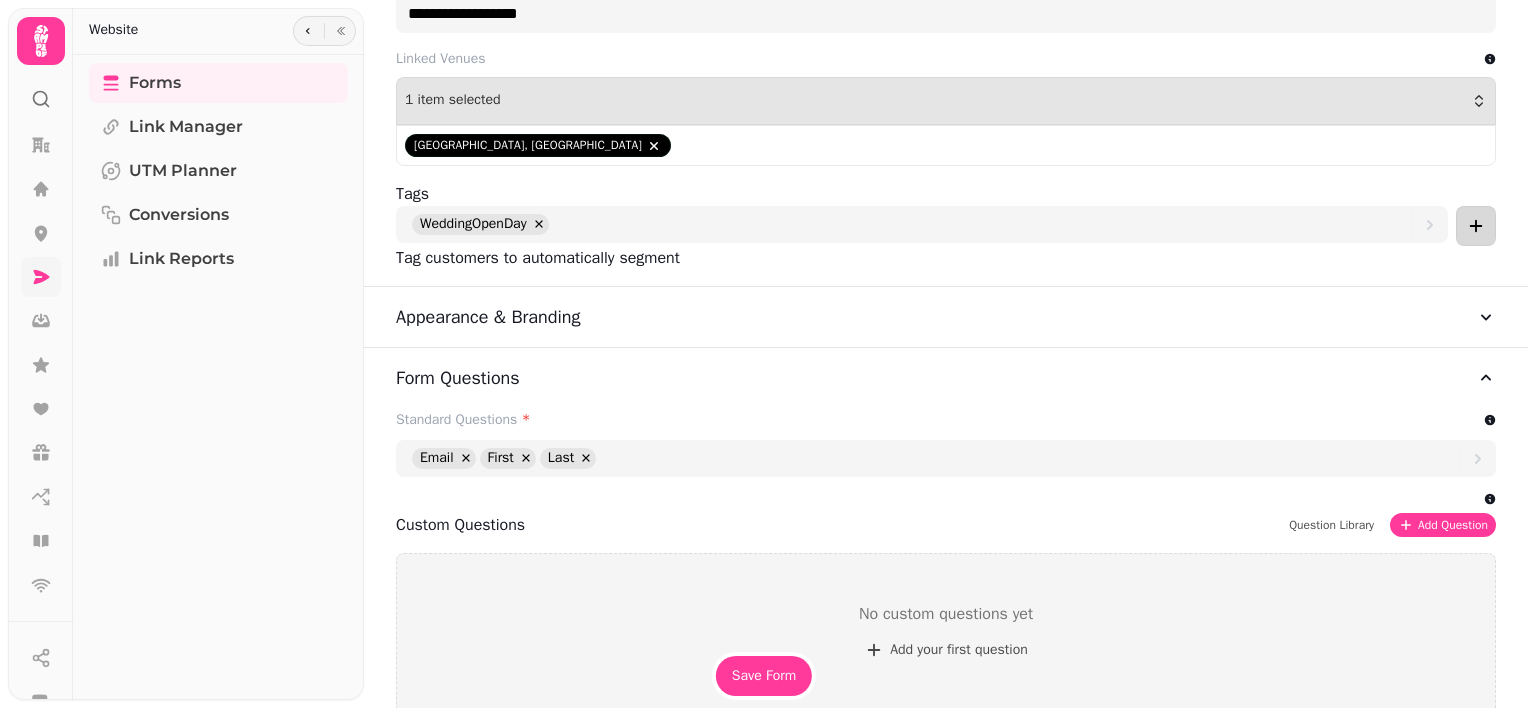 click 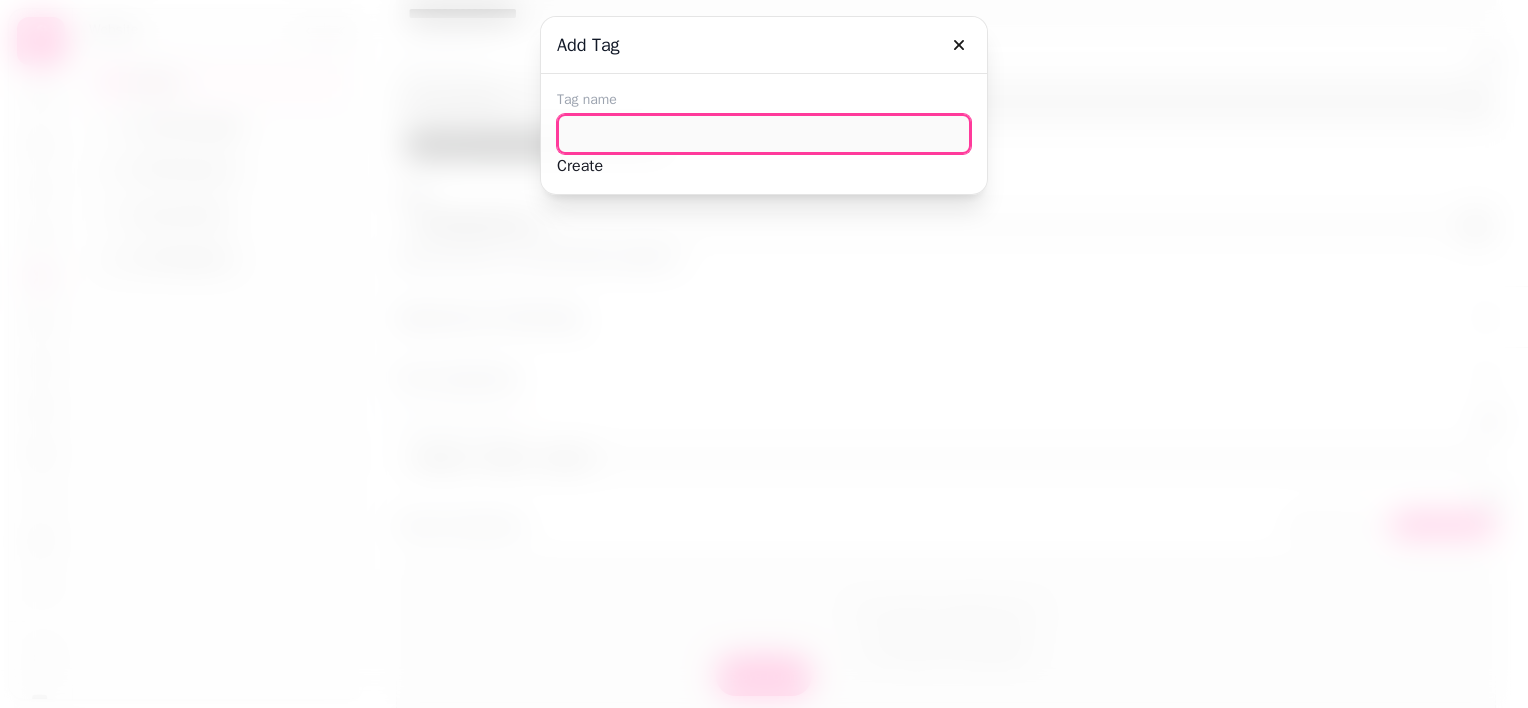 click at bounding box center [764, 134] 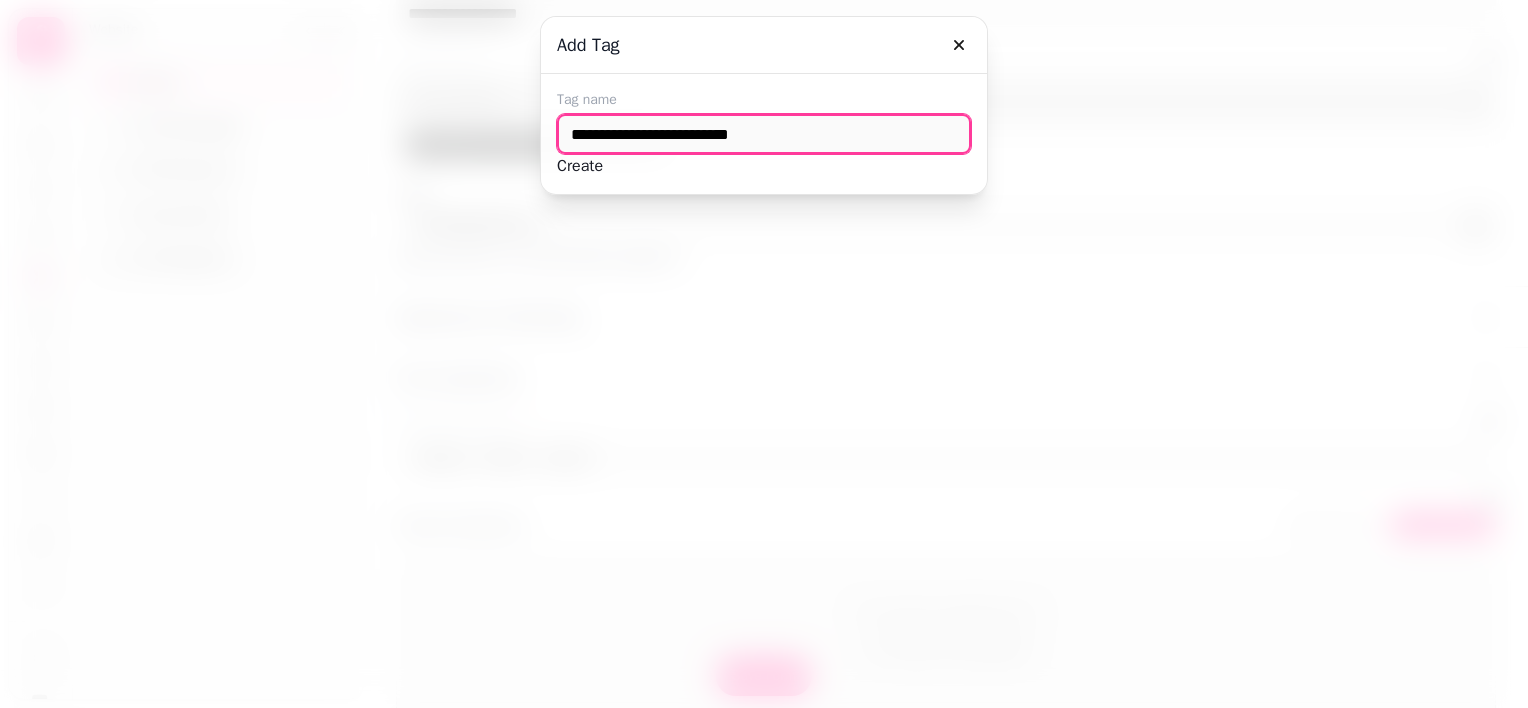 type on "**********" 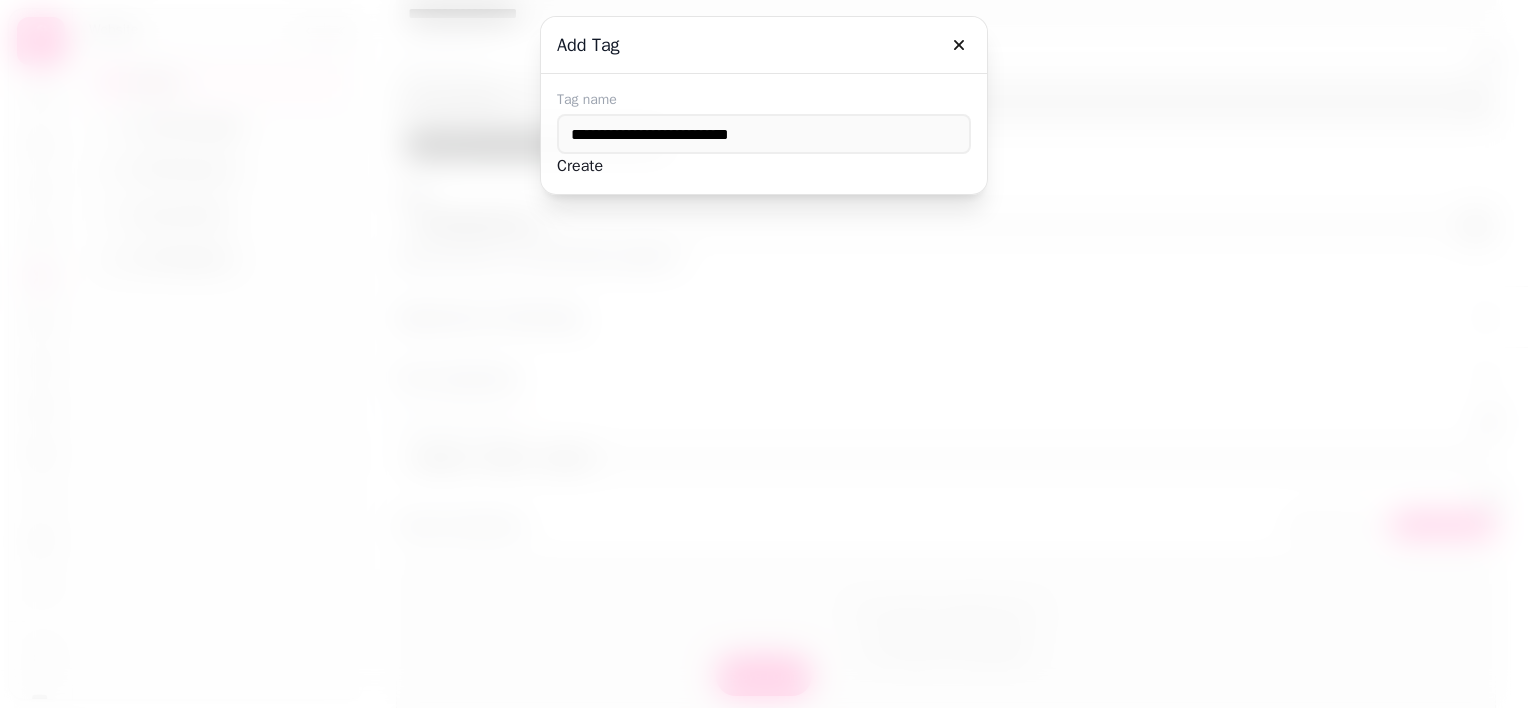click on "Create" at bounding box center (580, 166) 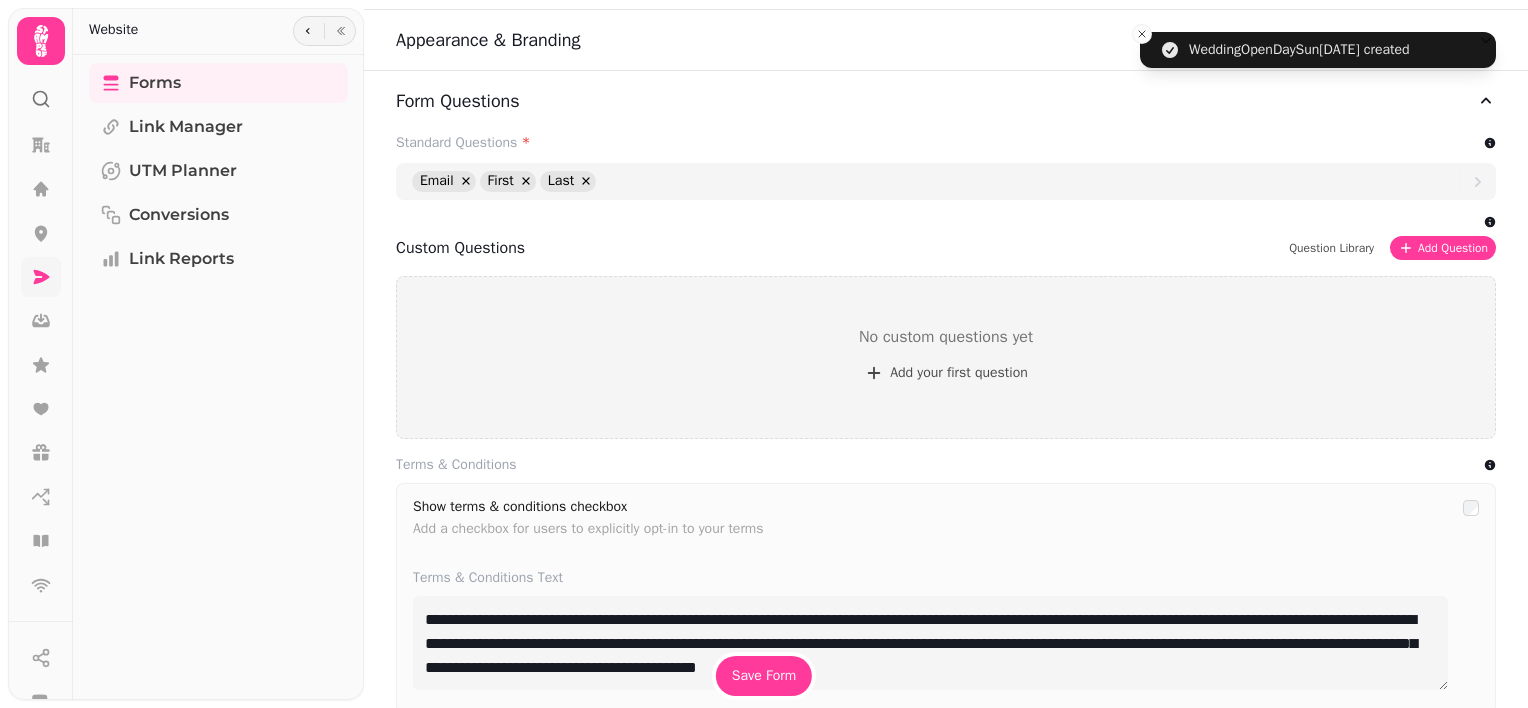 scroll, scrollTop: 944, scrollLeft: 0, axis: vertical 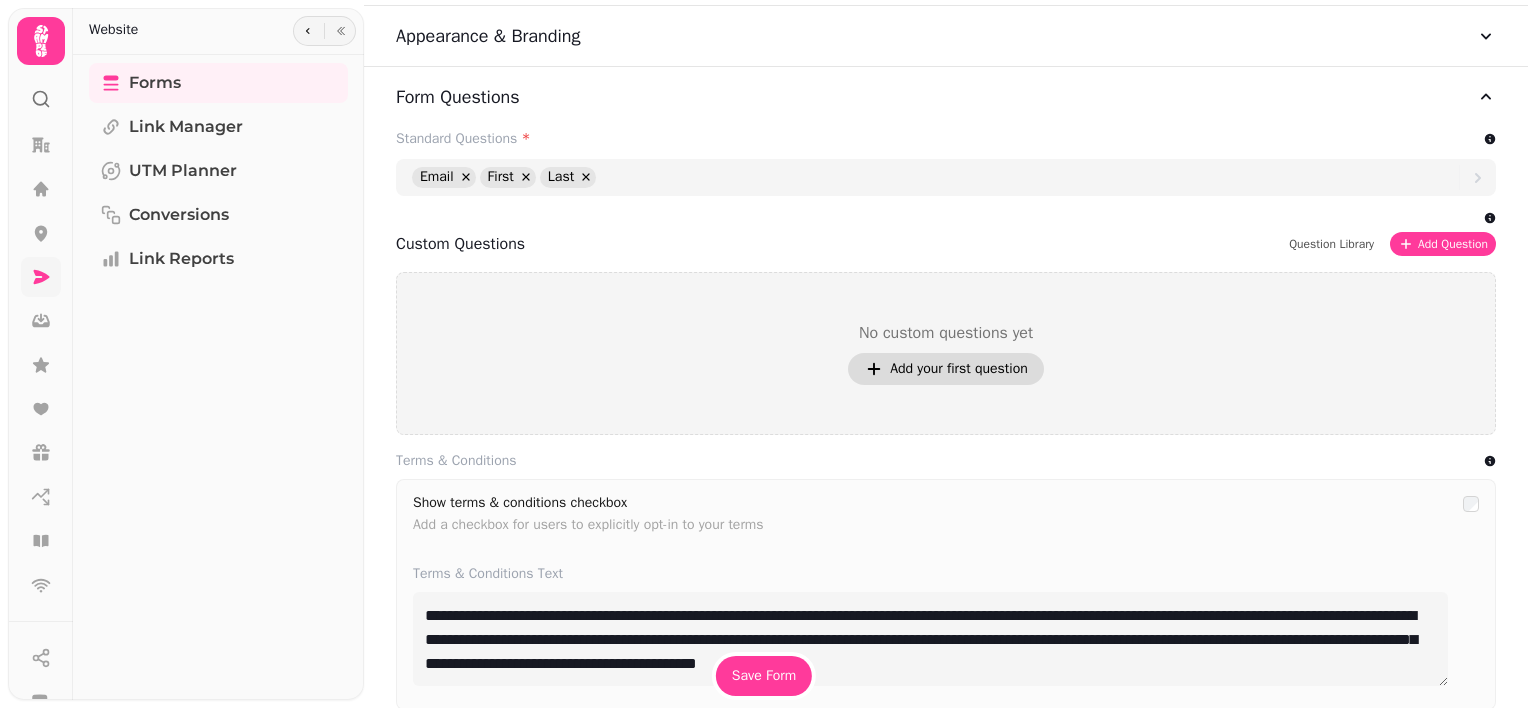 click on "Add your first question" at bounding box center (959, 369) 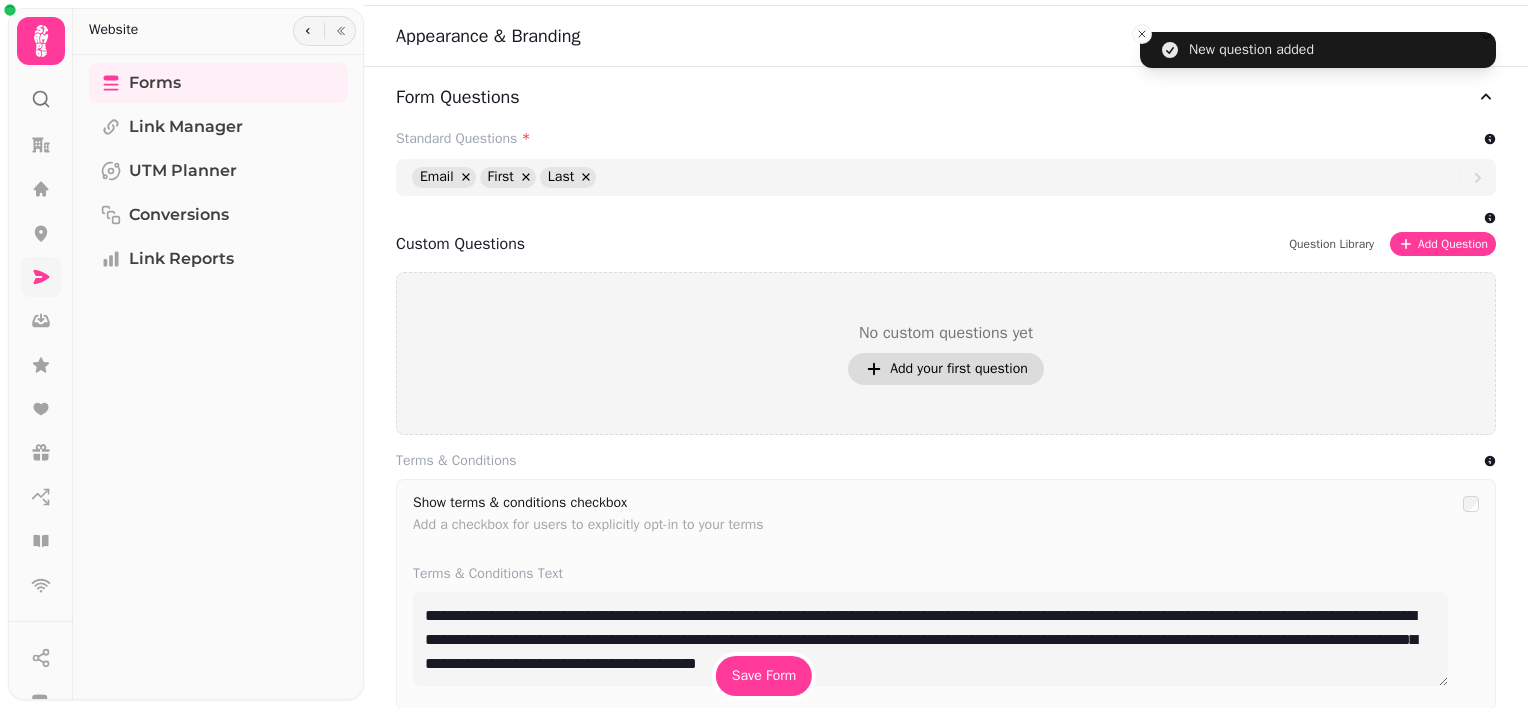 type on "**********" 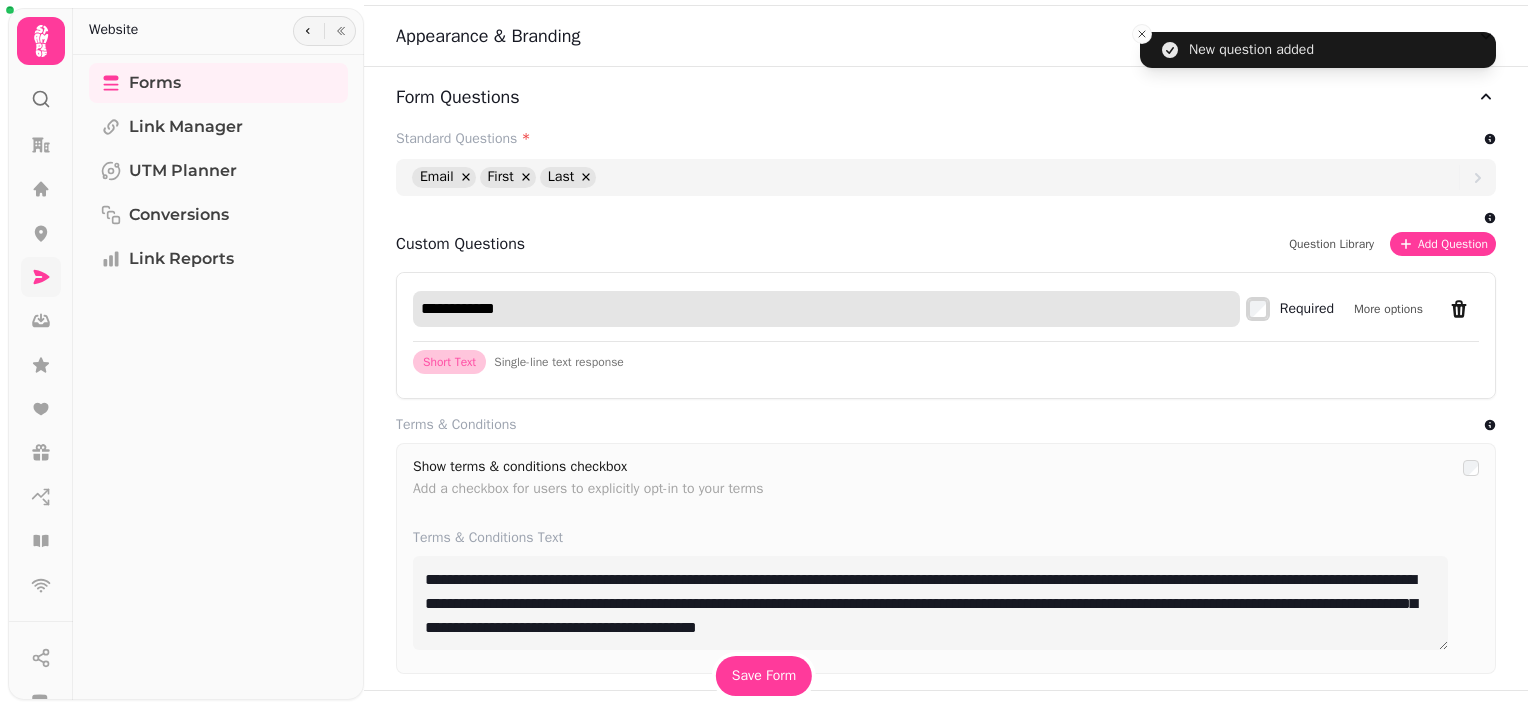 click on "**********" at bounding box center (826, 309) 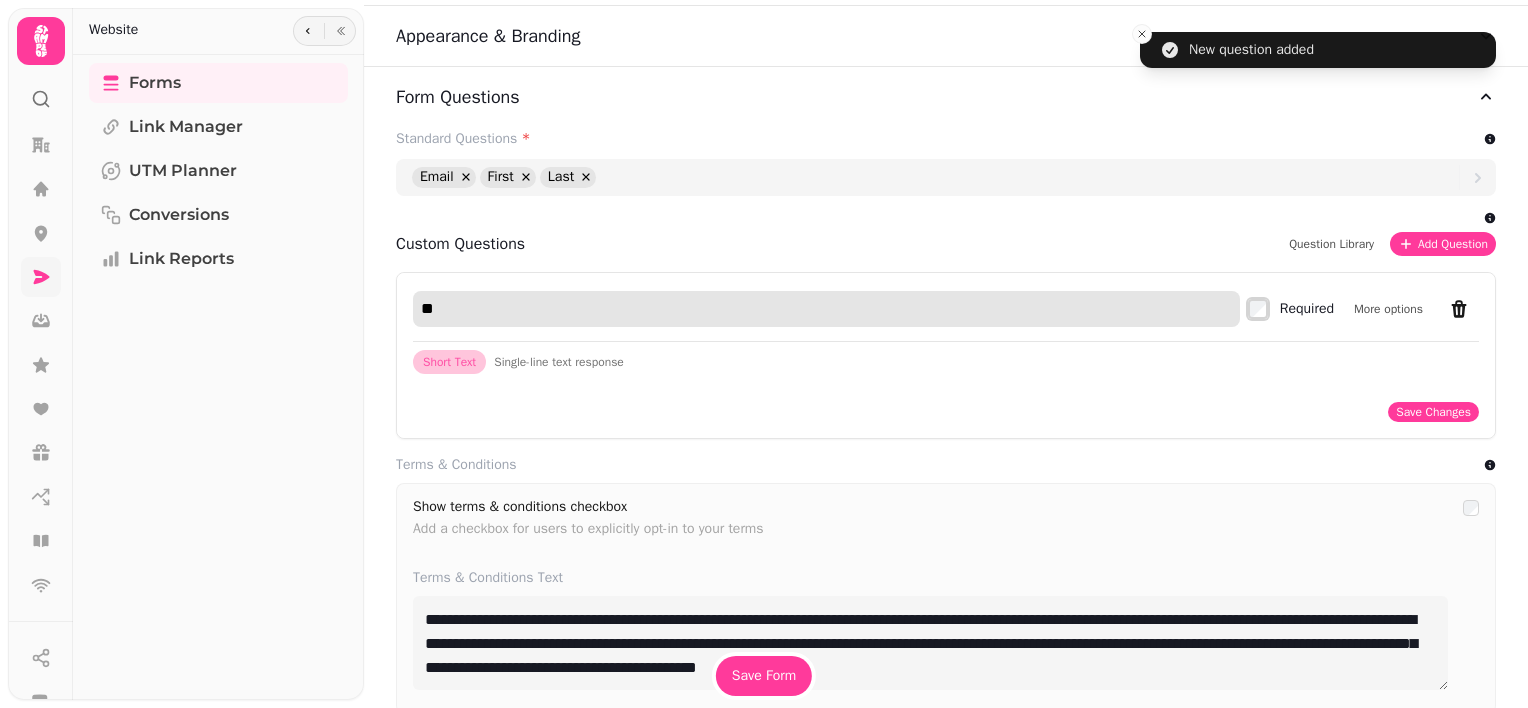 type on "*" 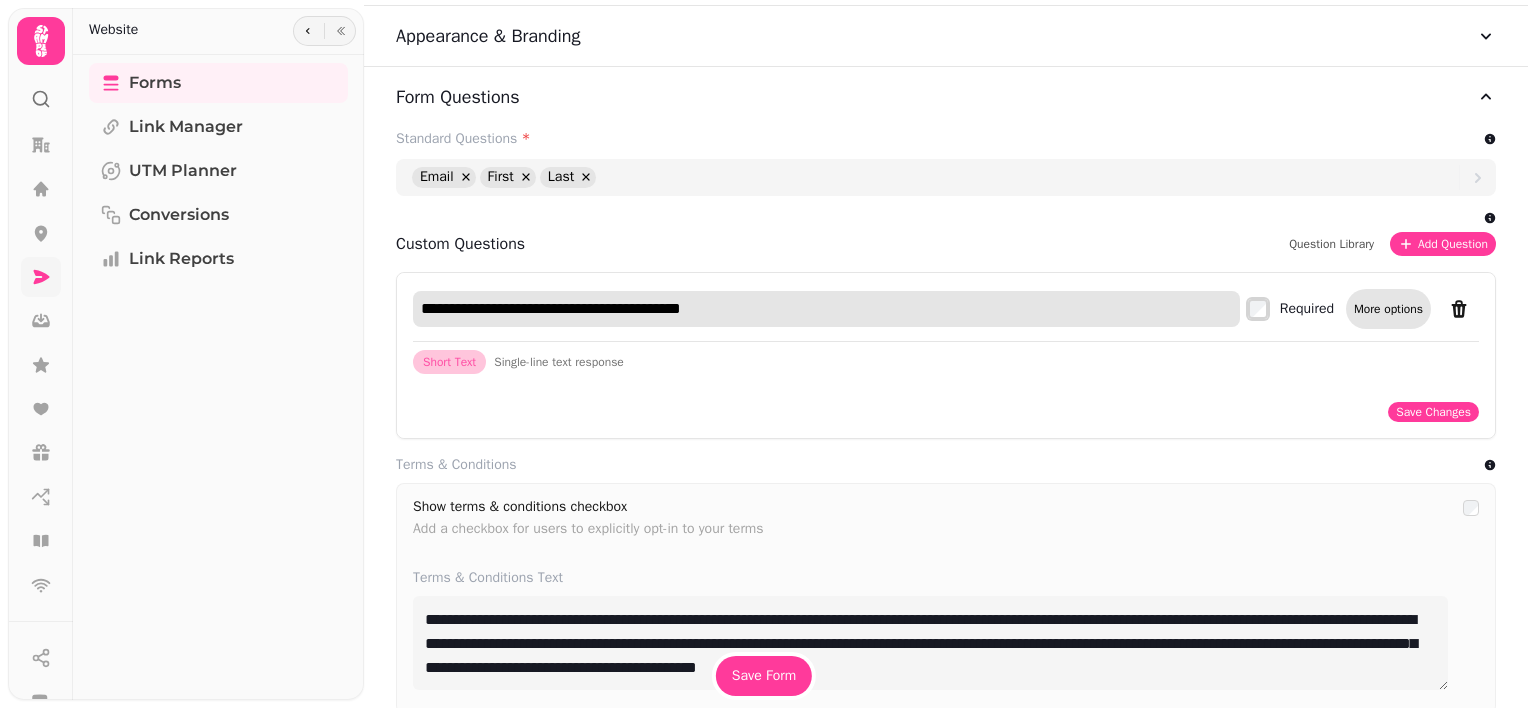 type on "**********" 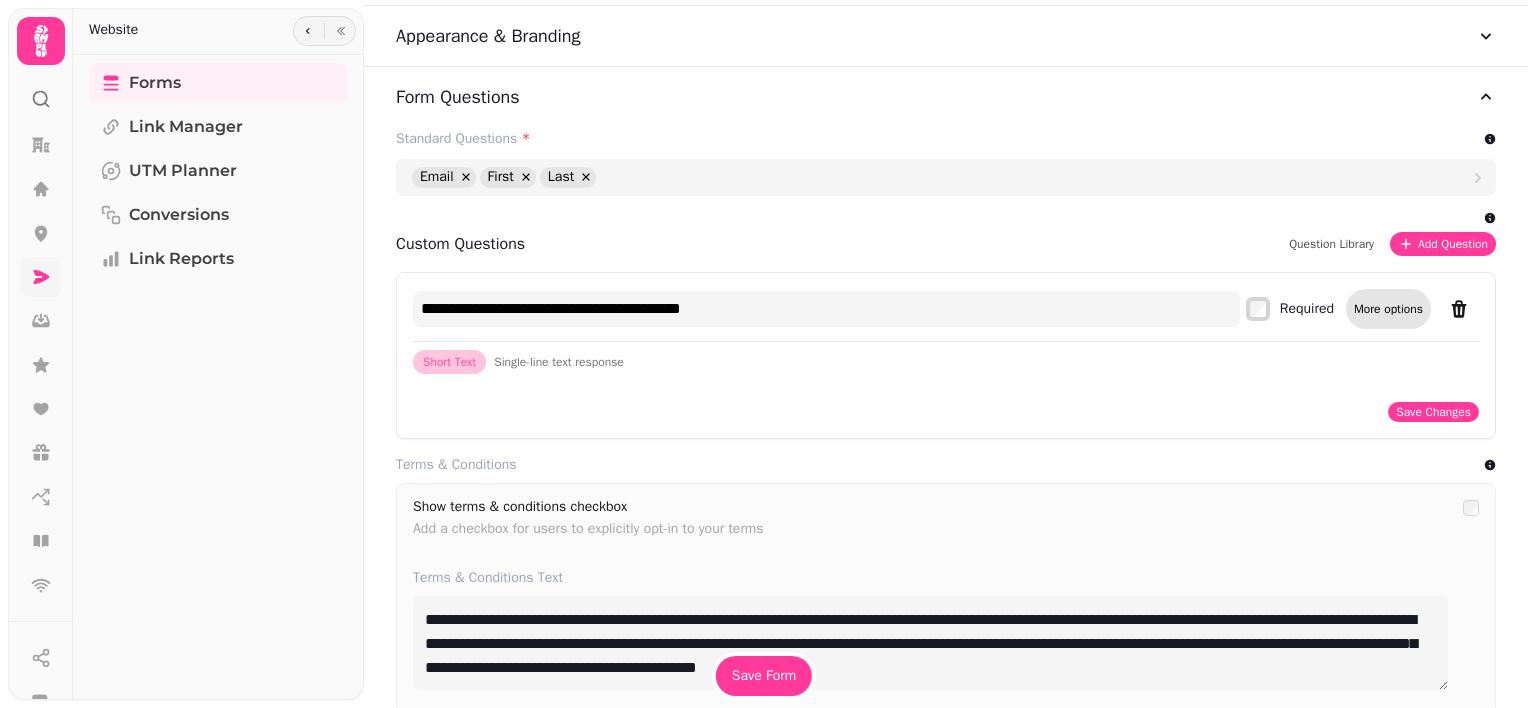 click on "More options" at bounding box center [1388, 309] 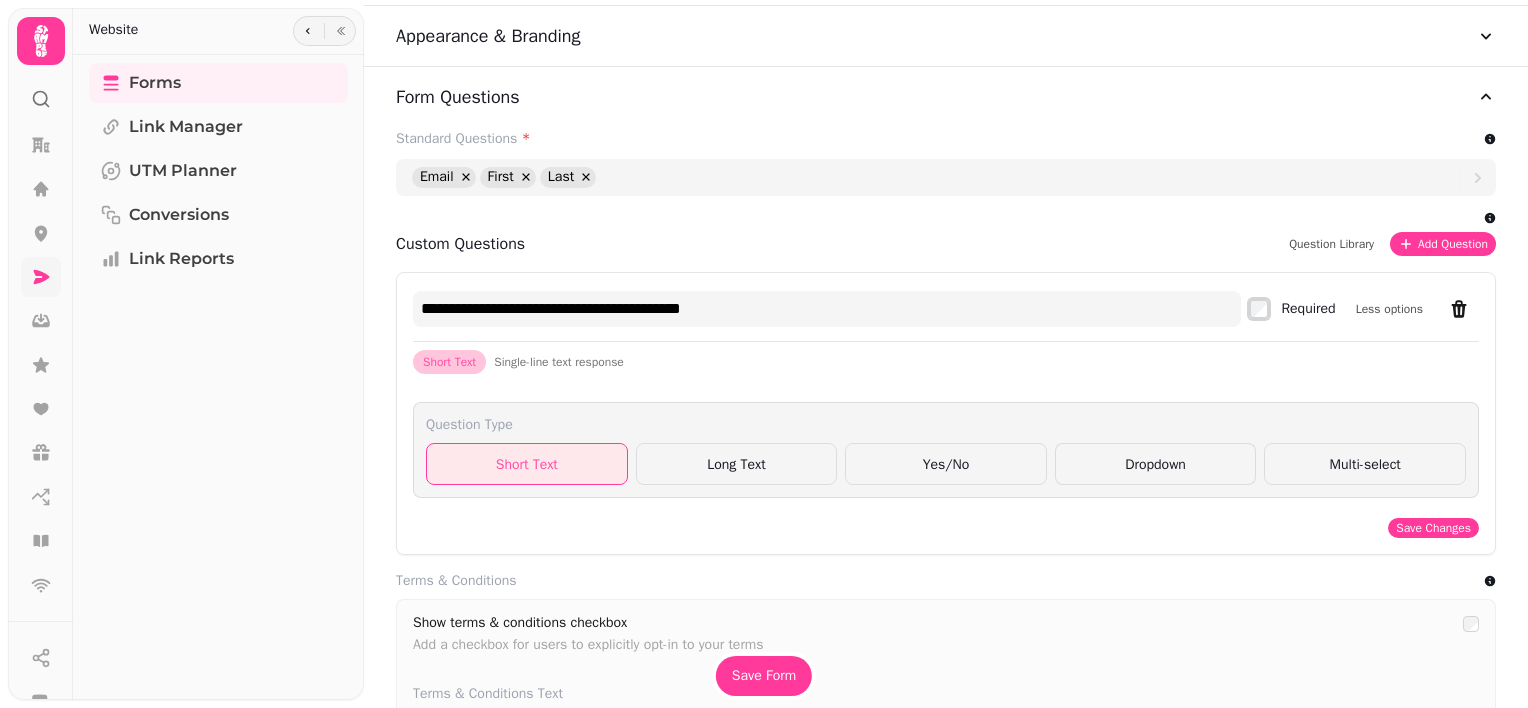 click on "Dropdown" at bounding box center (1156, 464) 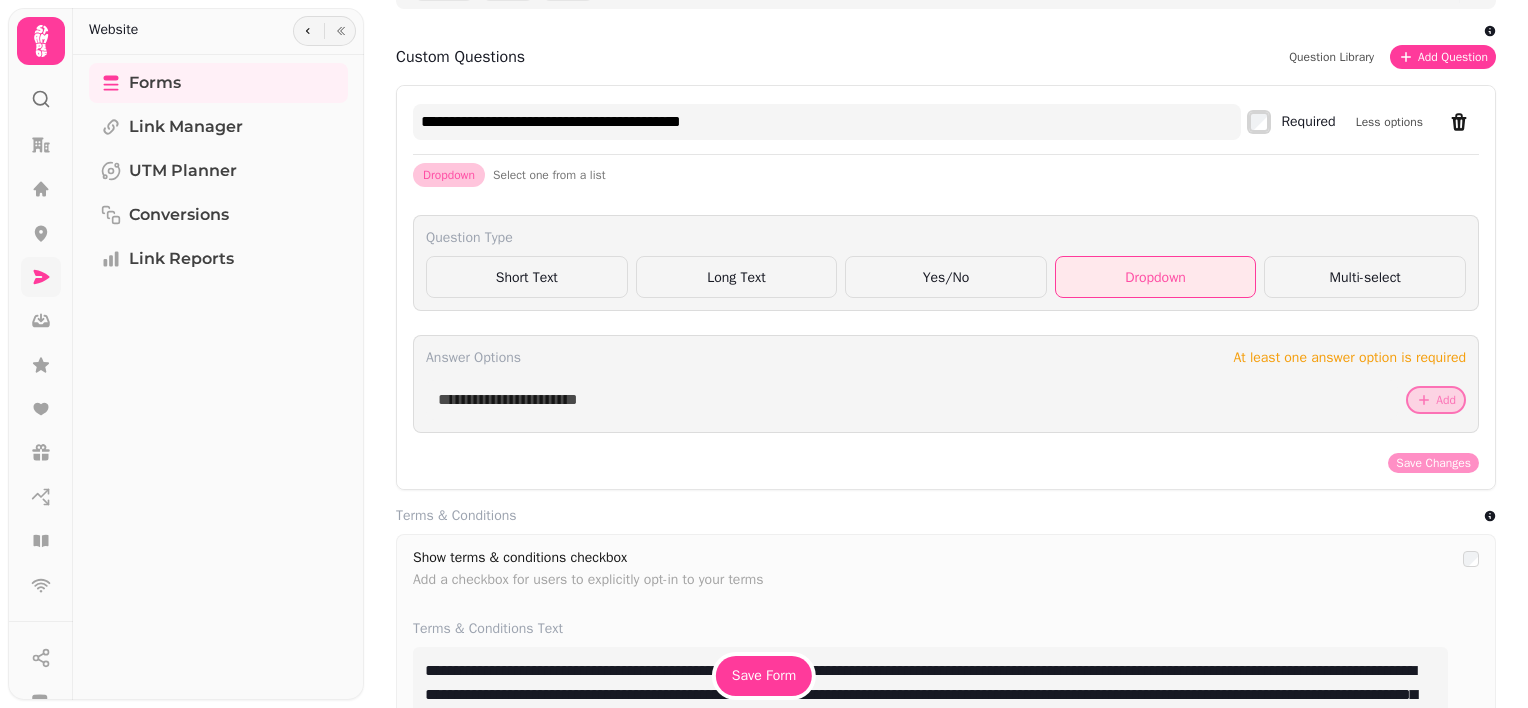 scroll, scrollTop: 1132, scrollLeft: 0, axis: vertical 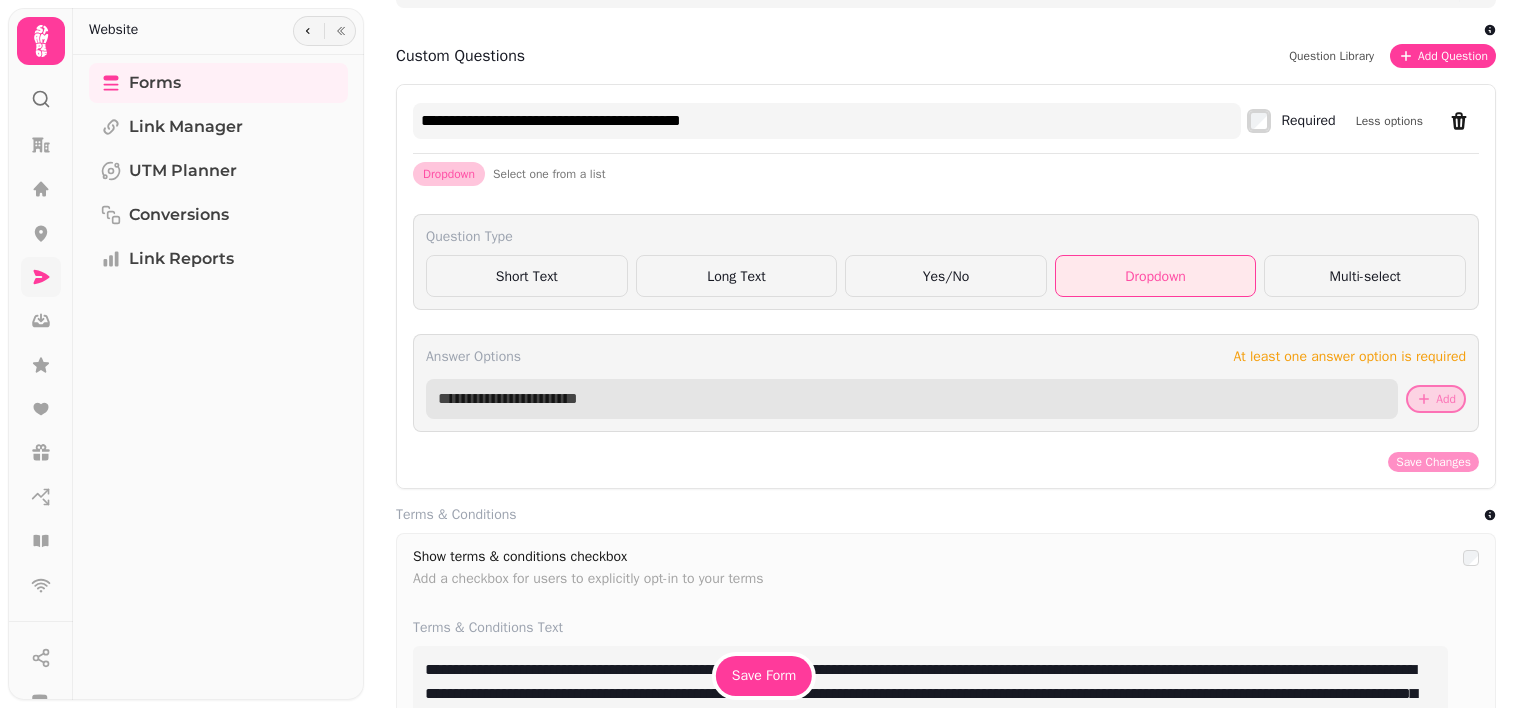 click at bounding box center (912, 399) 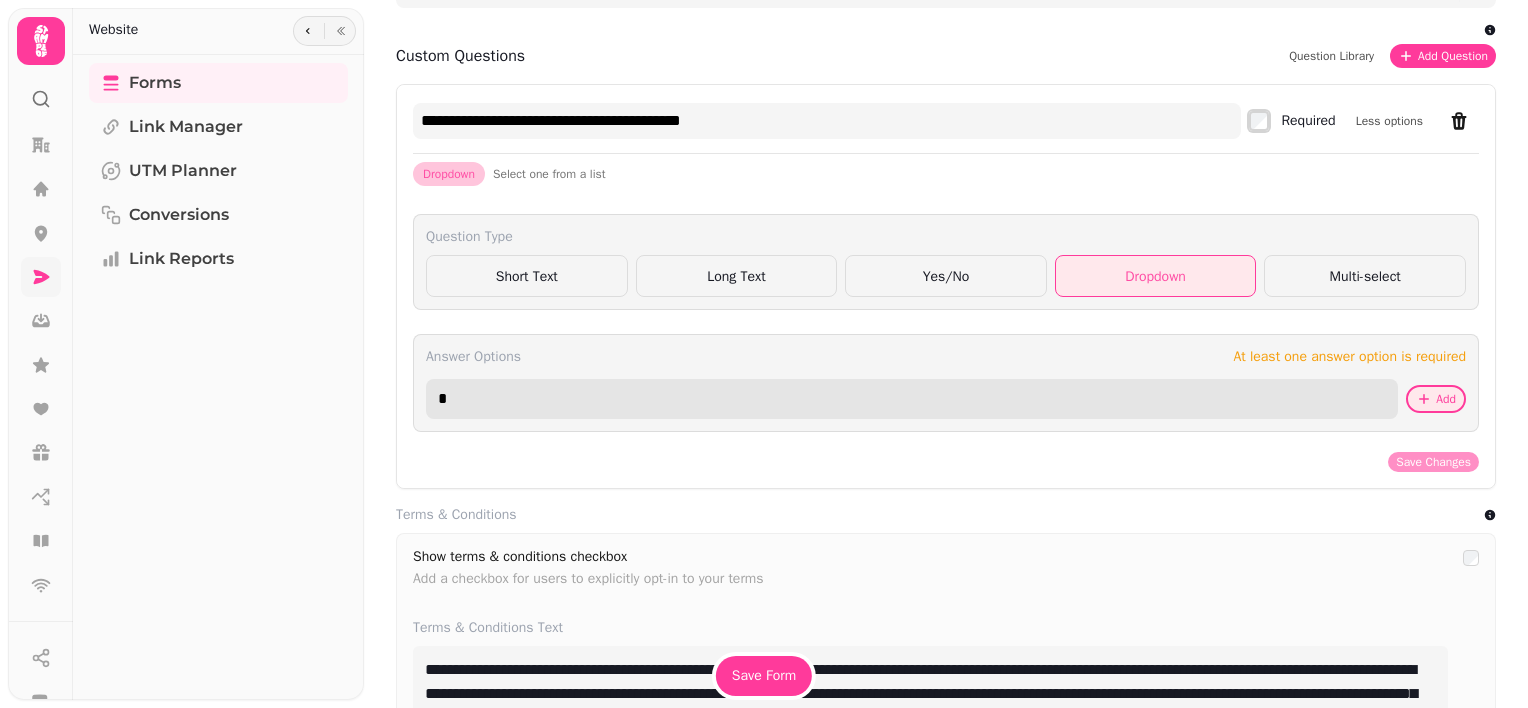 type on "*" 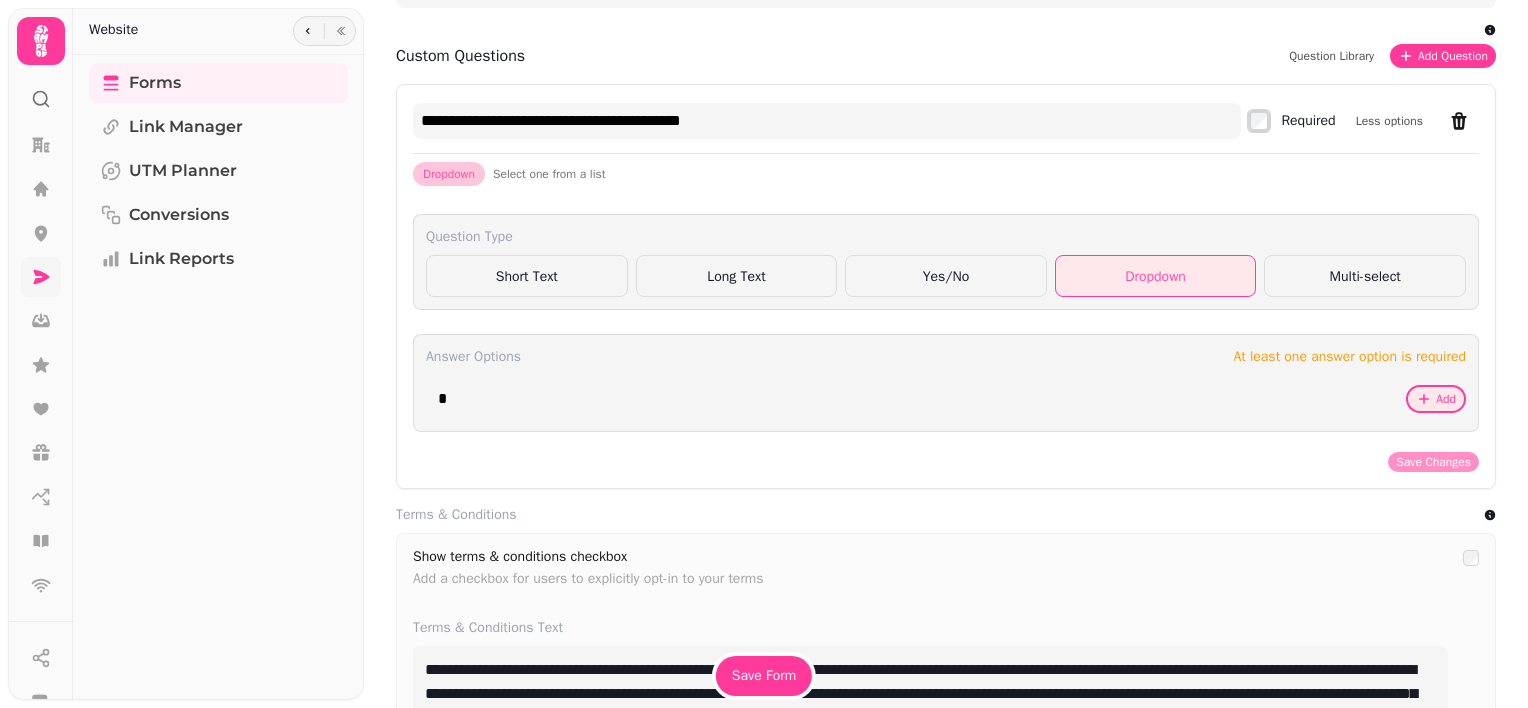 click 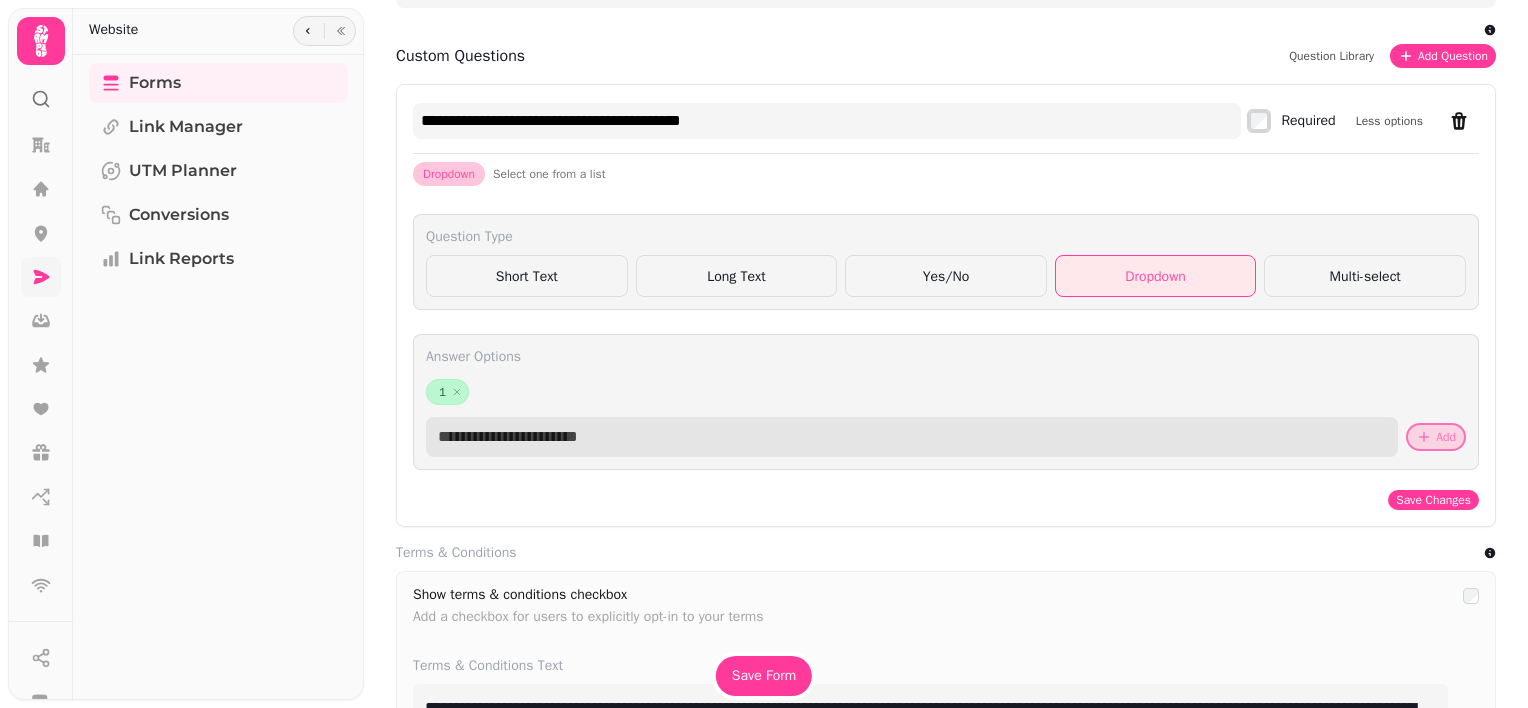 click at bounding box center [912, 437] 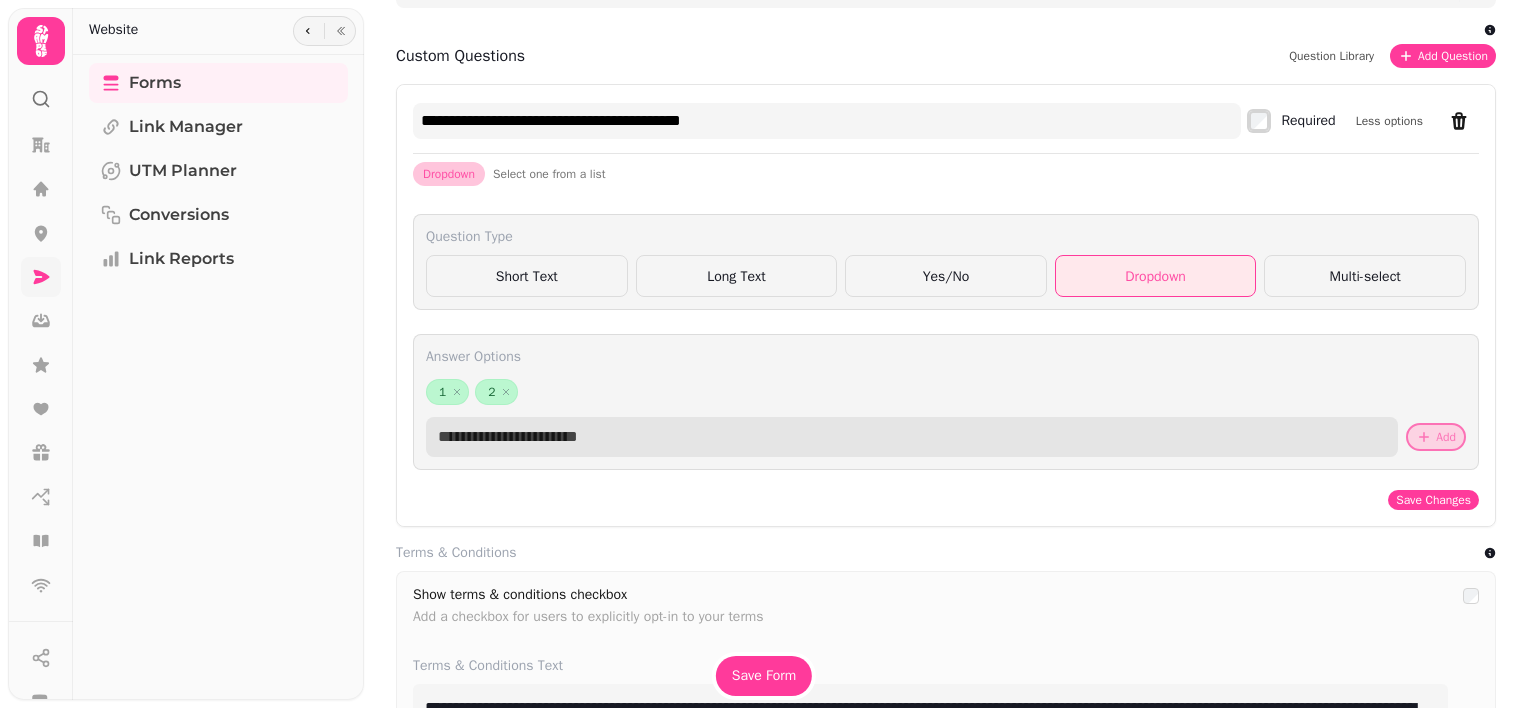 type on "*" 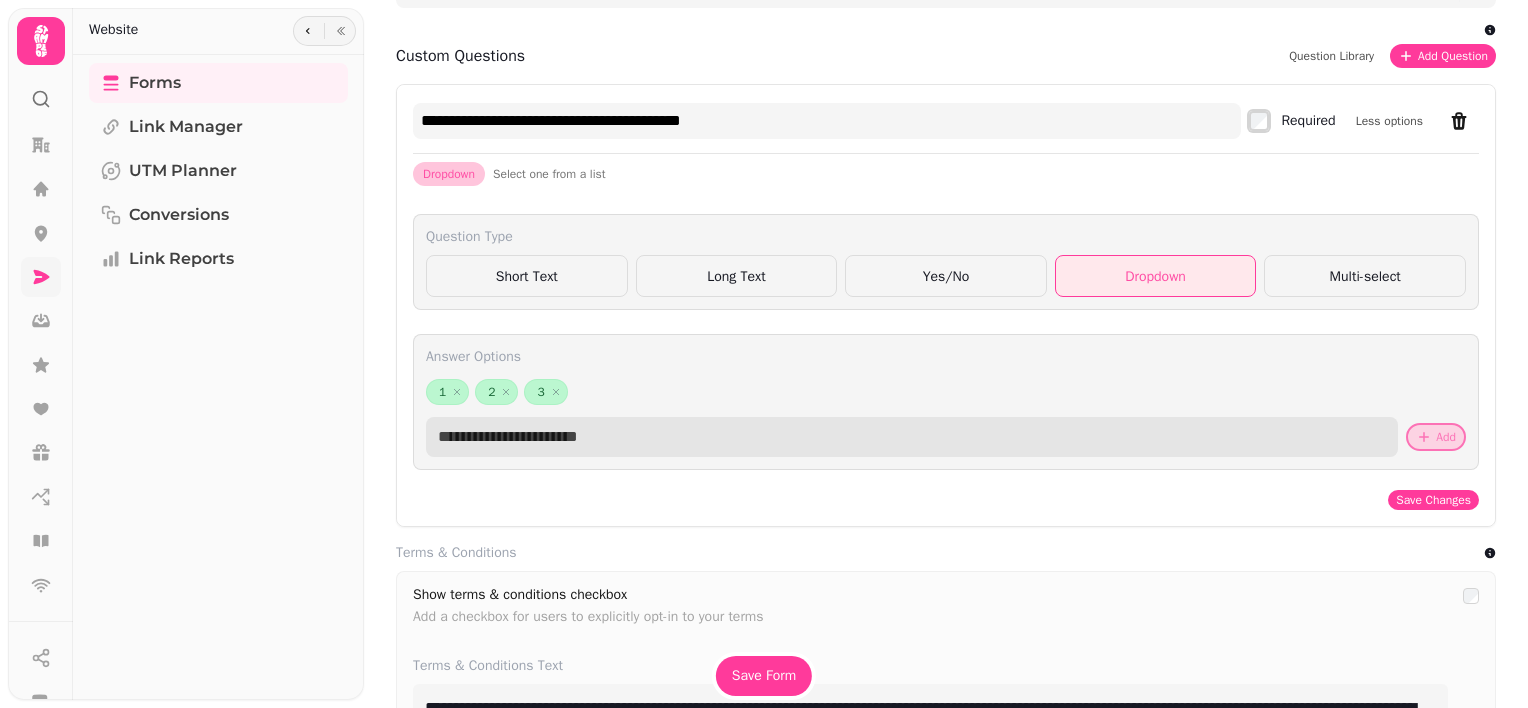type on "*" 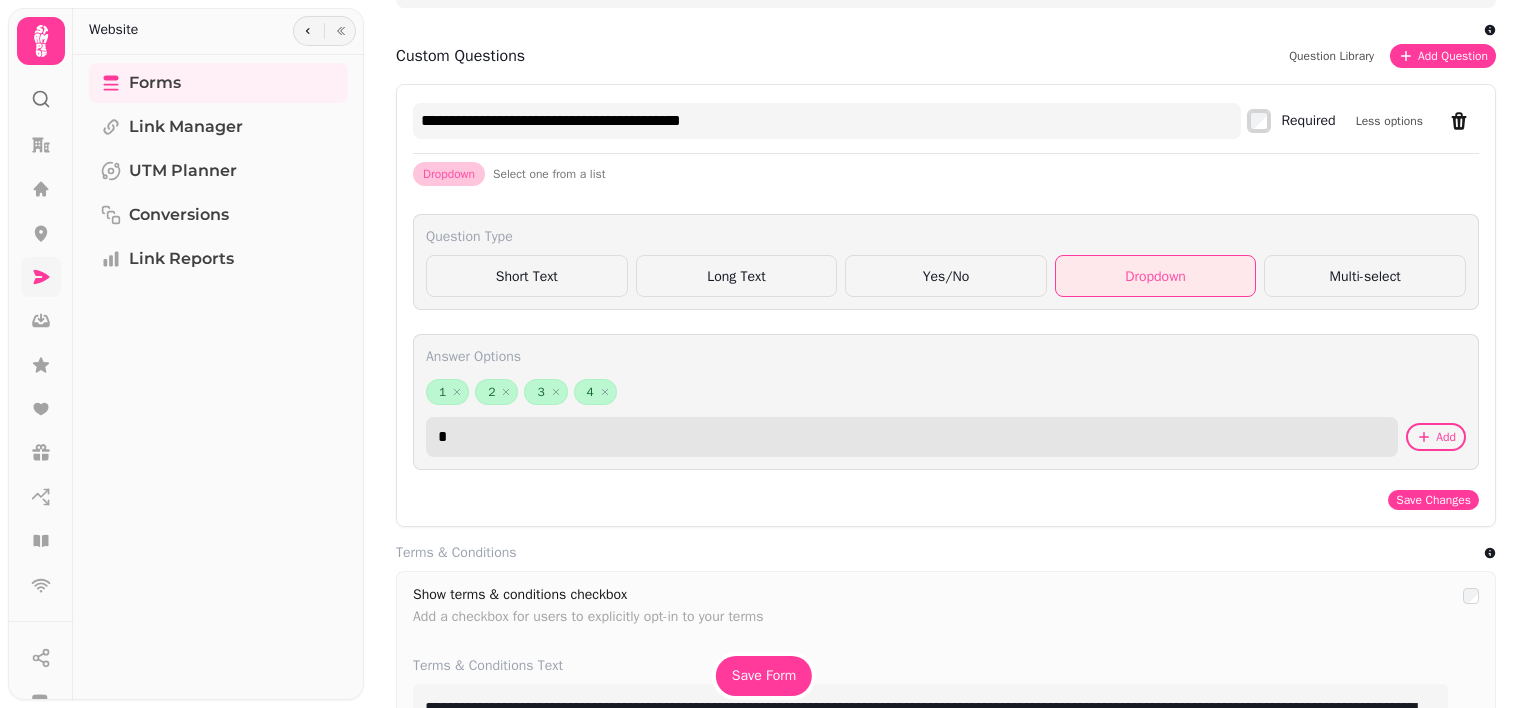 type on "**" 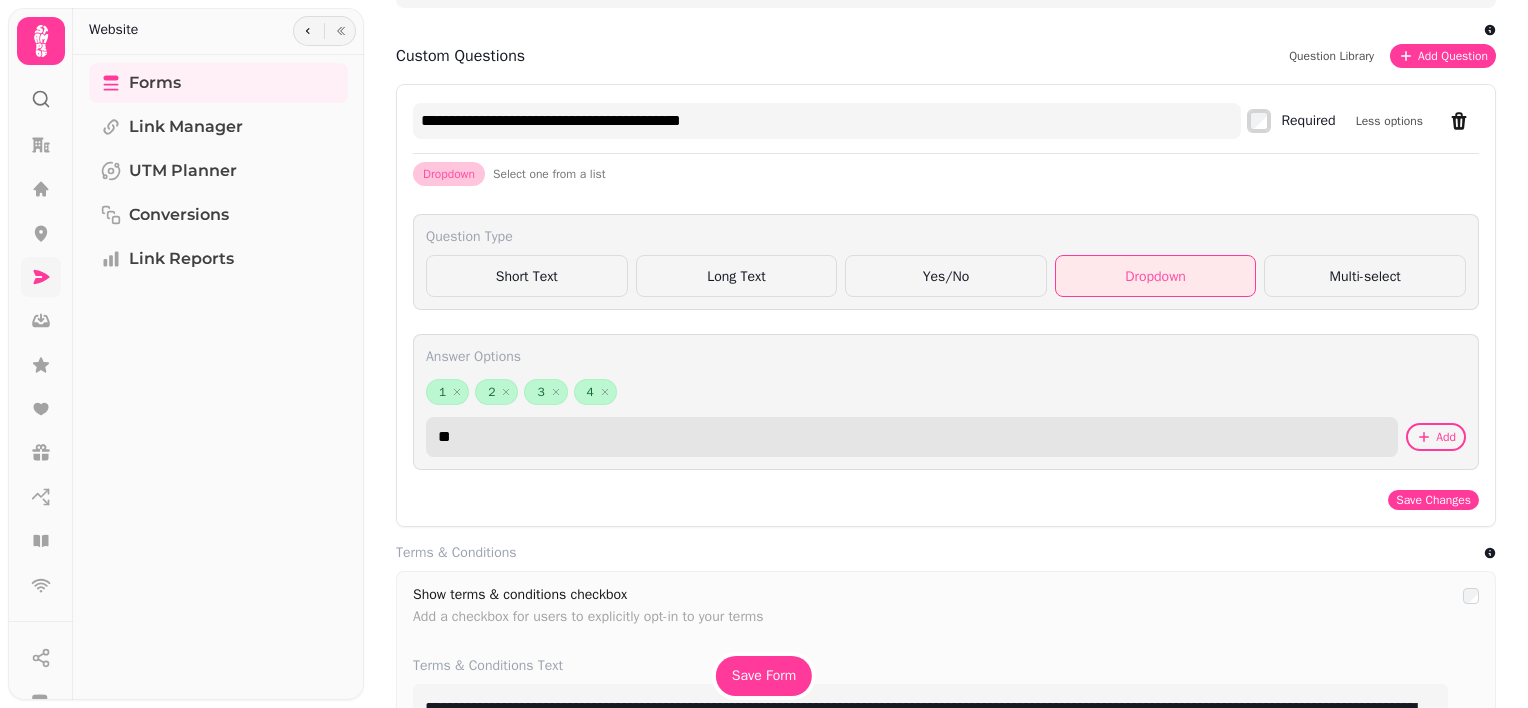 type 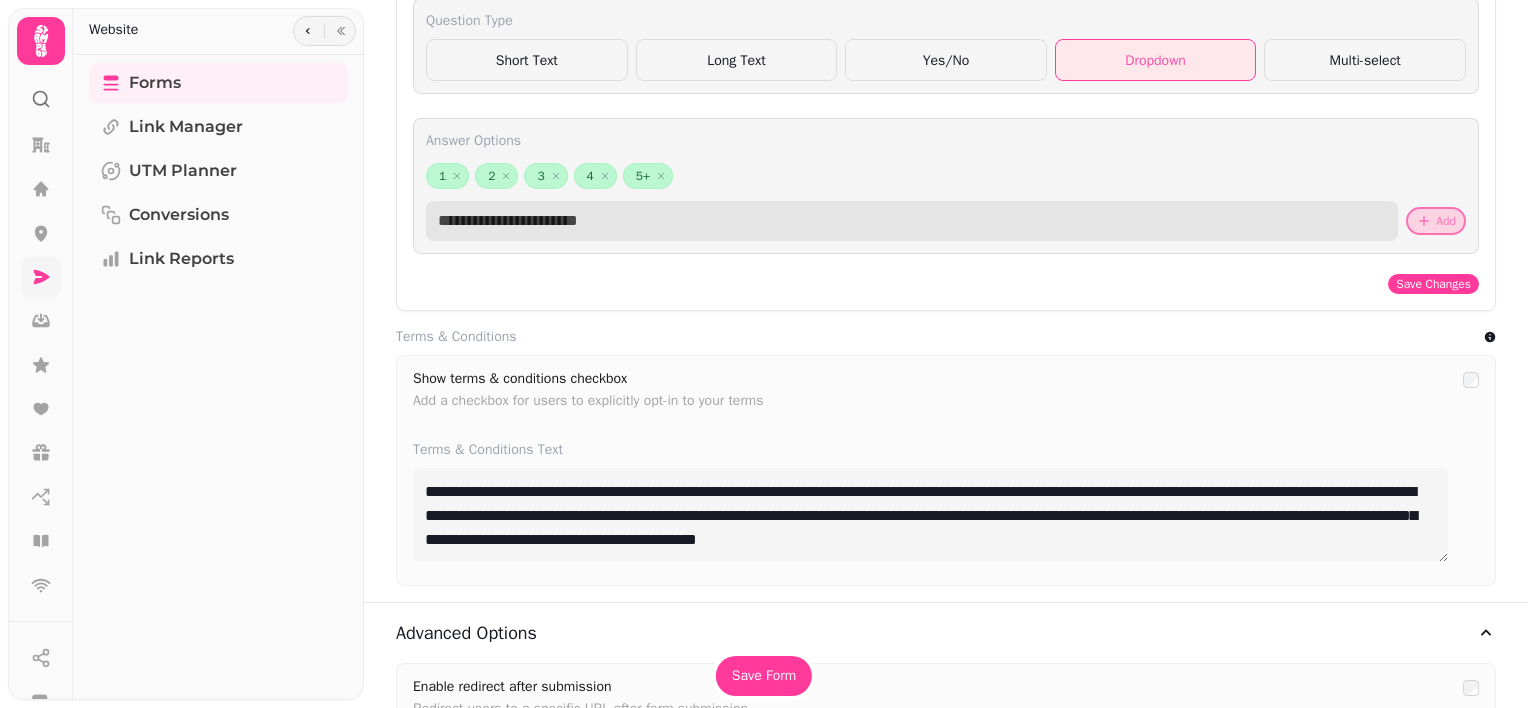 scroll, scrollTop: 1352, scrollLeft: 0, axis: vertical 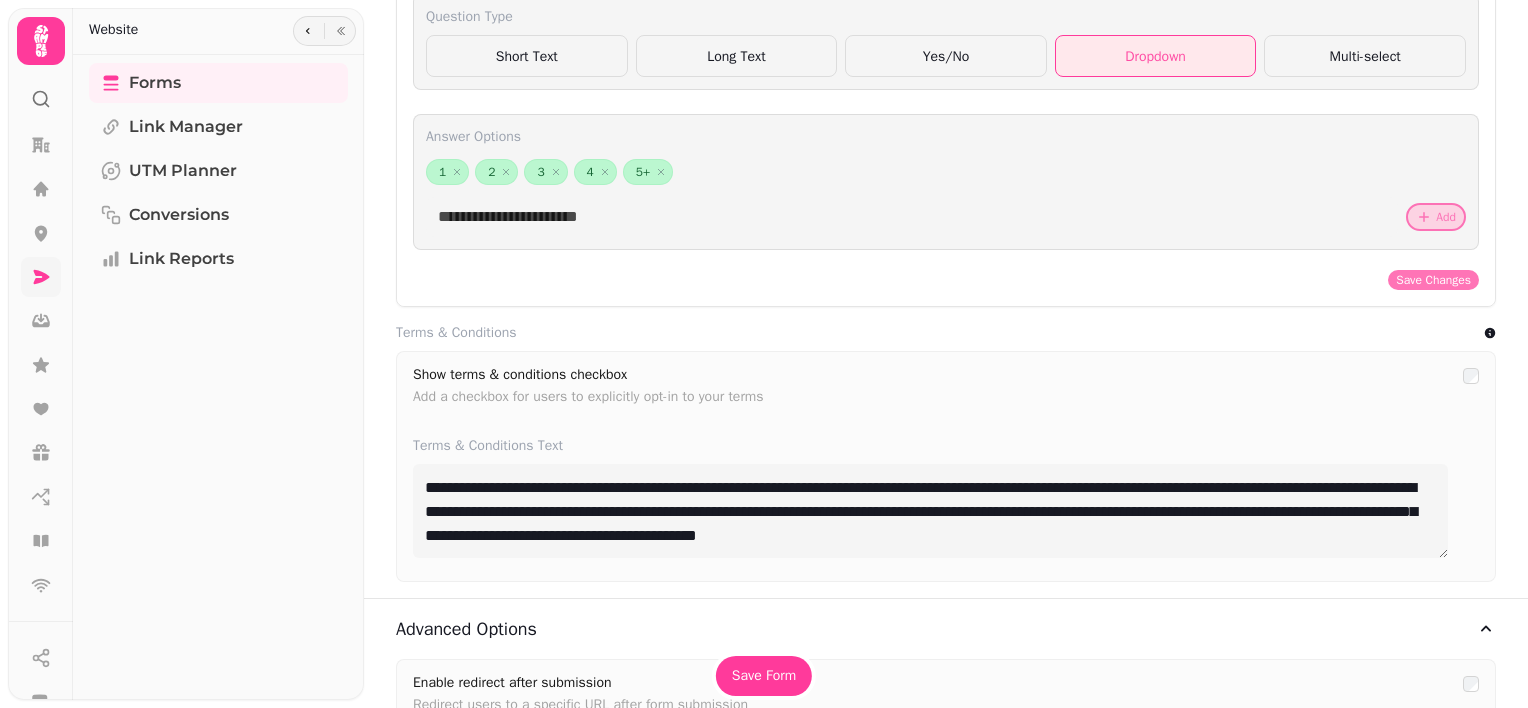 click on "Save Changes" at bounding box center [1433, 280] 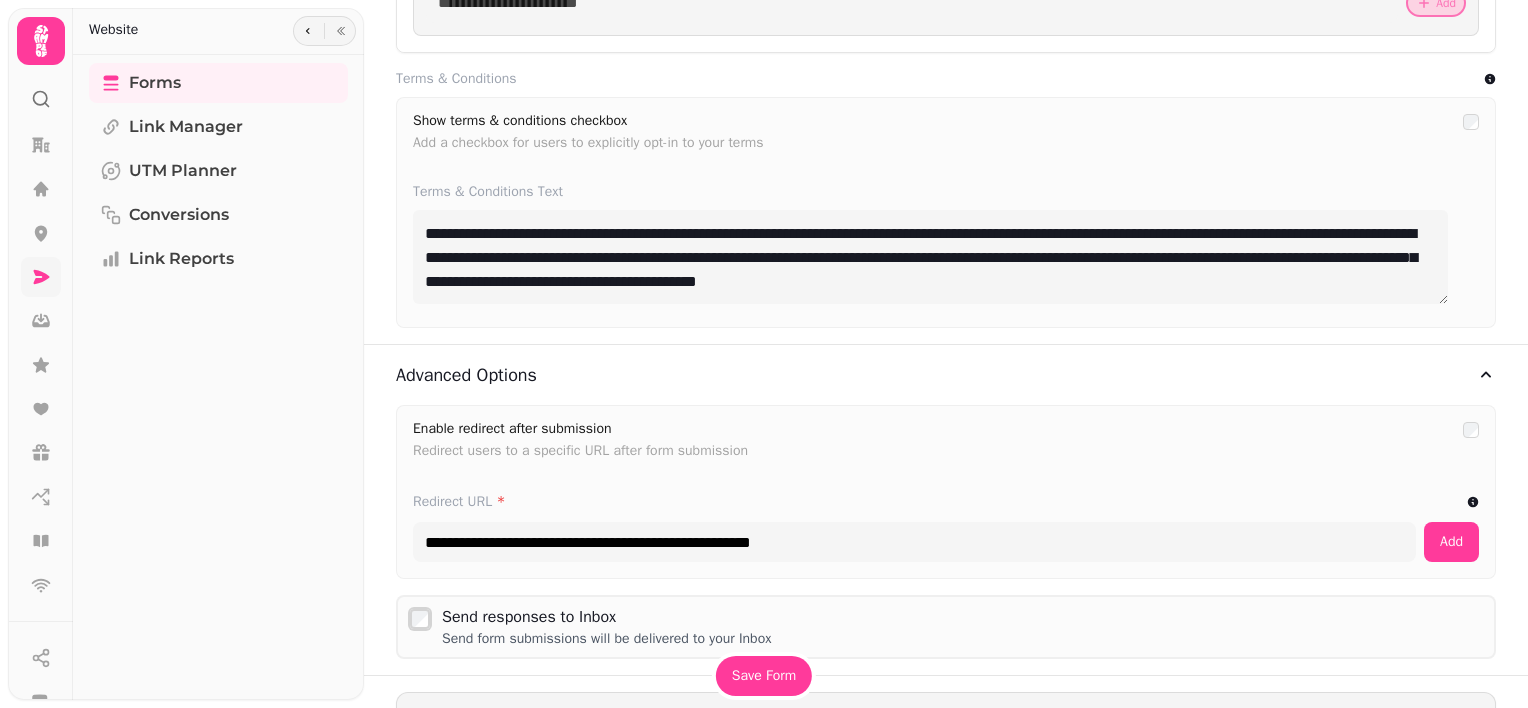 scroll, scrollTop: 1567, scrollLeft: 0, axis: vertical 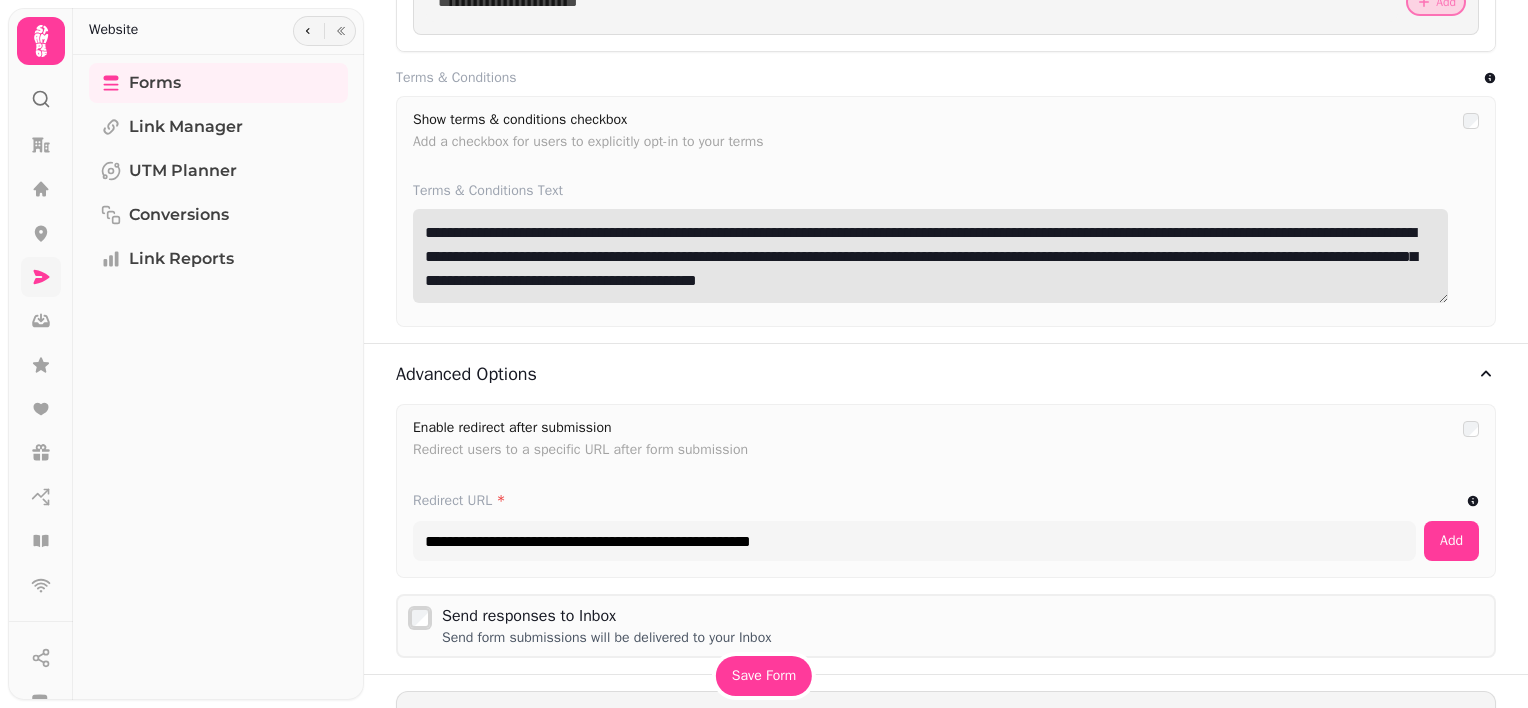 drag, startPoint x: 995, startPoint y: 231, endPoint x: 1168, endPoint y: 236, distance: 173.07224 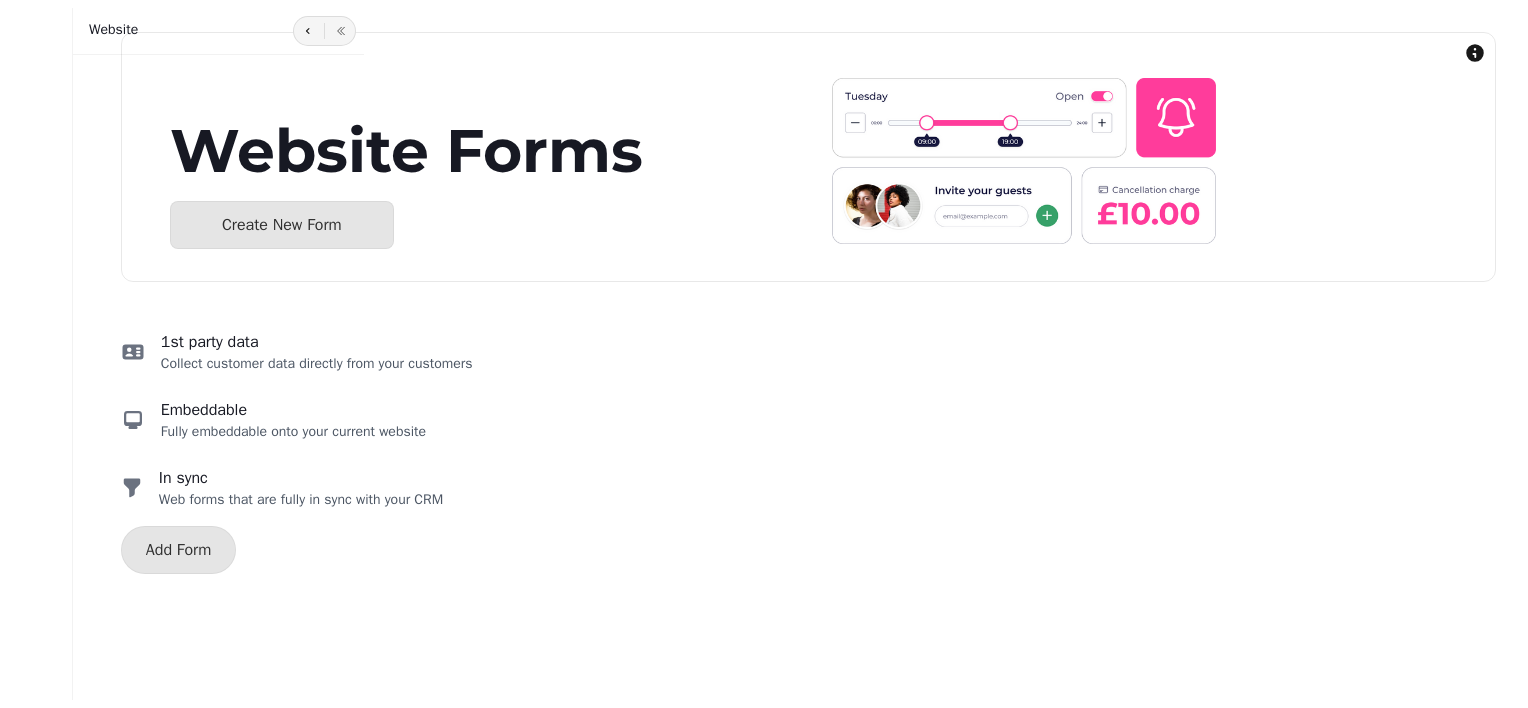 select on "**********" 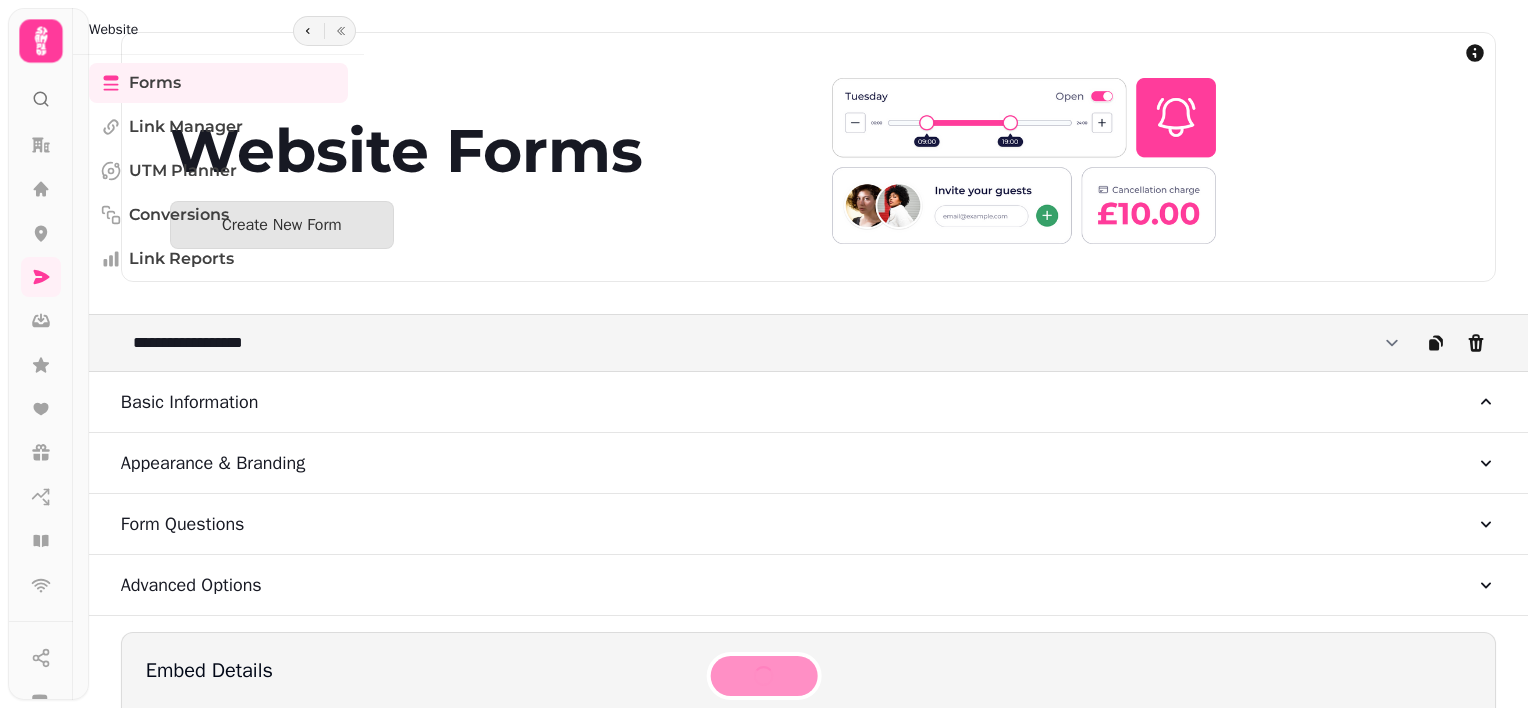 scroll, scrollTop: 0, scrollLeft: 0, axis: both 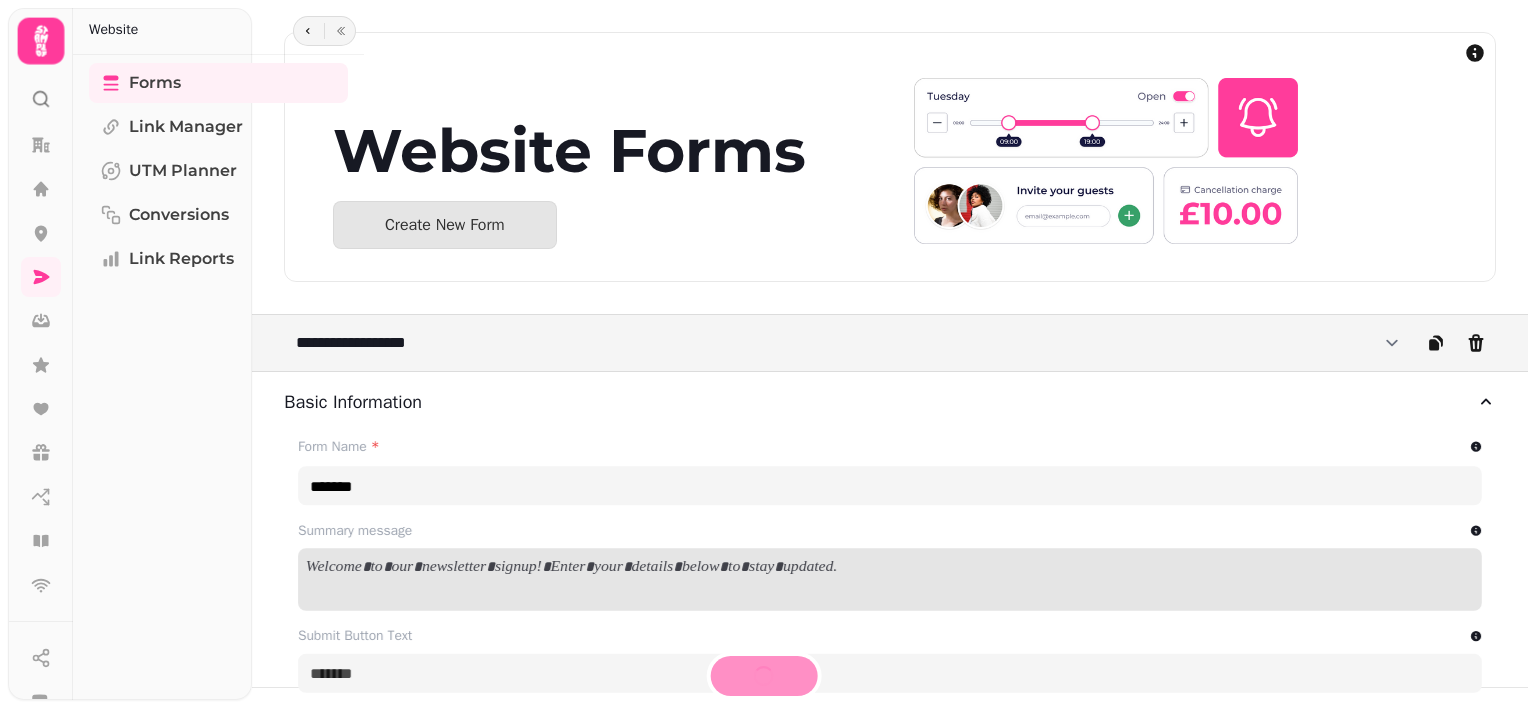 type on "**********" 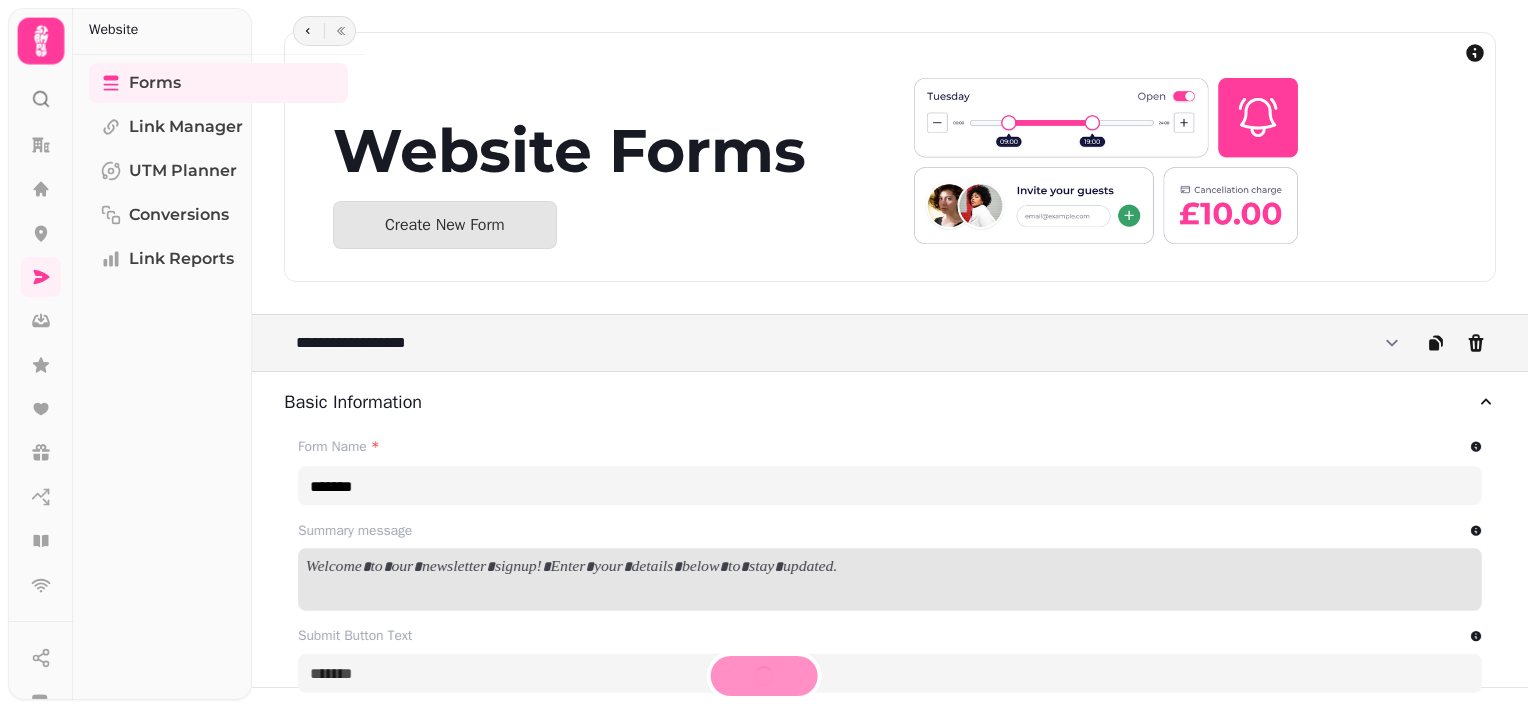 type on "**********" 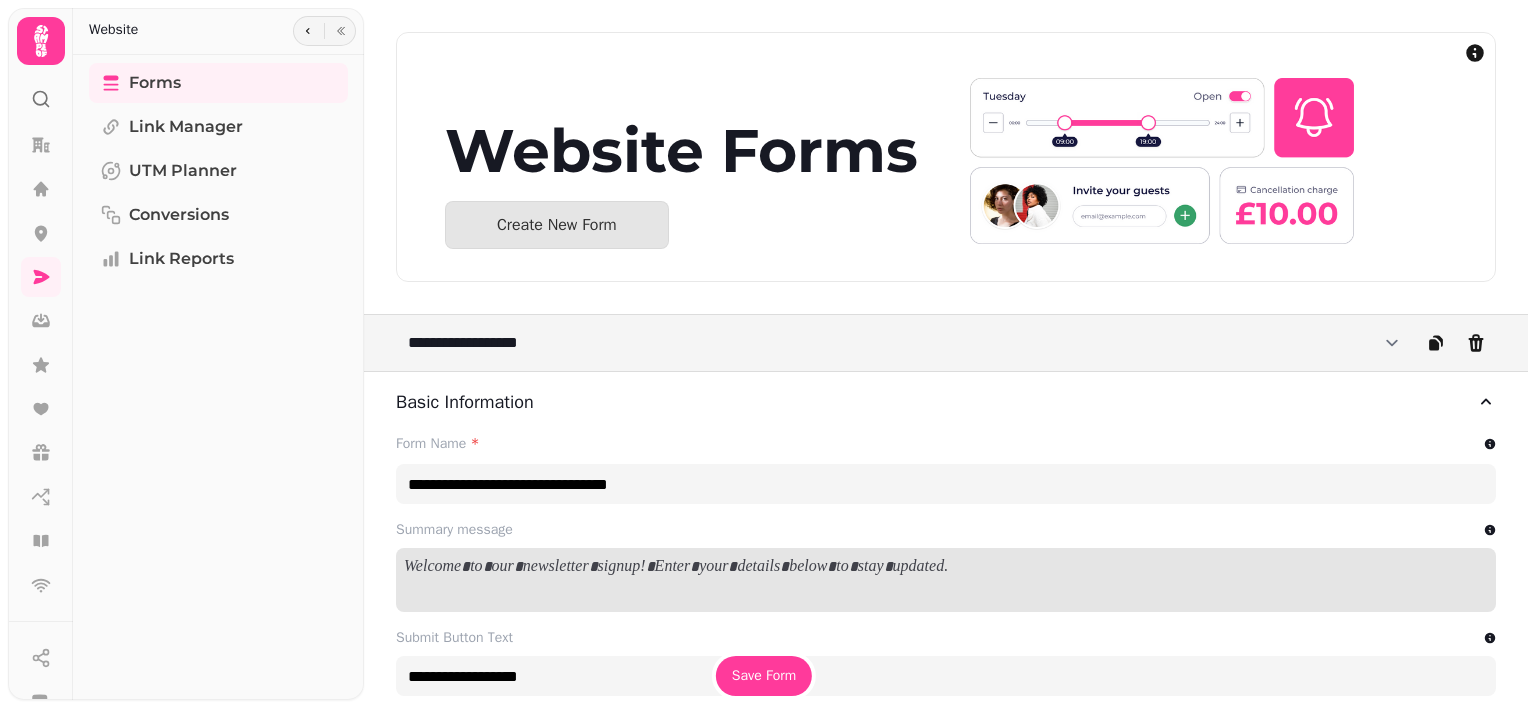 scroll, scrollTop: 0, scrollLeft: 0, axis: both 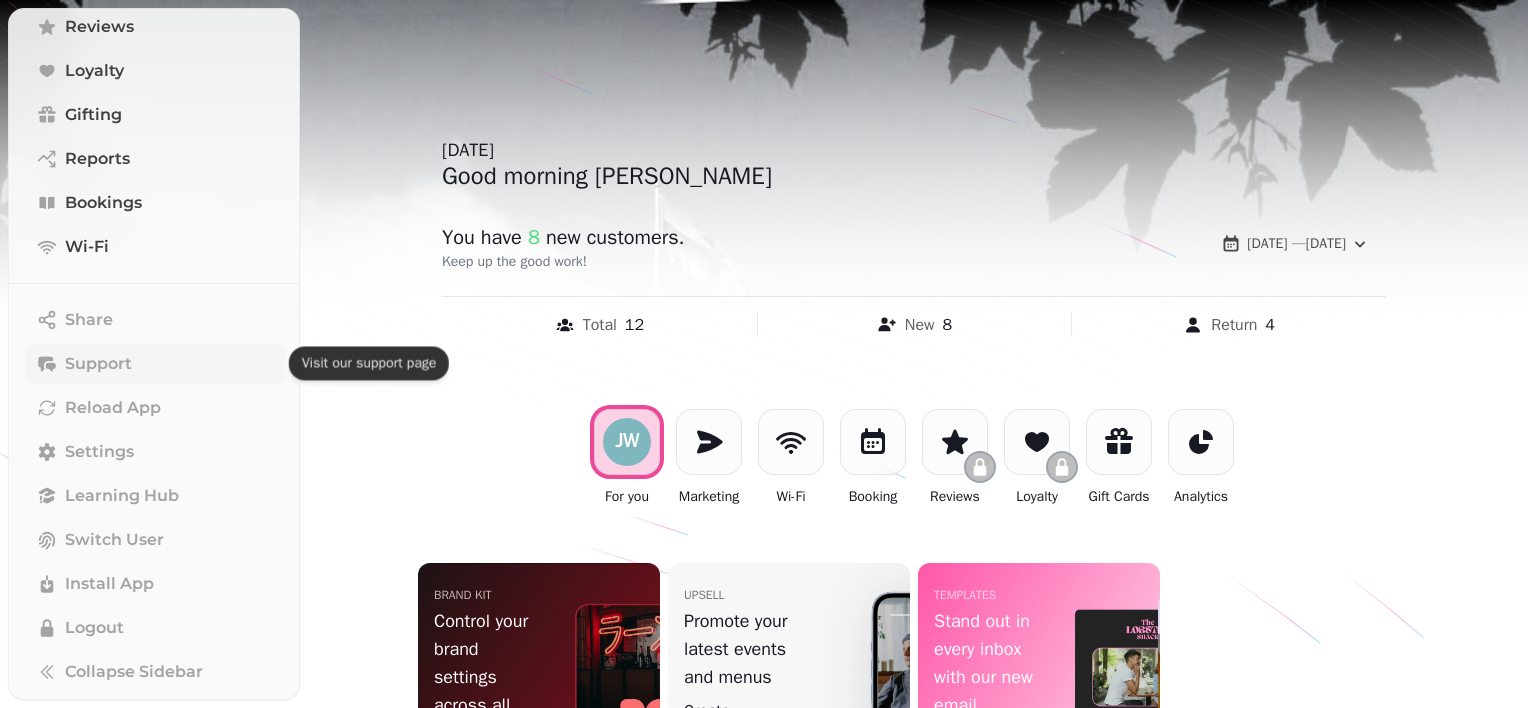 click on "Support" at bounding box center (155, 364) 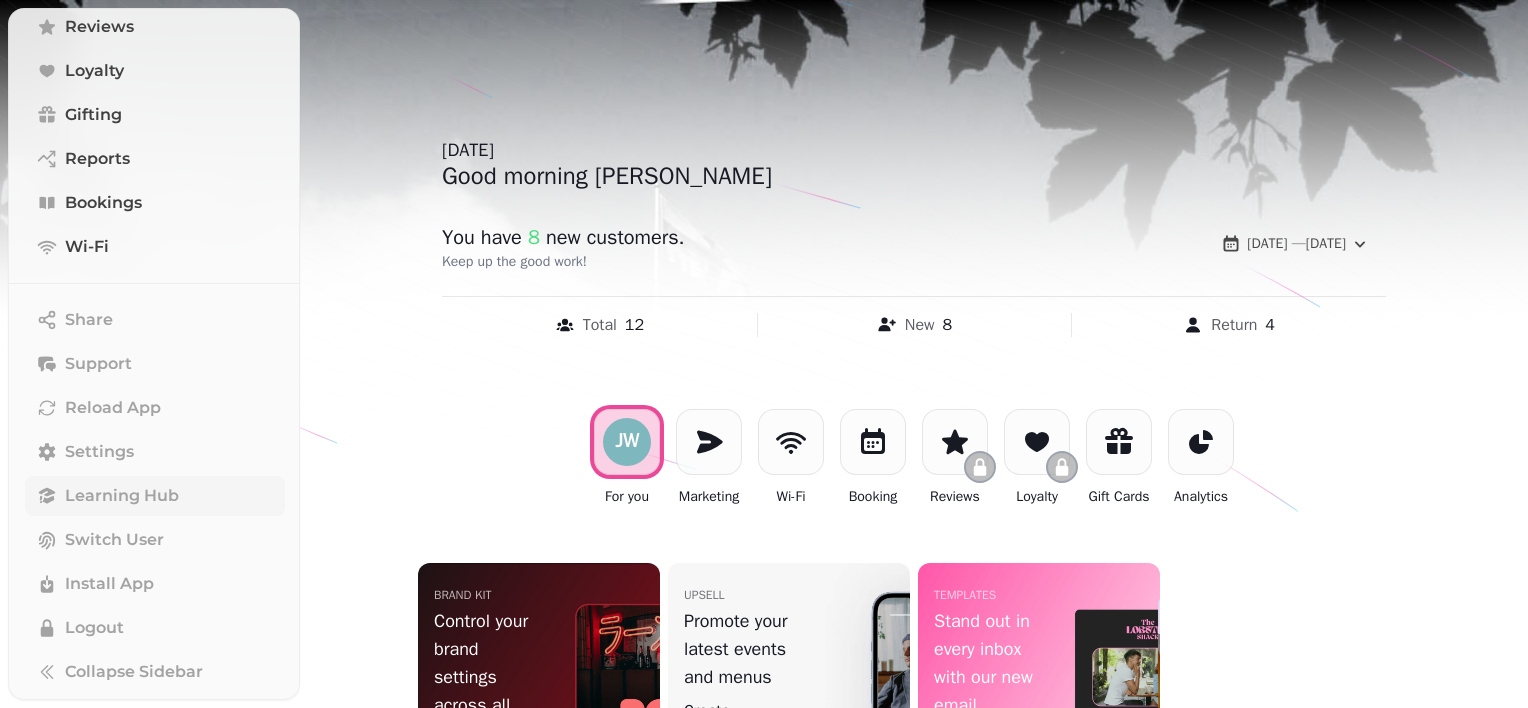 click on "Learning Hub" at bounding box center (122, 496) 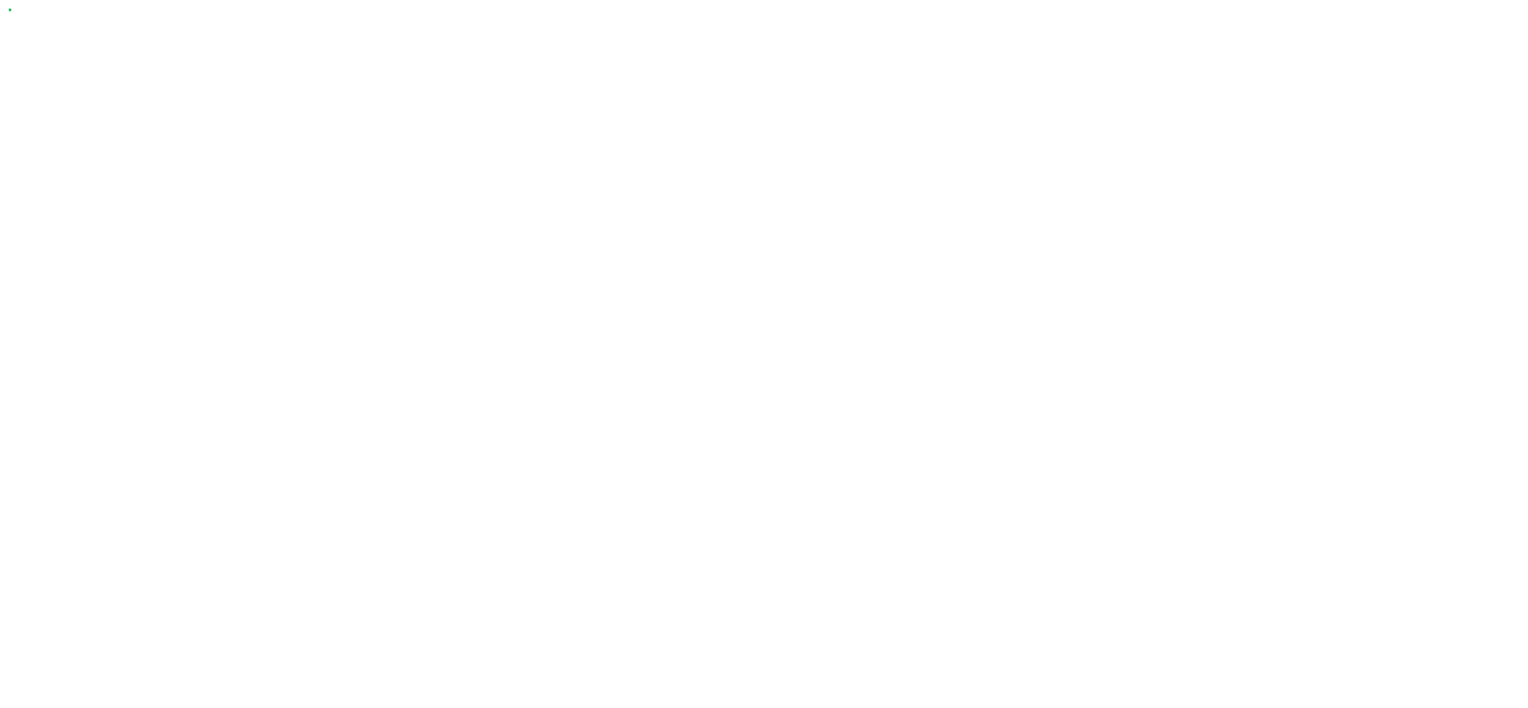scroll, scrollTop: 0, scrollLeft: 0, axis: both 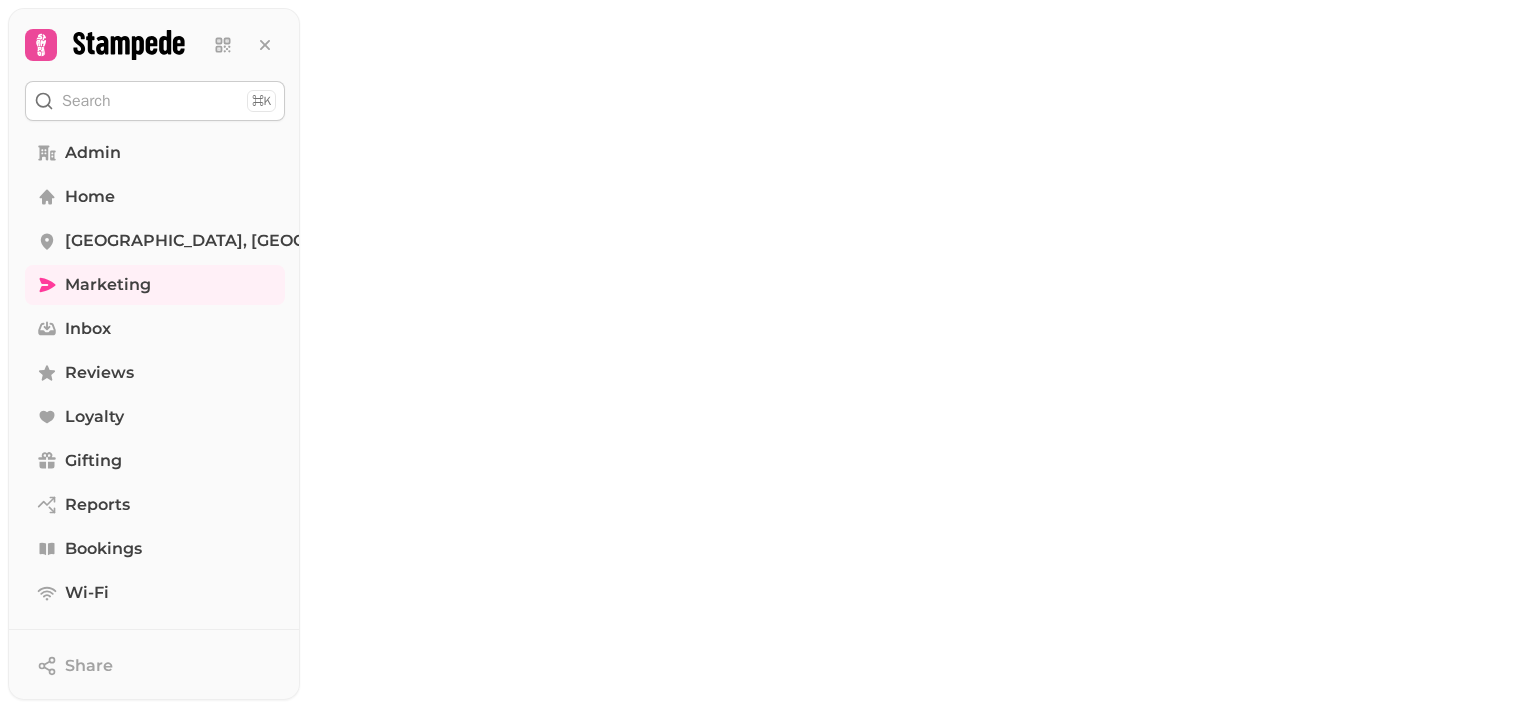 select on "**********" 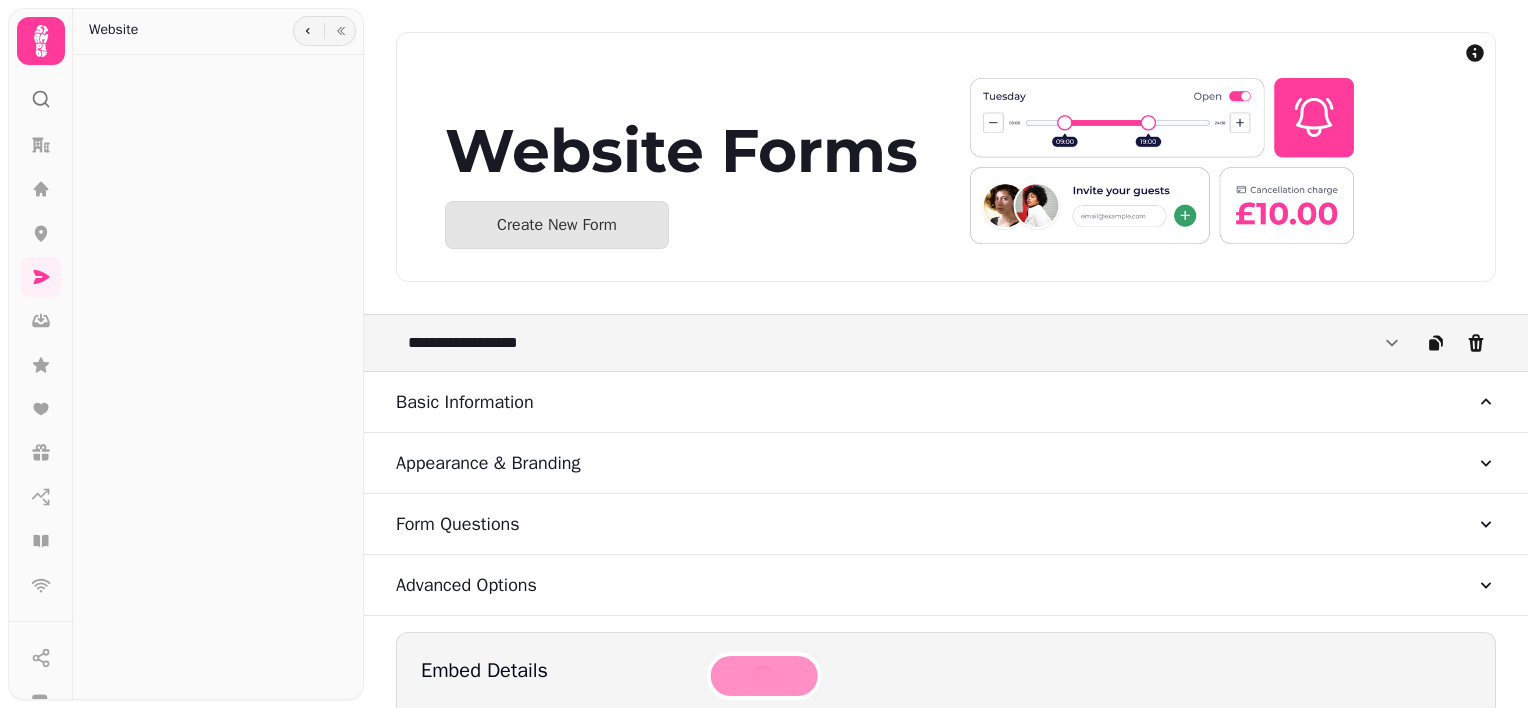 scroll, scrollTop: 0, scrollLeft: 0, axis: both 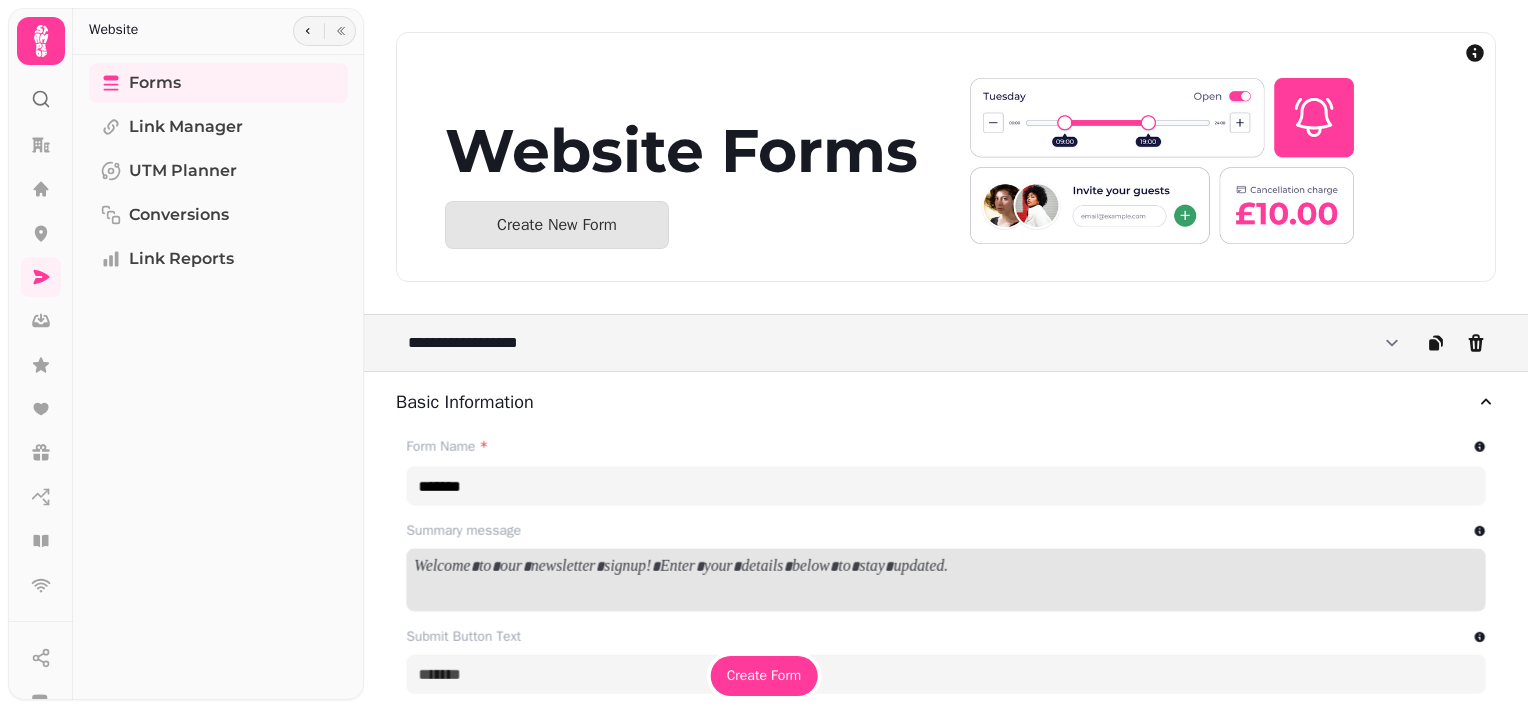 type on "**********" 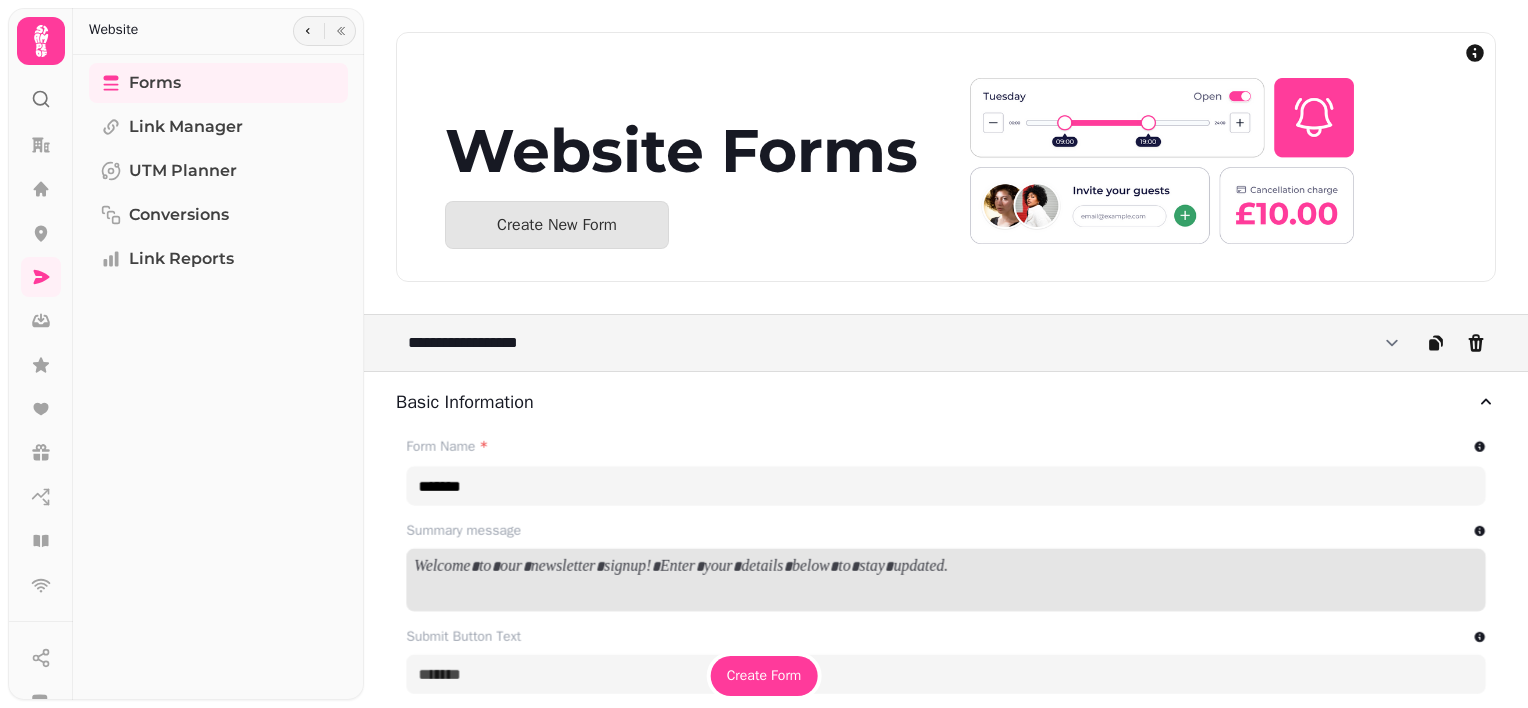 type on "**********" 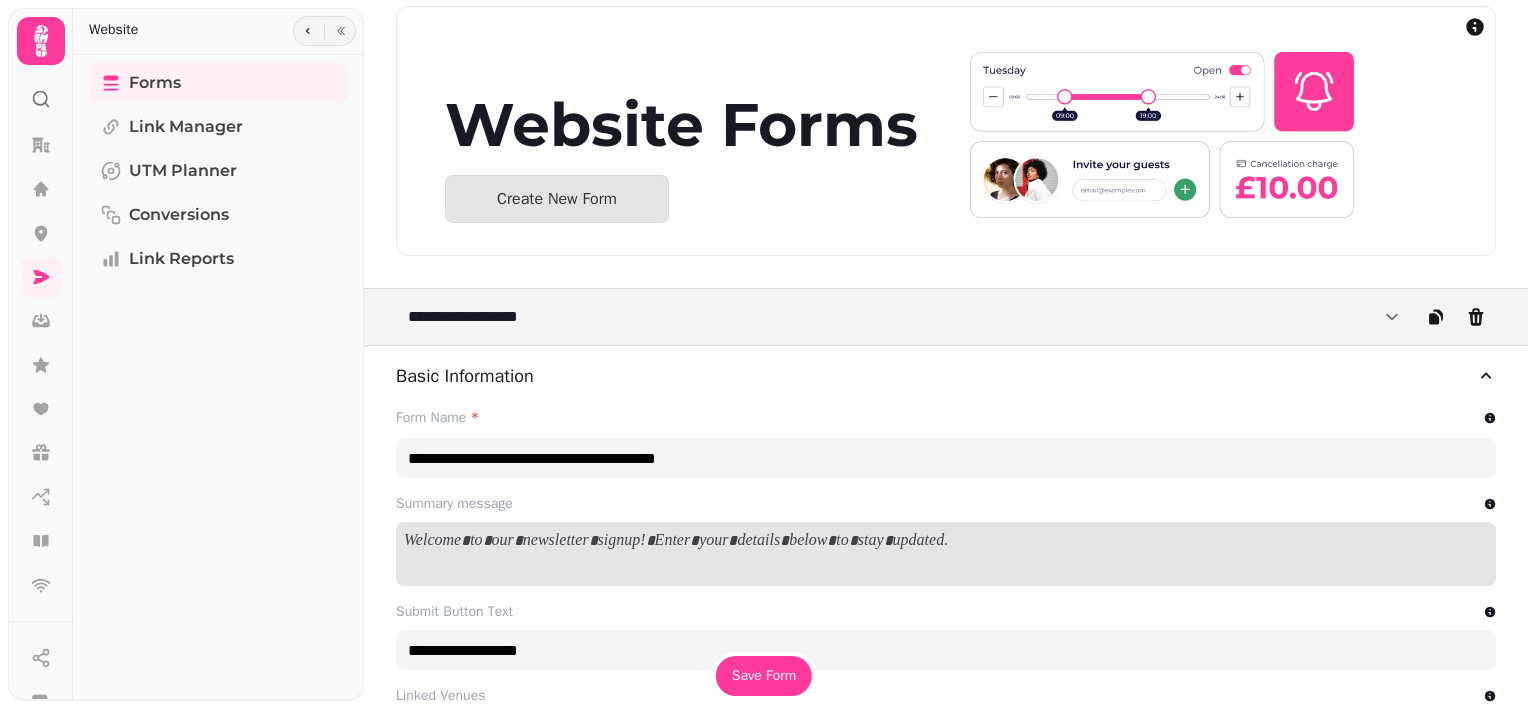 scroll, scrollTop: 27, scrollLeft: 0, axis: vertical 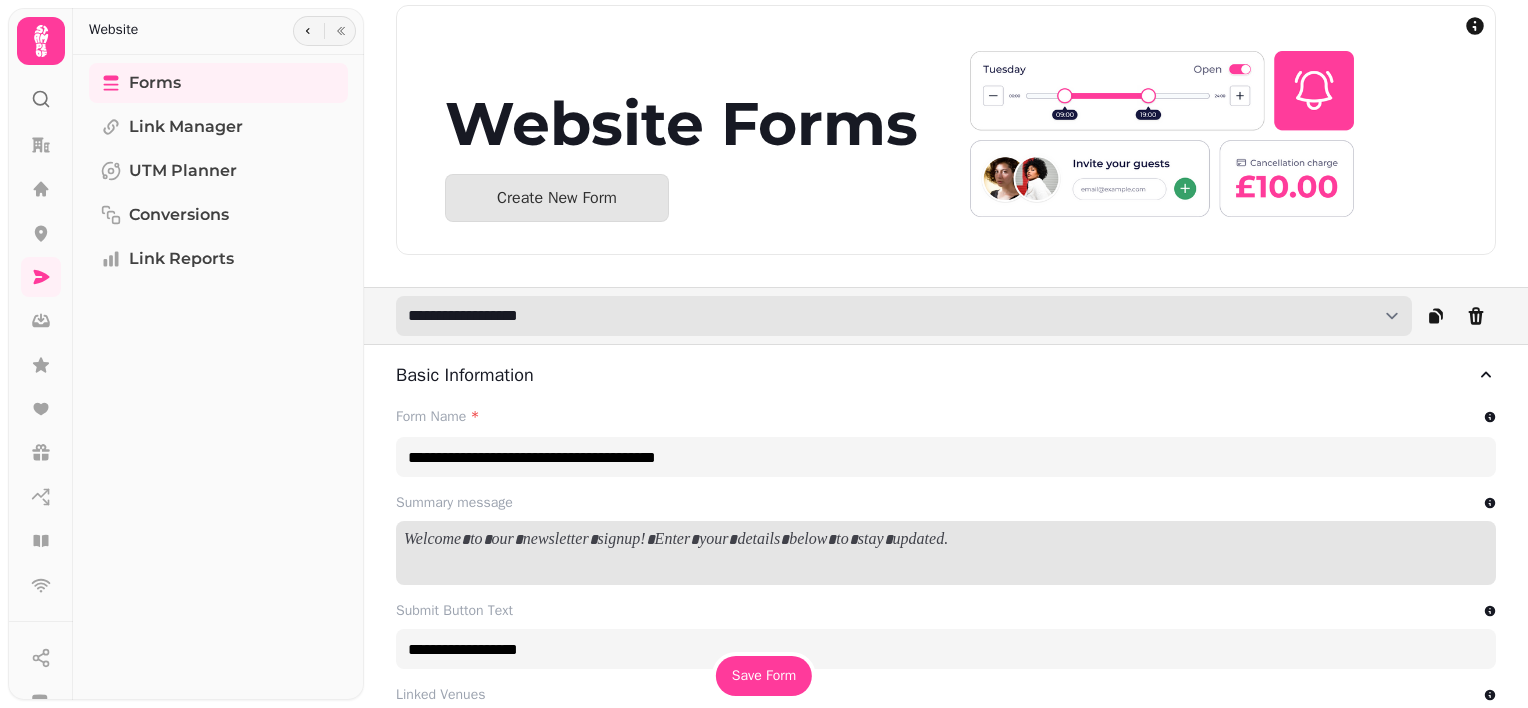 click on "**********" at bounding box center [904, 316] 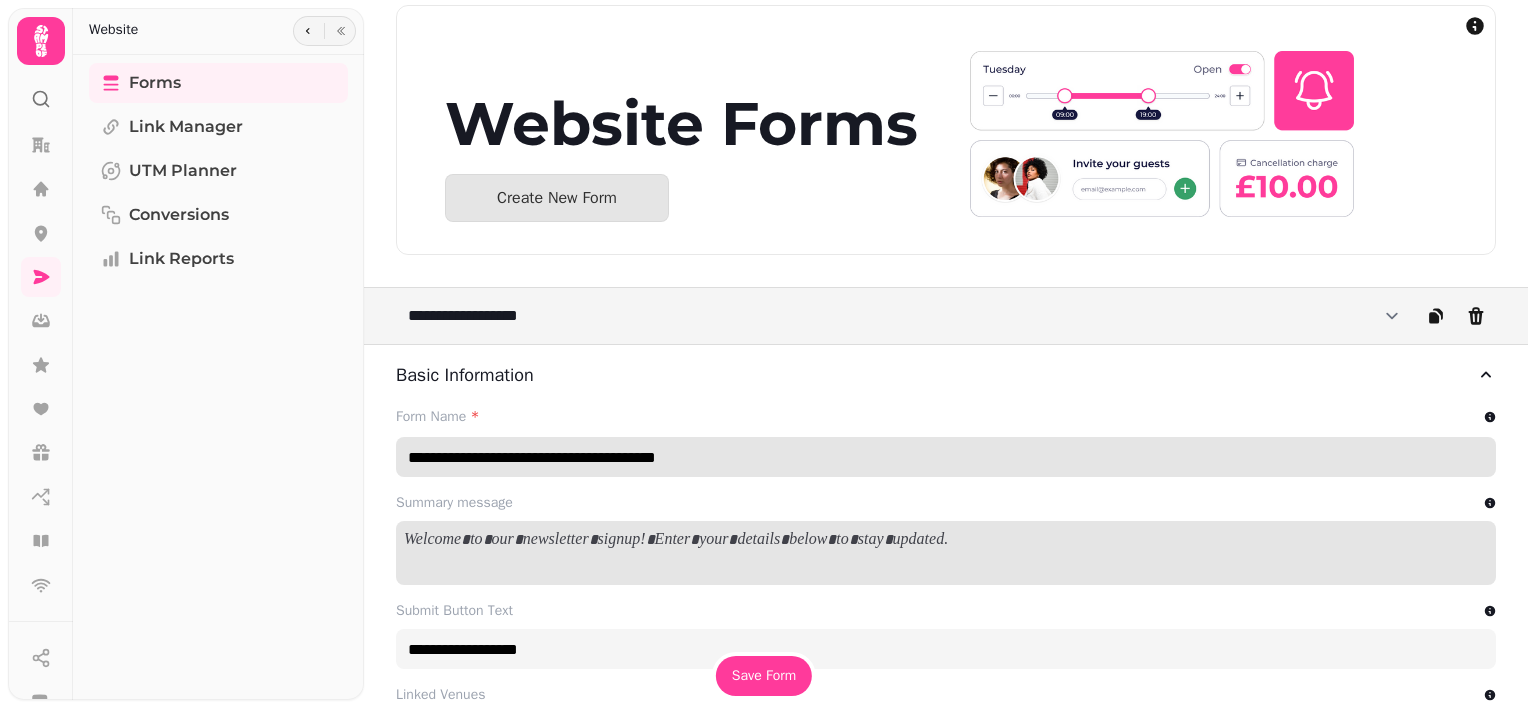 drag, startPoint x: 526, startPoint y: 460, endPoint x: 277, endPoint y: 451, distance: 249.1626 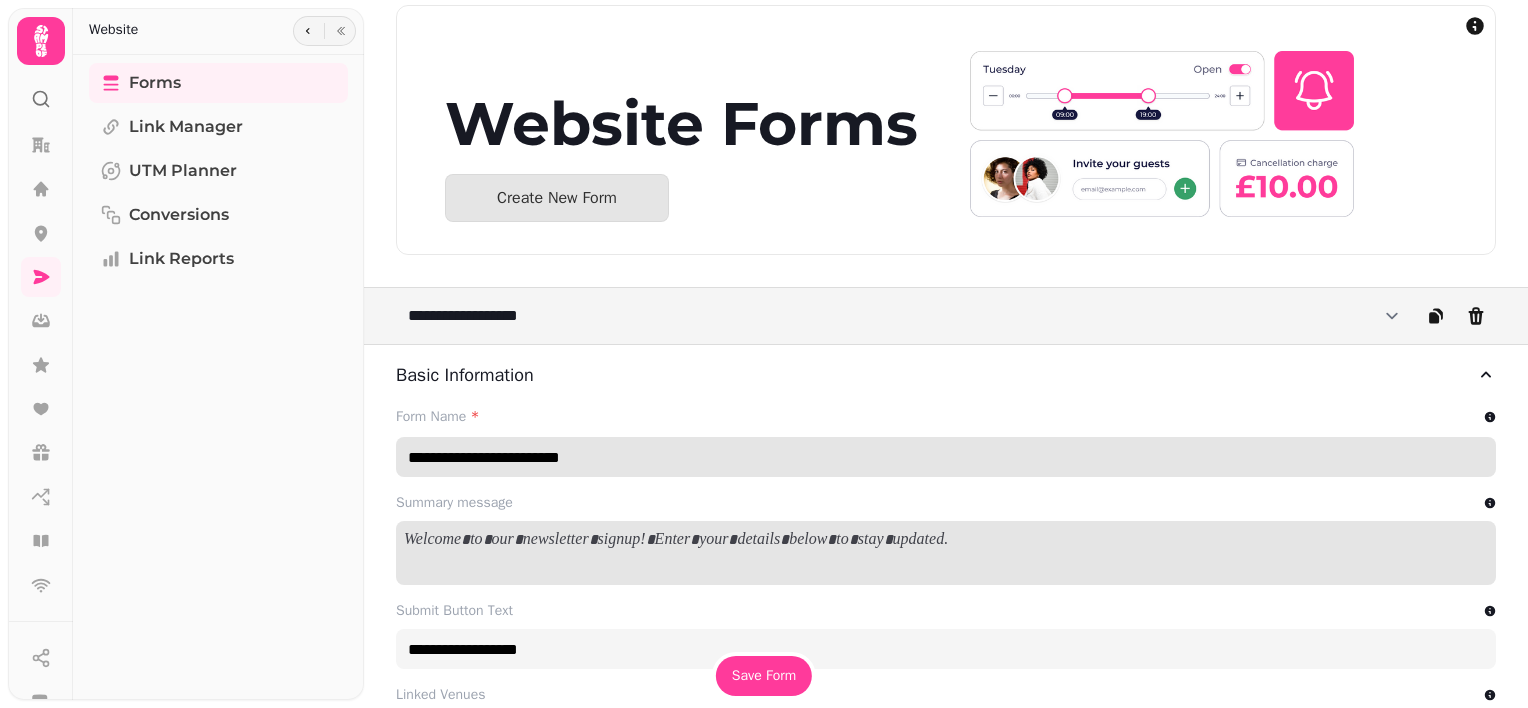 drag, startPoint x: 563, startPoint y: 464, endPoint x: 796, endPoint y: 474, distance: 233.2145 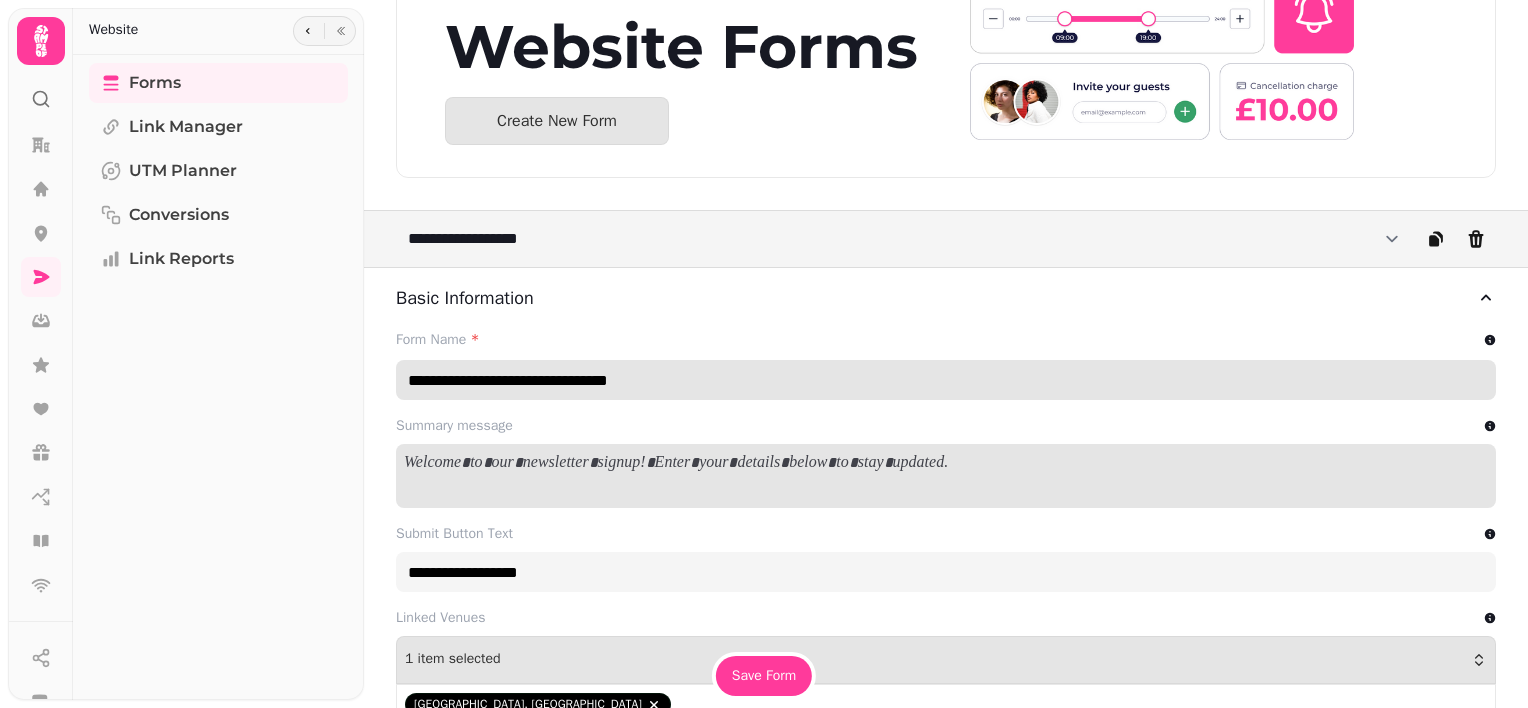 scroll, scrollTop: 107, scrollLeft: 0, axis: vertical 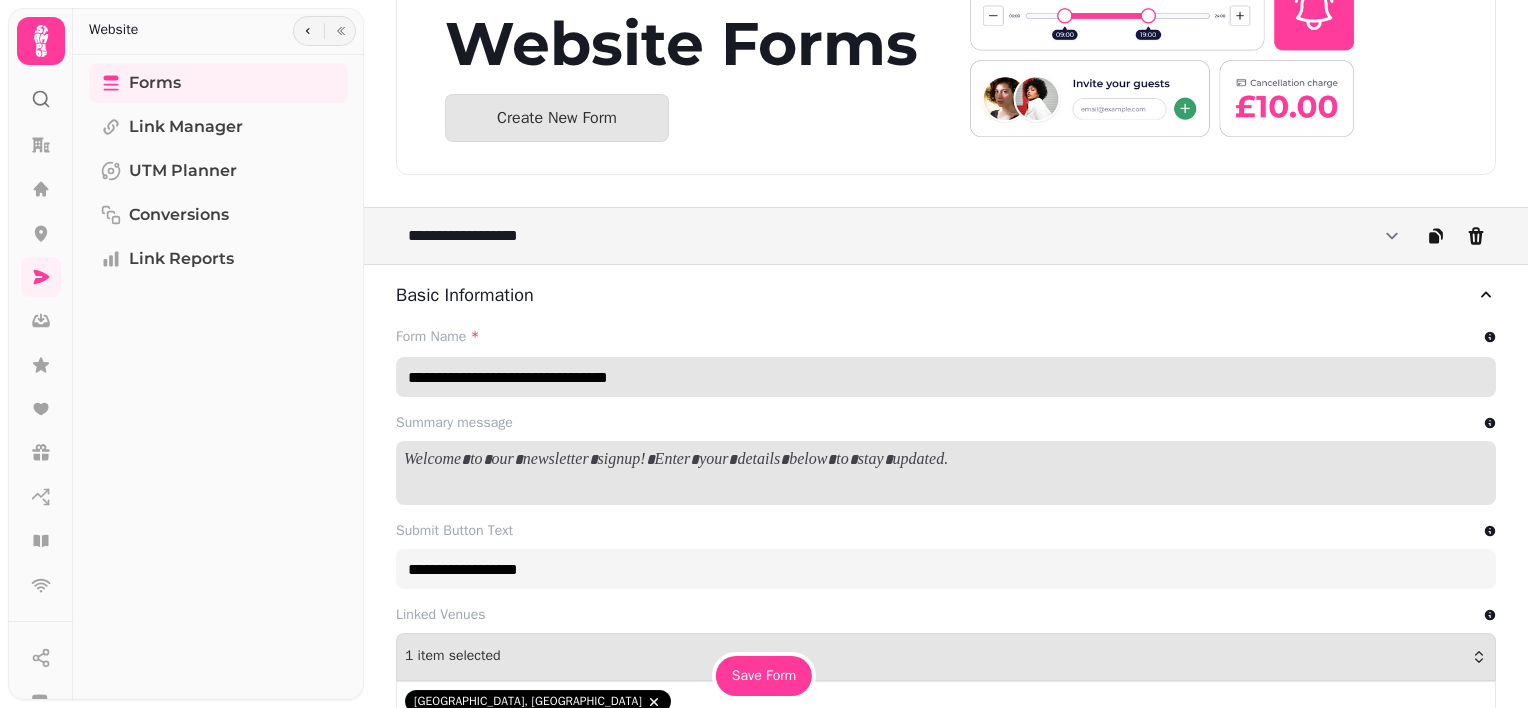 type on "**********" 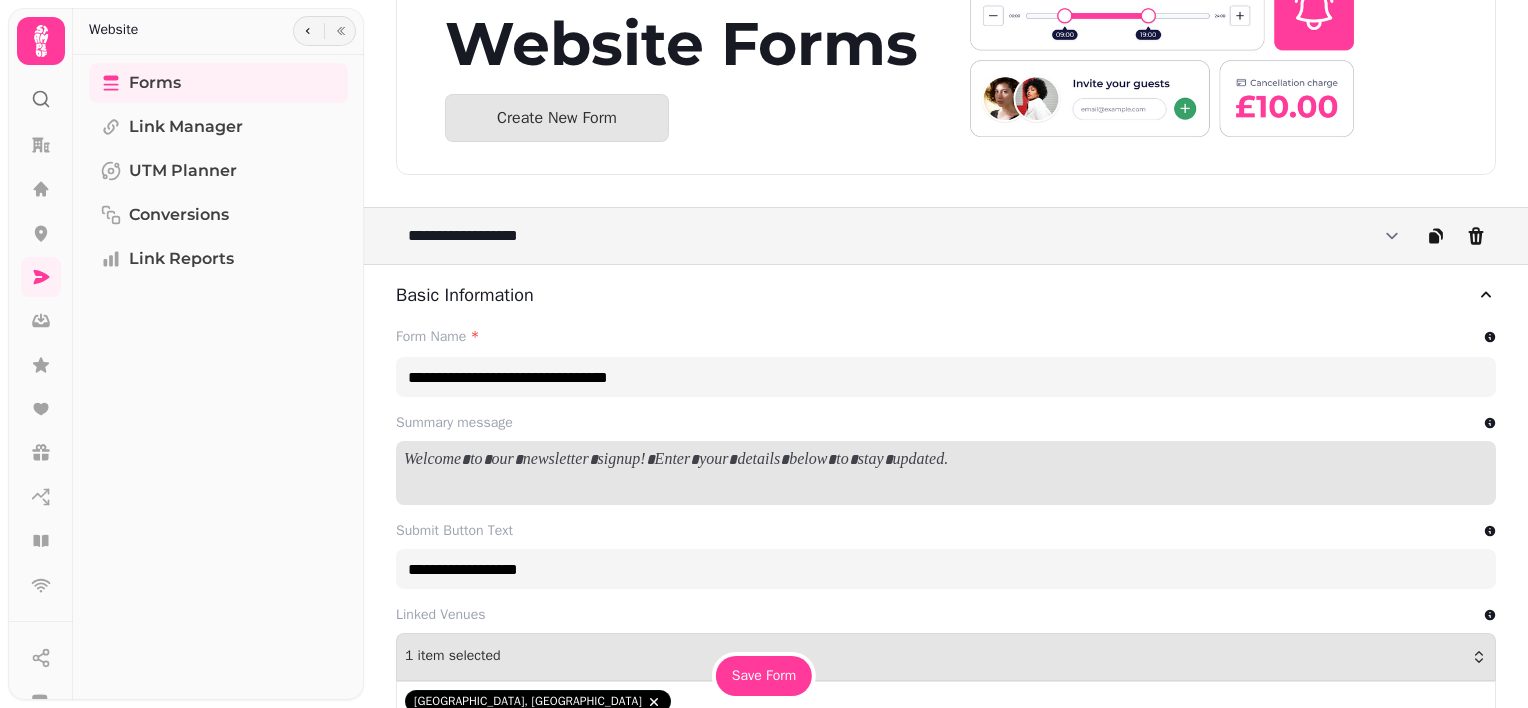 click at bounding box center [946, 473] 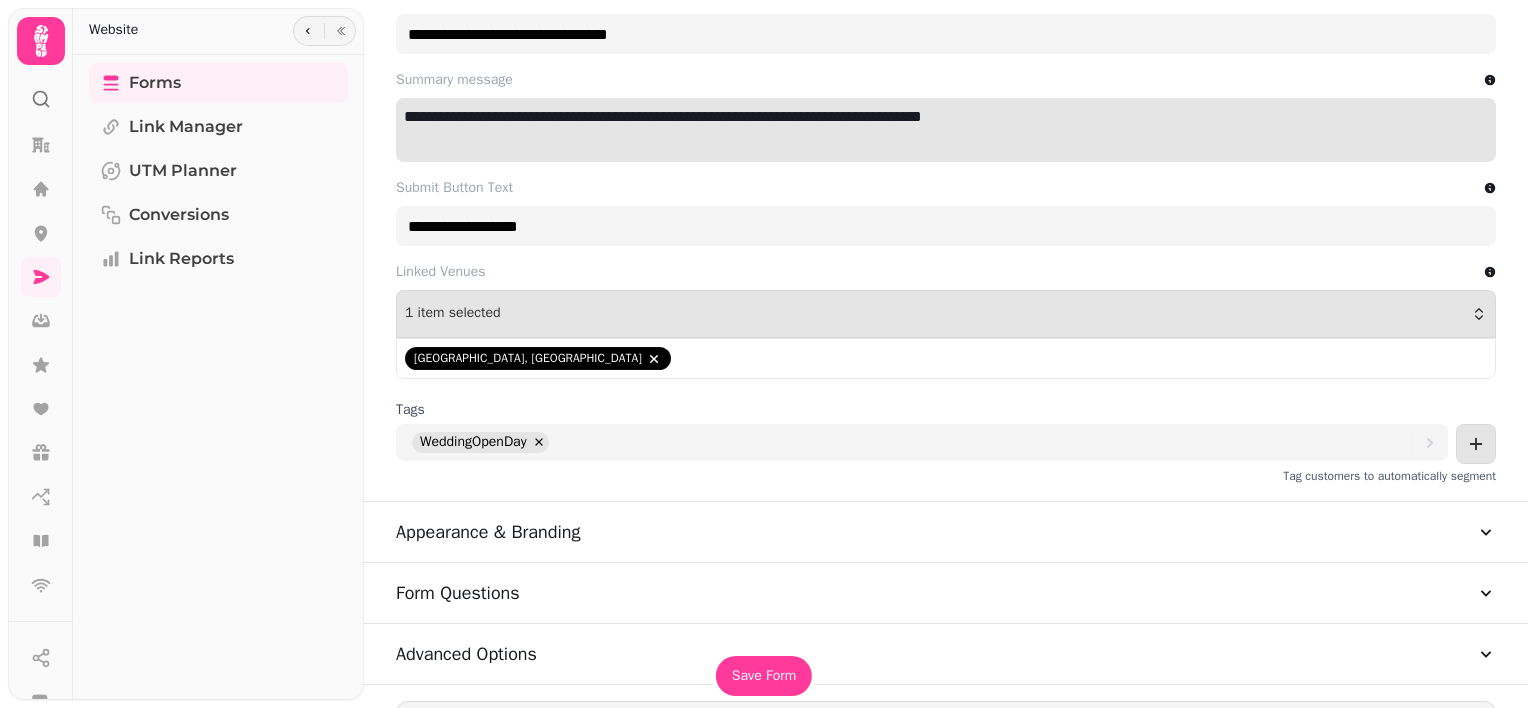scroll, scrollTop: 548, scrollLeft: 0, axis: vertical 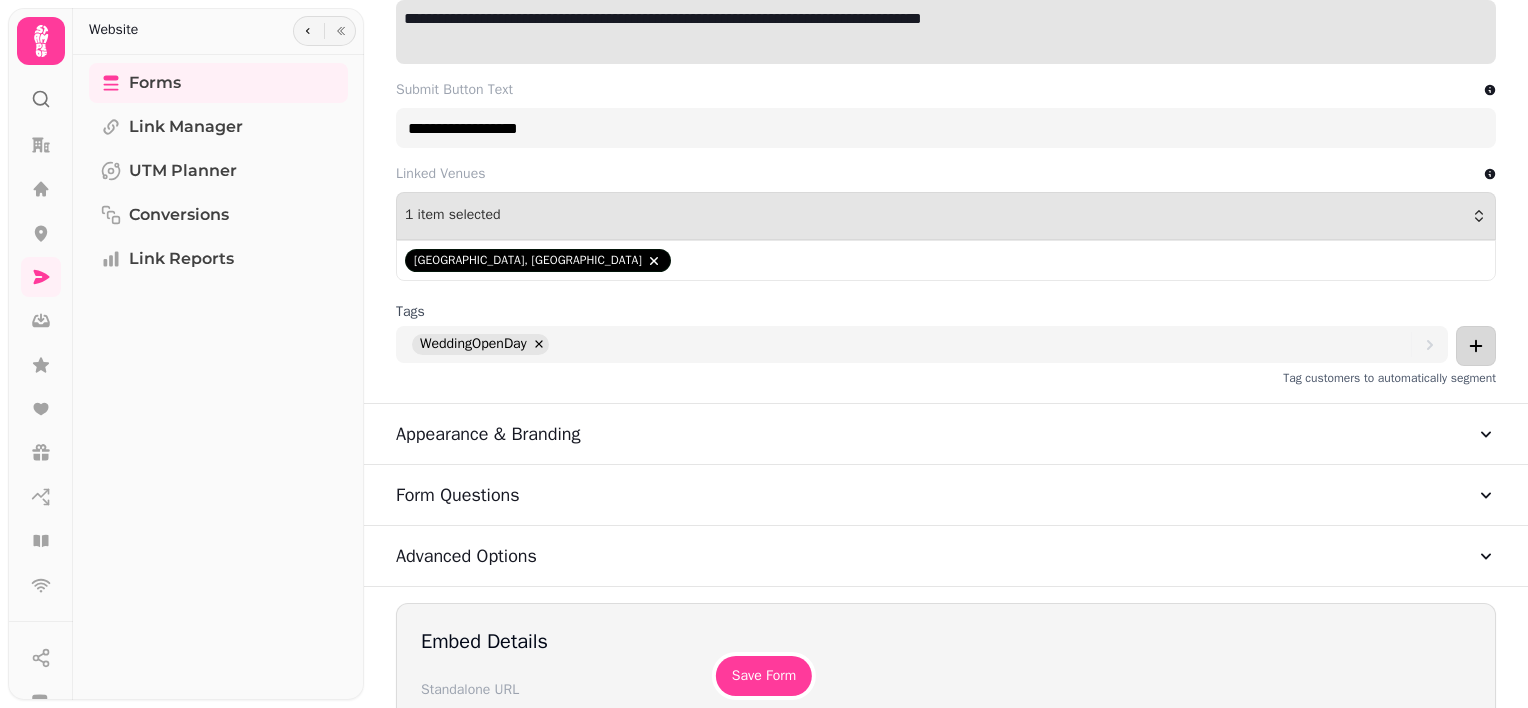 click 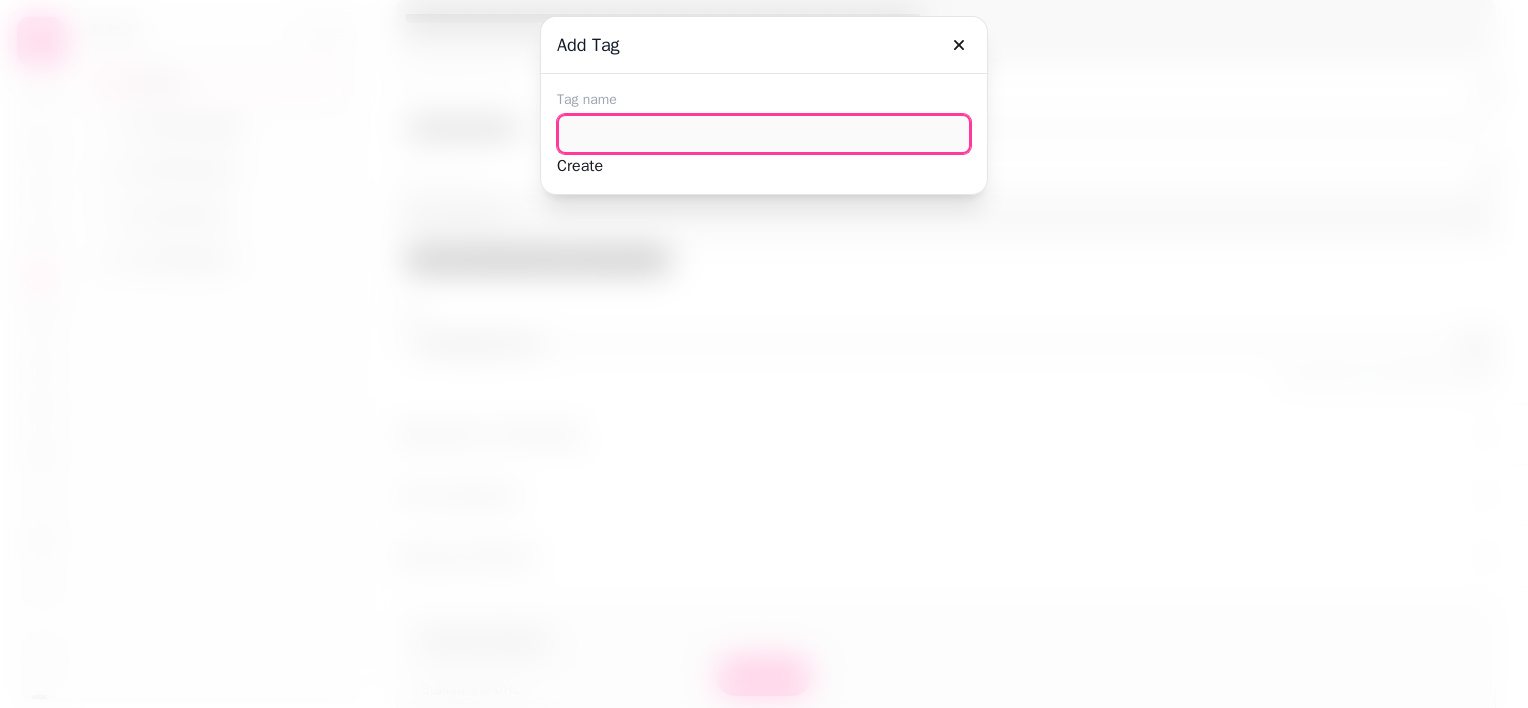 click at bounding box center (764, 134) 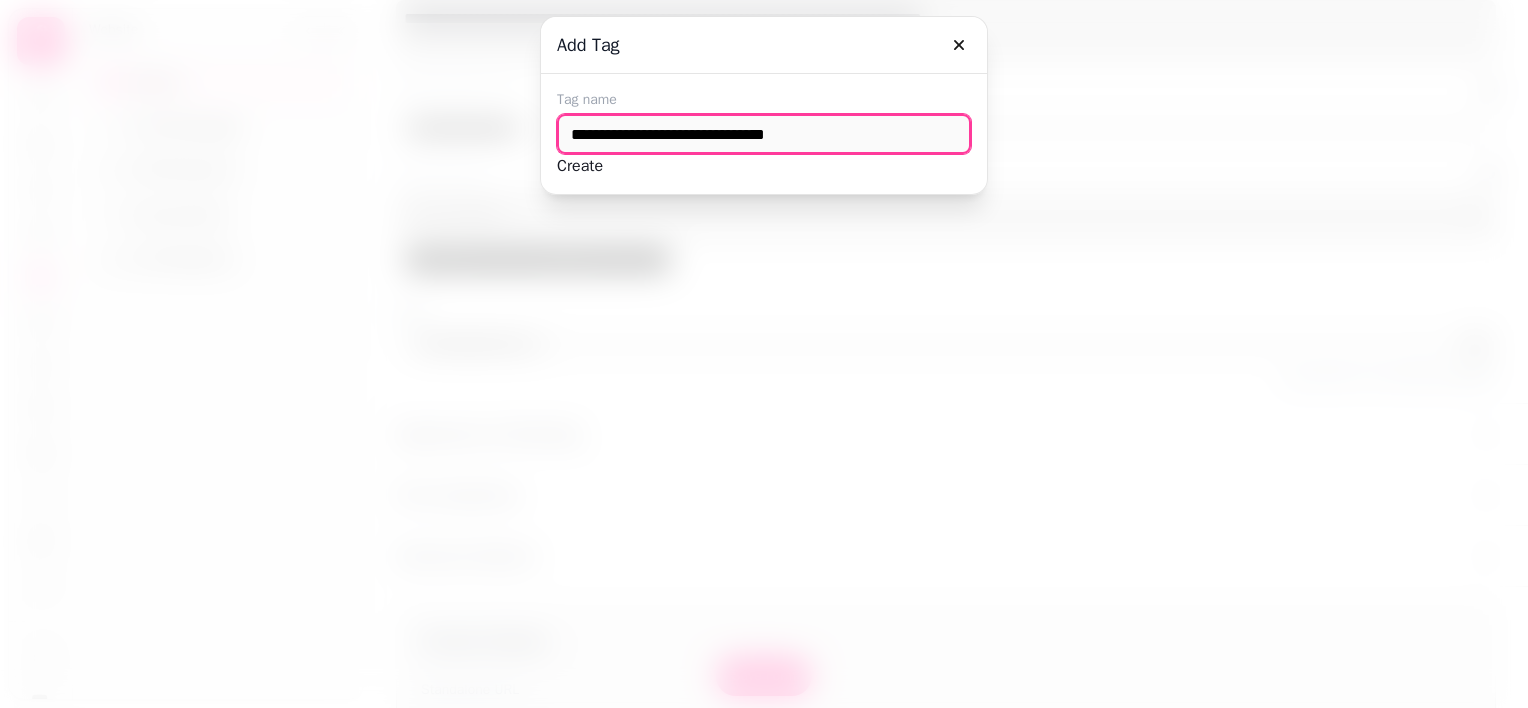 type on "**********" 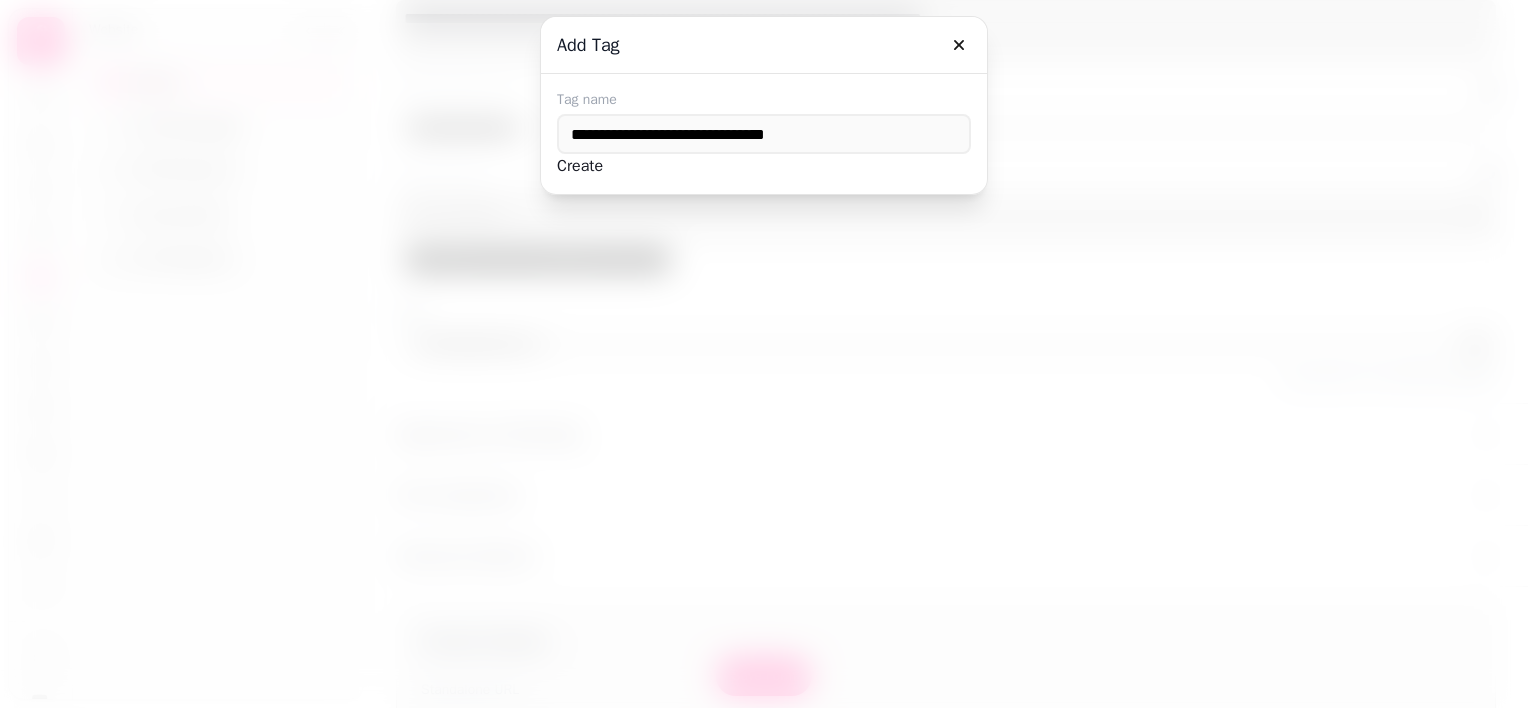 click on "Create" at bounding box center (580, 166) 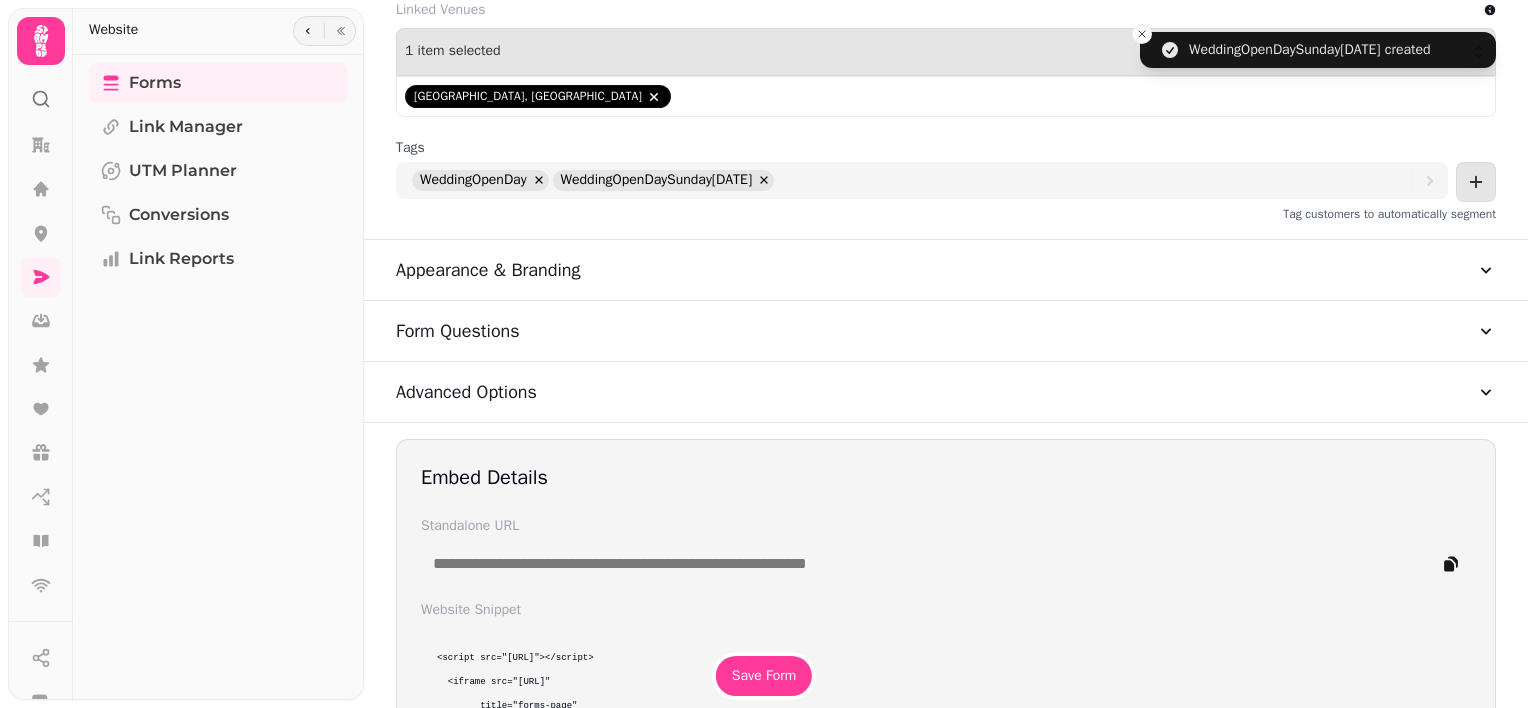 scroll, scrollTop: 712, scrollLeft: 0, axis: vertical 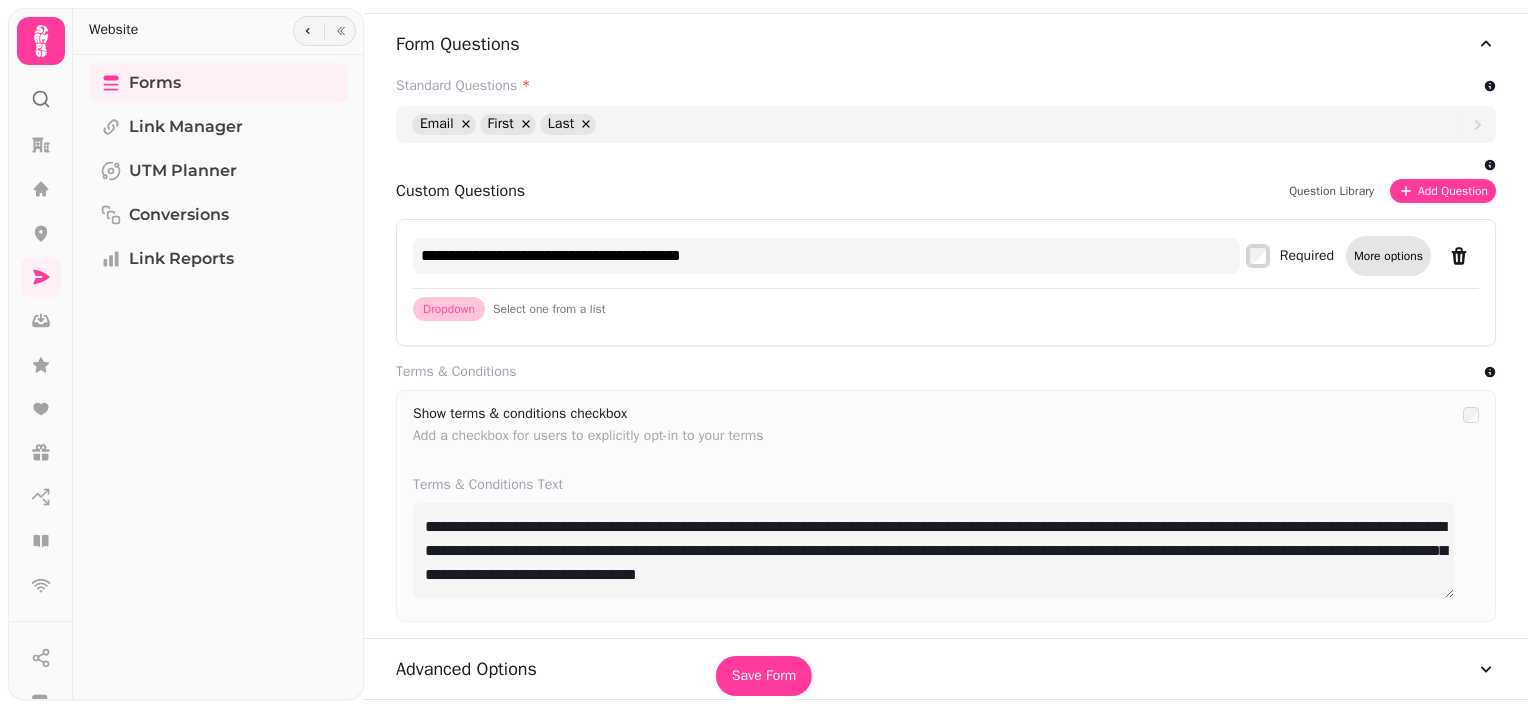 click on "More options" at bounding box center (1388, 256) 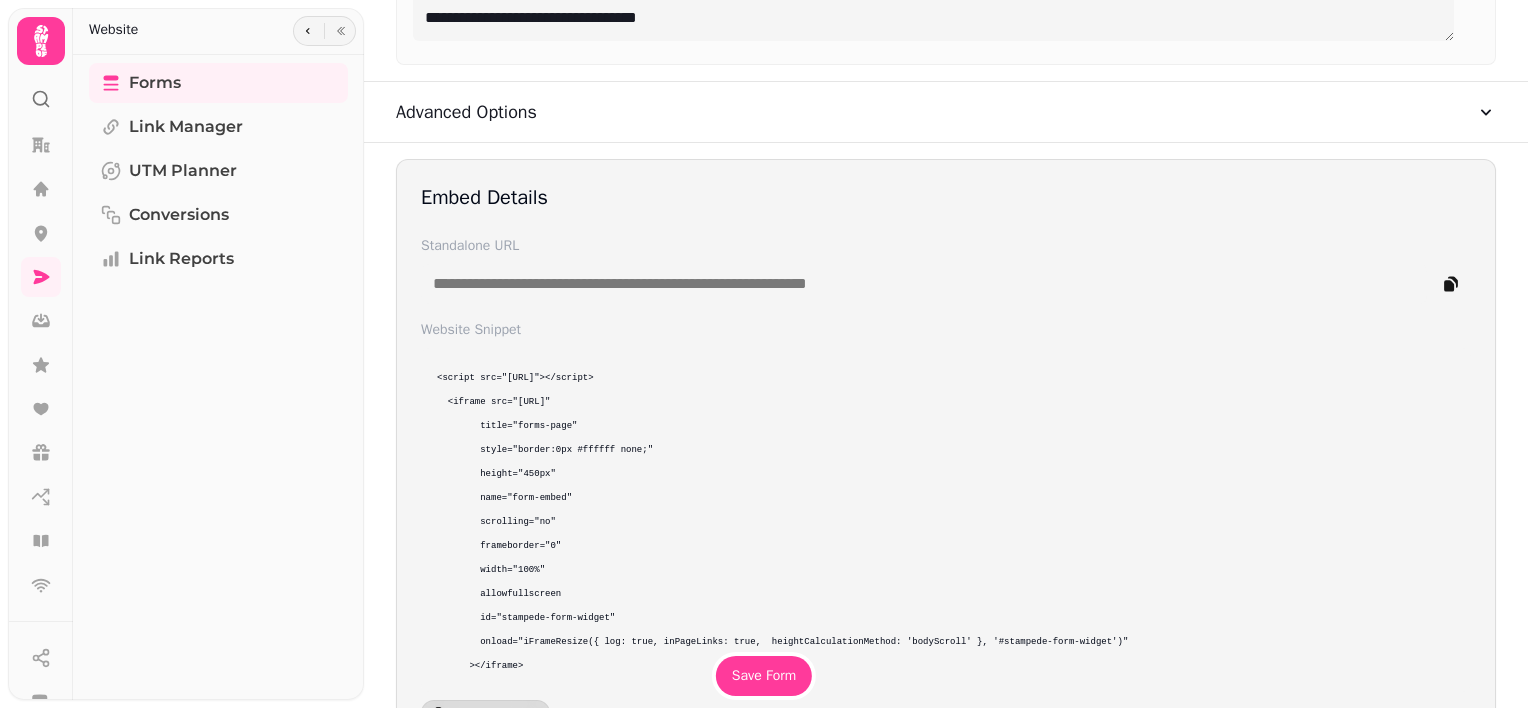 scroll, scrollTop: 1867, scrollLeft: 0, axis: vertical 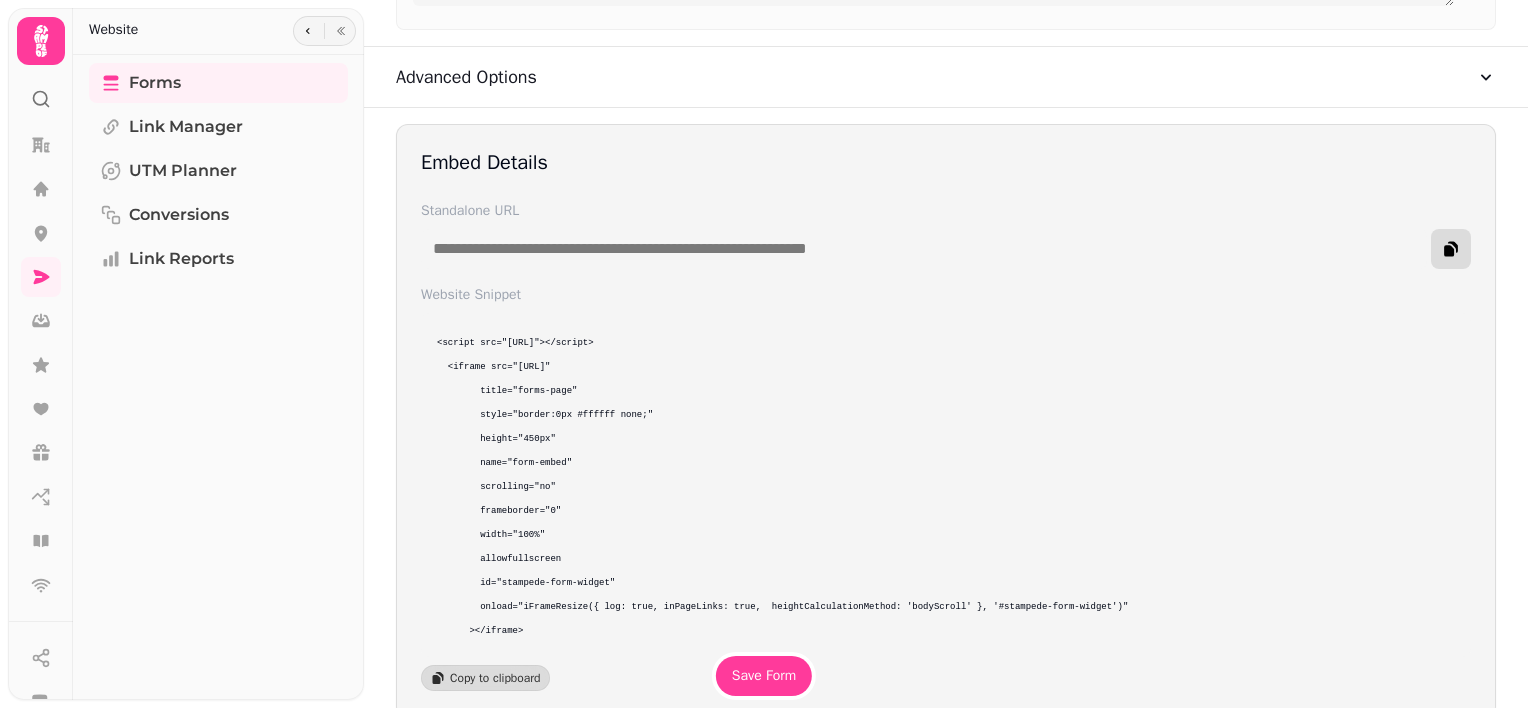click 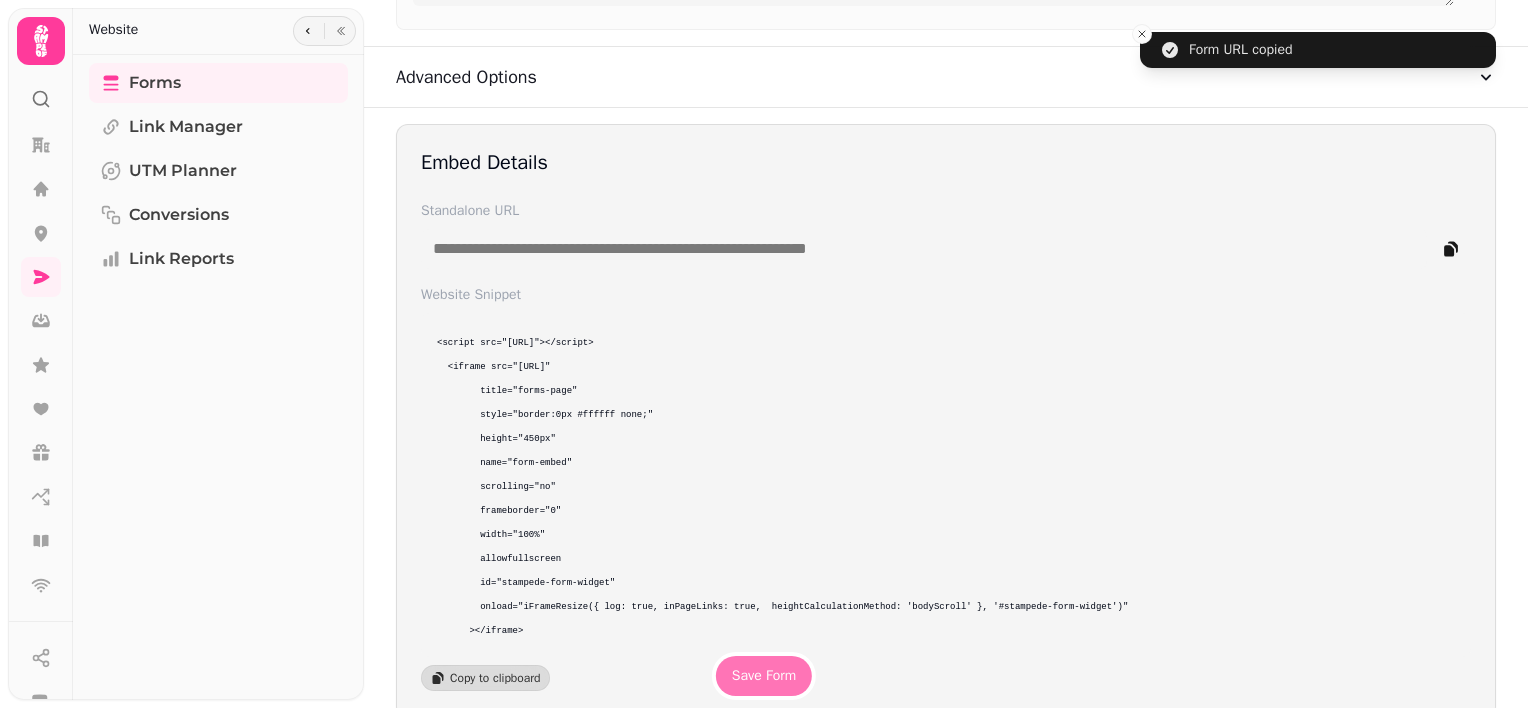 click on "Save Form" at bounding box center [764, 676] 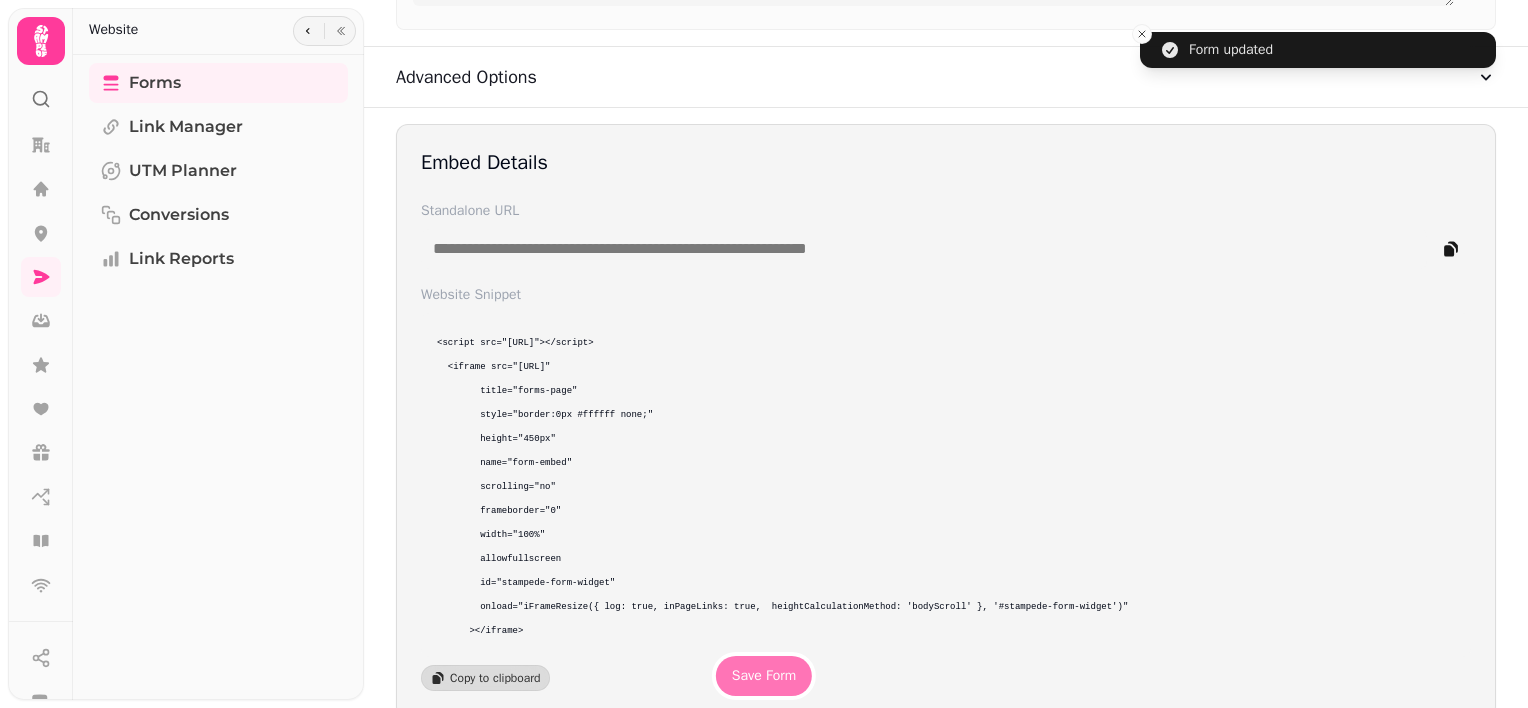 click on "Save Form" at bounding box center (764, 676) 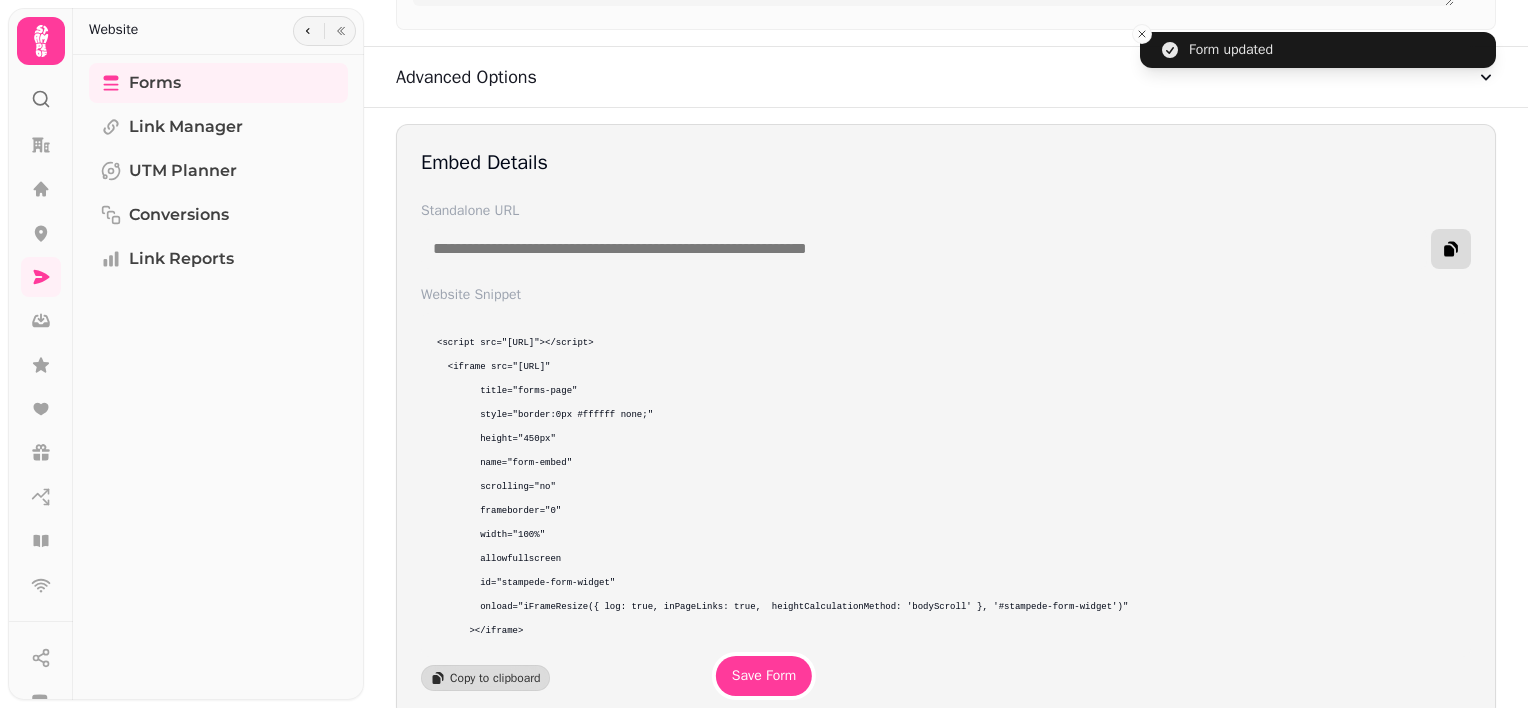 click 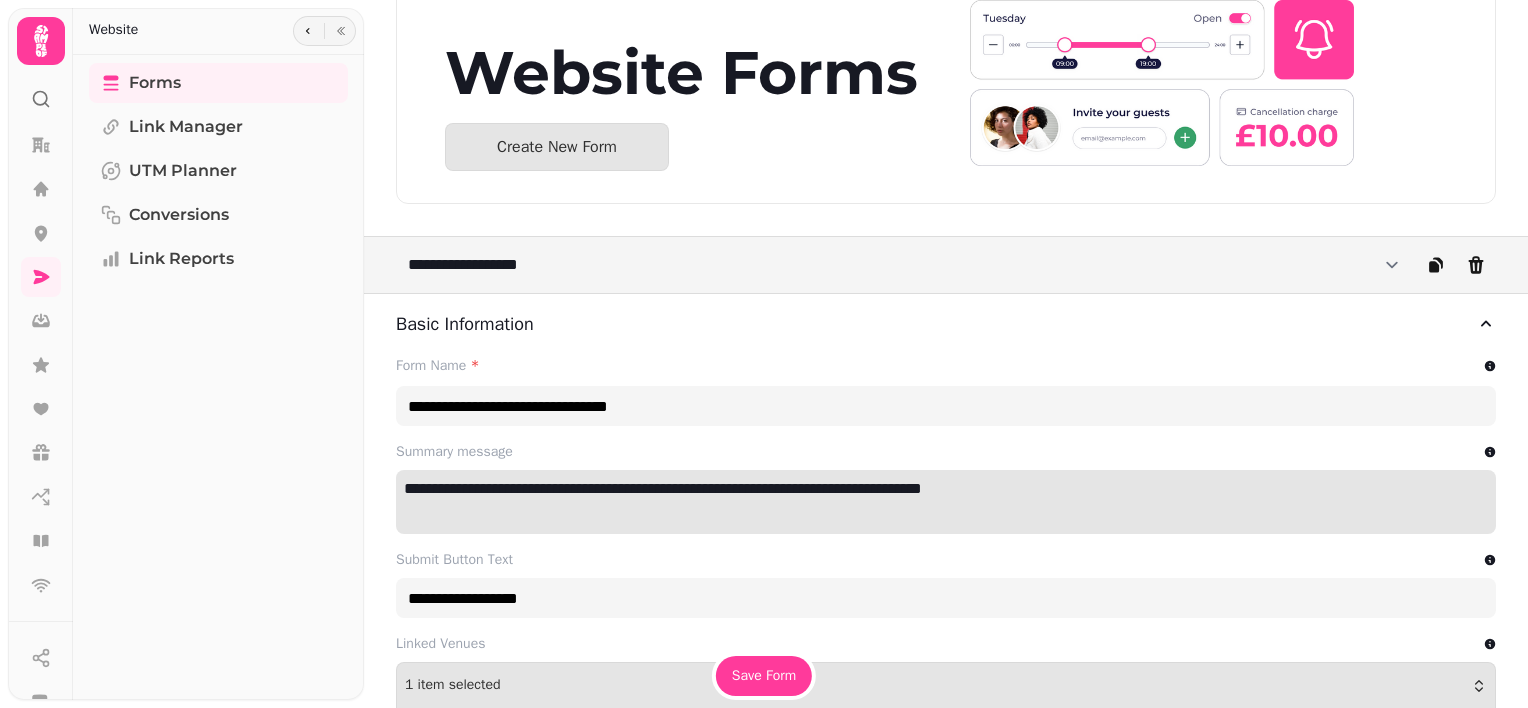scroll, scrollTop: 0, scrollLeft: 0, axis: both 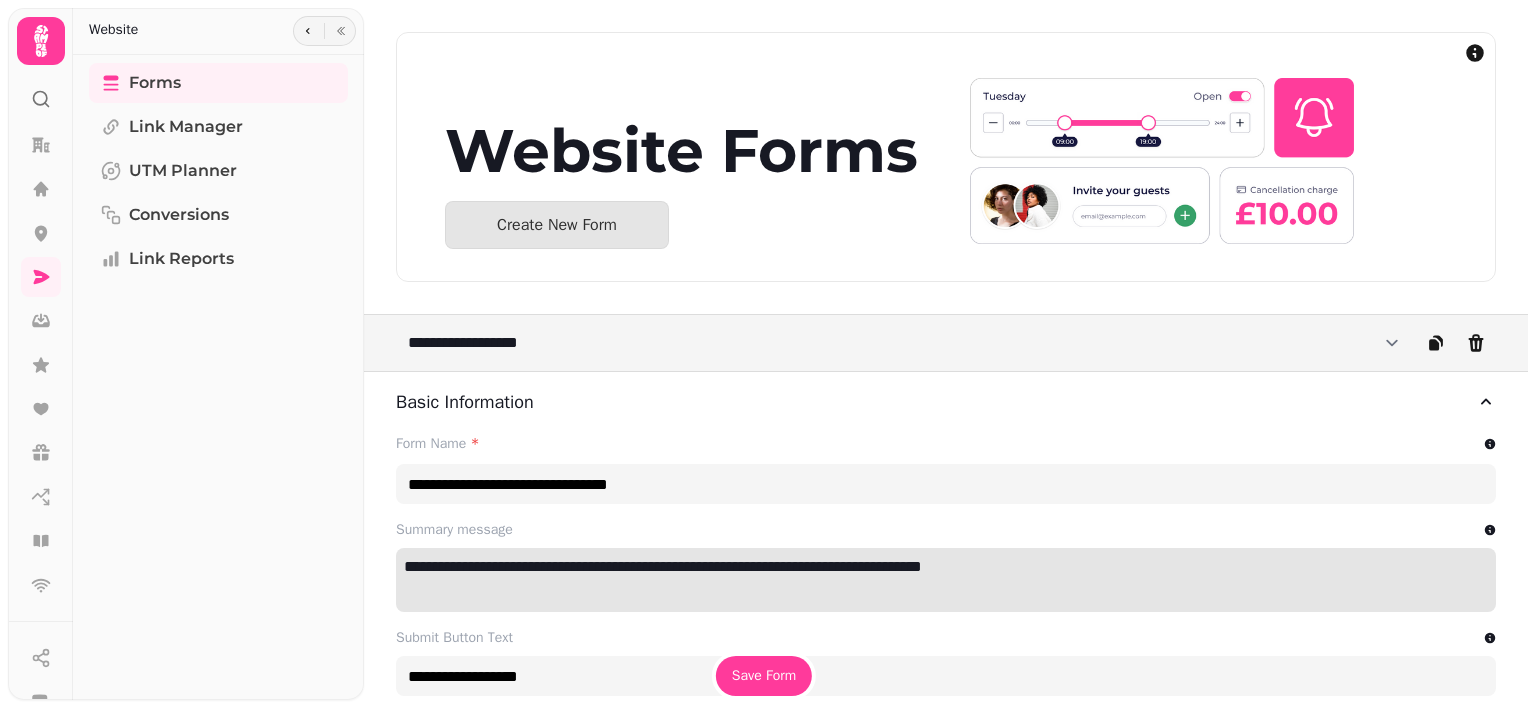 click on "**********" at bounding box center (938, 567) 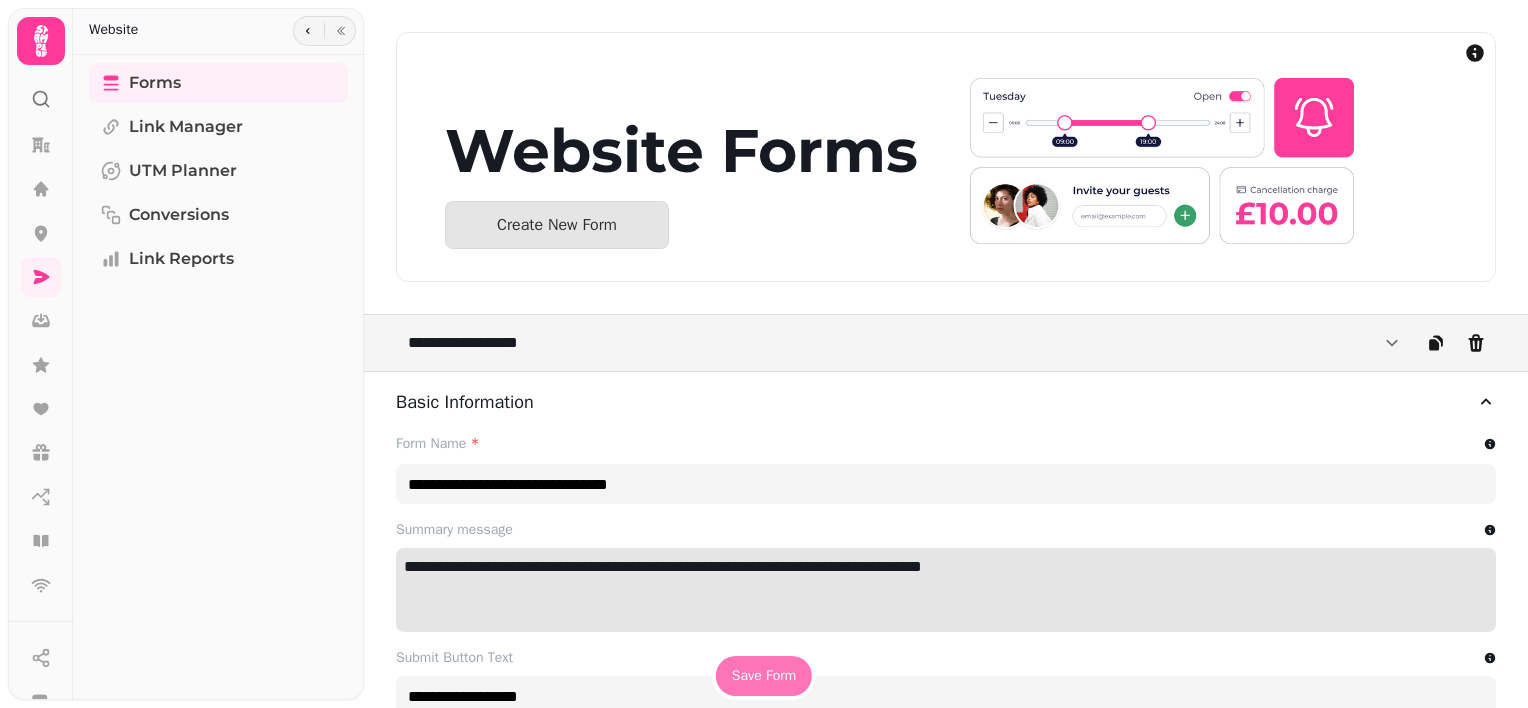 click on "Save Form" at bounding box center [764, 676] 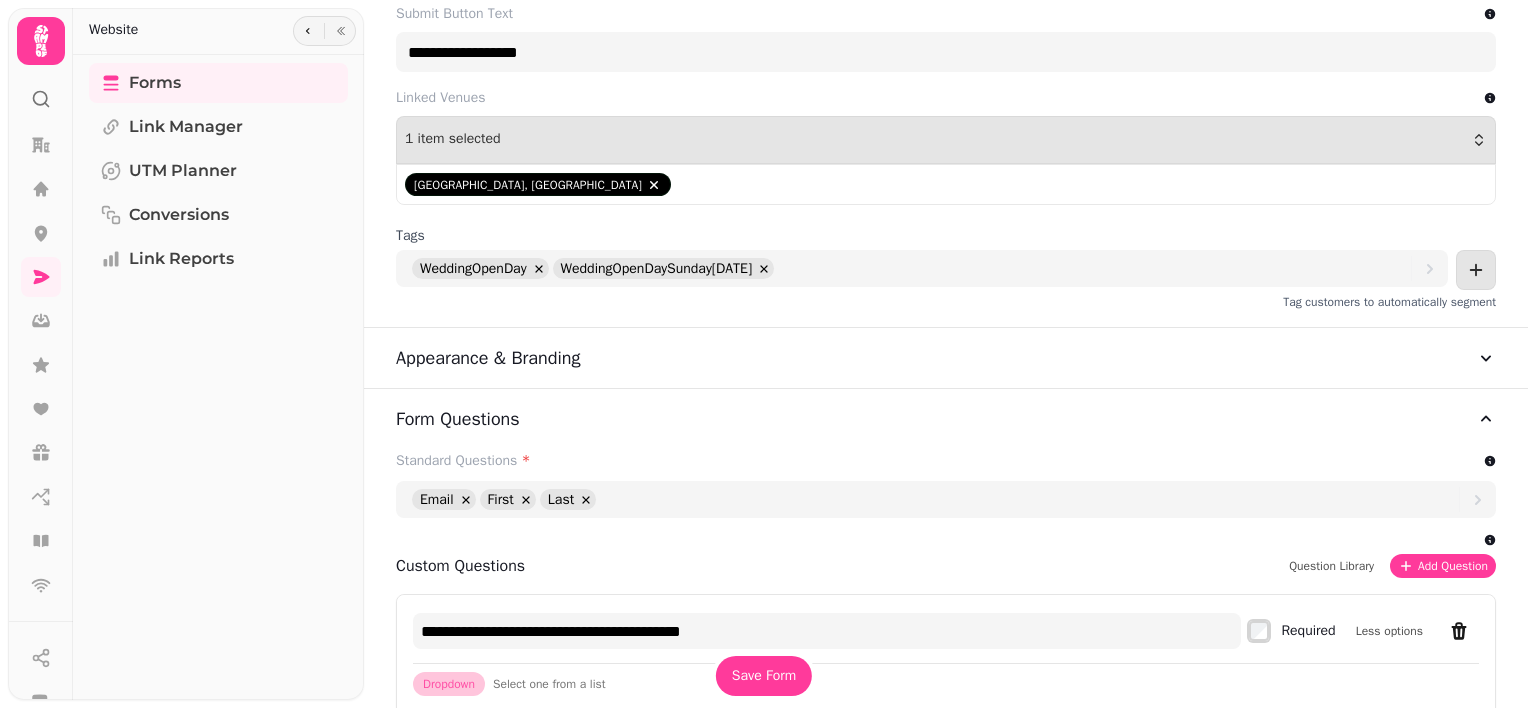 scroll, scrollTop: 644, scrollLeft: 0, axis: vertical 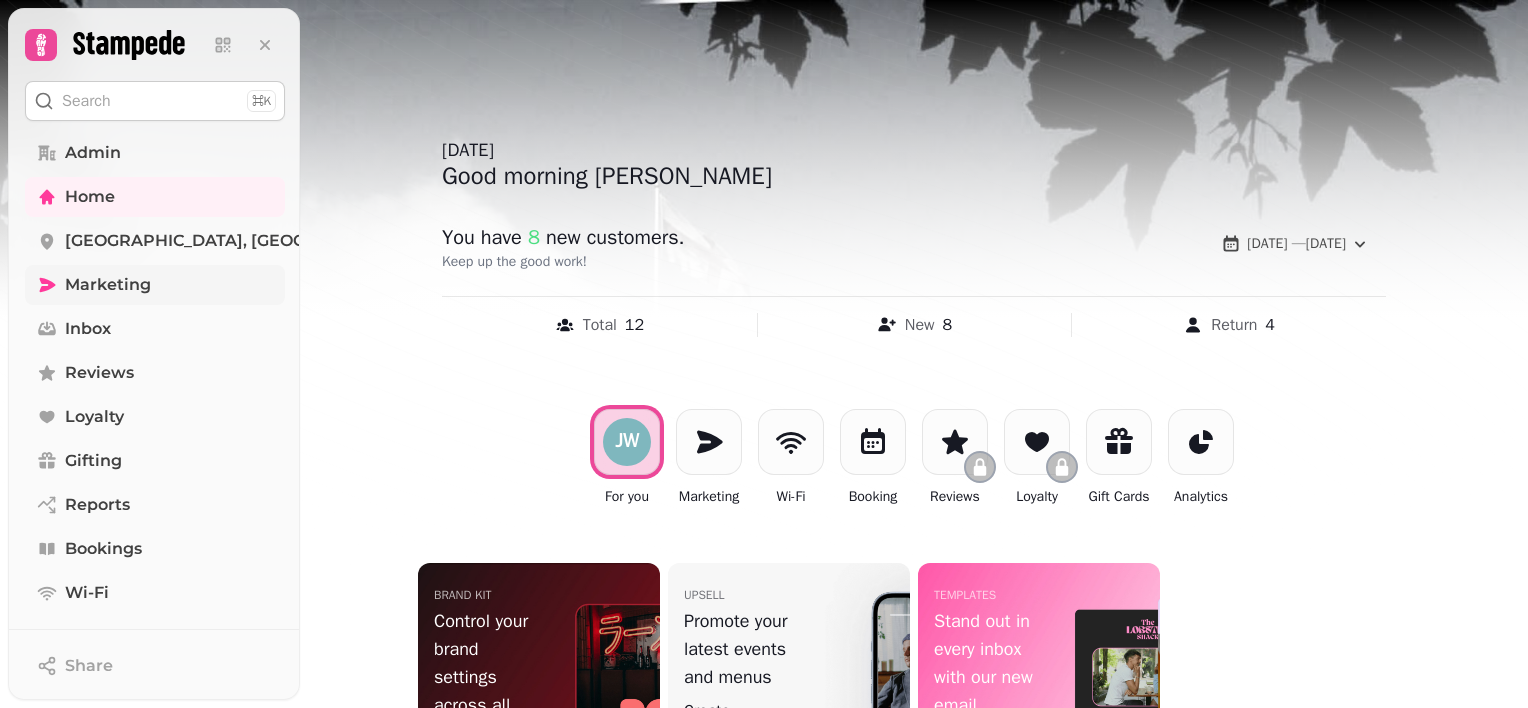 click on "Marketing" at bounding box center (108, 285) 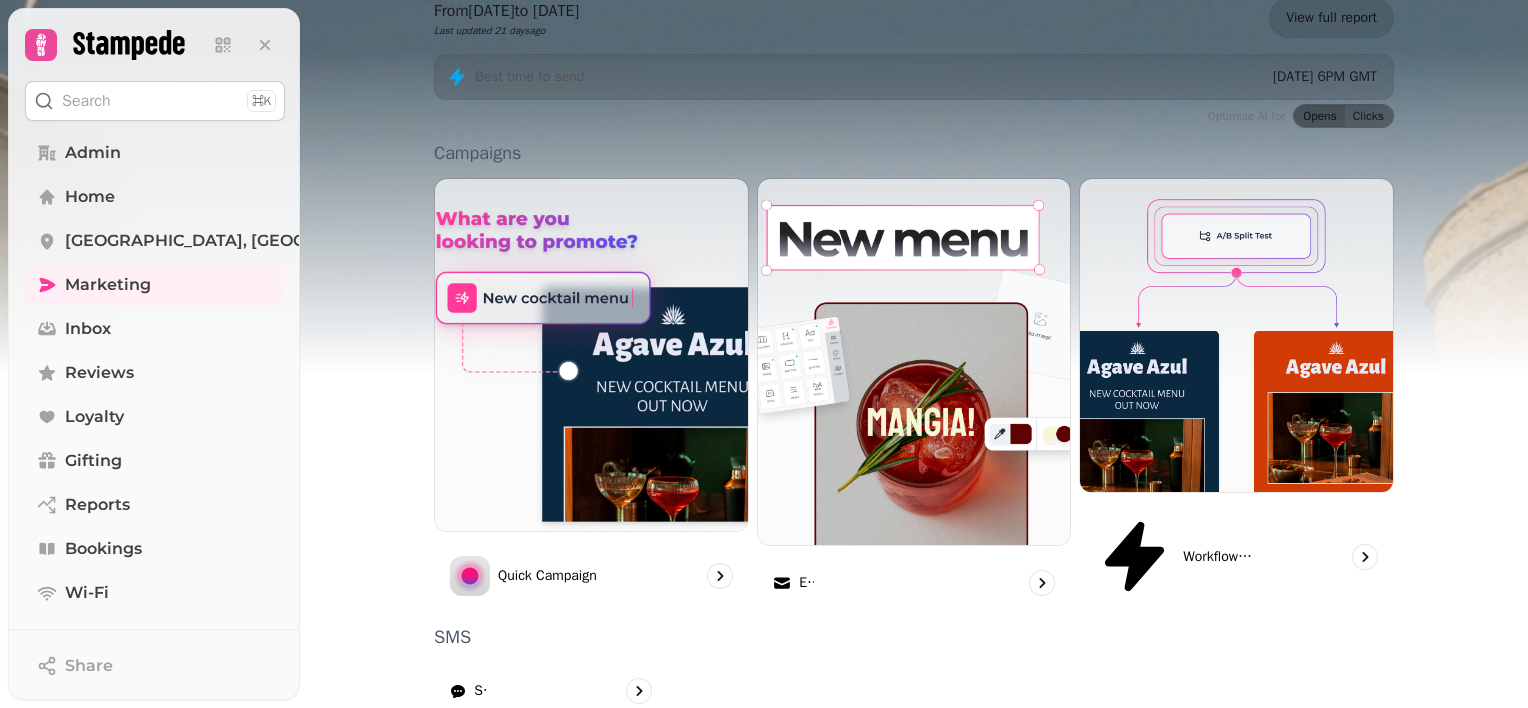 scroll, scrollTop: 537, scrollLeft: 0, axis: vertical 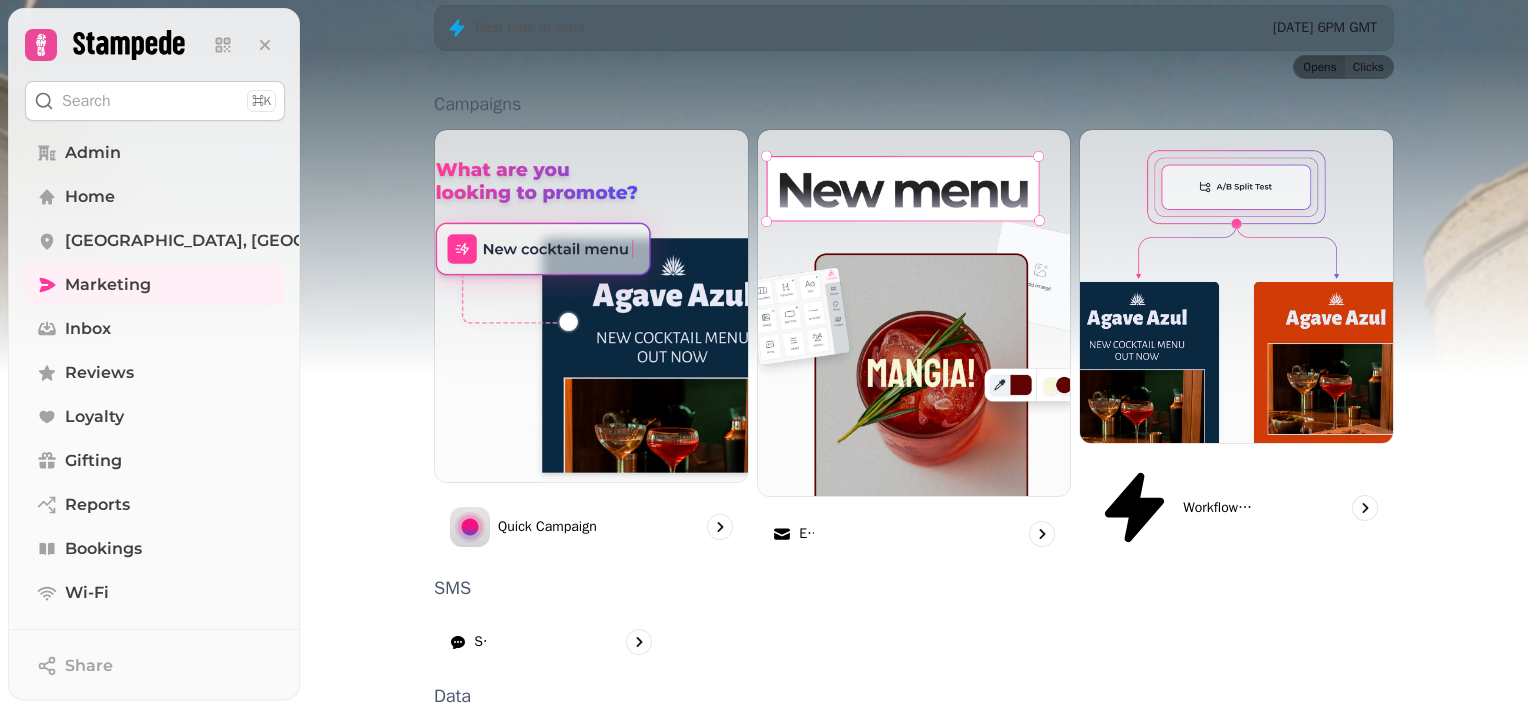 click on "Segments" at bounding box center [551, 754] 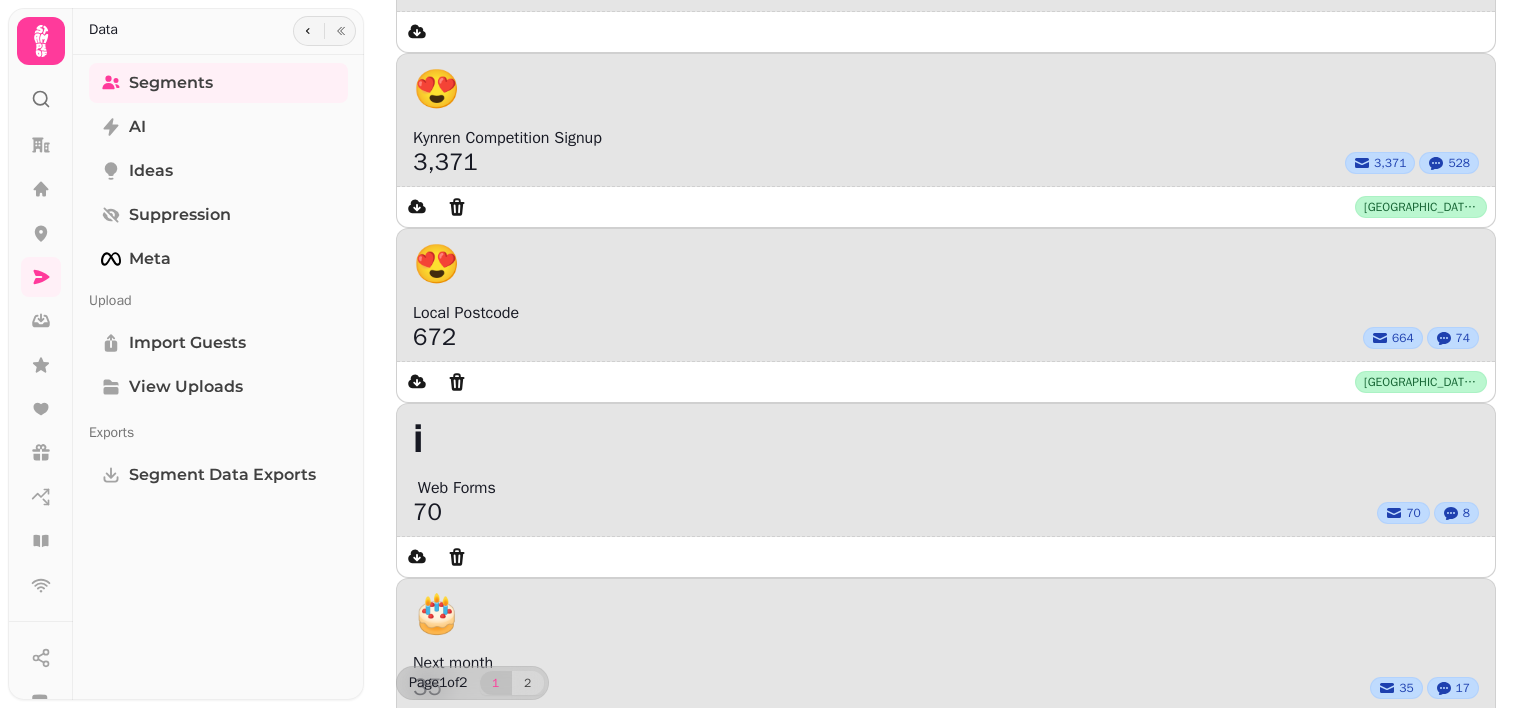scroll, scrollTop: 328, scrollLeft: 0, axis: vertical 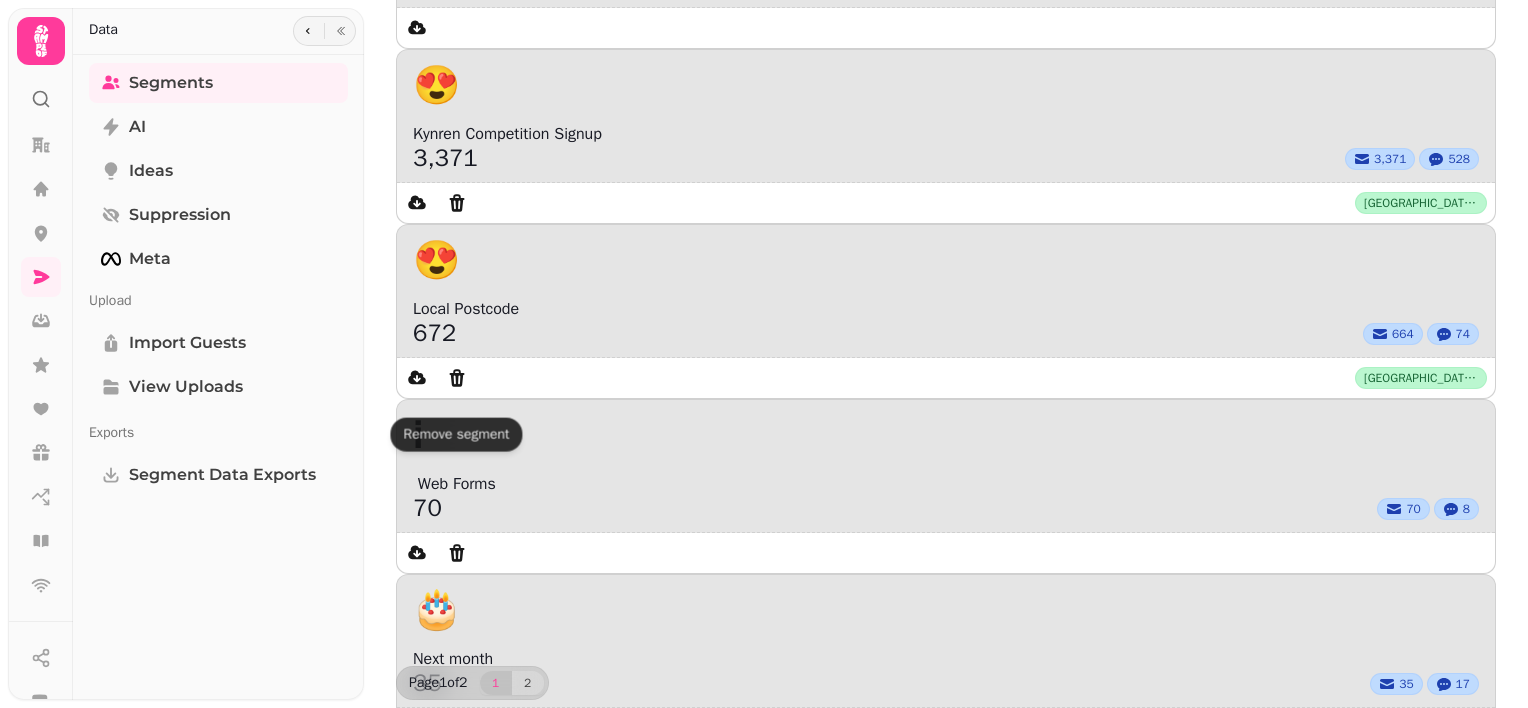 click 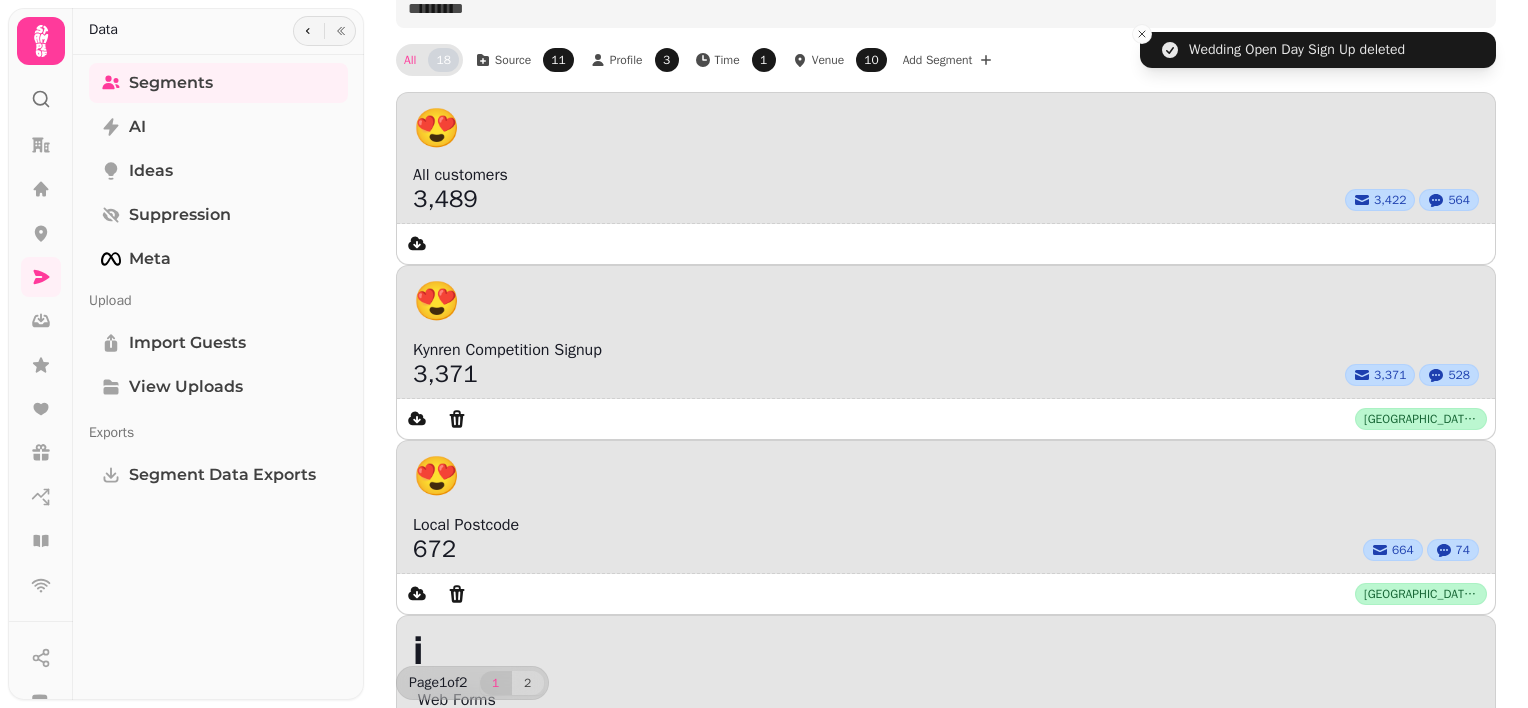 scroll, scrollTop: 0, scrollLeft: 0, axis: both 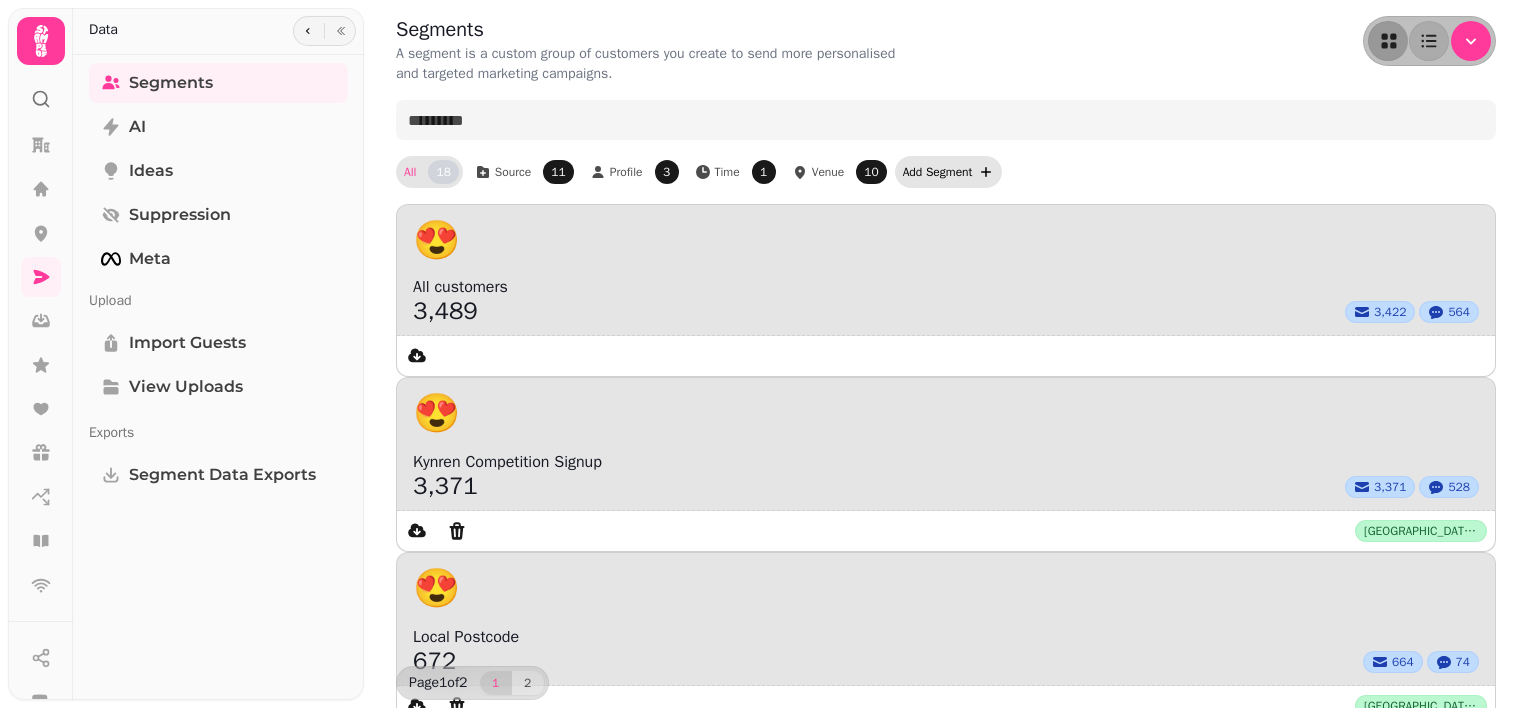 click 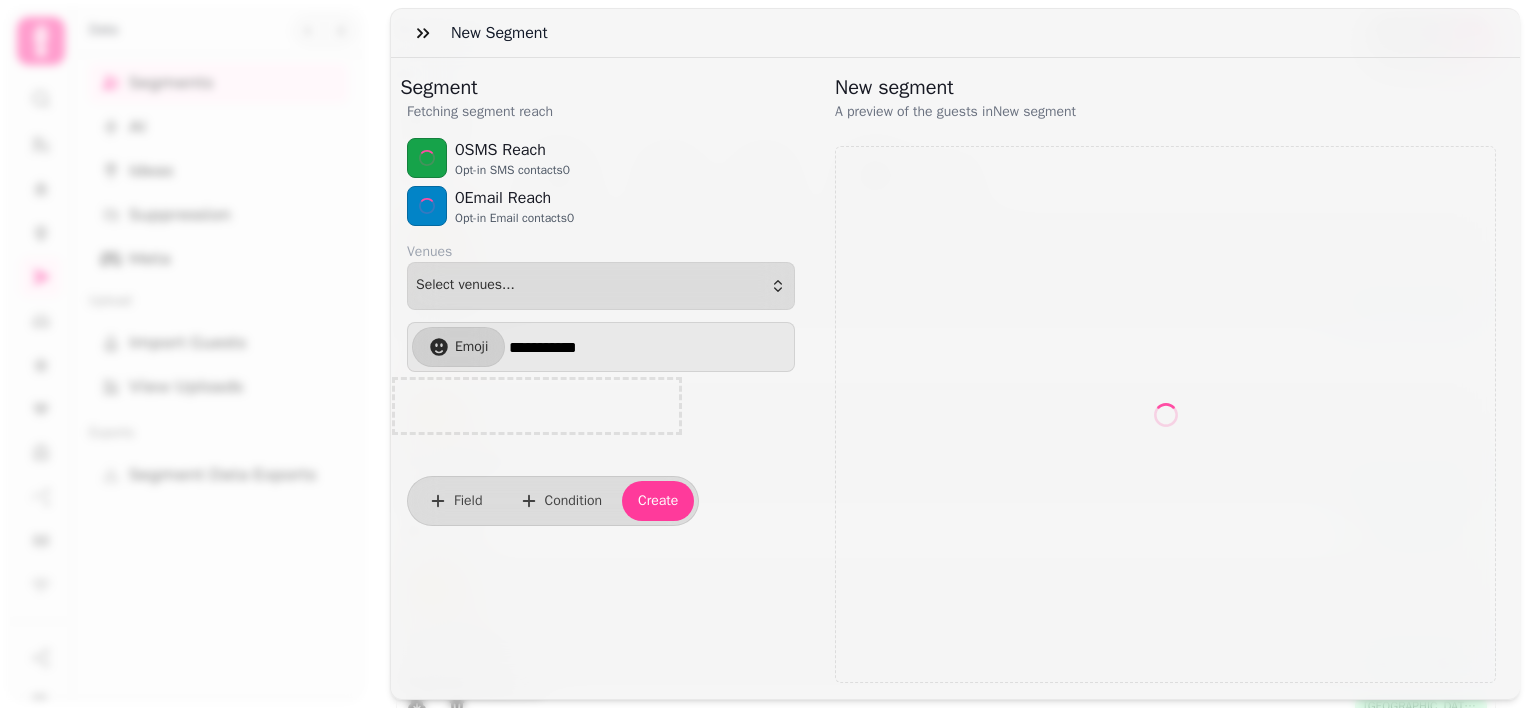 select on "**" 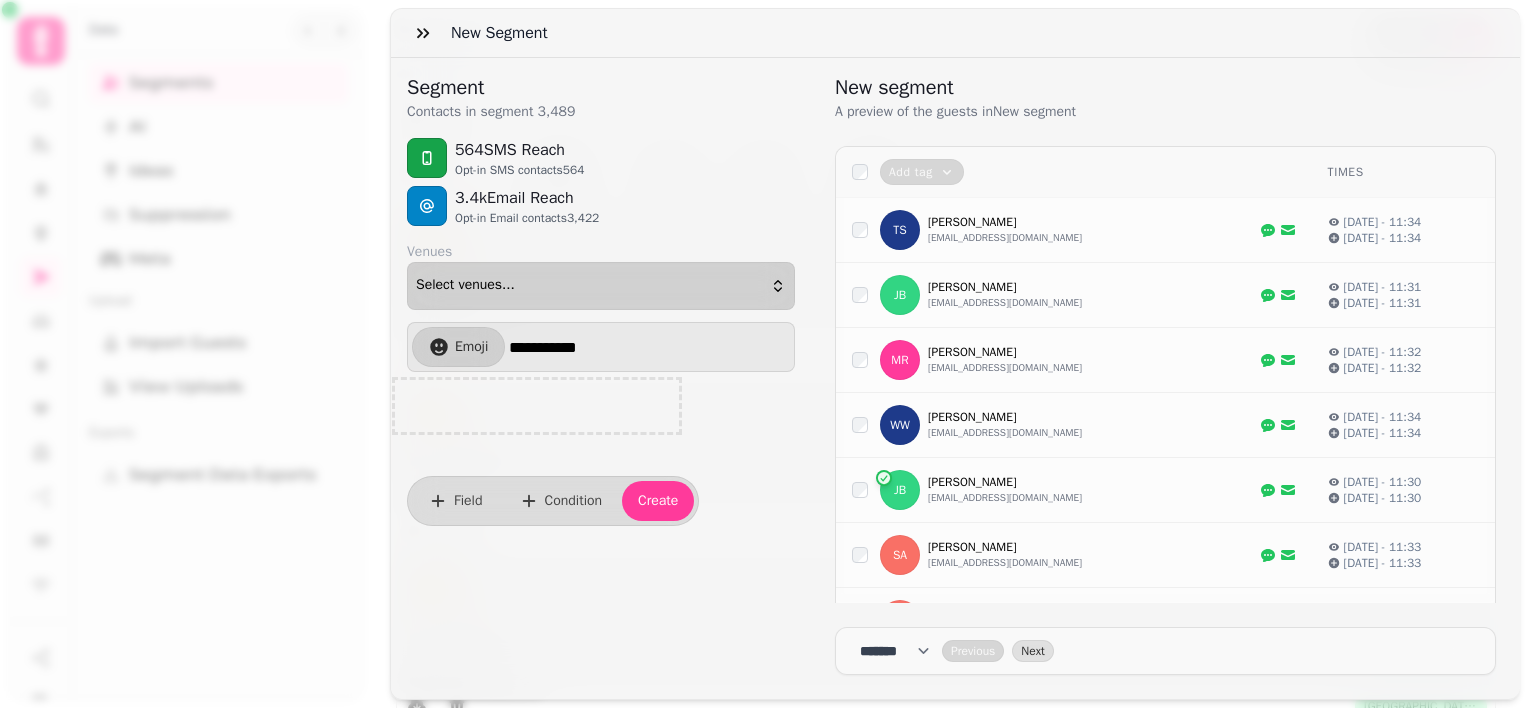 click on "Select venues..." at bounding box center (601, 286) 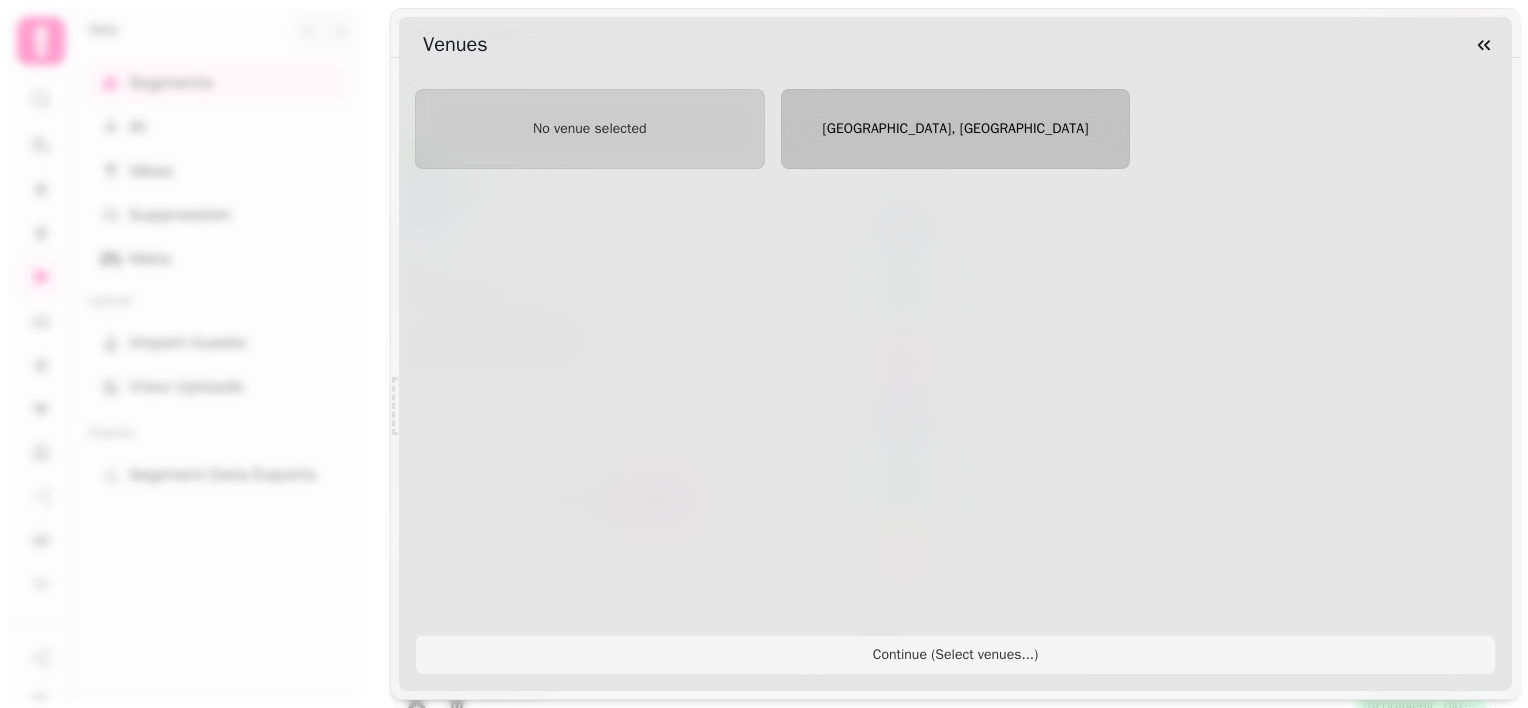 click on "[GEOGRAPHIC_DATA], [GEOGRAPHIC_DATA]" at bounding box center [956, 128] 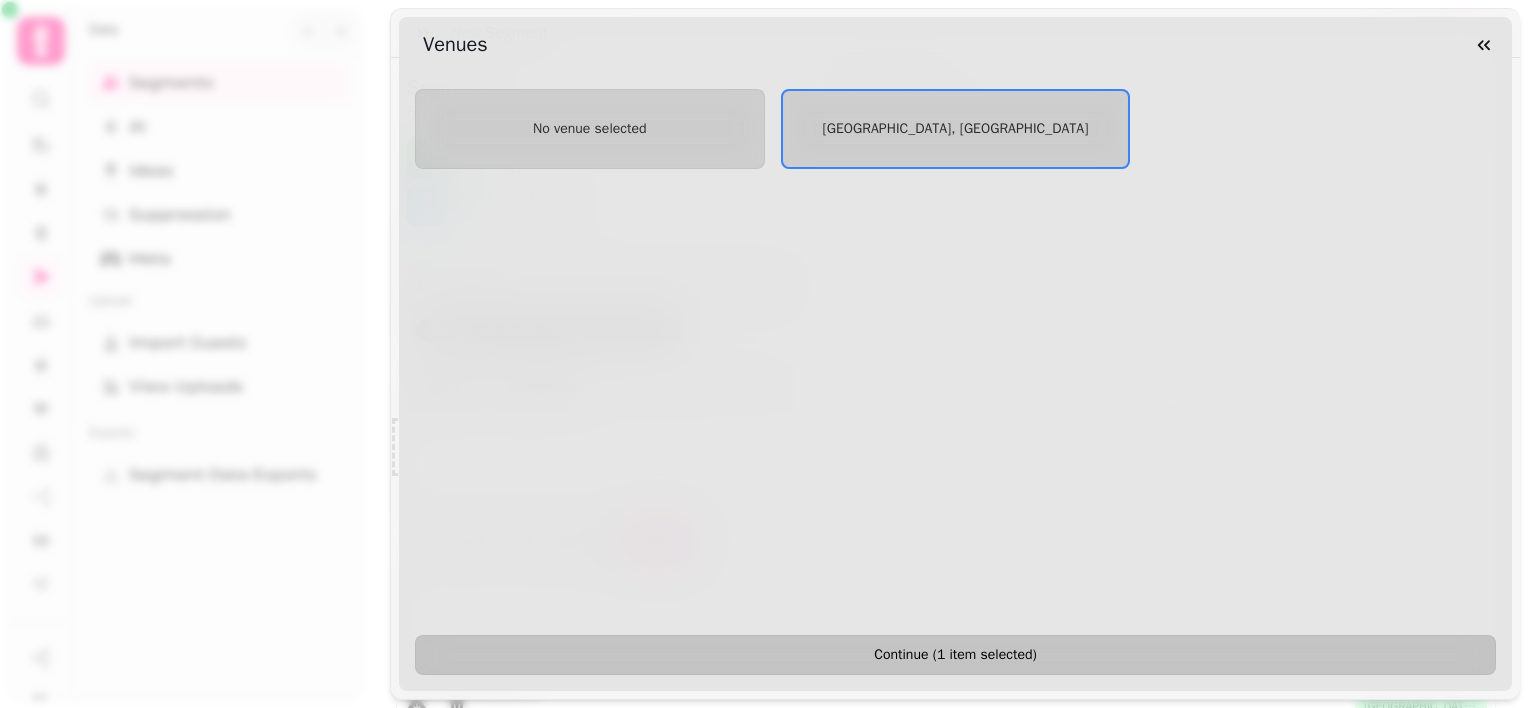 click on "Continue ( 1 item selected )" at bounding box center [955, 655] 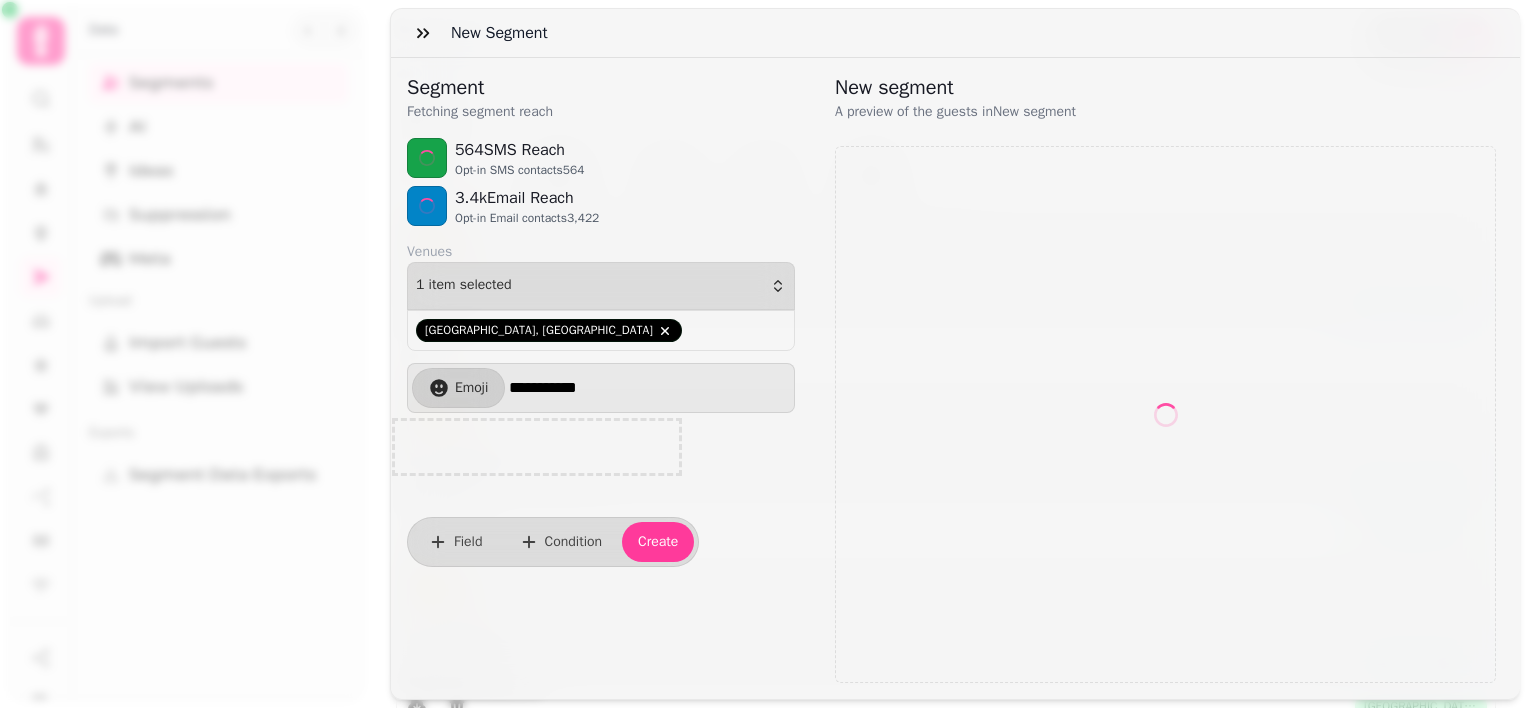 select on "**" 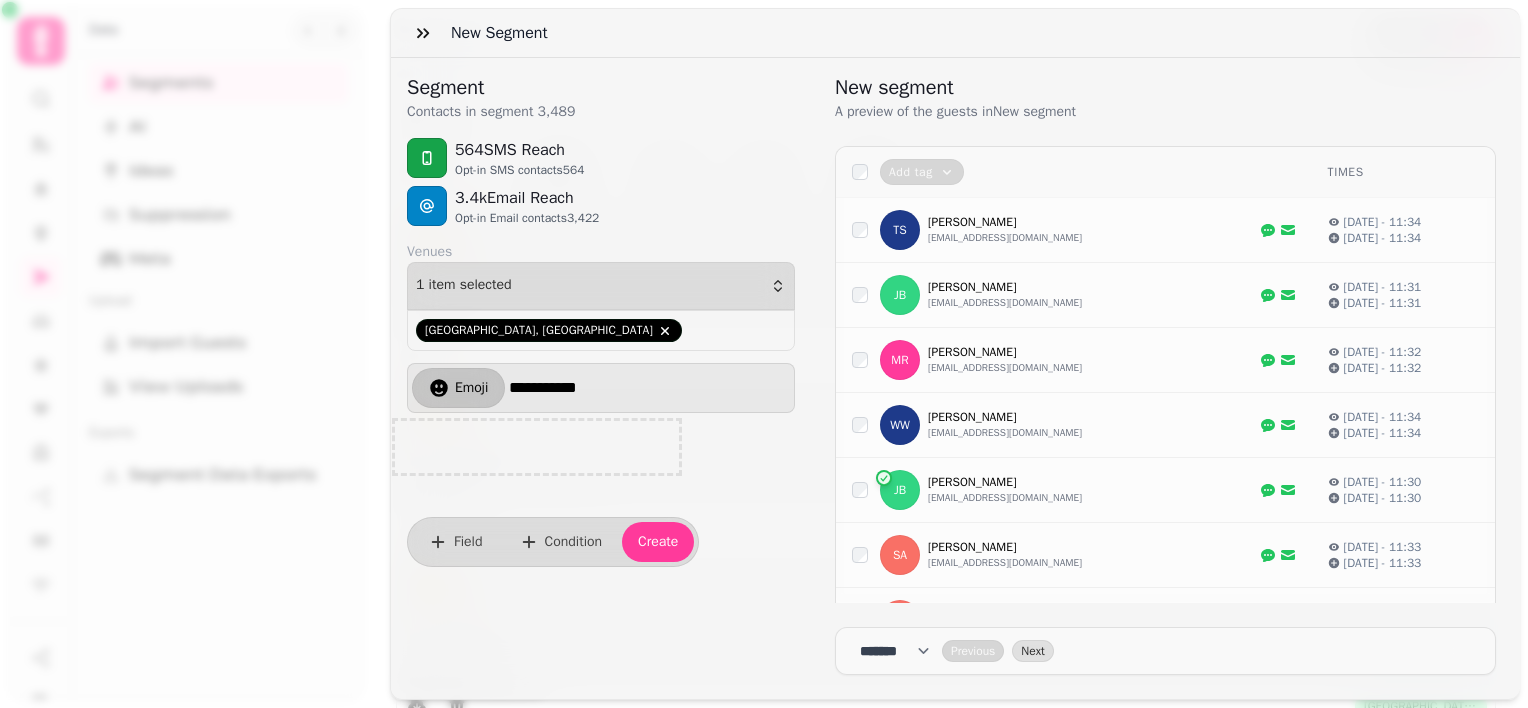 click on "Emoji" at bounding box center (471, 388) 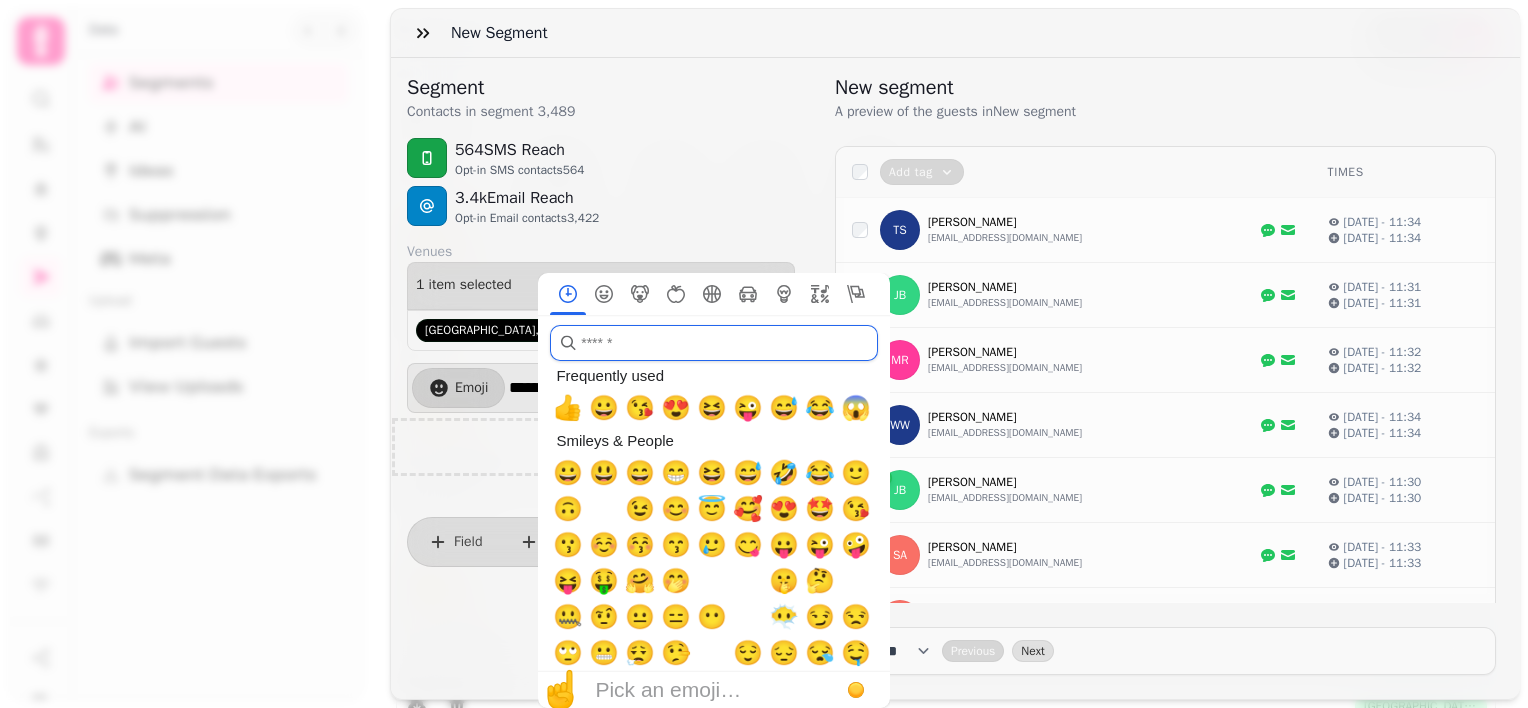 click at bounding box center (714, 343) 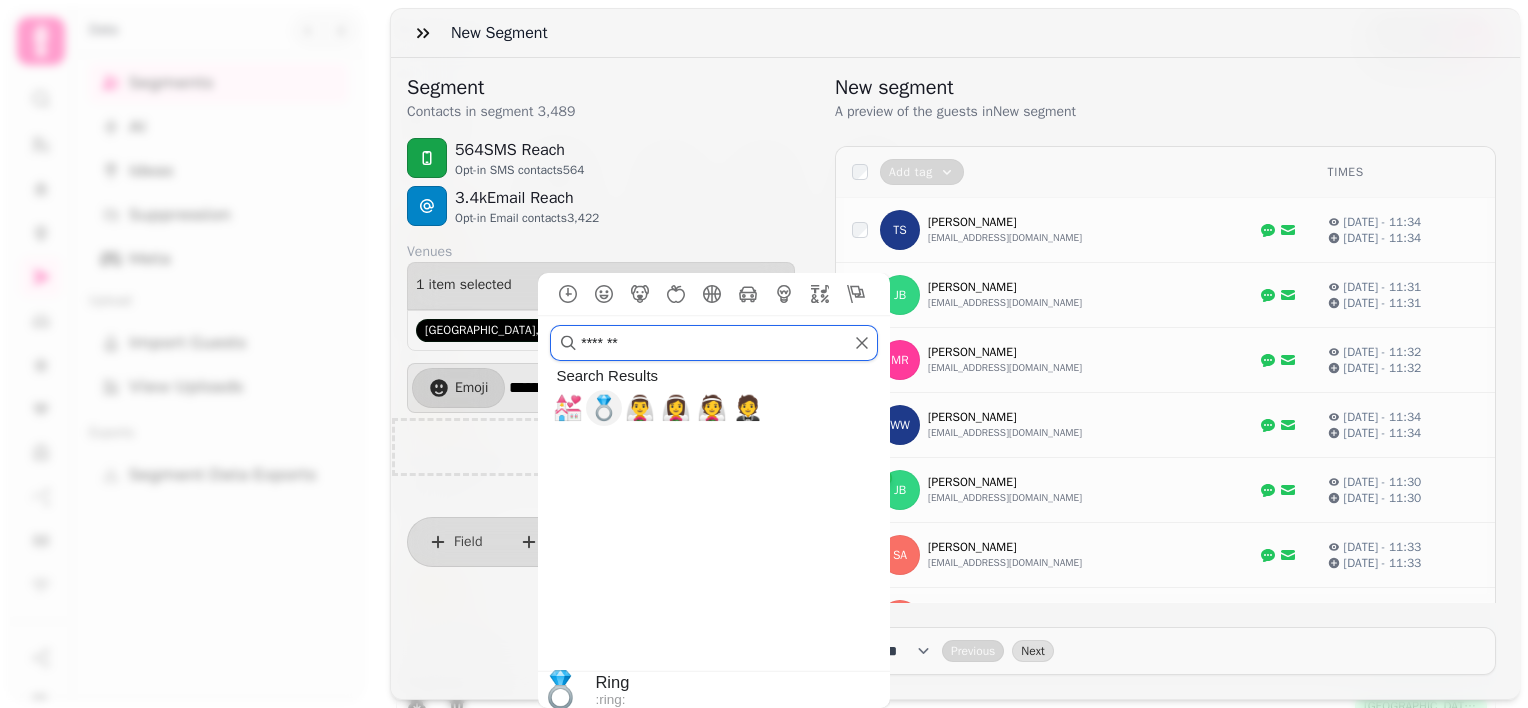 type on "*******" 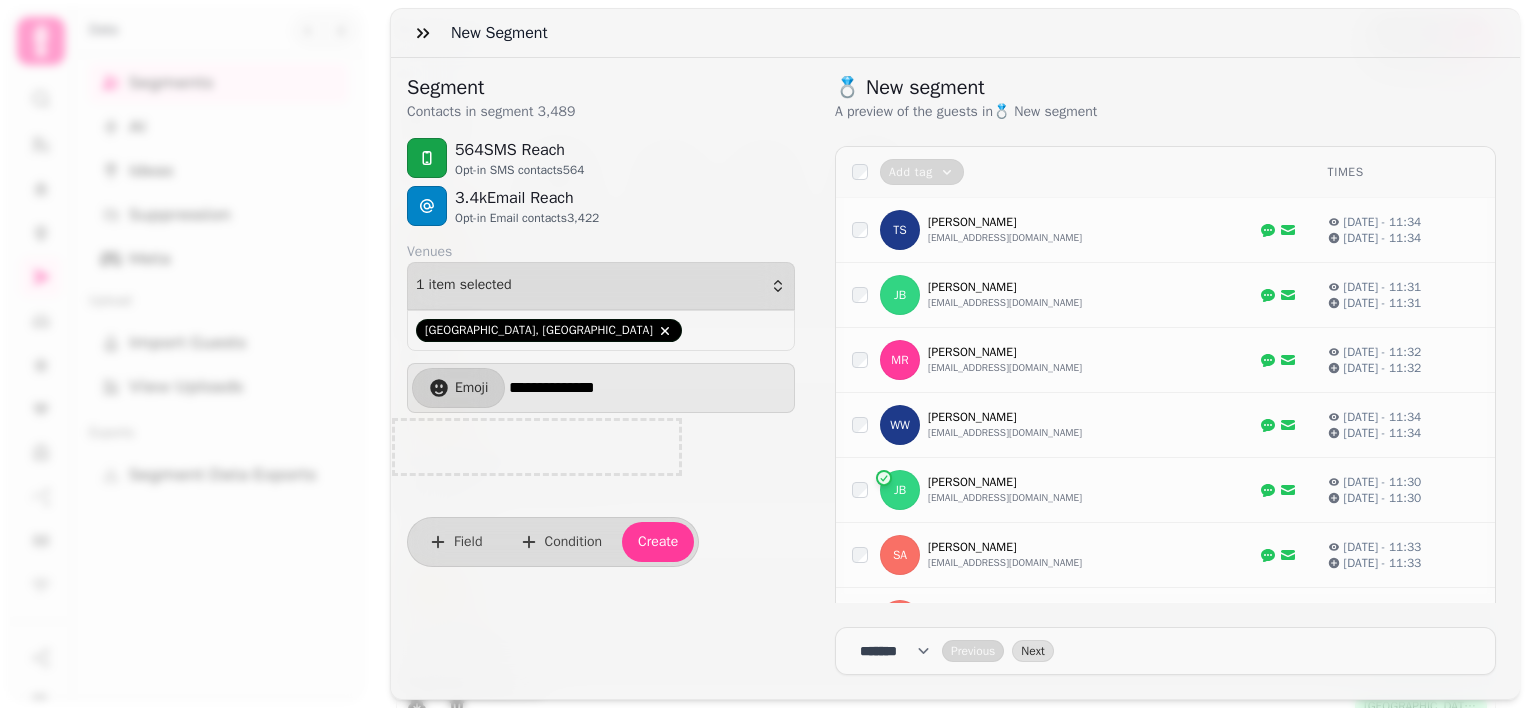 click on "**********" at bounding box center (649, 388) 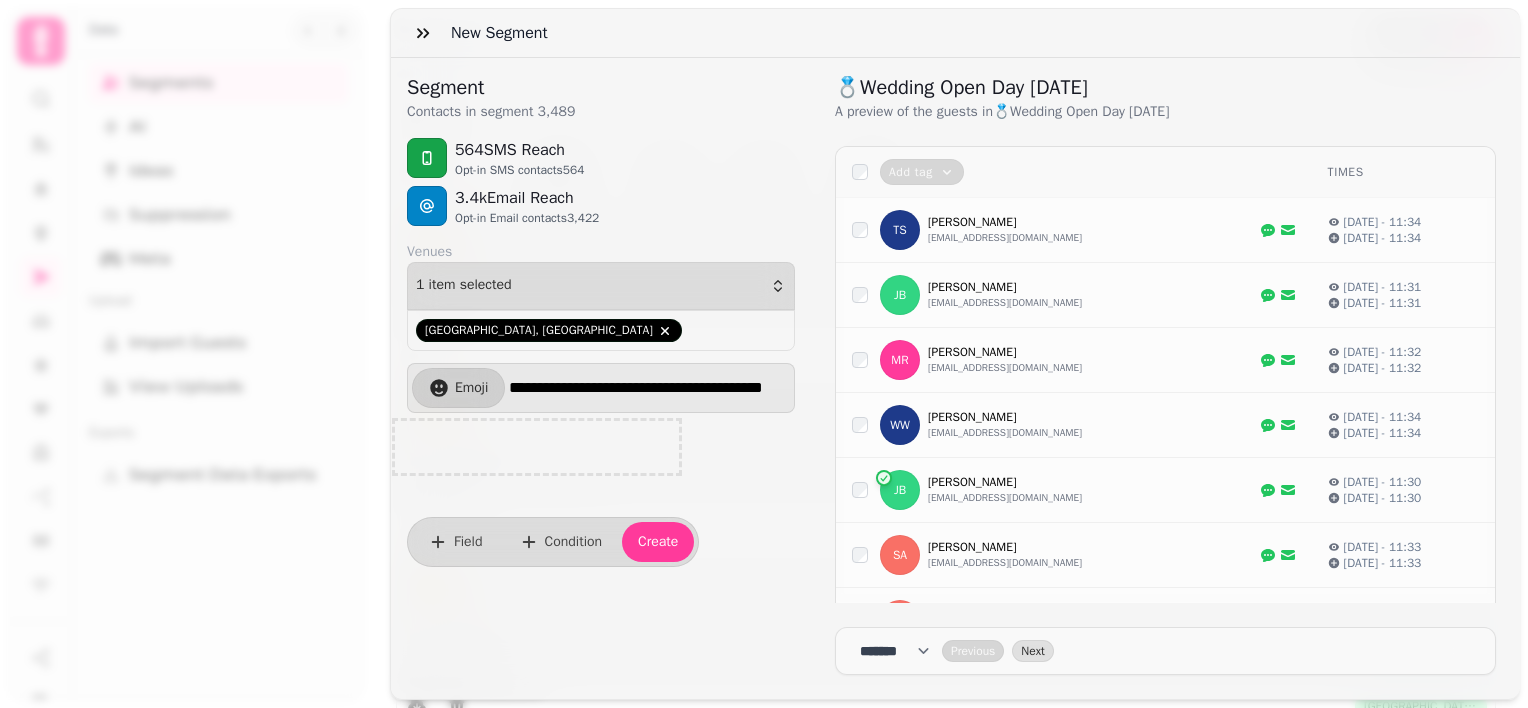 scroll, scrollTop: 0, scrollLeft: 76, axis: horizontal 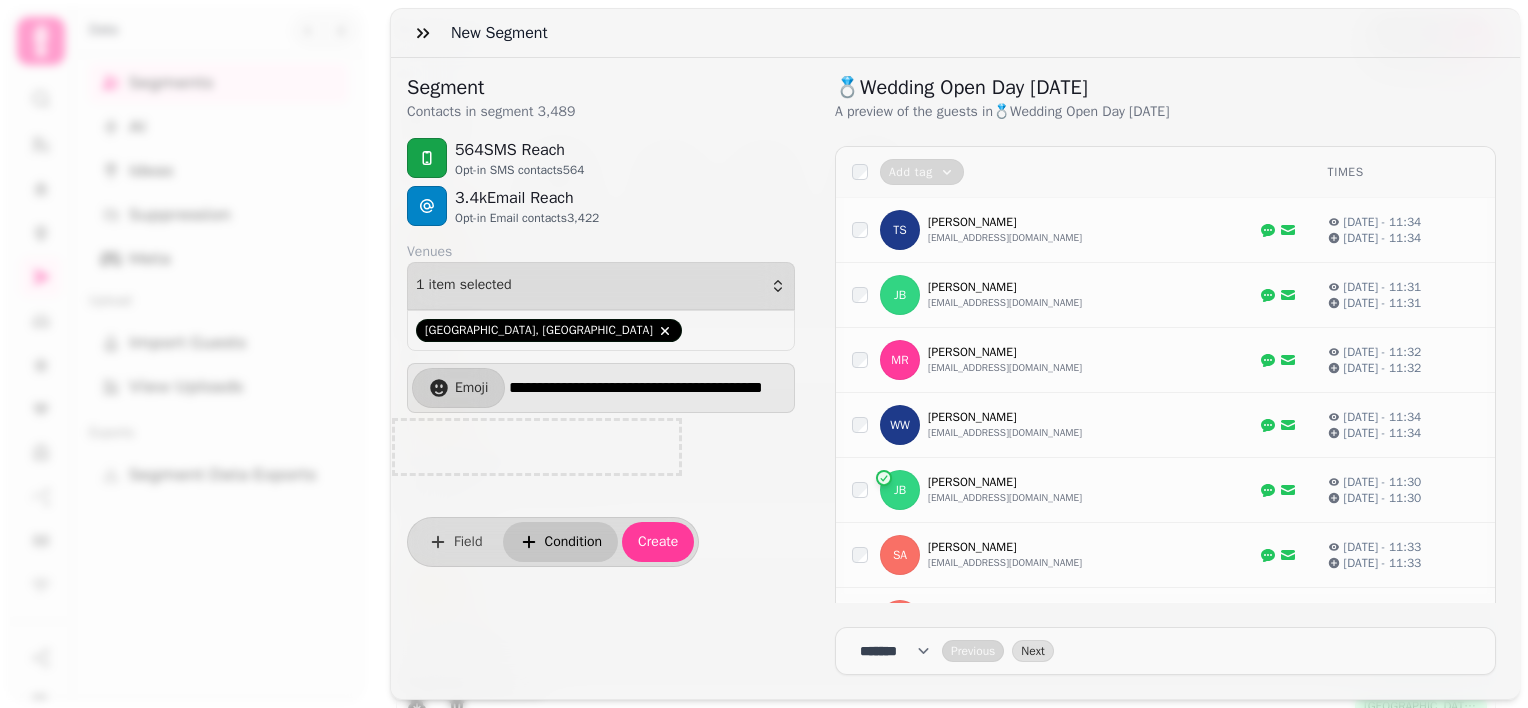 type on "**********" 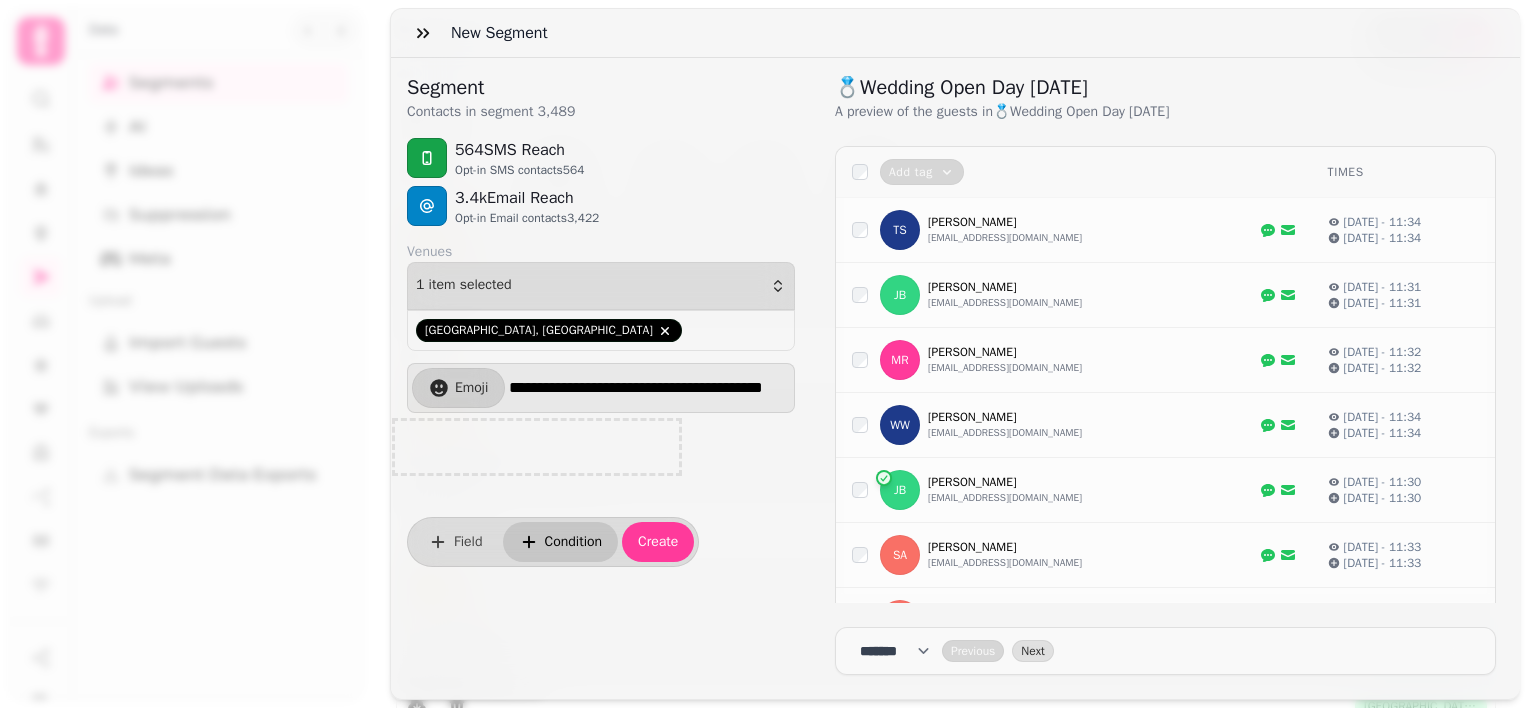 click on "Condition" at bounding box center [561, 542] 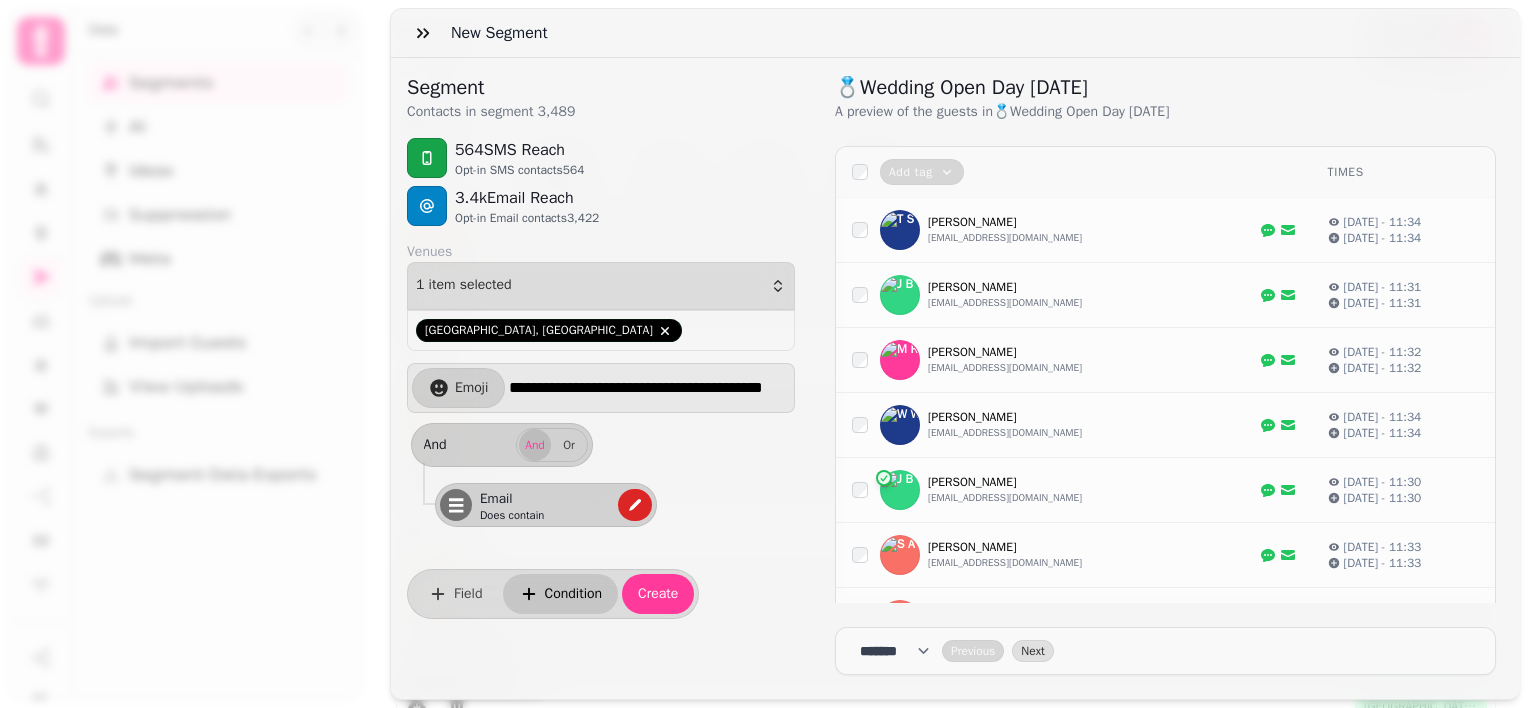 scroll, scrollTop: 0, scrollLeft: 0, axis: both 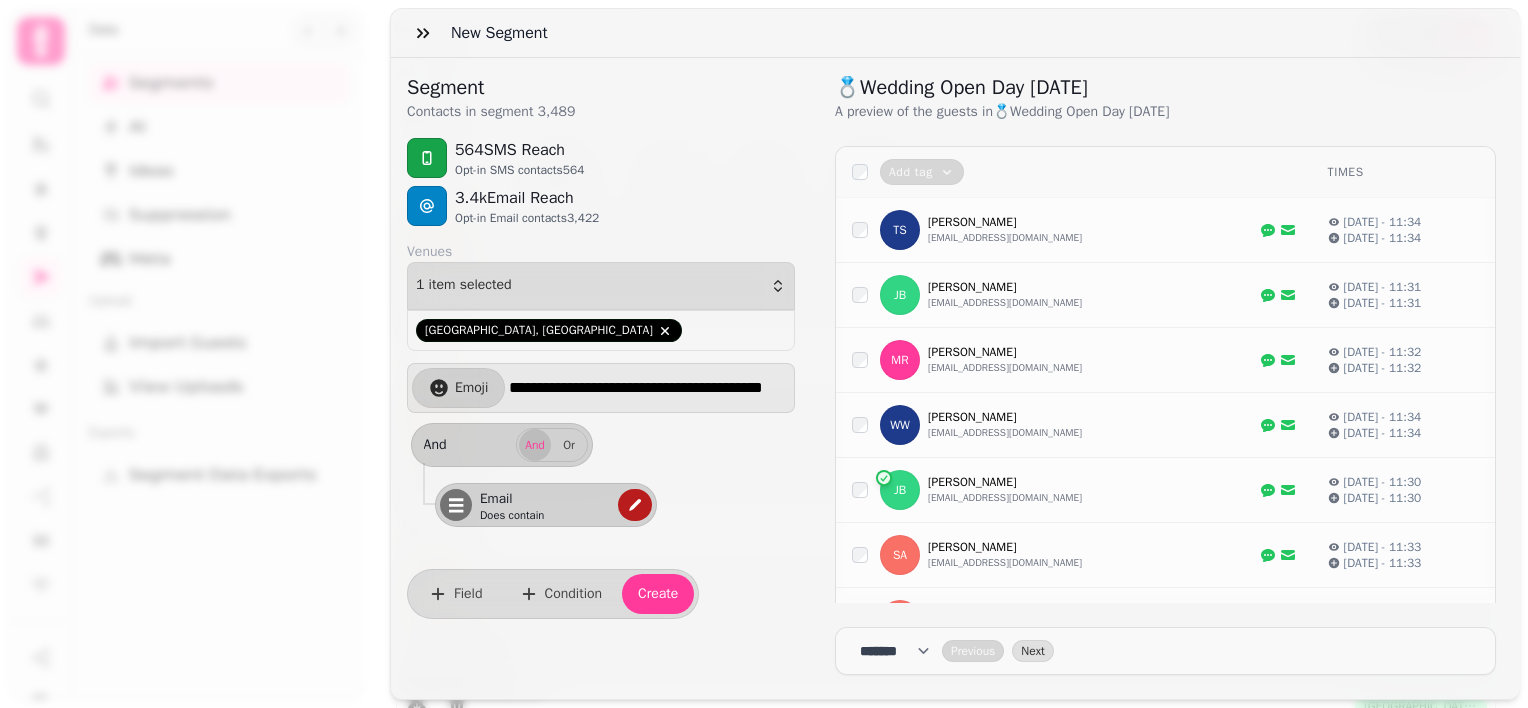 click 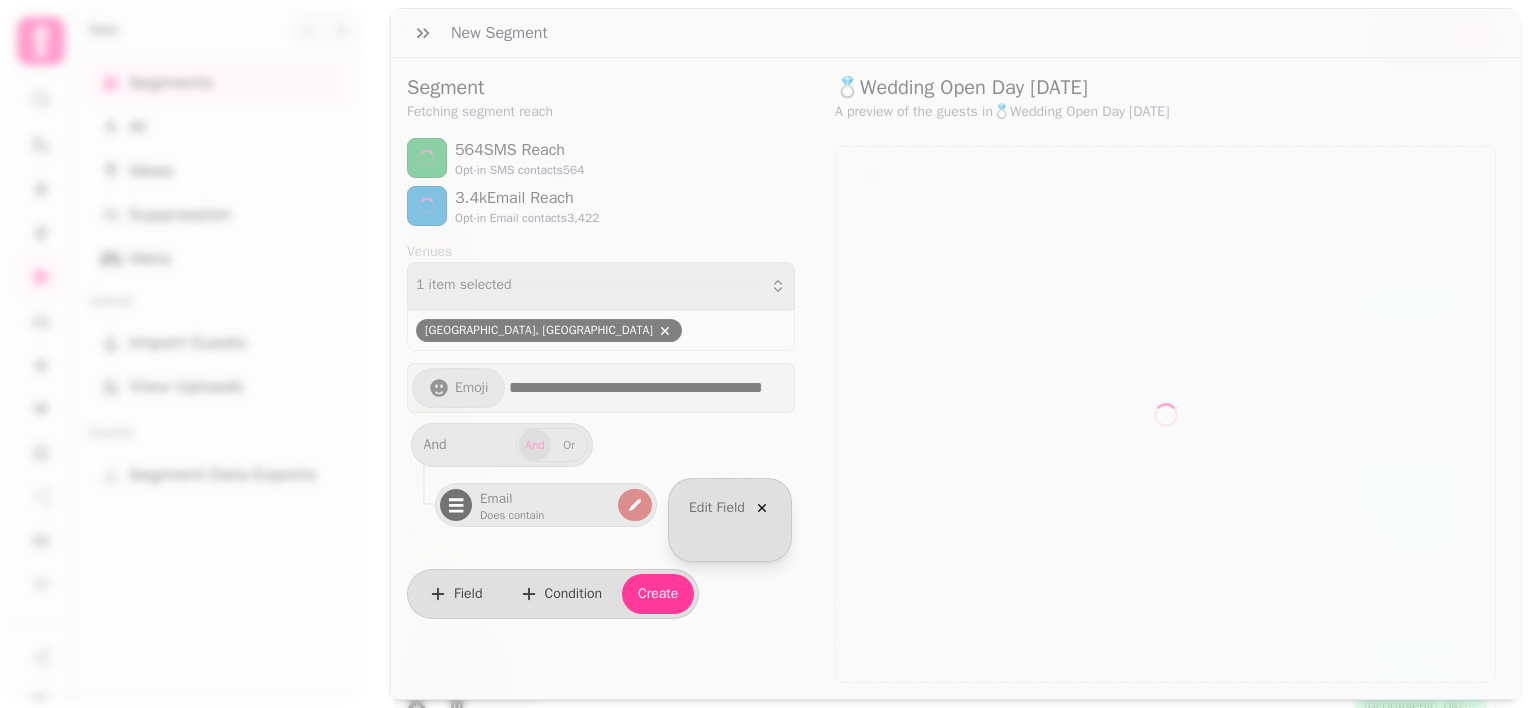 select on "*****" 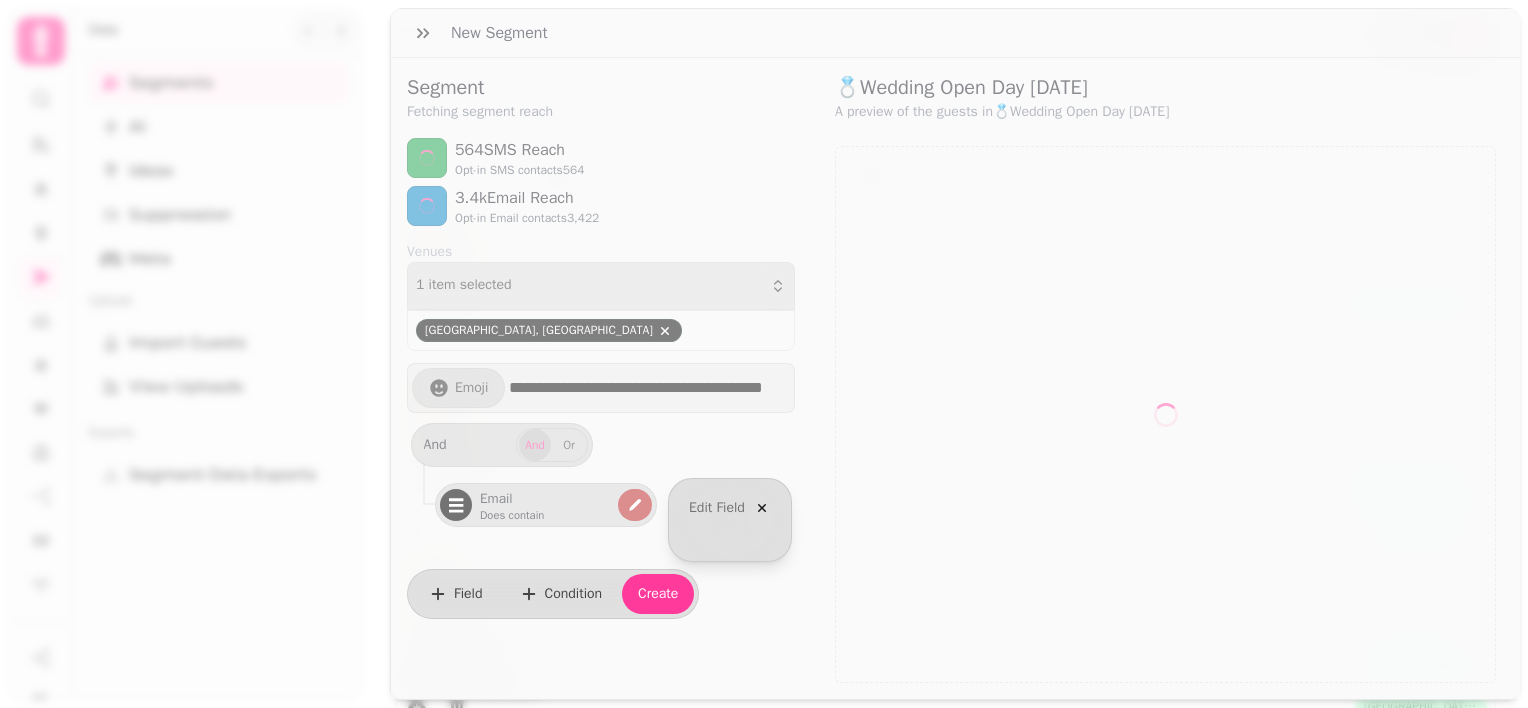 select on "****" 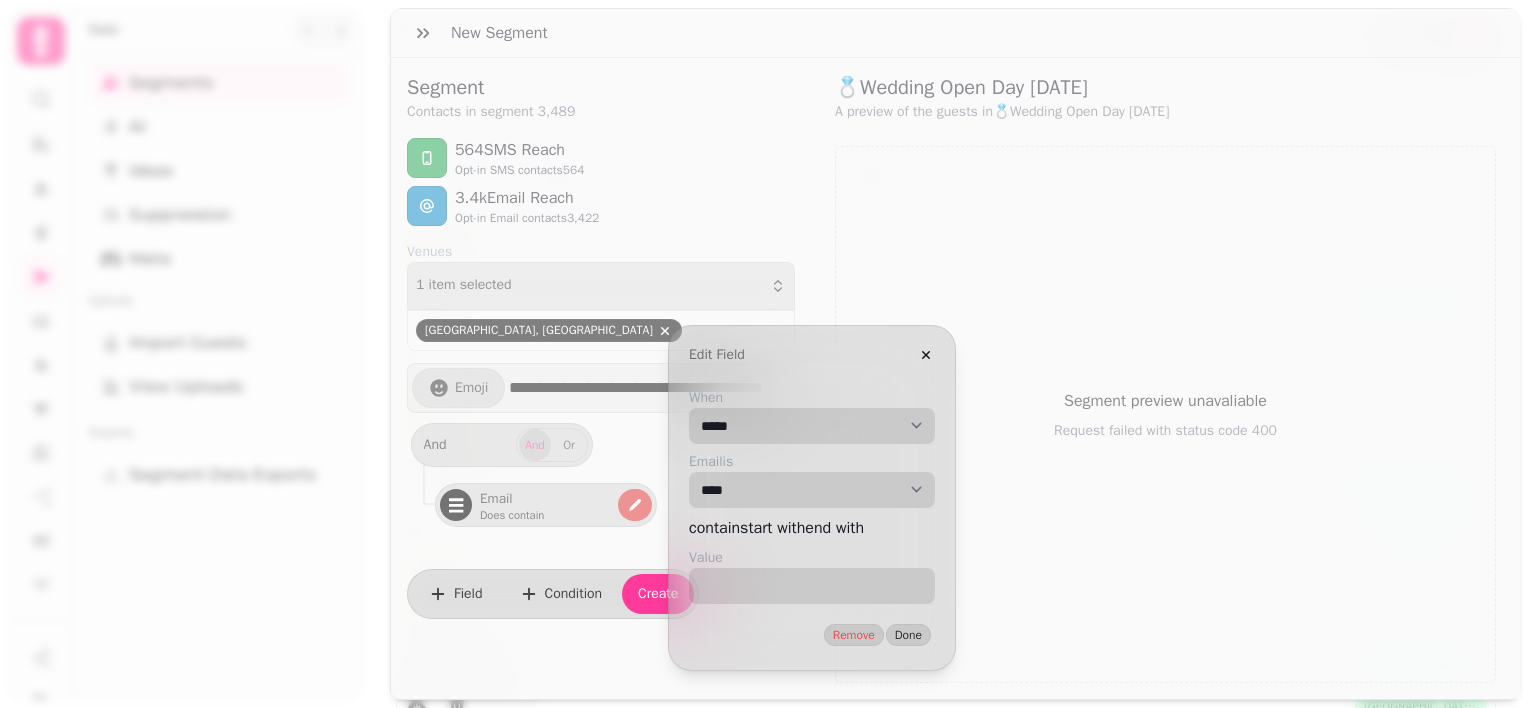 click on "**********" at bounding box center (812, 426) 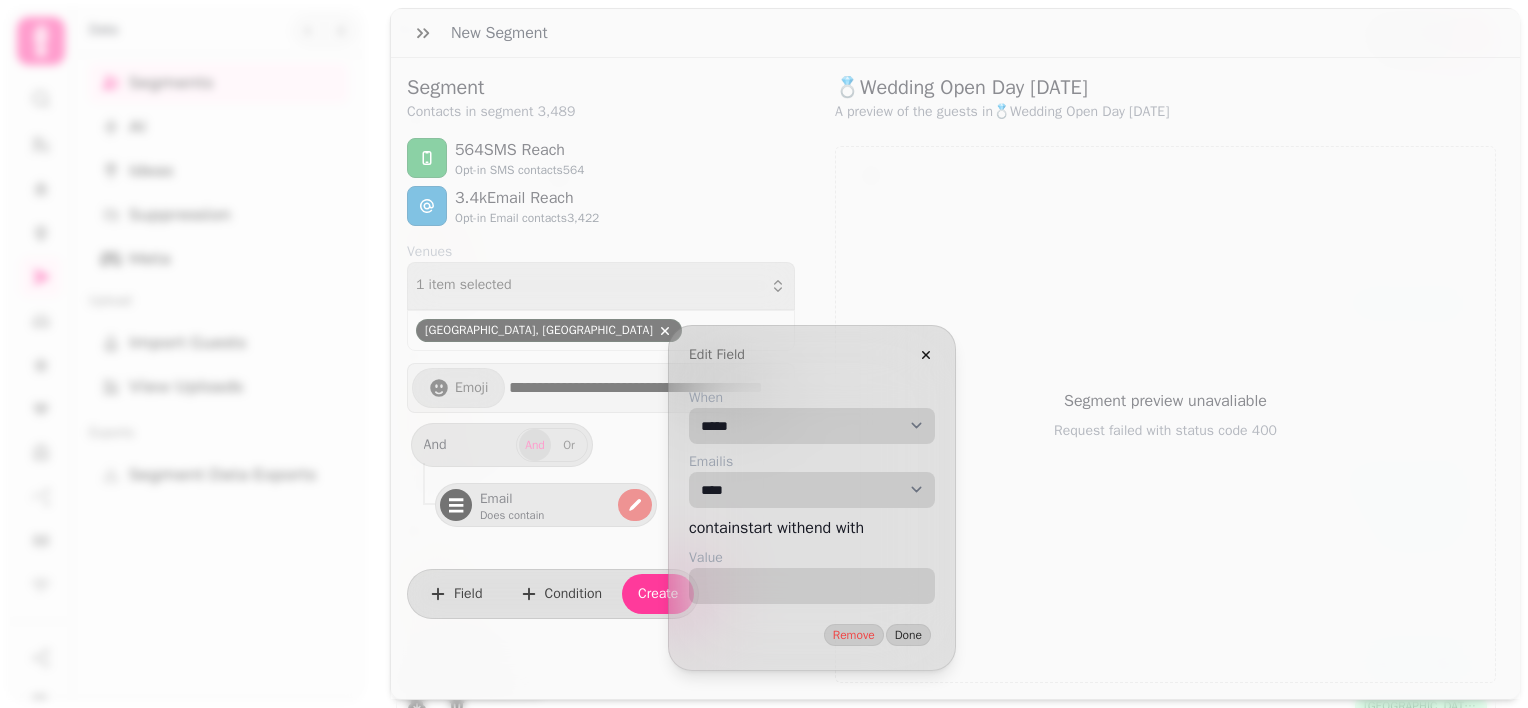 select on "*****" 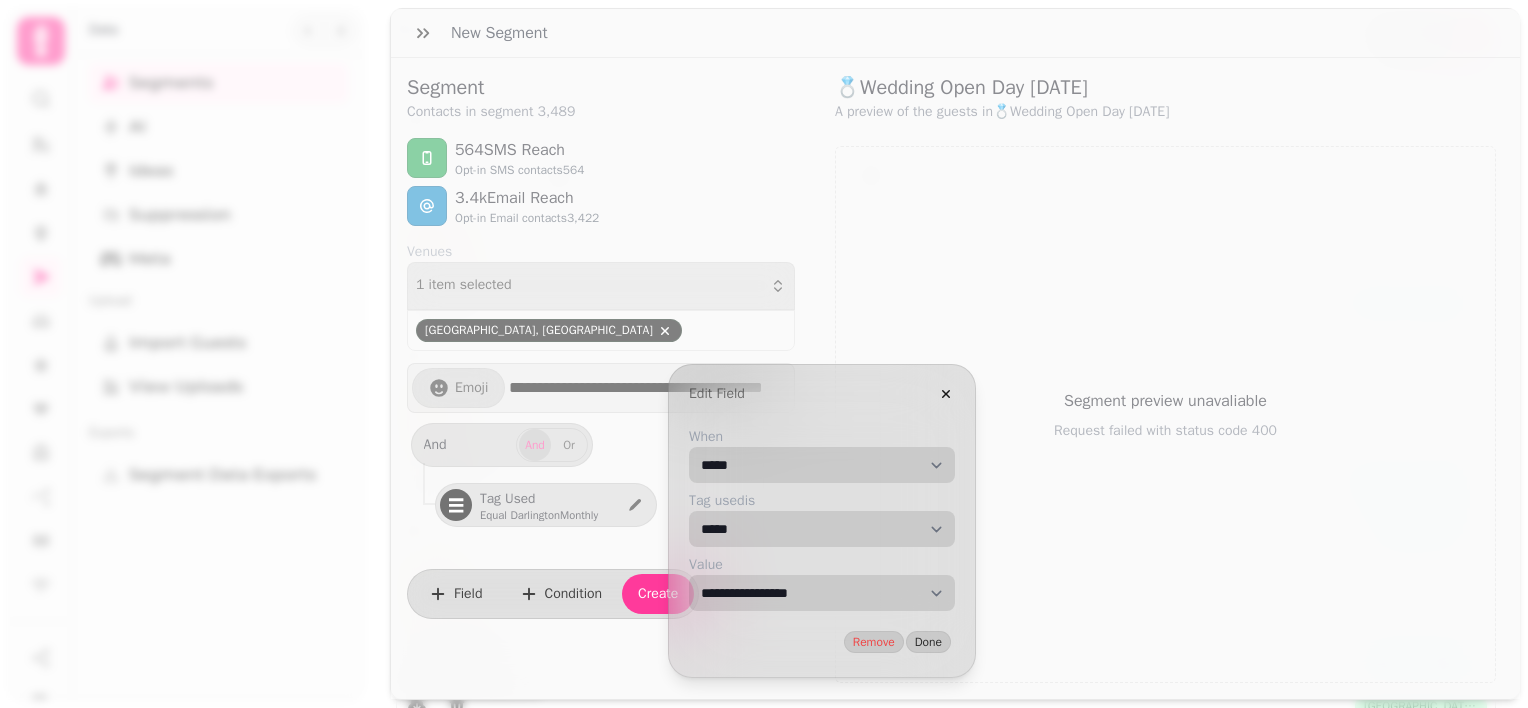 click on "**********" at bounding box center [822, 593] 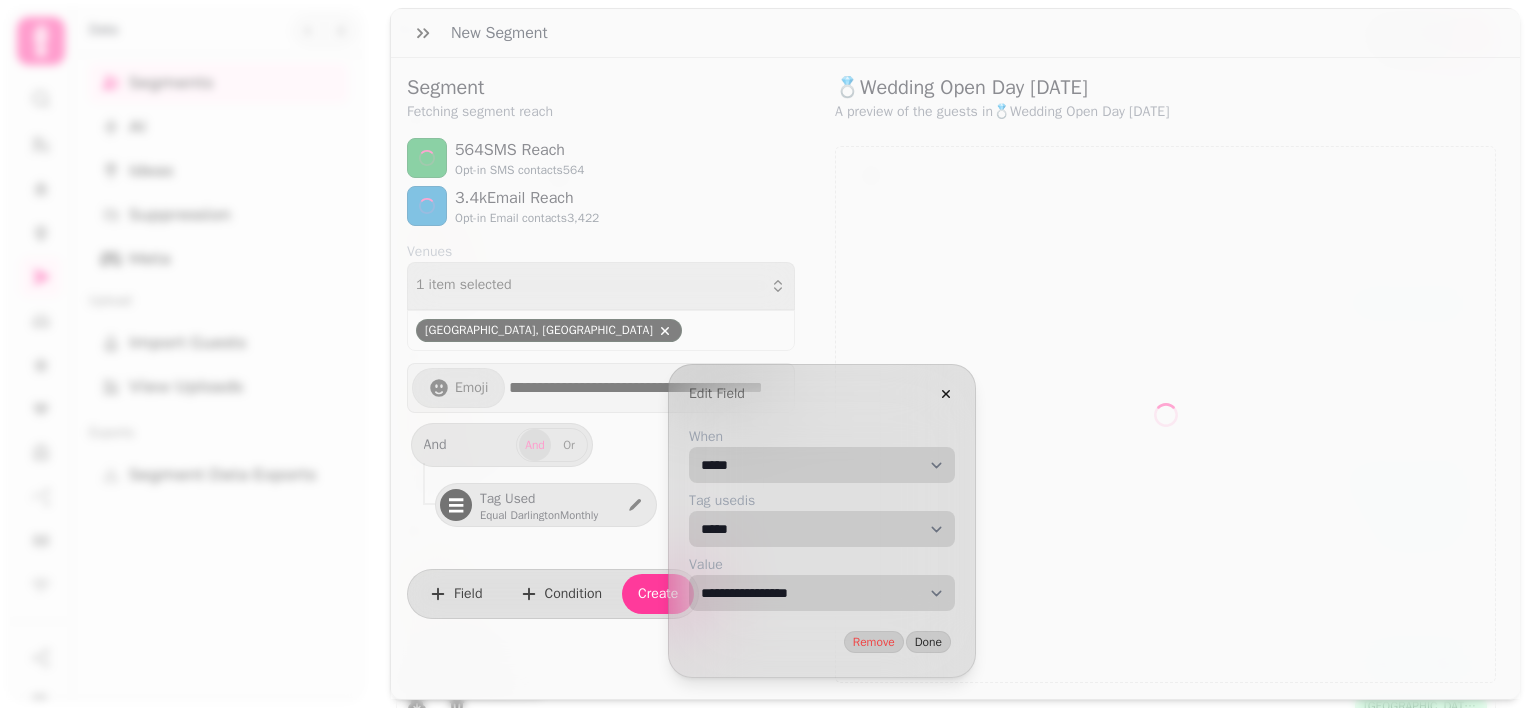 select on "**" 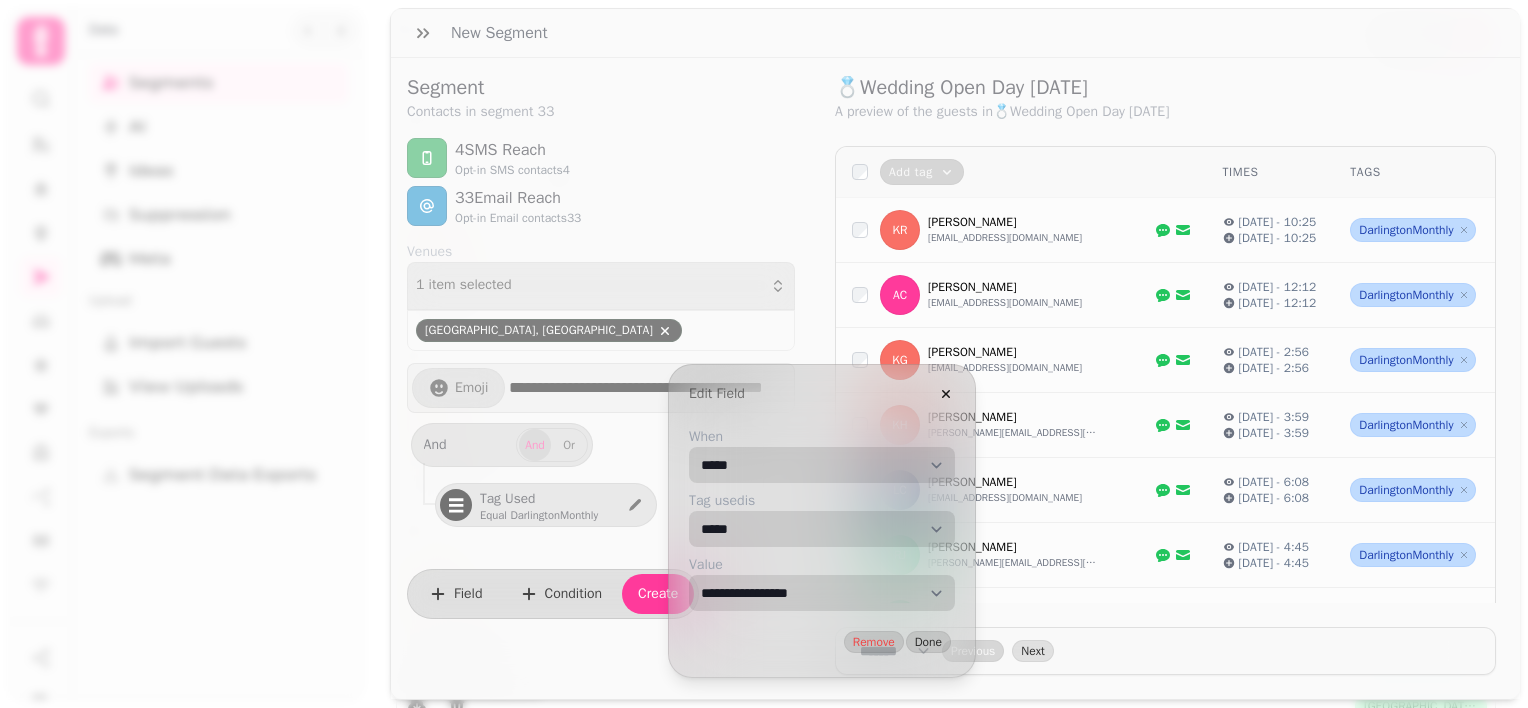 select on "**********" 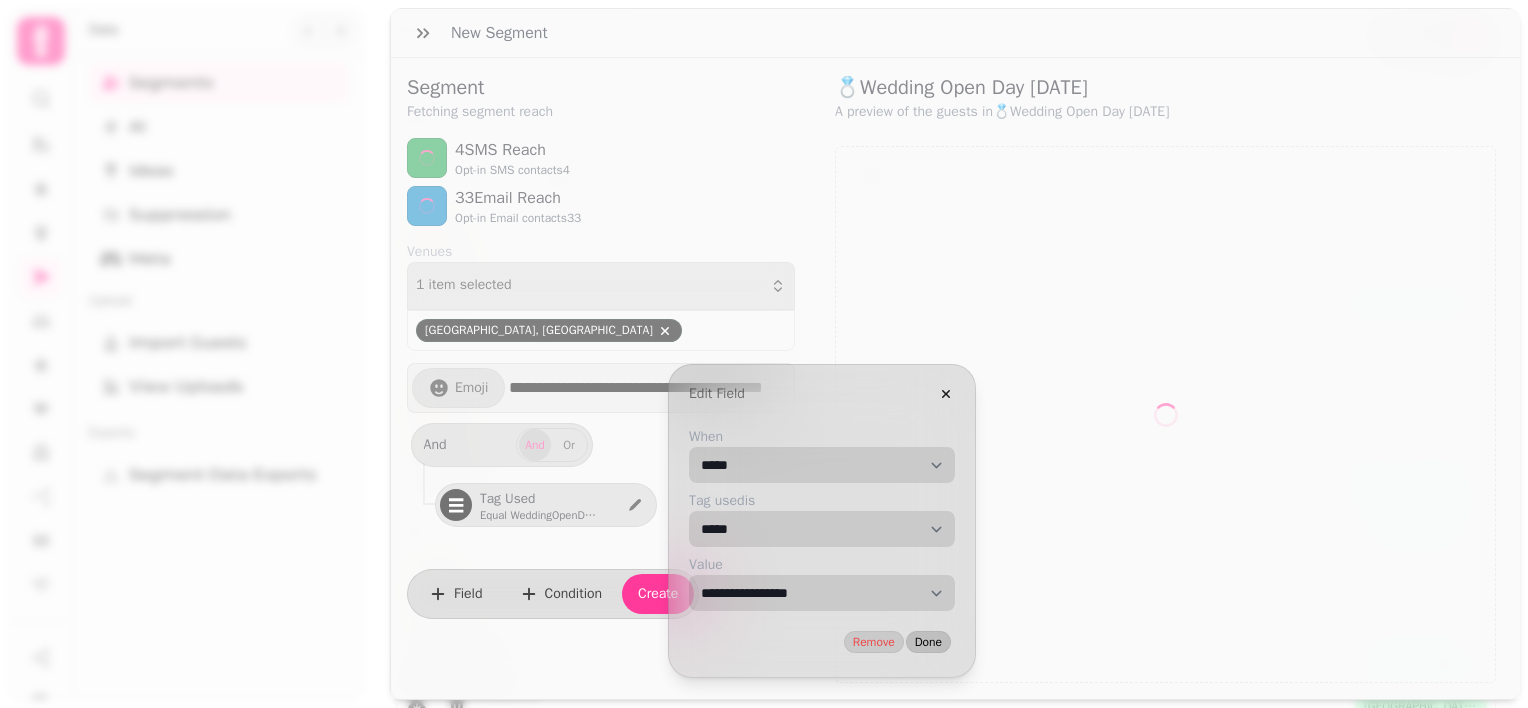 click on "Done" at bounding box center (928, 642) 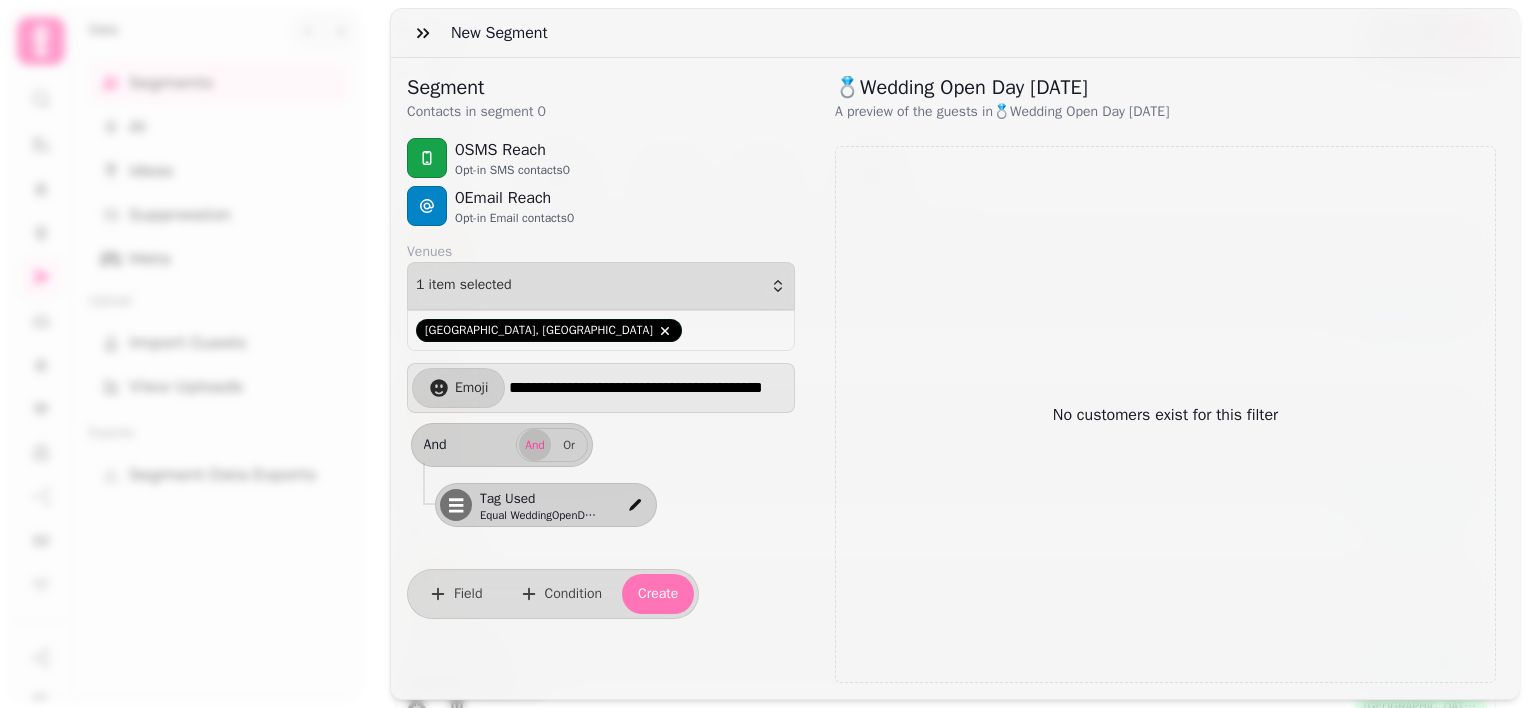 click on "Create" at bounding box center [658, 594] 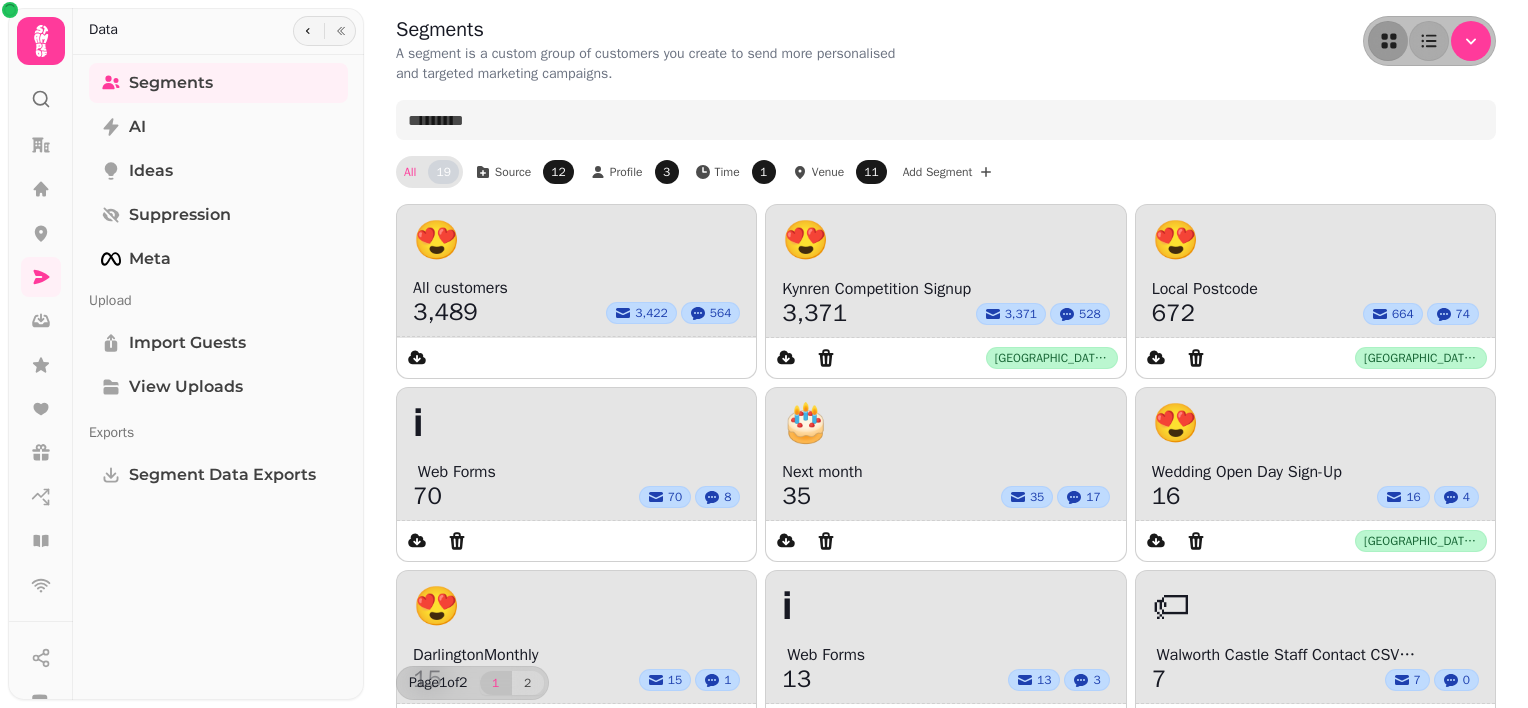 scroll, scrollTop: 0, scrollLeft: 0, axis: both 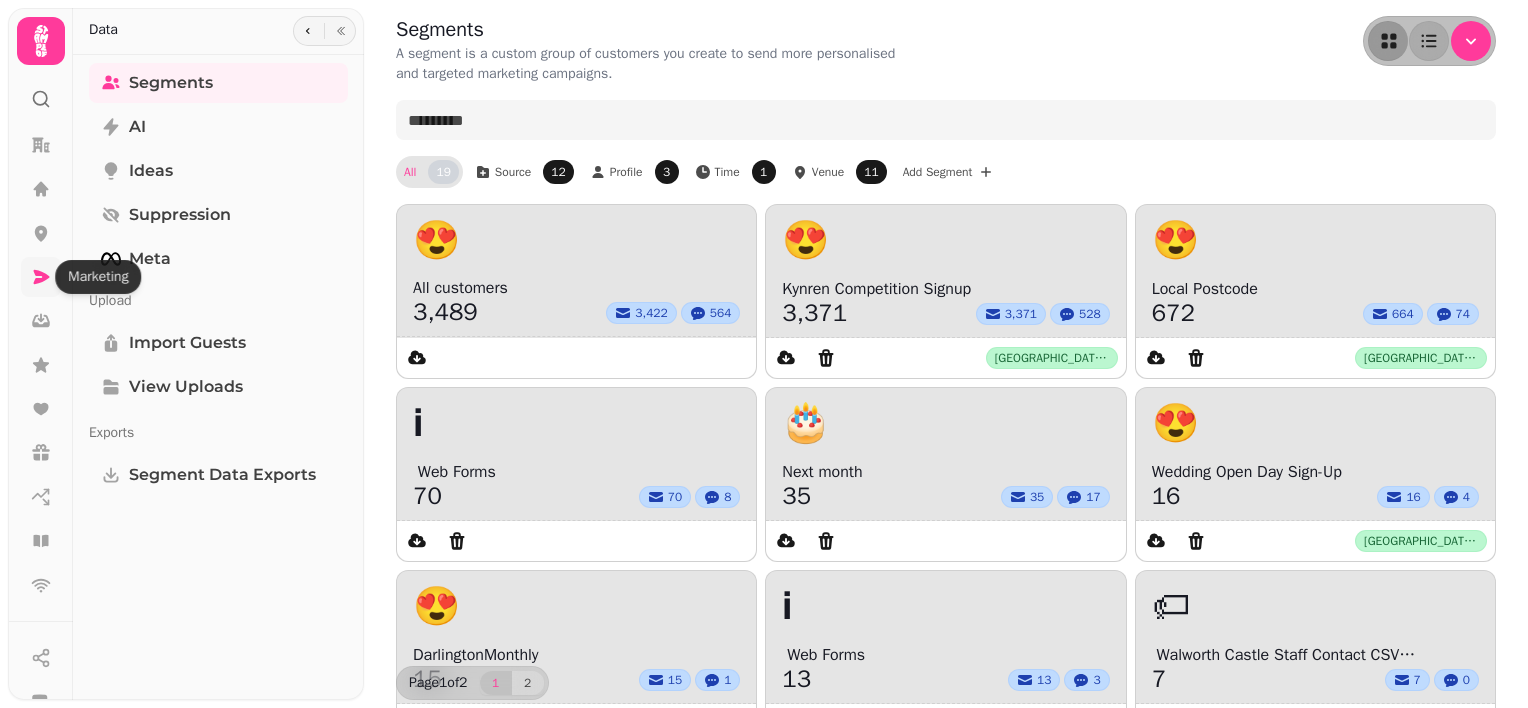 click 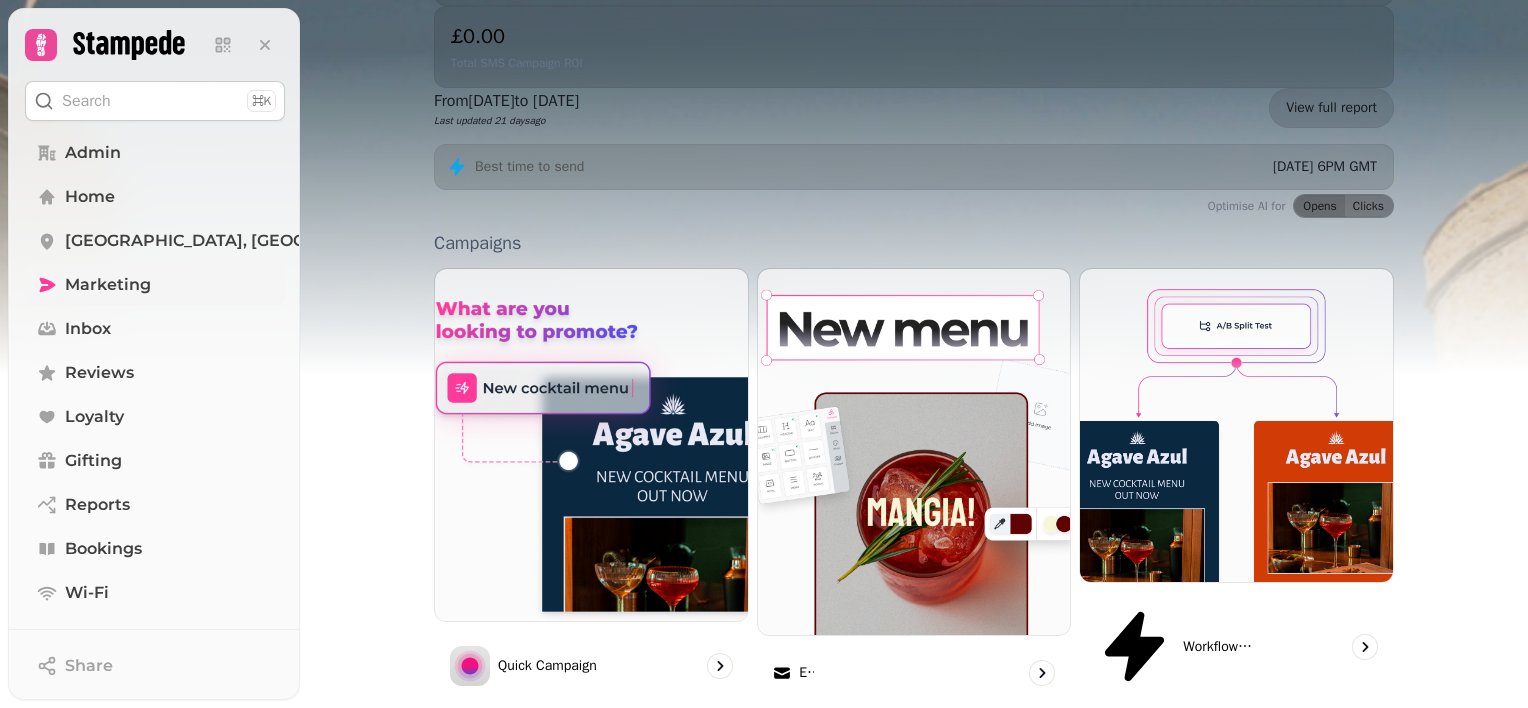 scroll, scrollTop: 537, scrollLeft: 0, axis: vertical 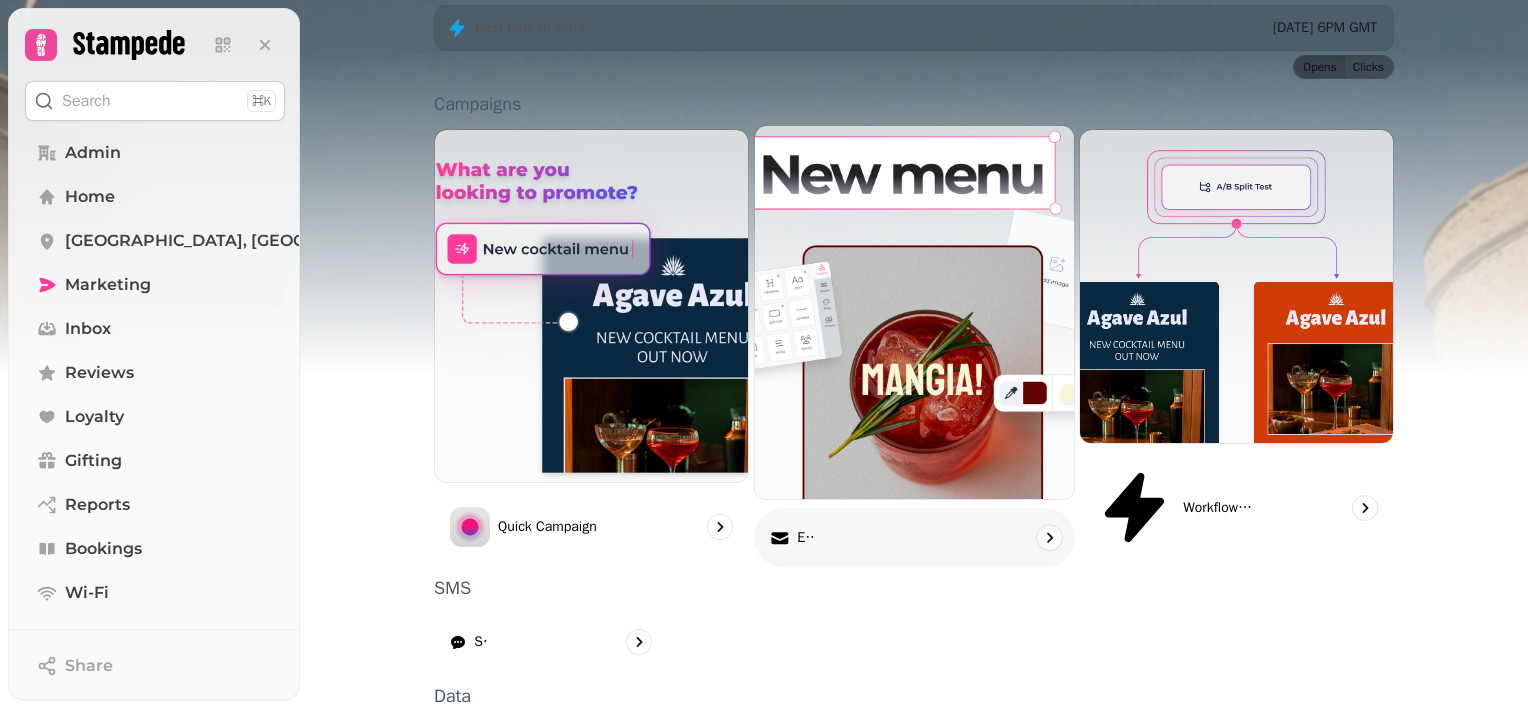 click on "Email" at bounding box center (914, 538) 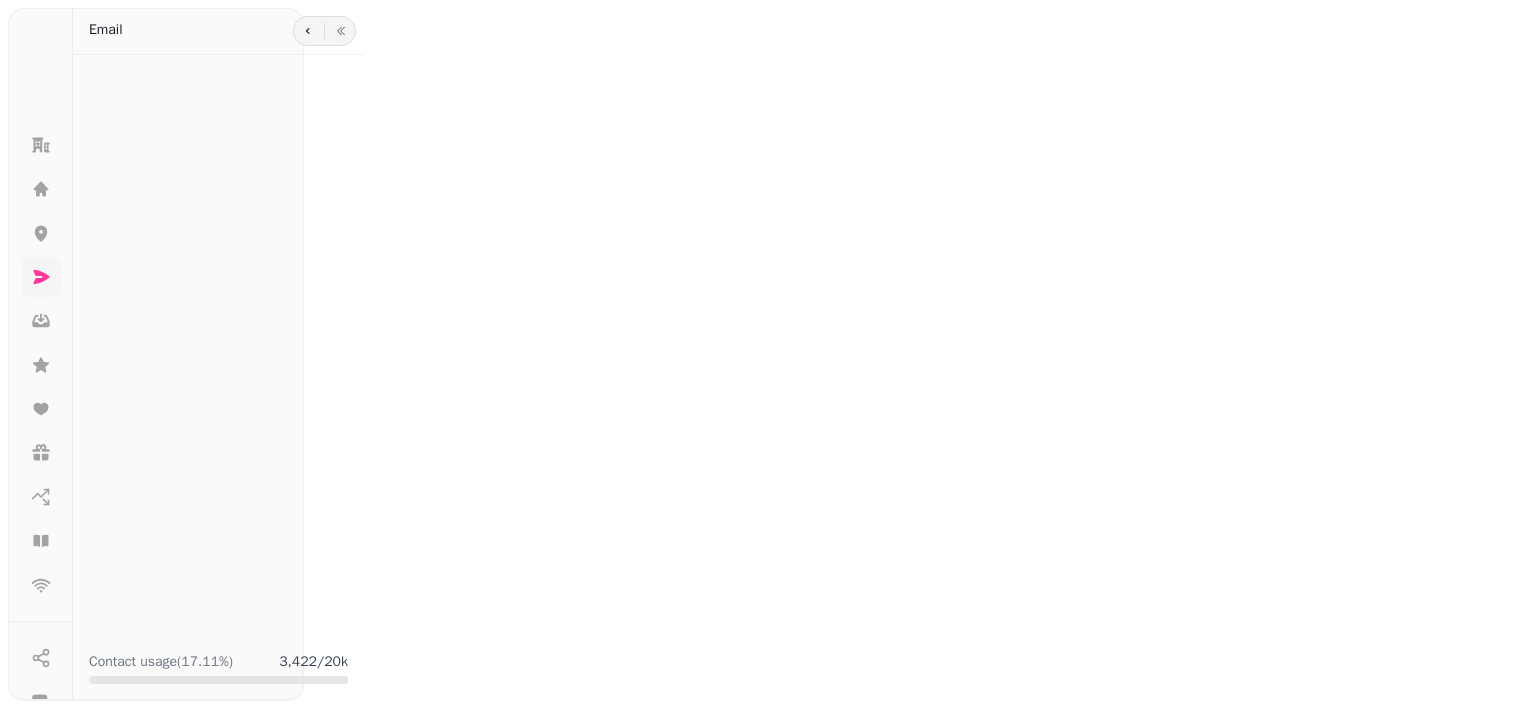 scroll, scrollTop: 0, scrollLeft: 0, axis: both 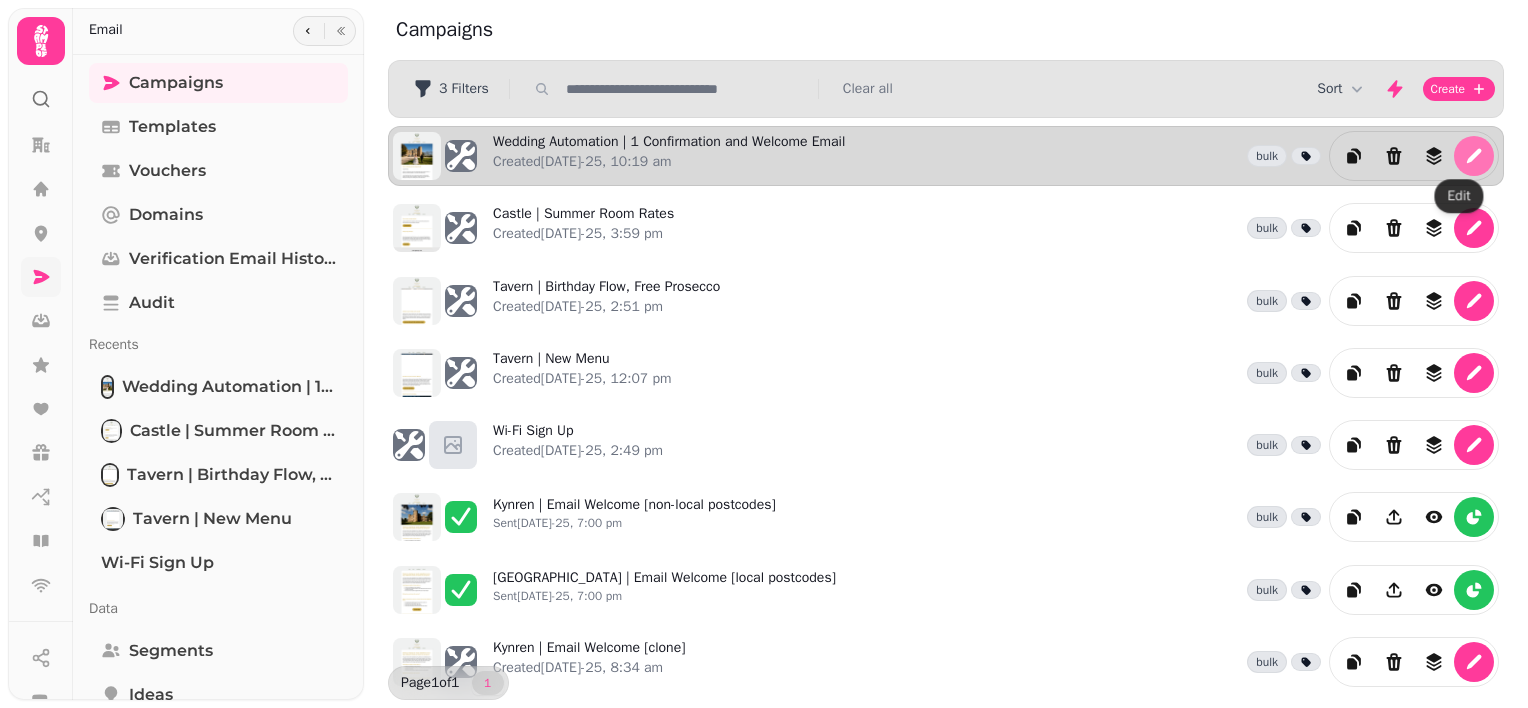 click at bounding box center [1474, 156] 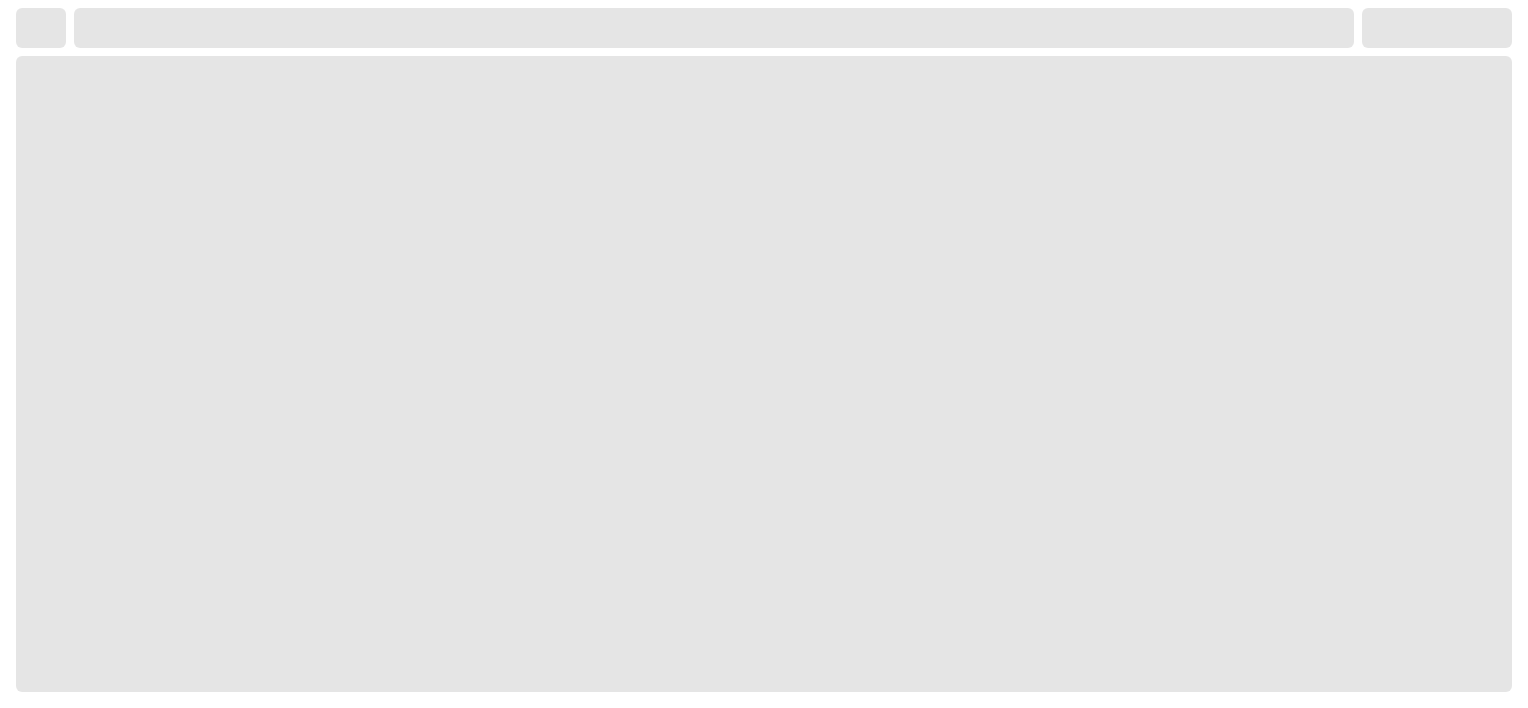 select on "**********" 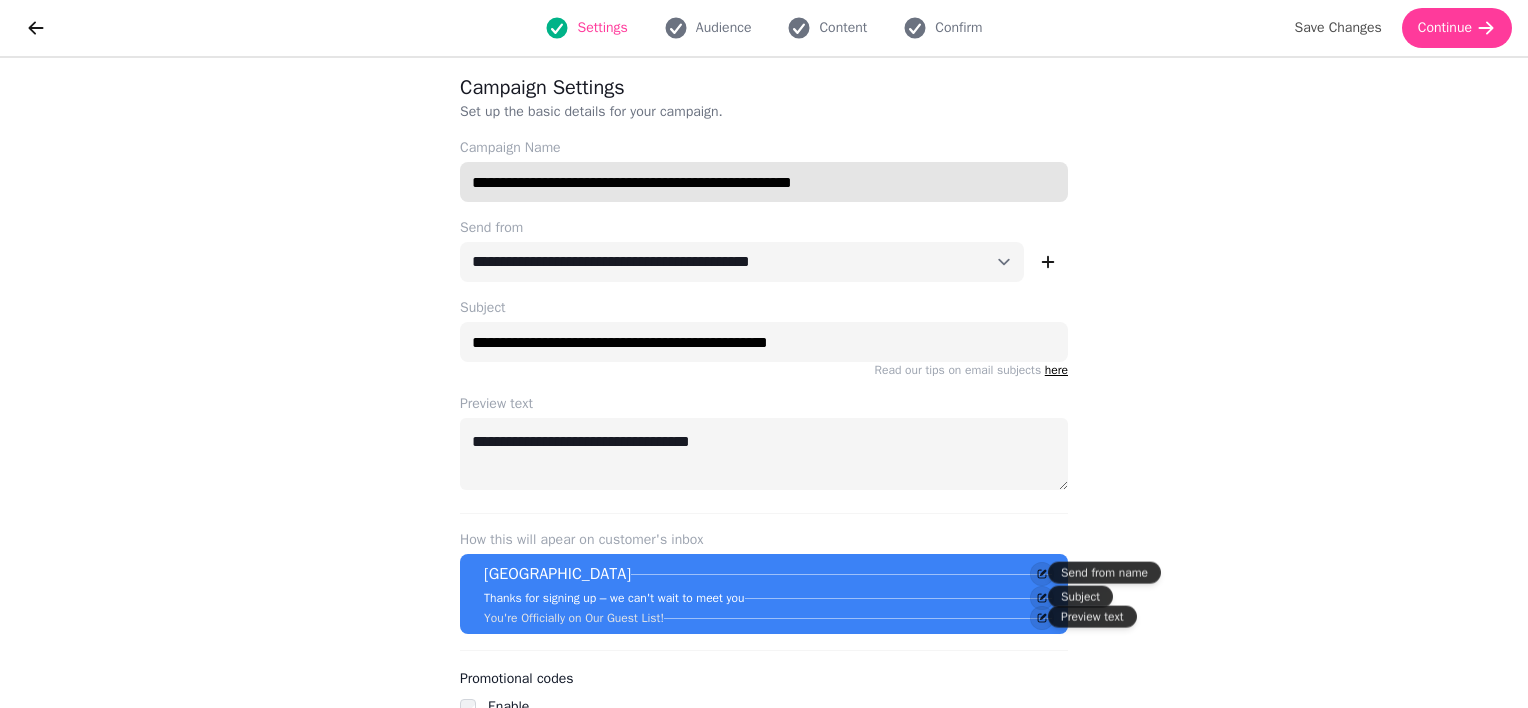 drag, startPoint x: 621, startPoint y: 183, endPoint x: 640, endPoint y: 183, distance: 19 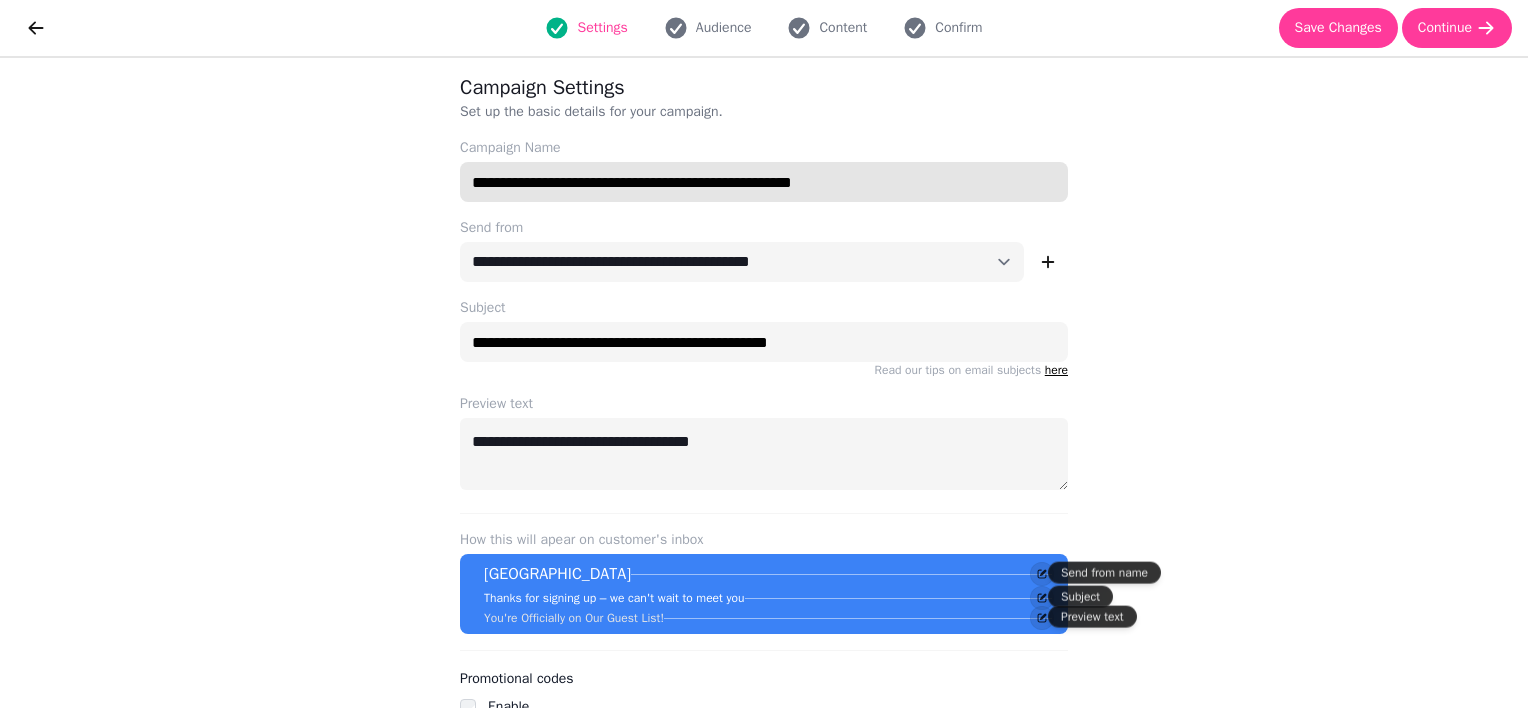 drag, startPoint x: 642, startPoint y: 183, endPoint x: 928, endPoint y: 182, distance: 286.00174 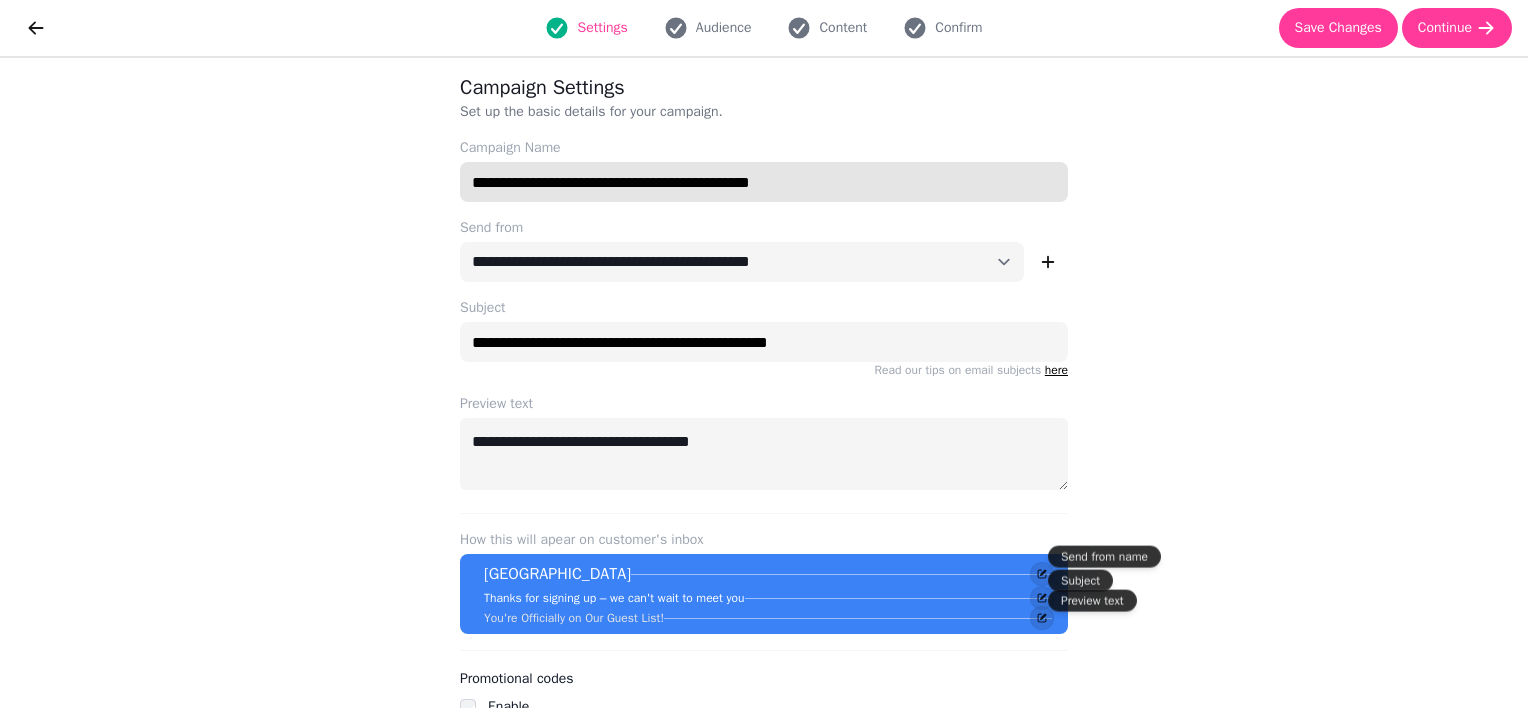 scroll, scrollTop: 49, scrollLeft: 0, axis: vertical 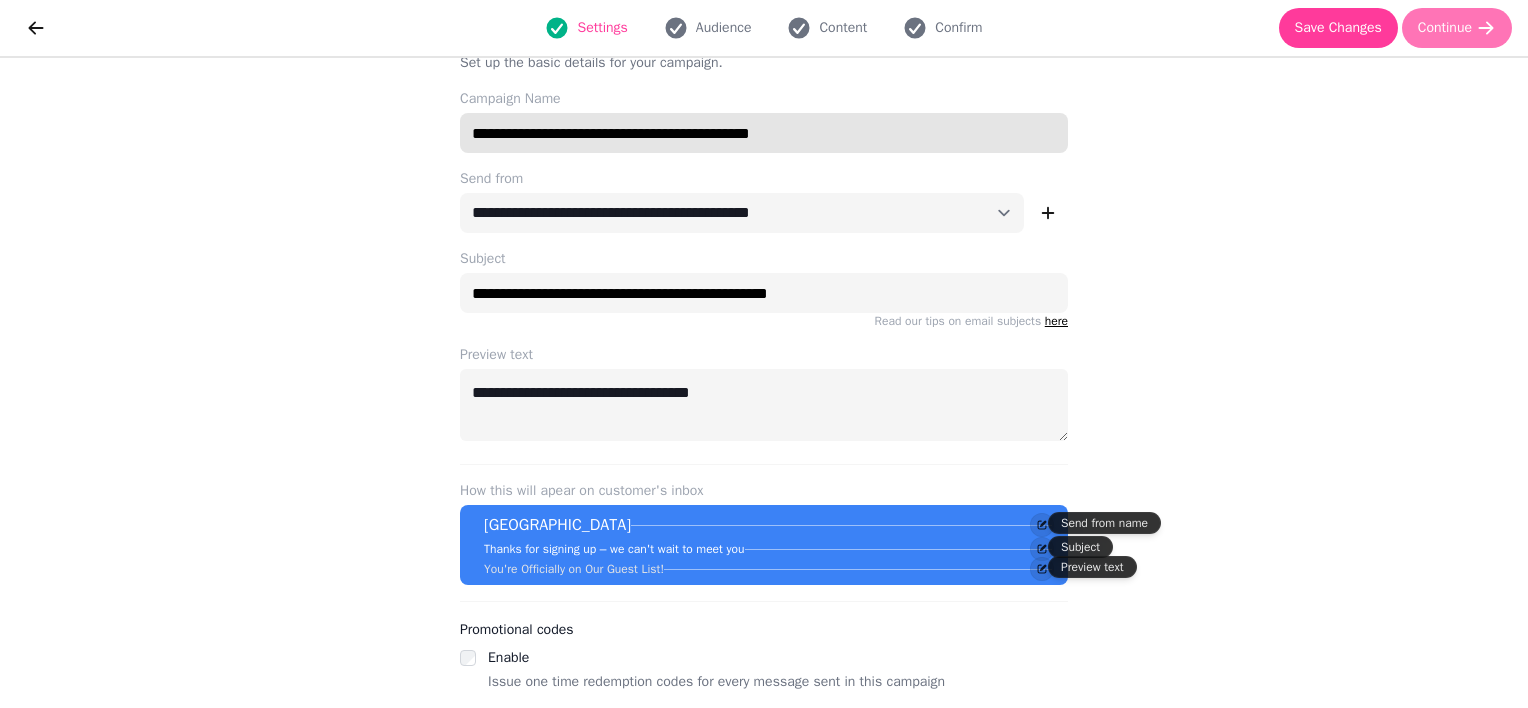 type on "**********" 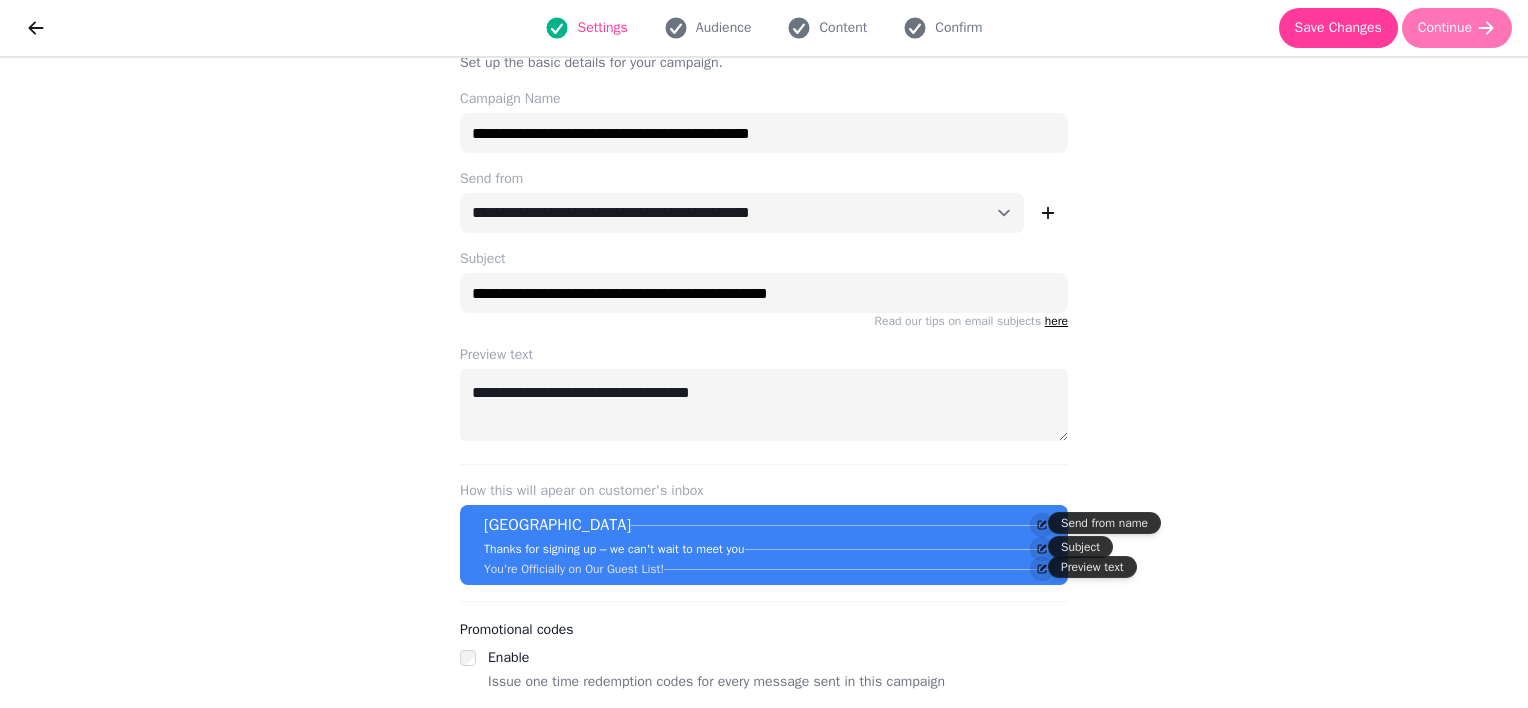 click on "Continue" at bounding box center [1445, 28] 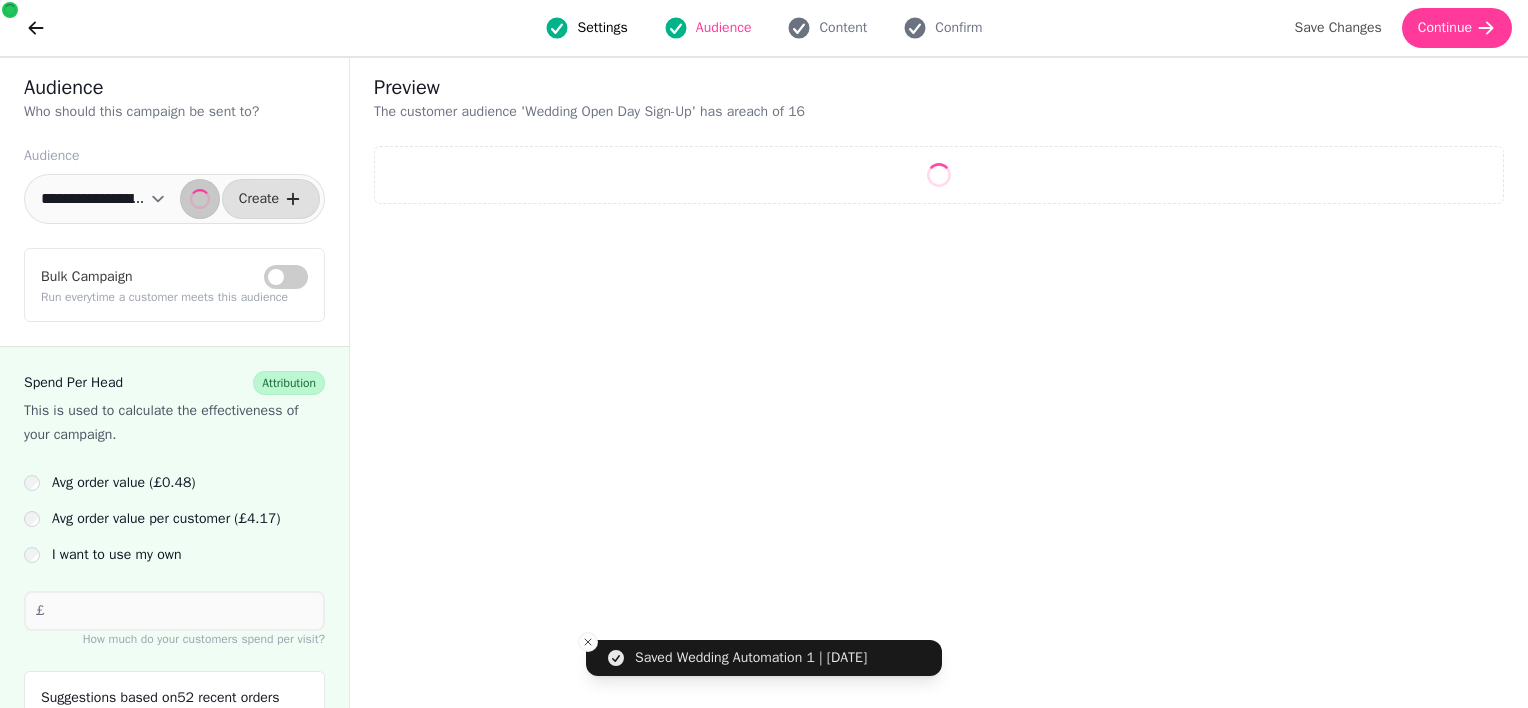 select on "**" 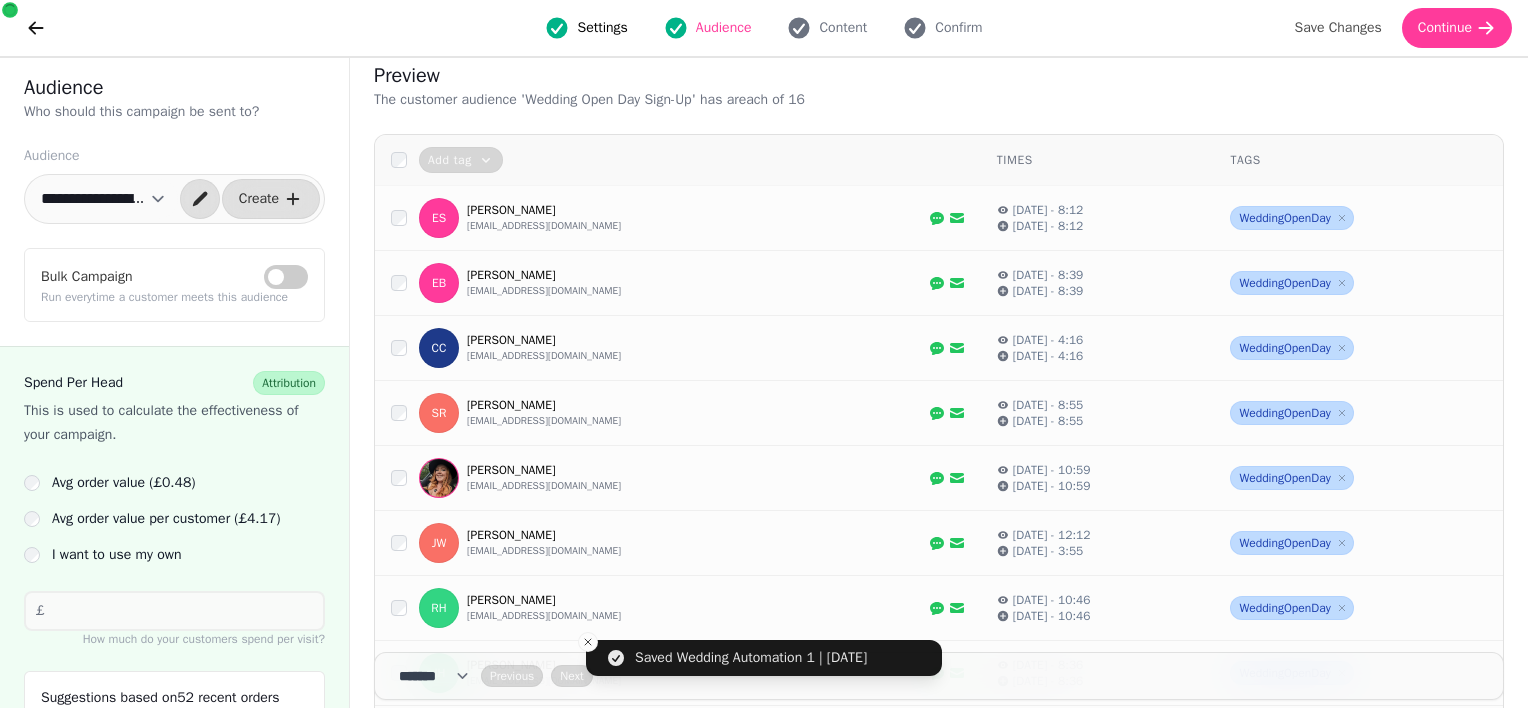 scroll, scrollTop: 12, scrollLeft: 0, axis: vertical 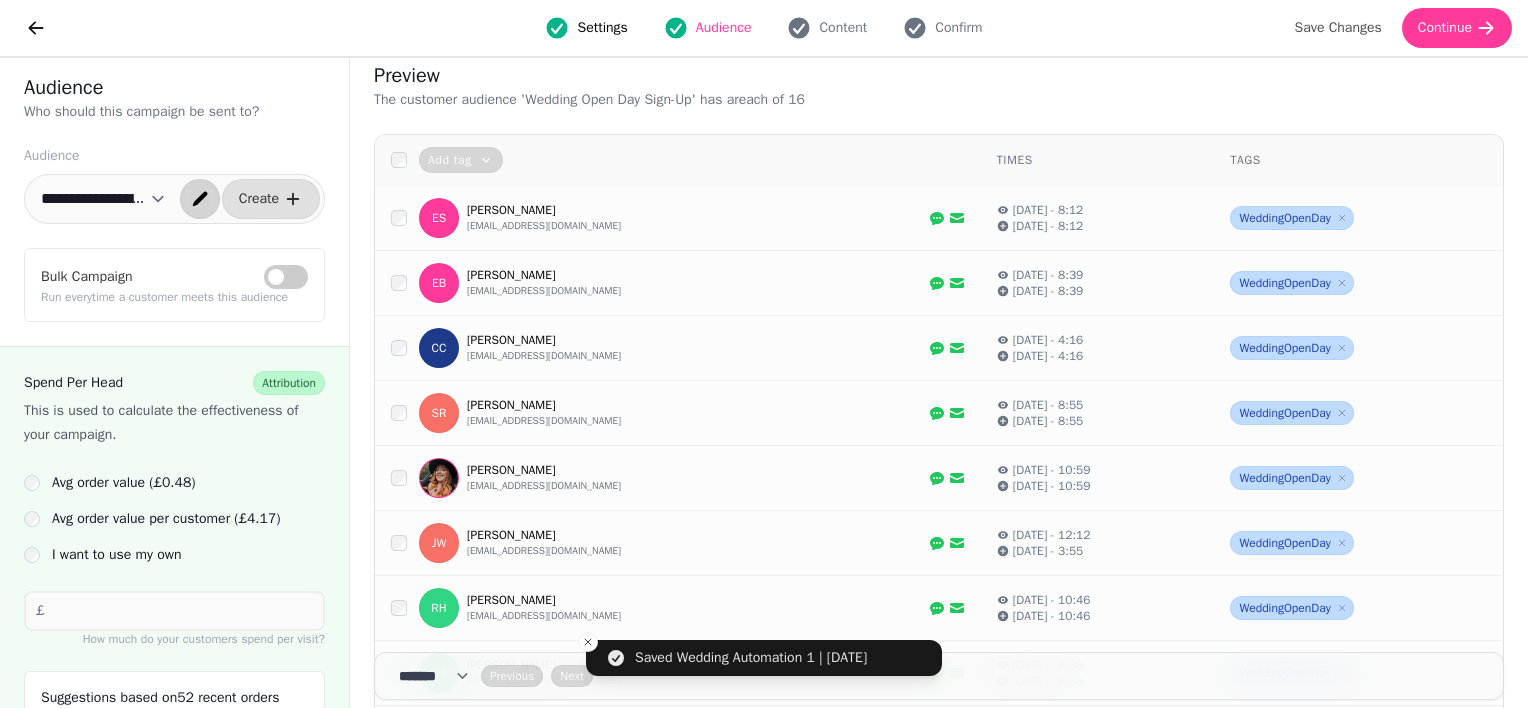 click 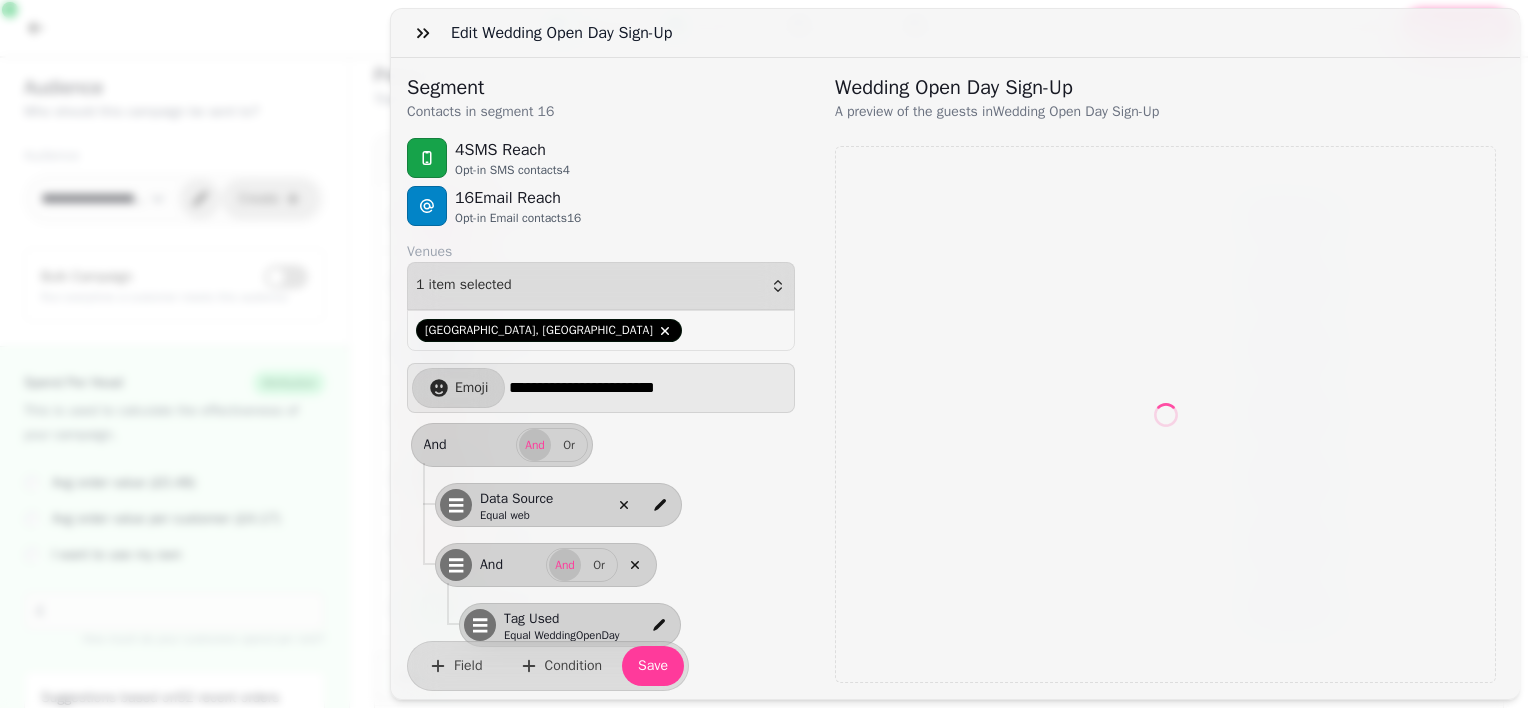 select on "**" 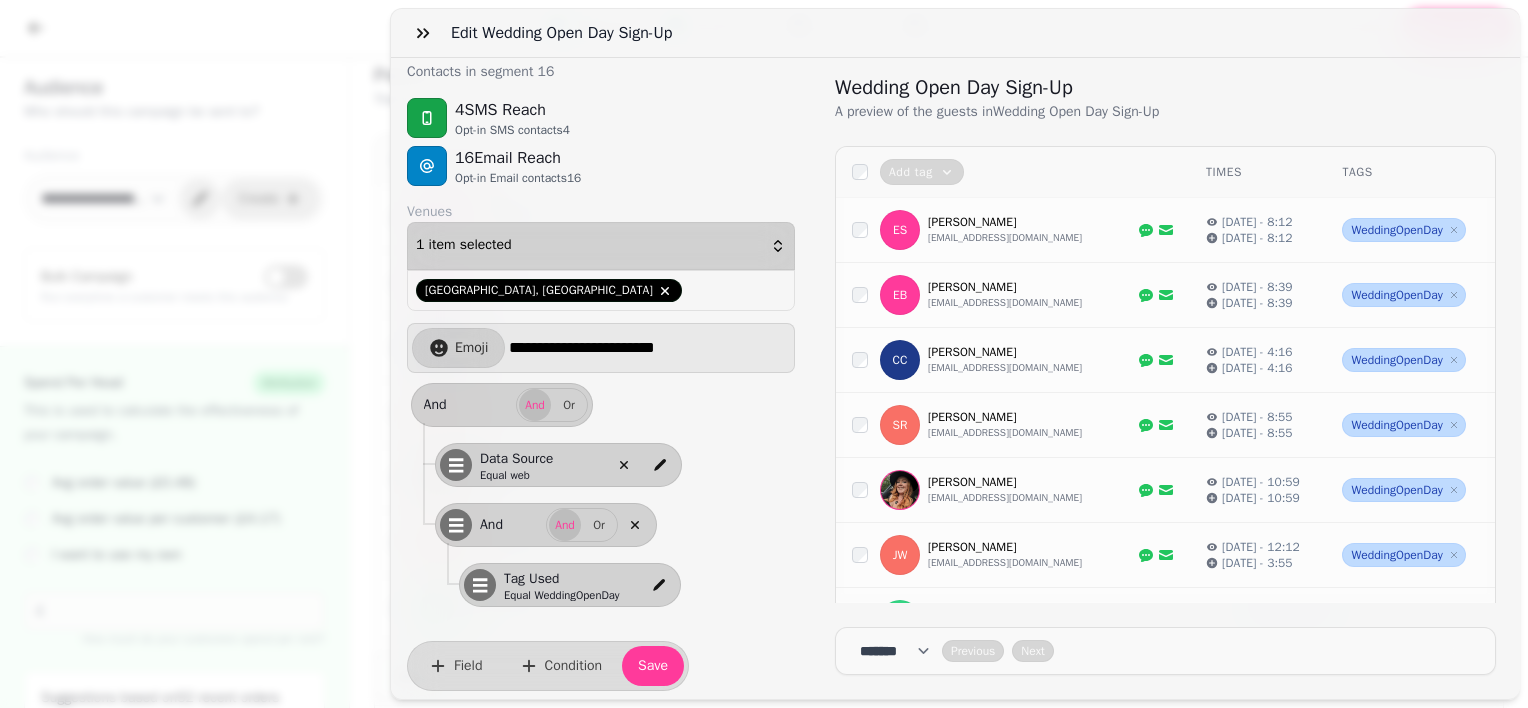 scroll, scrollTop: 53, scrollLeft: 0, axis: vertical 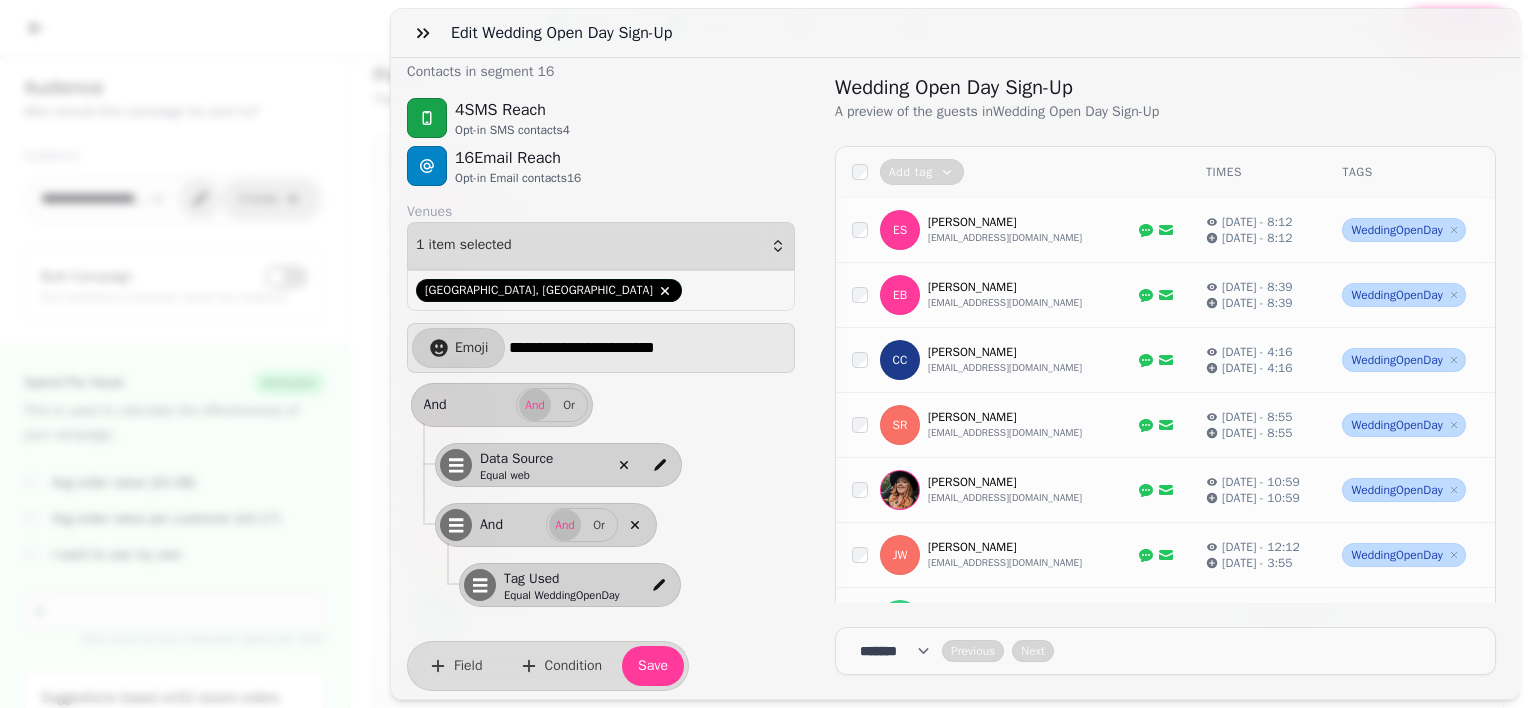 click on "**********" at bounding box center [649, 348] 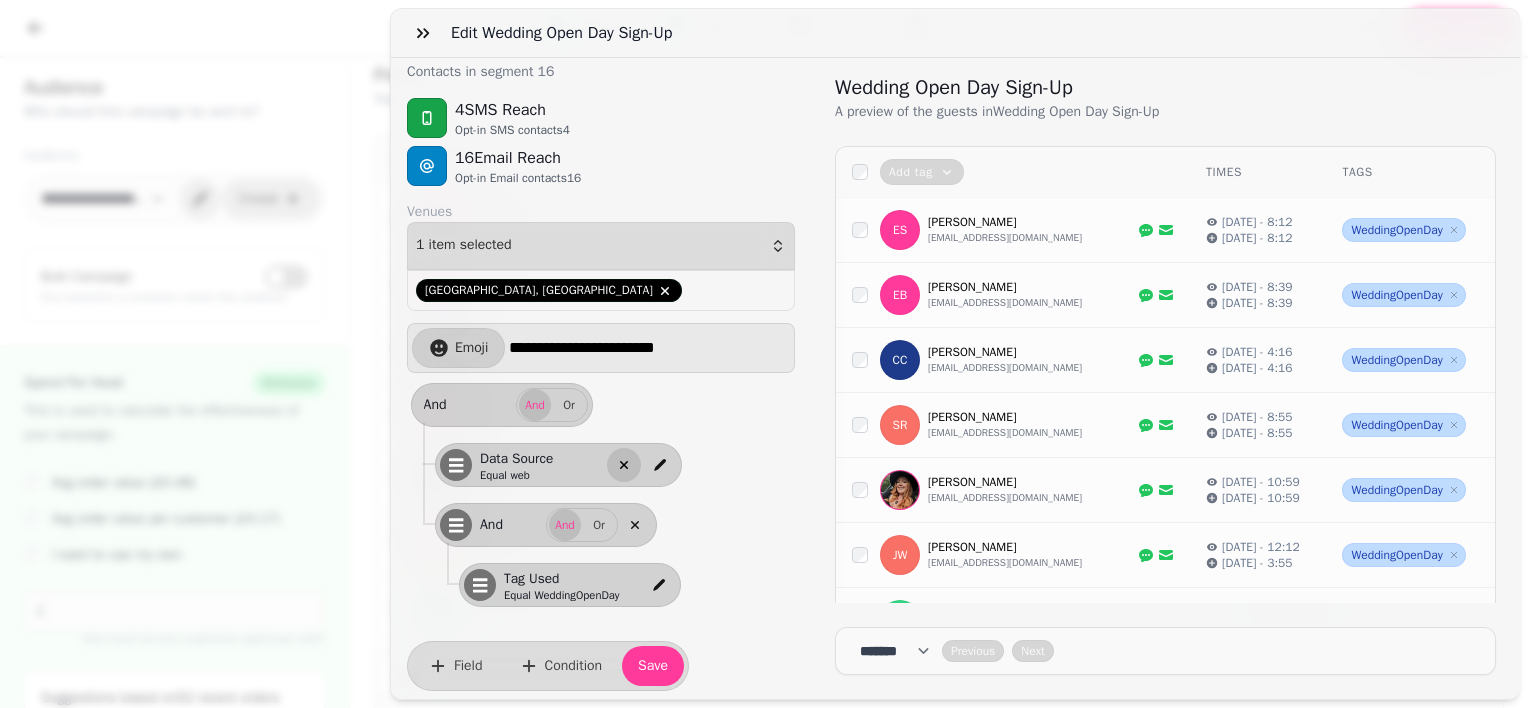 click 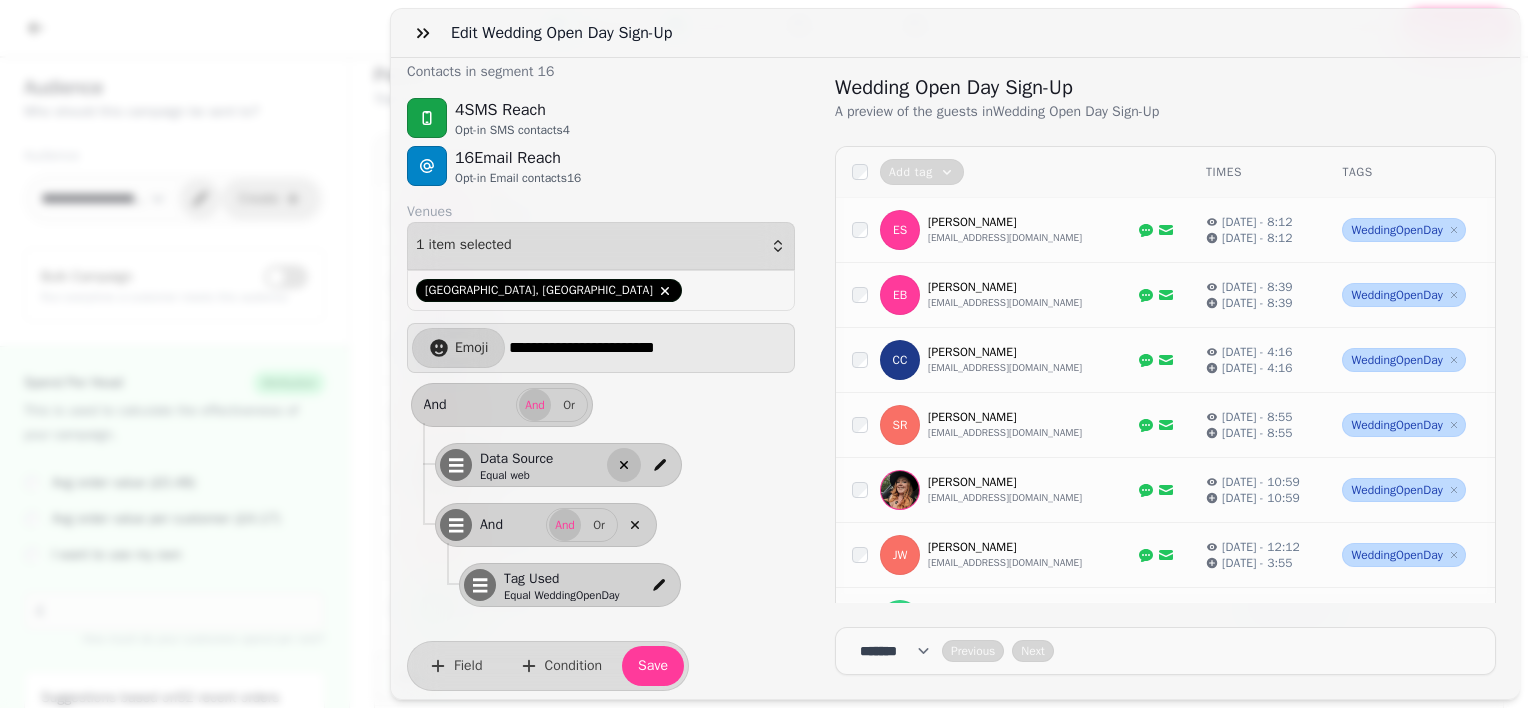 scroll, scrollTop: 0, scrollLeft: 0, axis: both 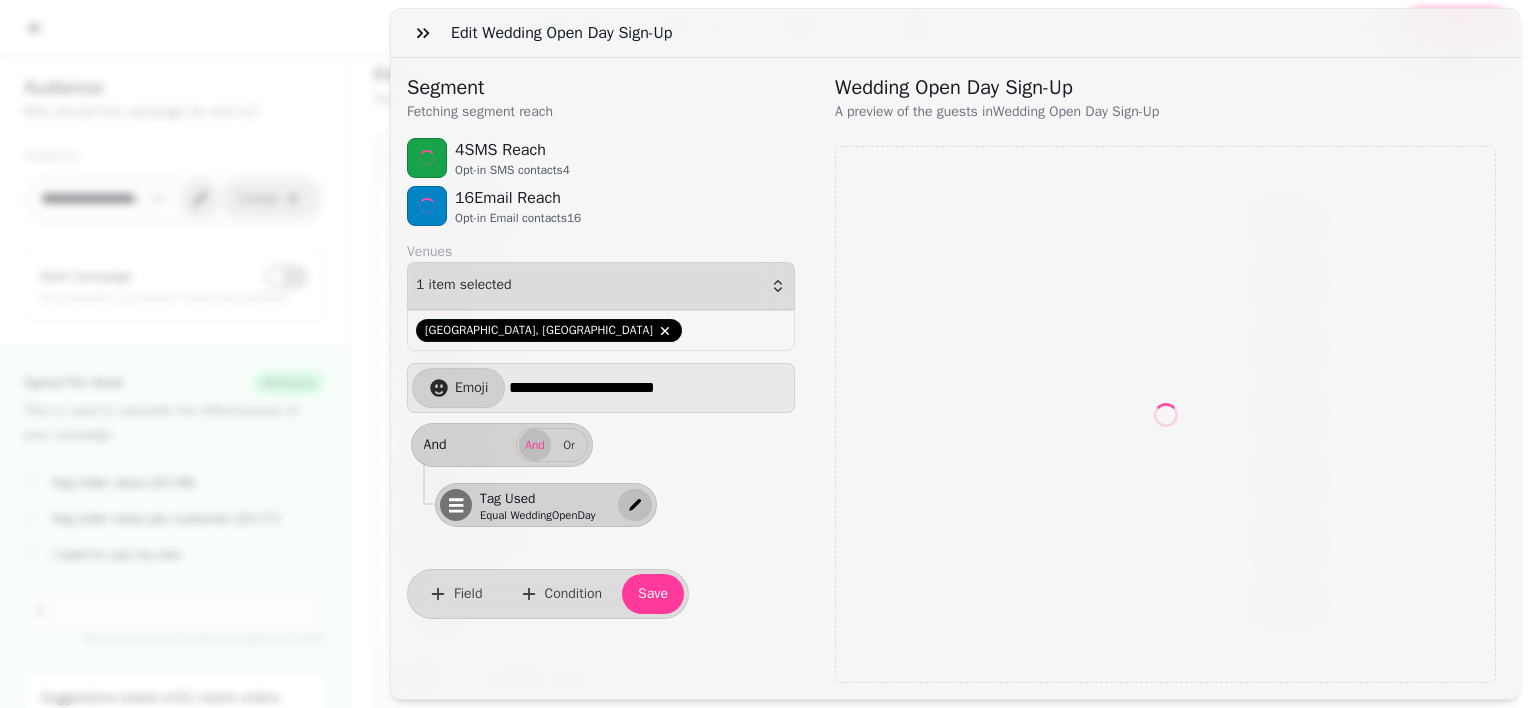 select on "**" 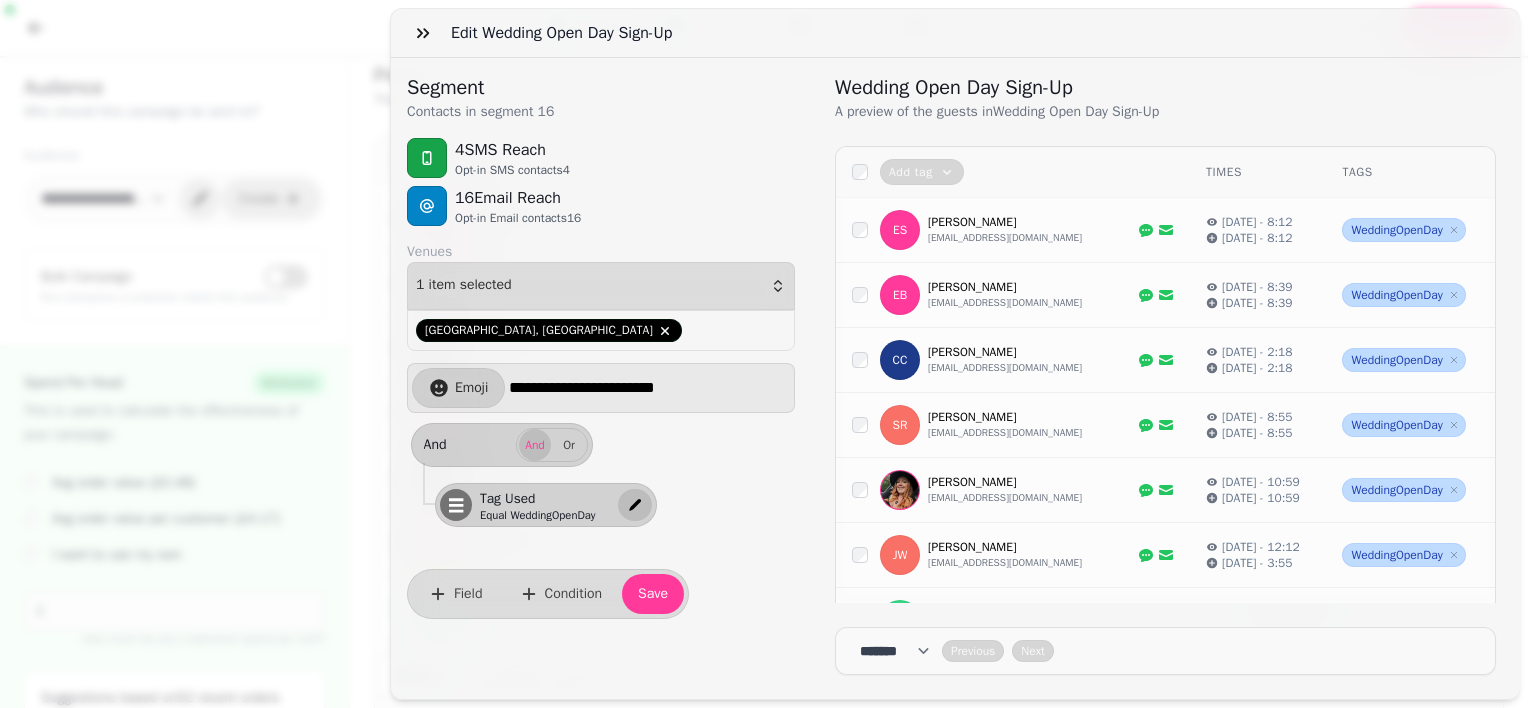 click 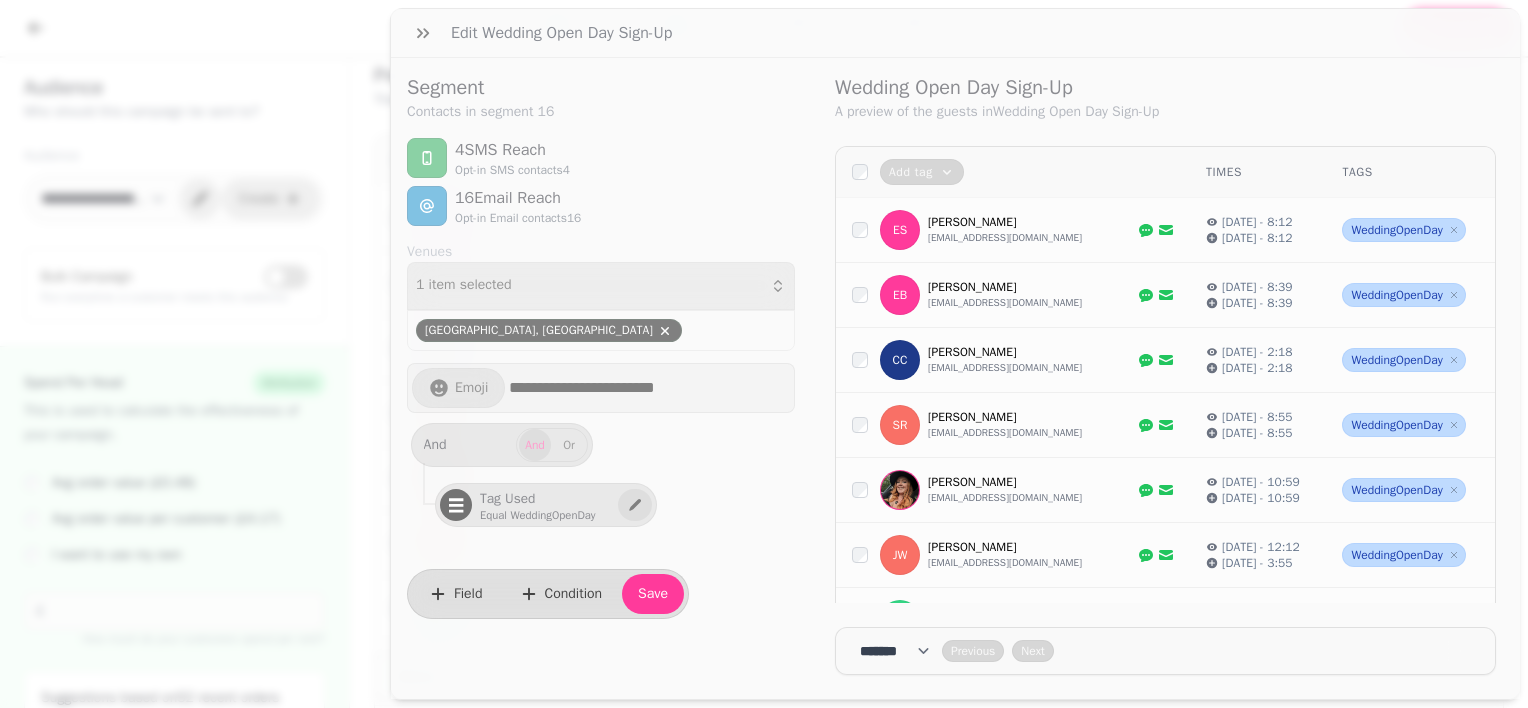 select on "*****" 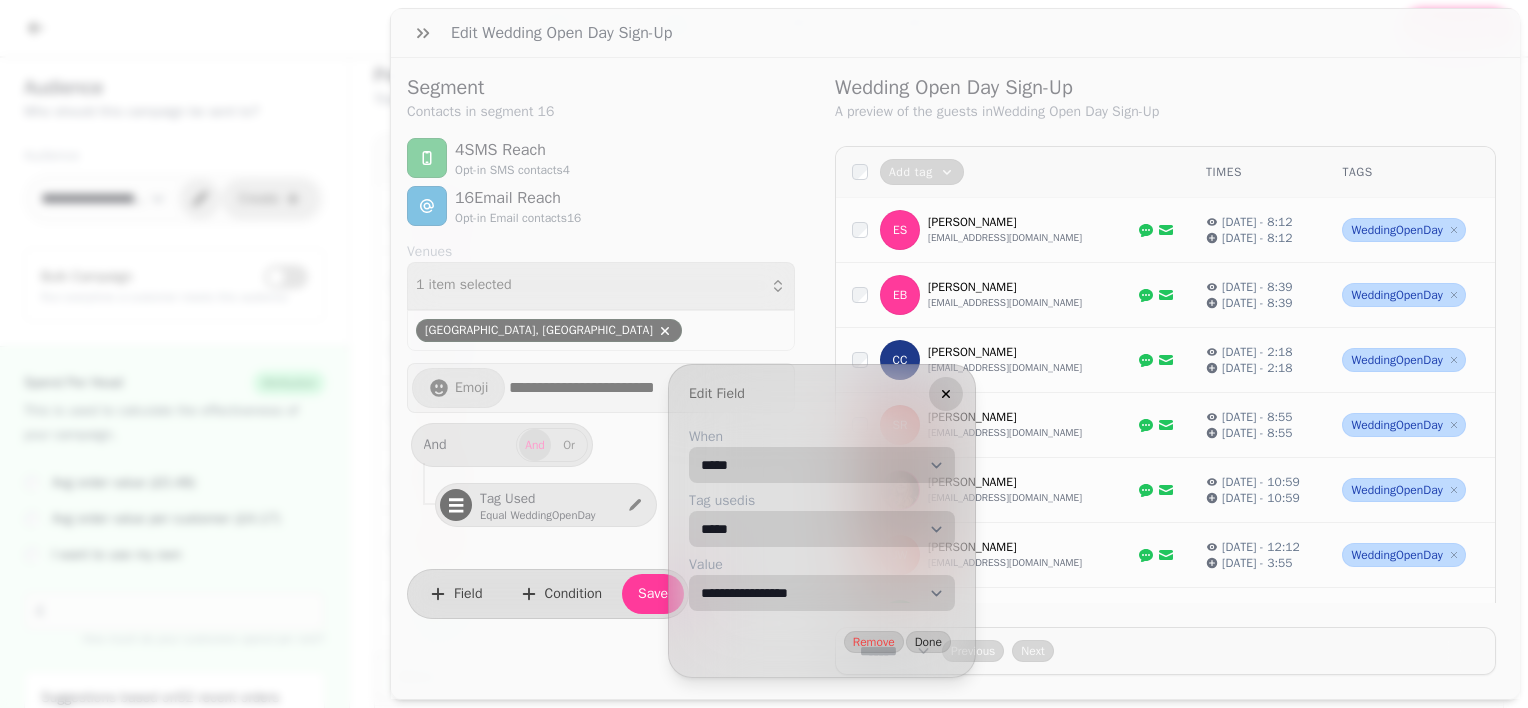 click 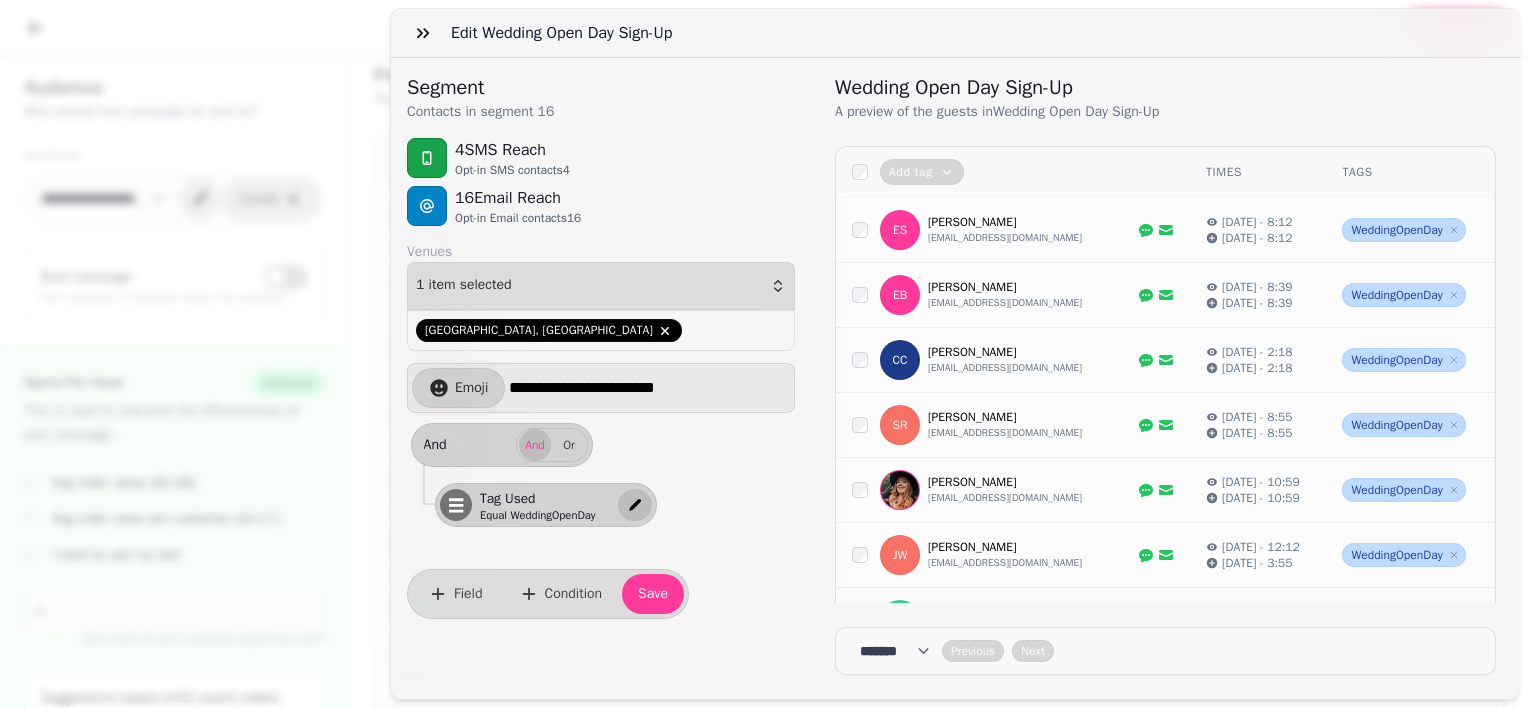 click 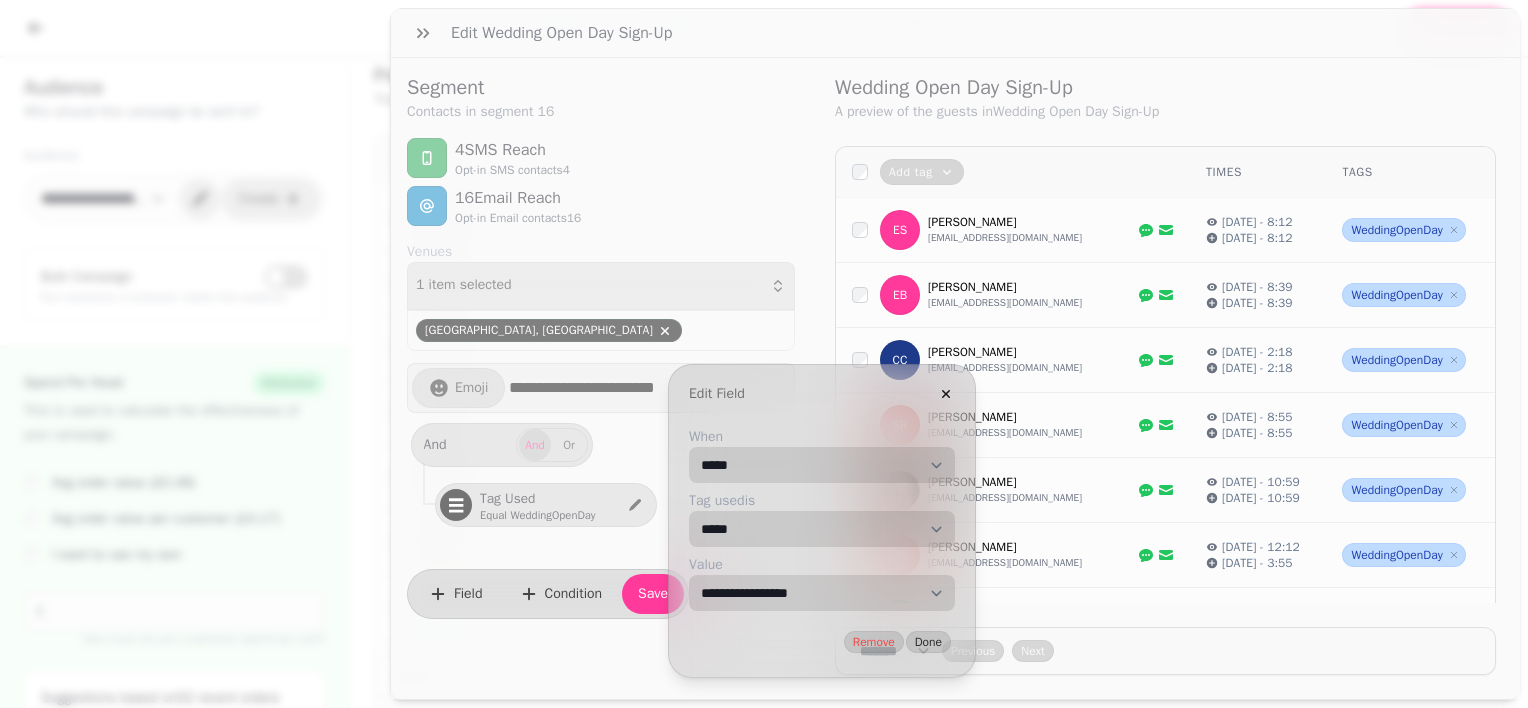 click on "**********" at bounding box center (822, 465) 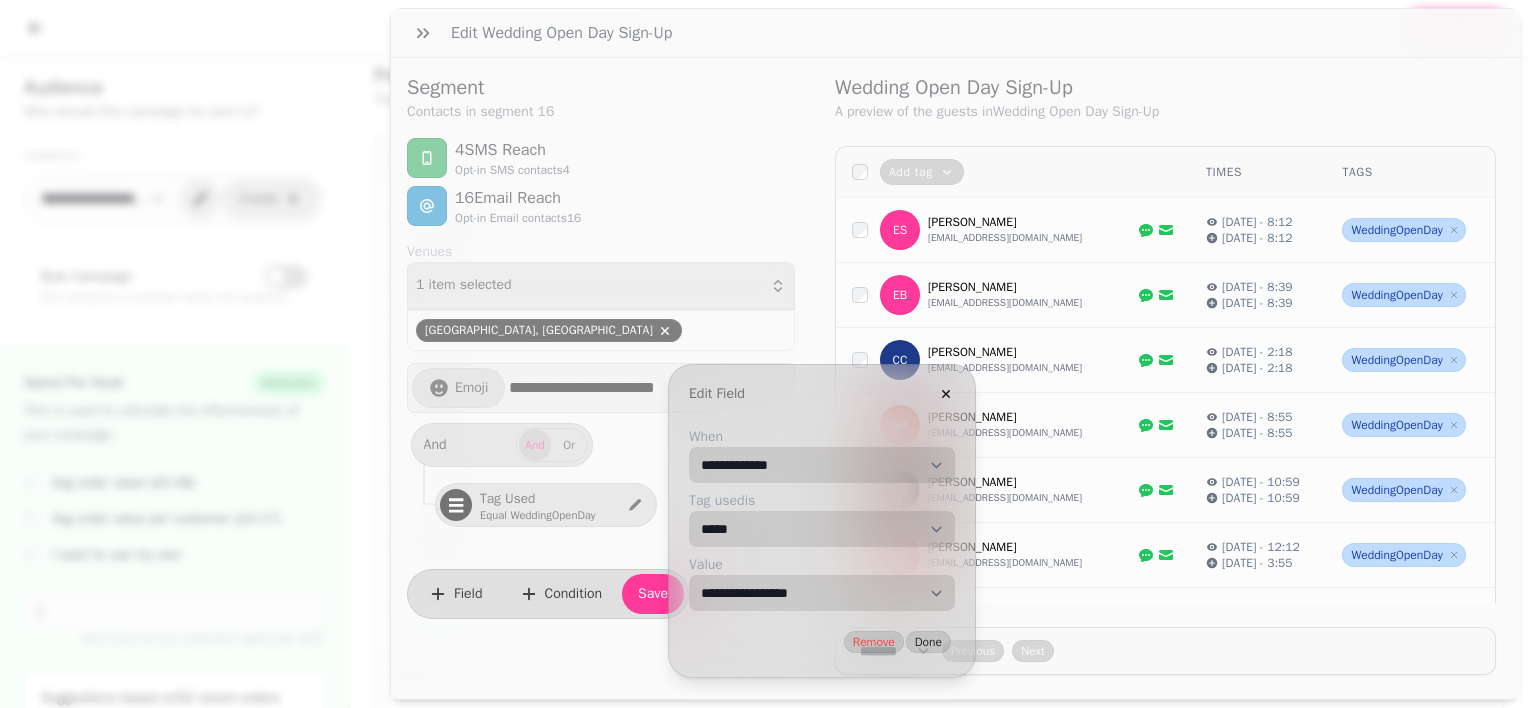click on "**********" at bounding box center [822, 465] 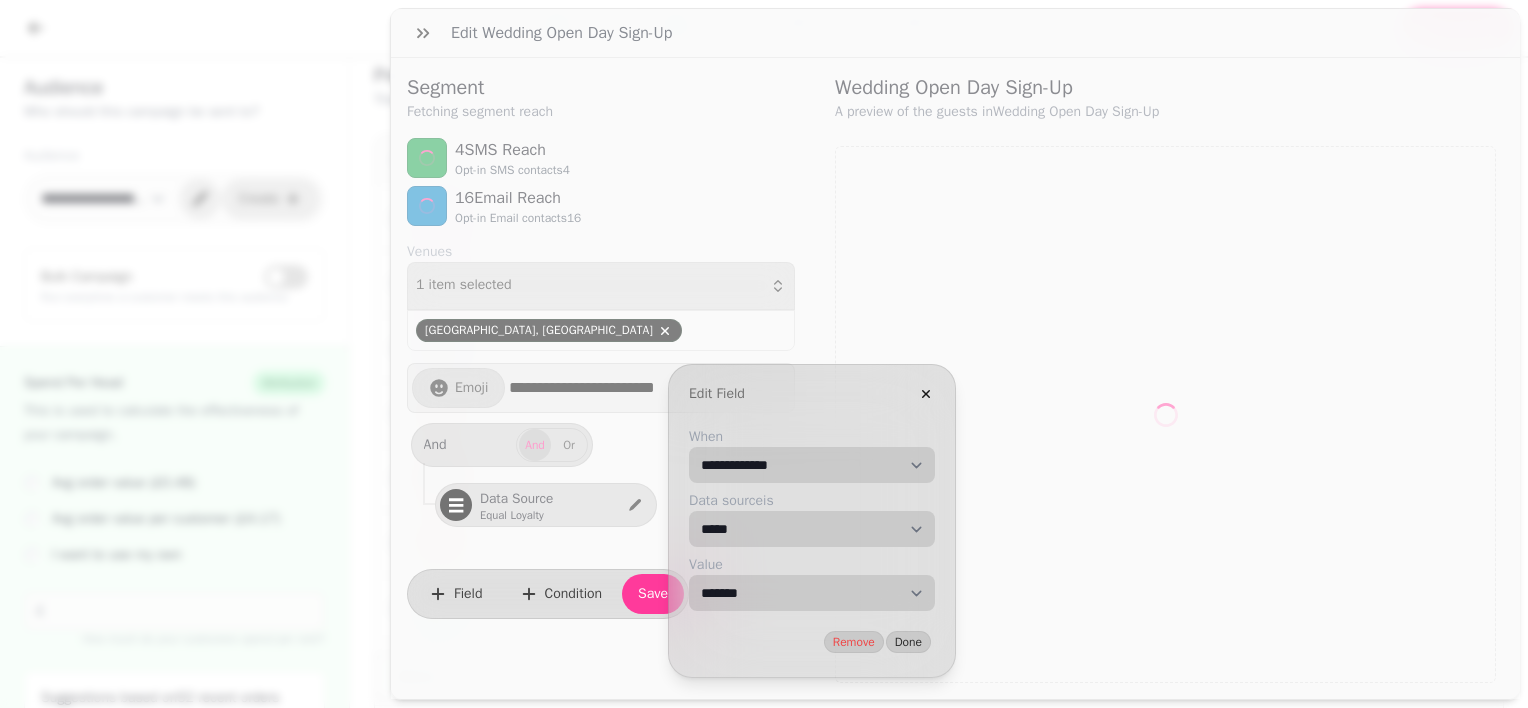 click on "**********" at bounding box center (812, 593) 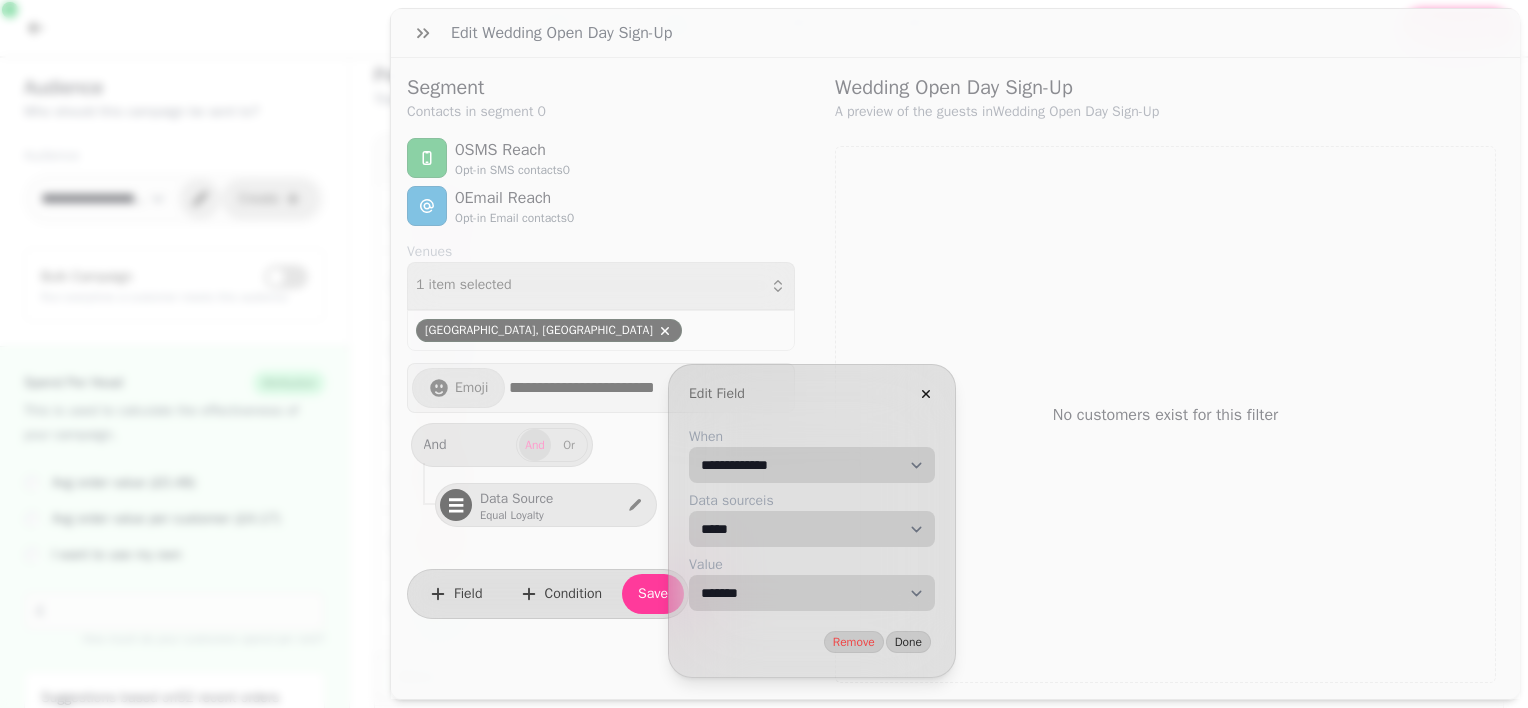 select on "***" 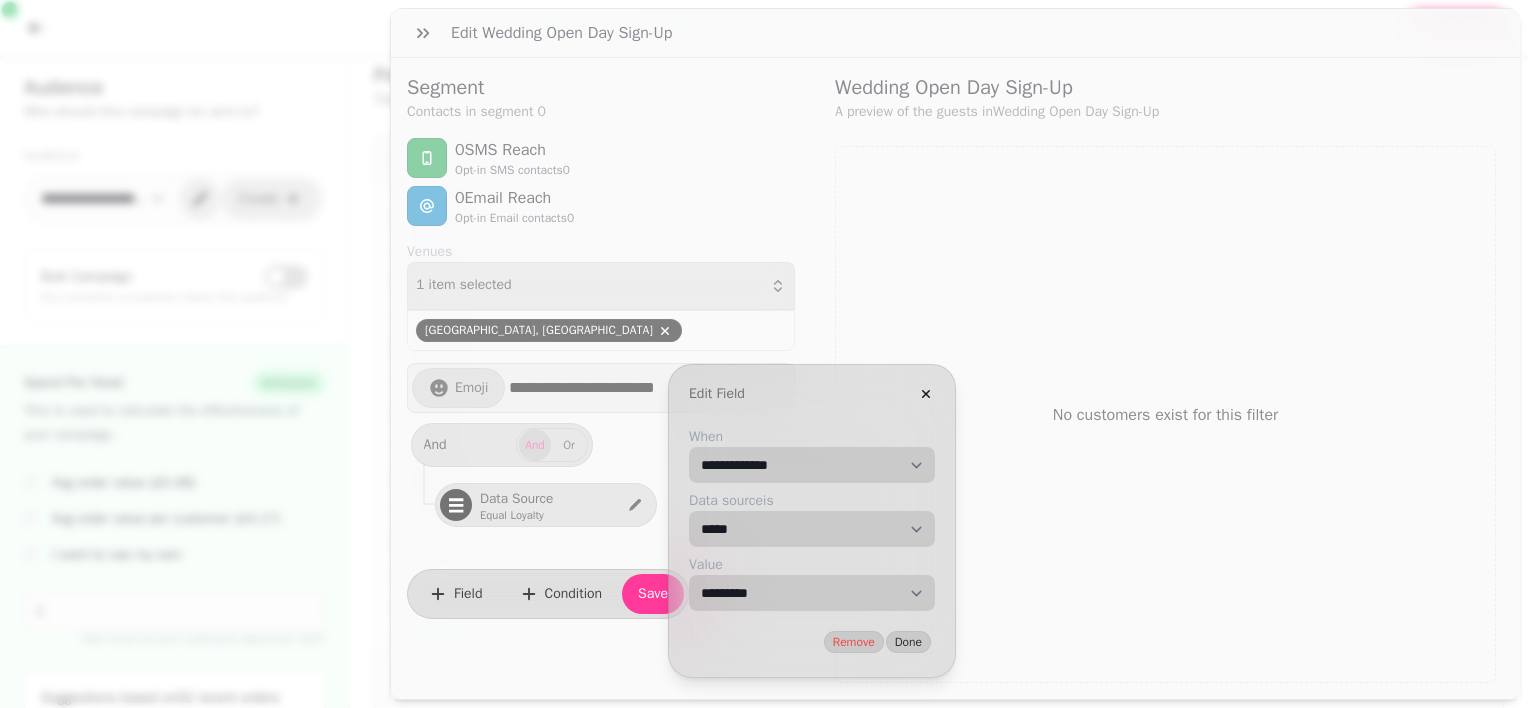 click on "**********" at bounding box center [812, 593] 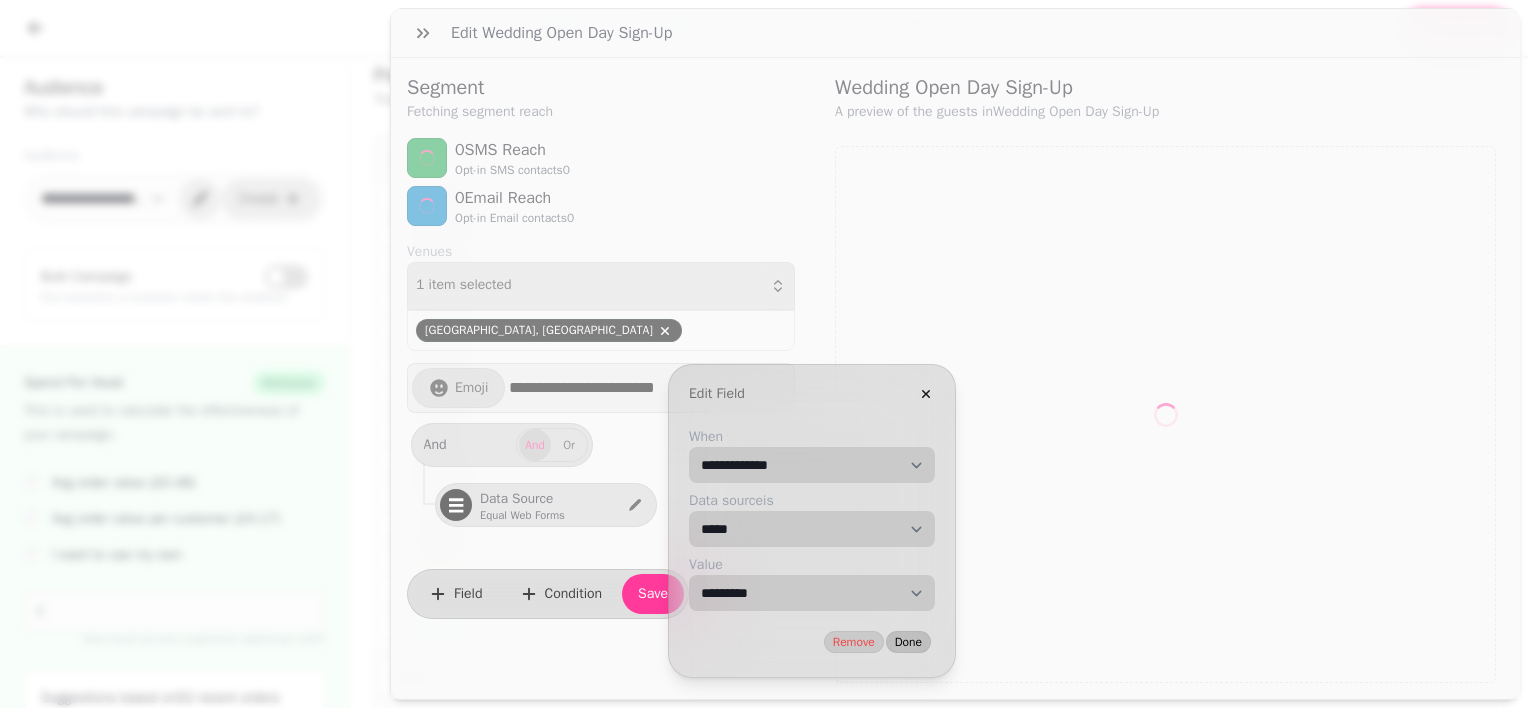select on "**" 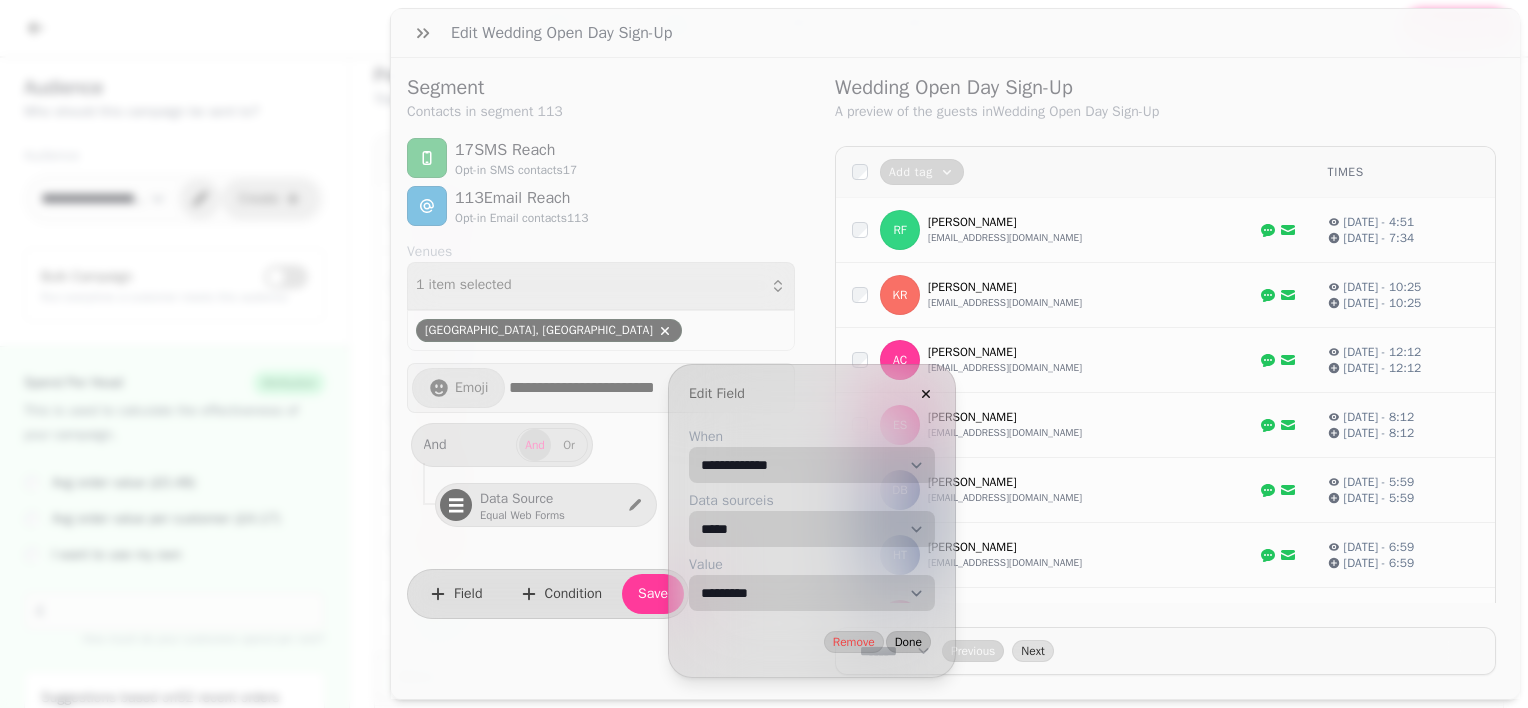 click on "Done" at bounding box center (908, 642) 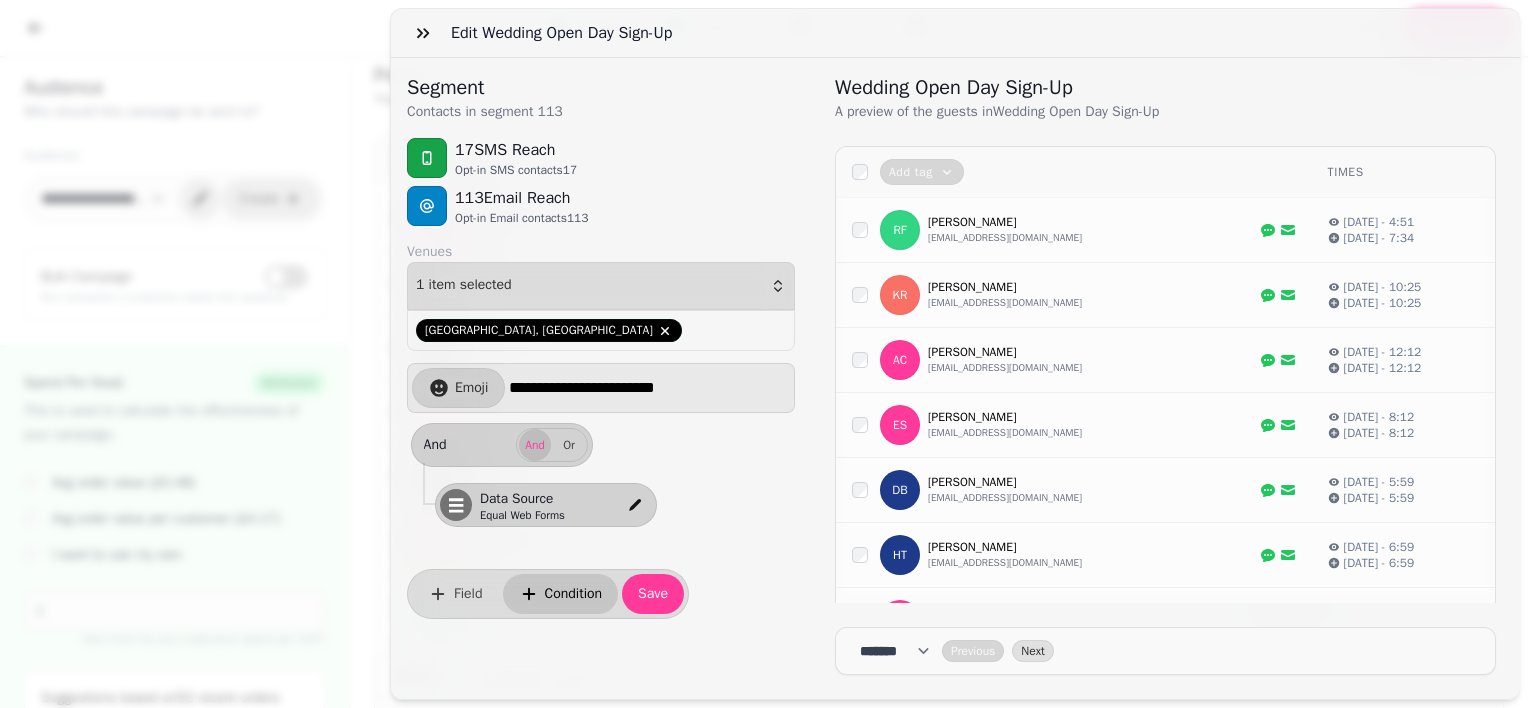 click on "Condition" at bounding box center (574, 594) 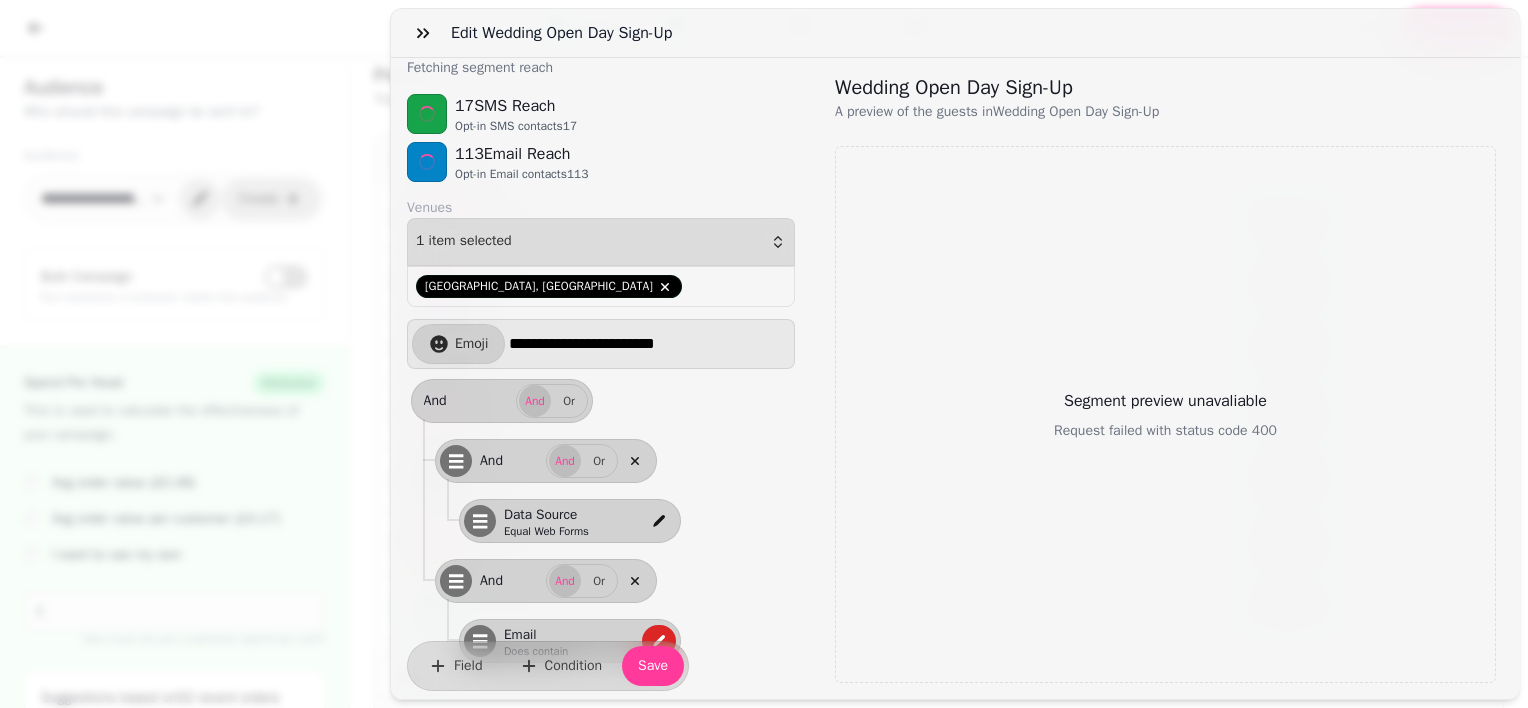 scroll, scrollTop: 113, scrollLeft: 0, axis: vertical 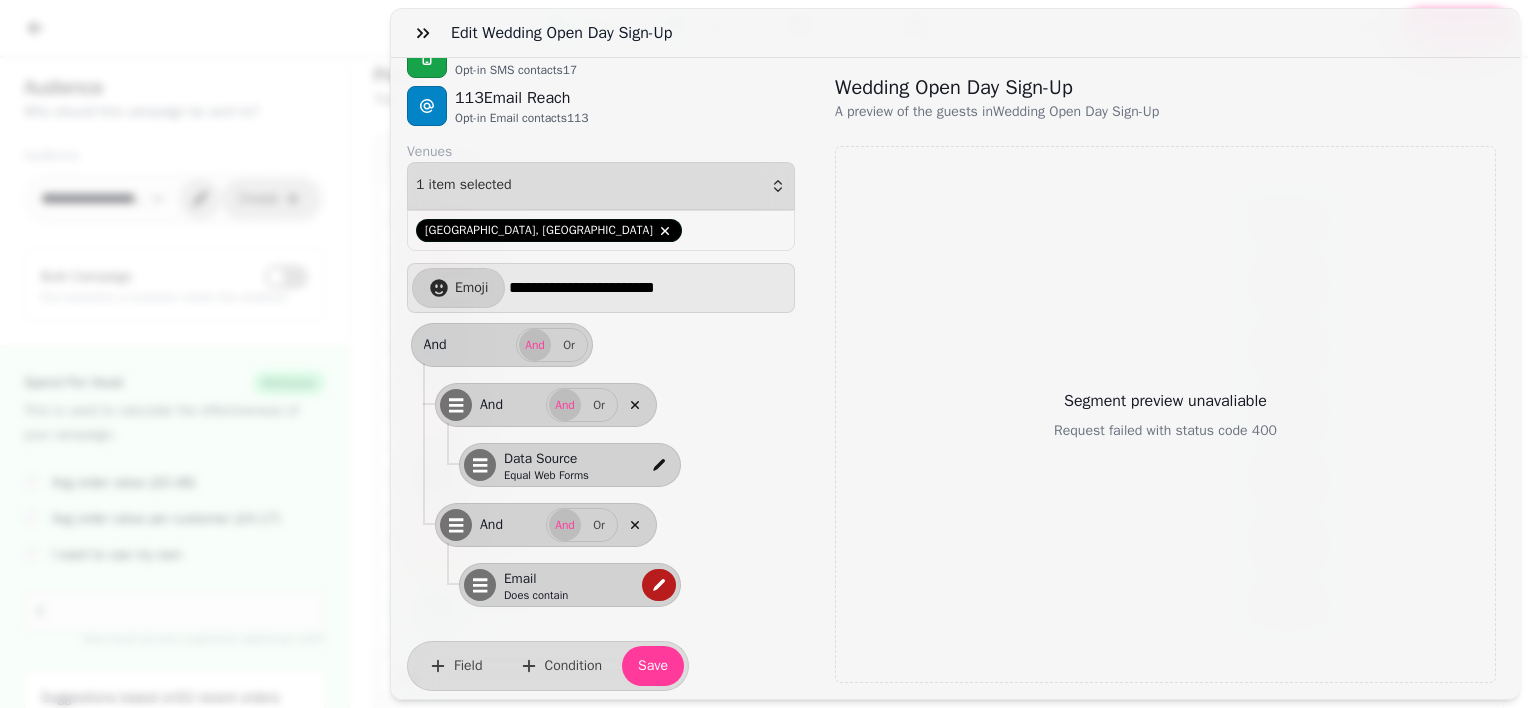 click 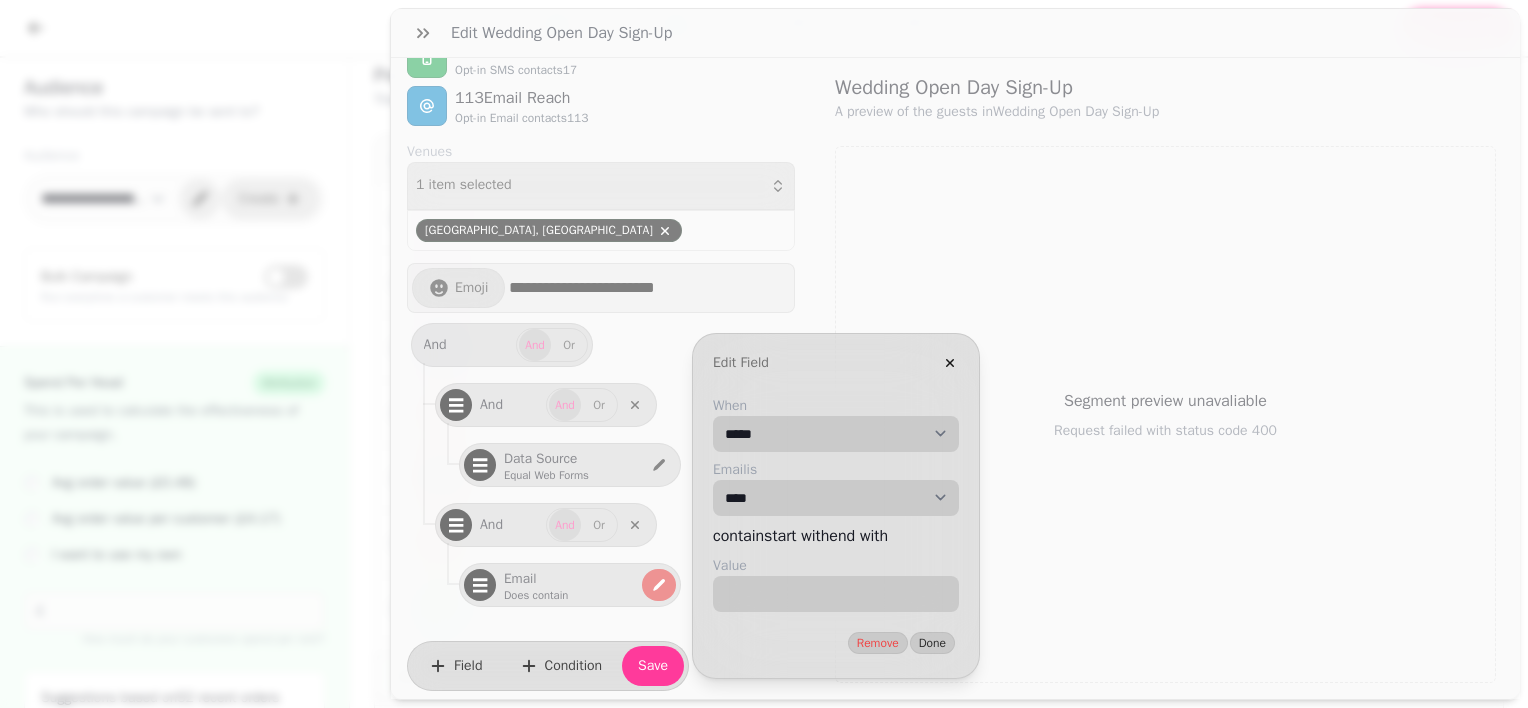 click on "**********" at bounding box center (836, 434) 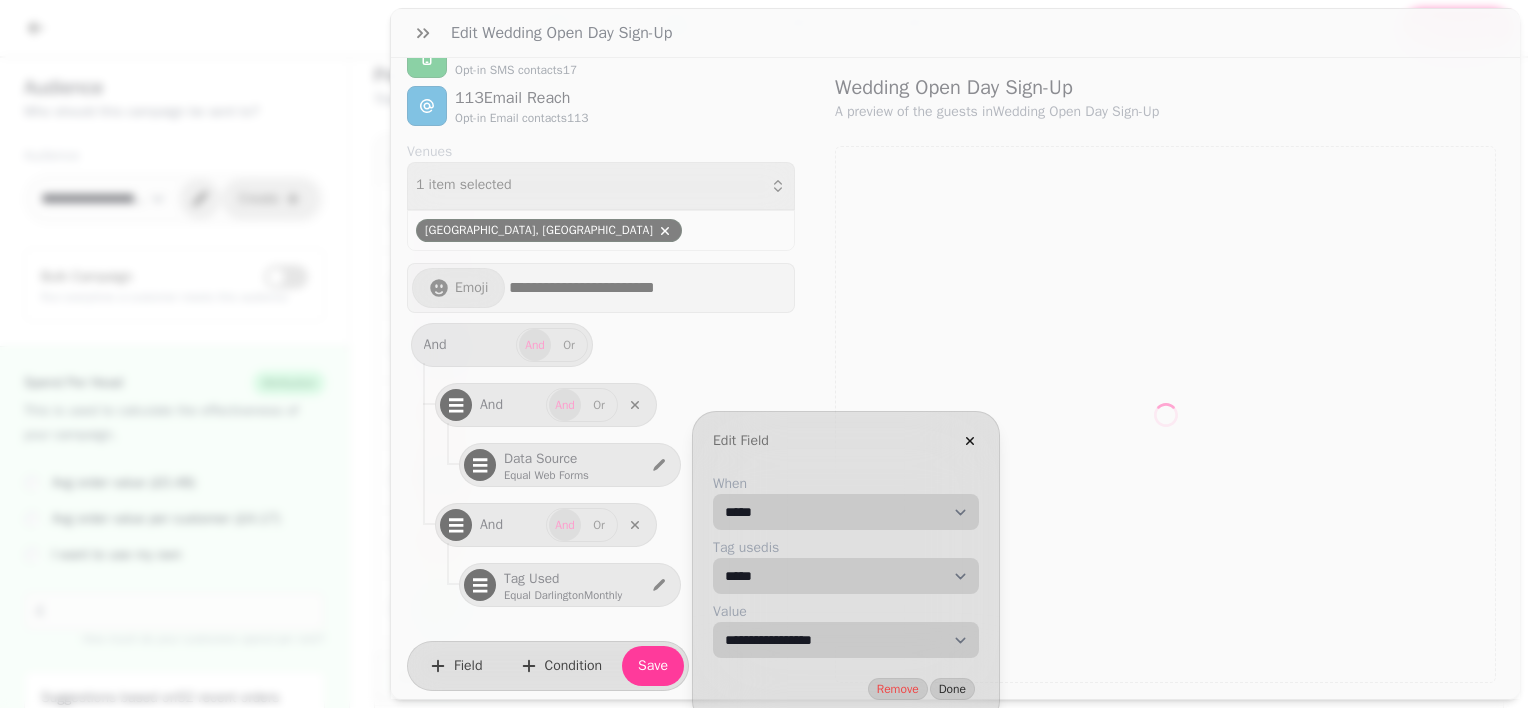 click on "**********" at bounding box center [846, 640] 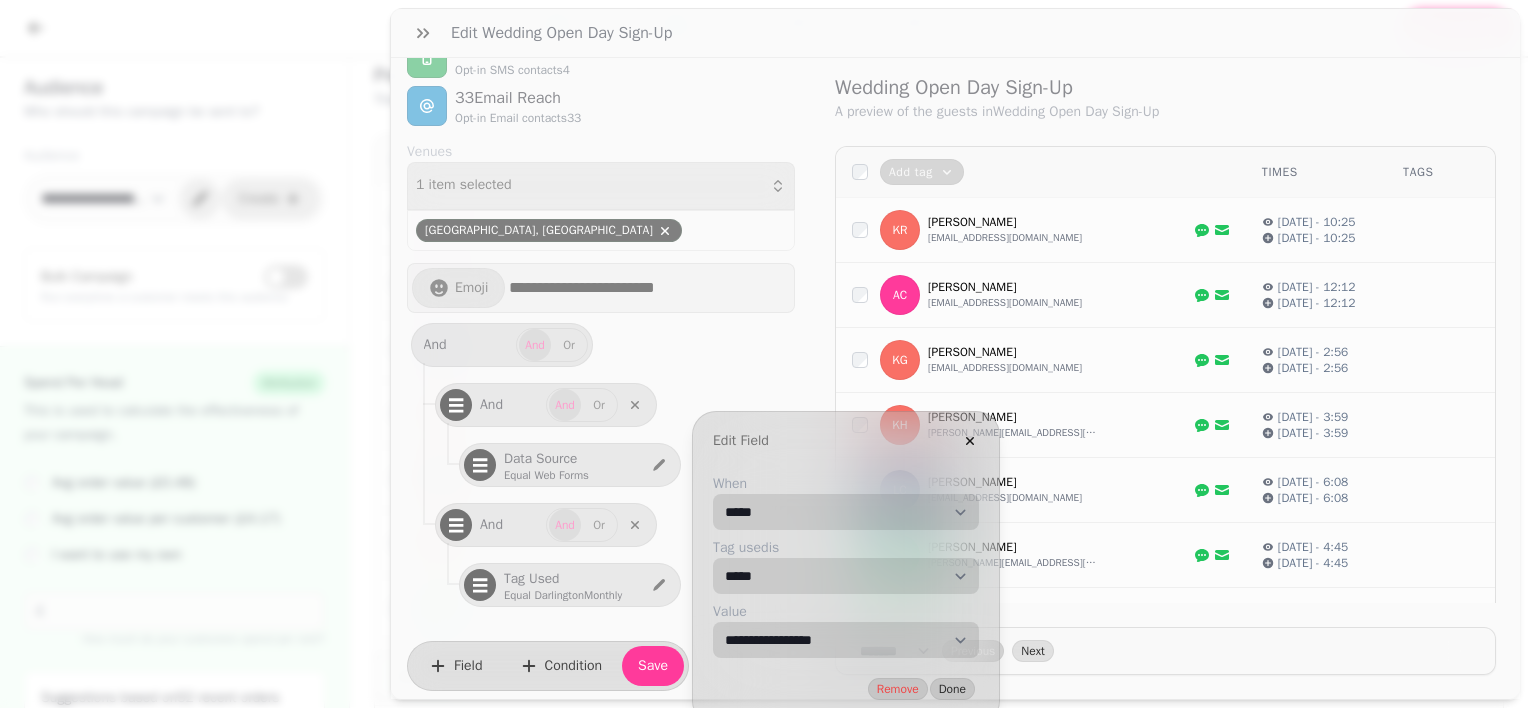 select on "**********" 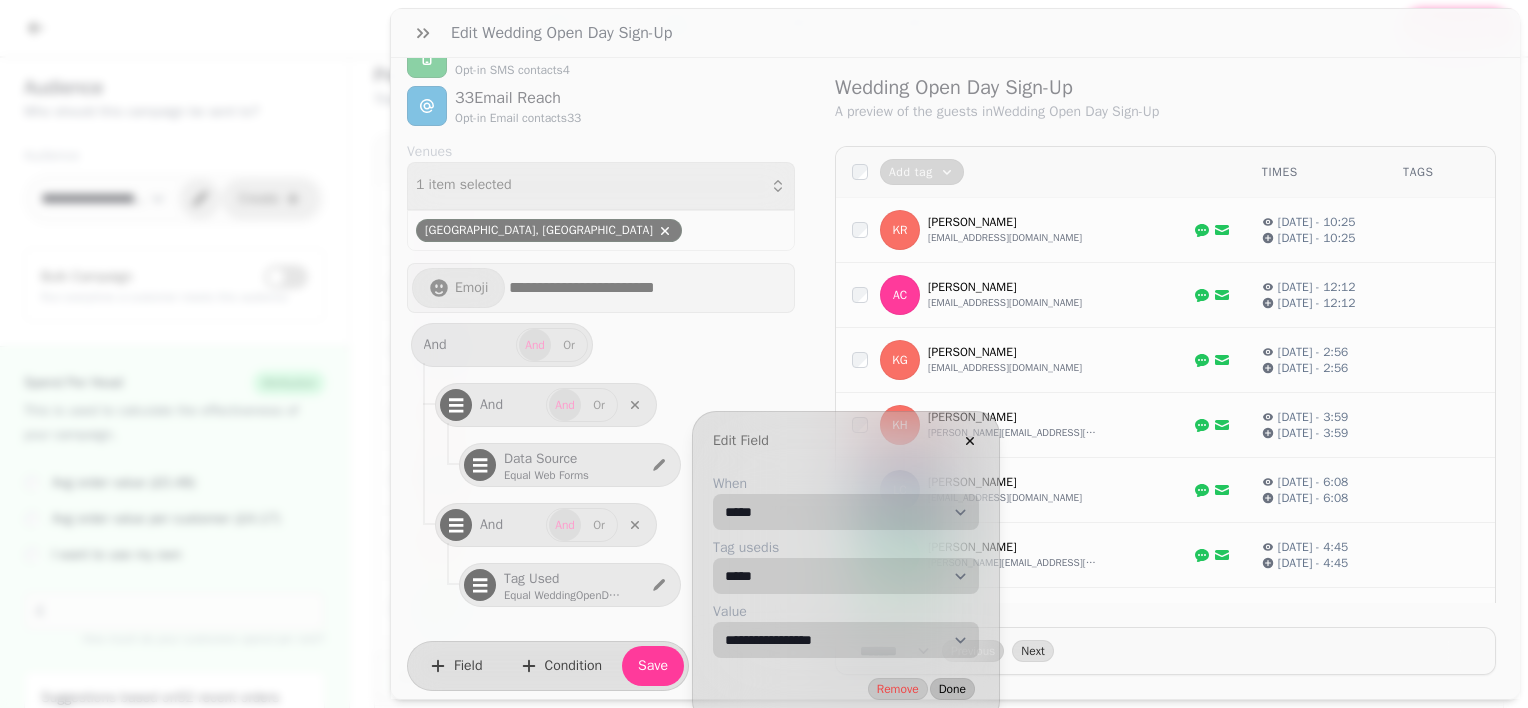 click on "Done" at bounding box center (952, 689) 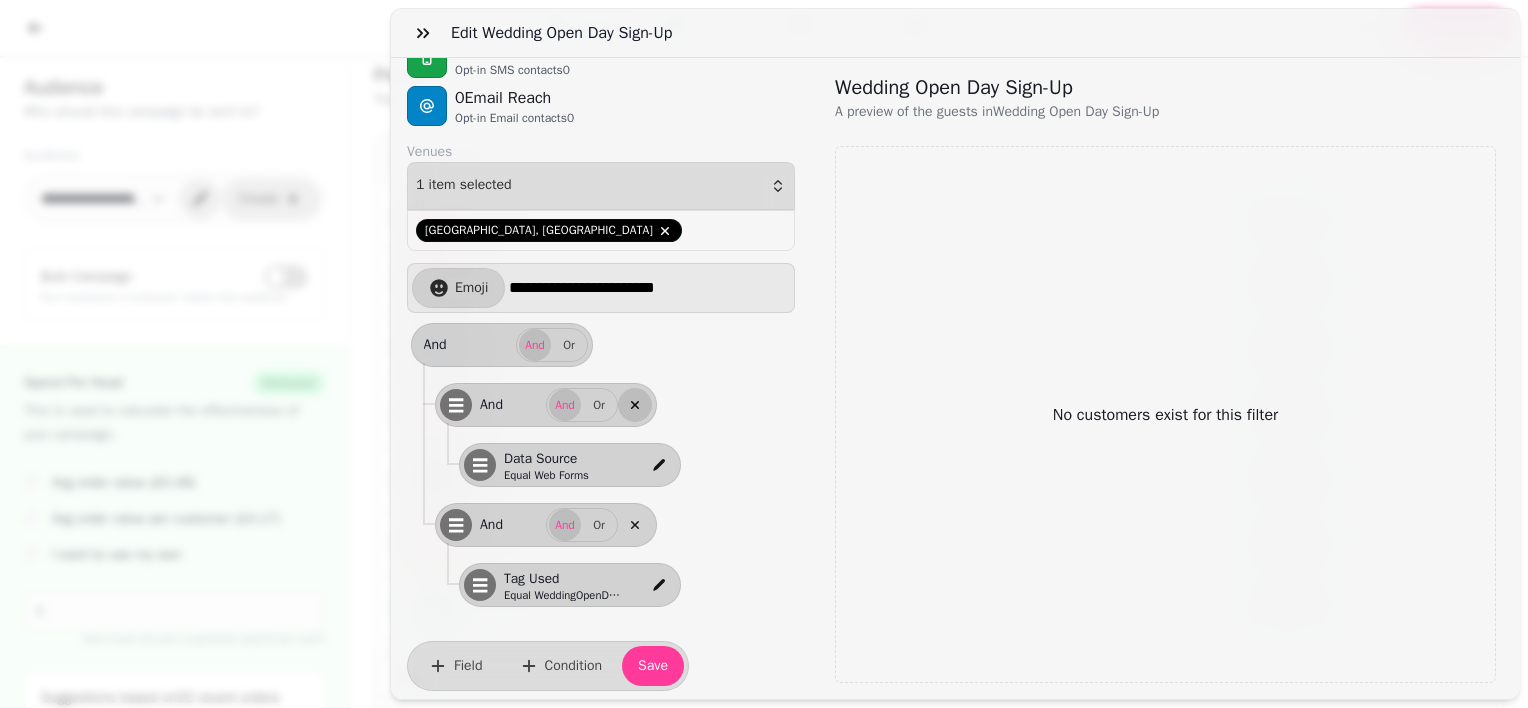 click 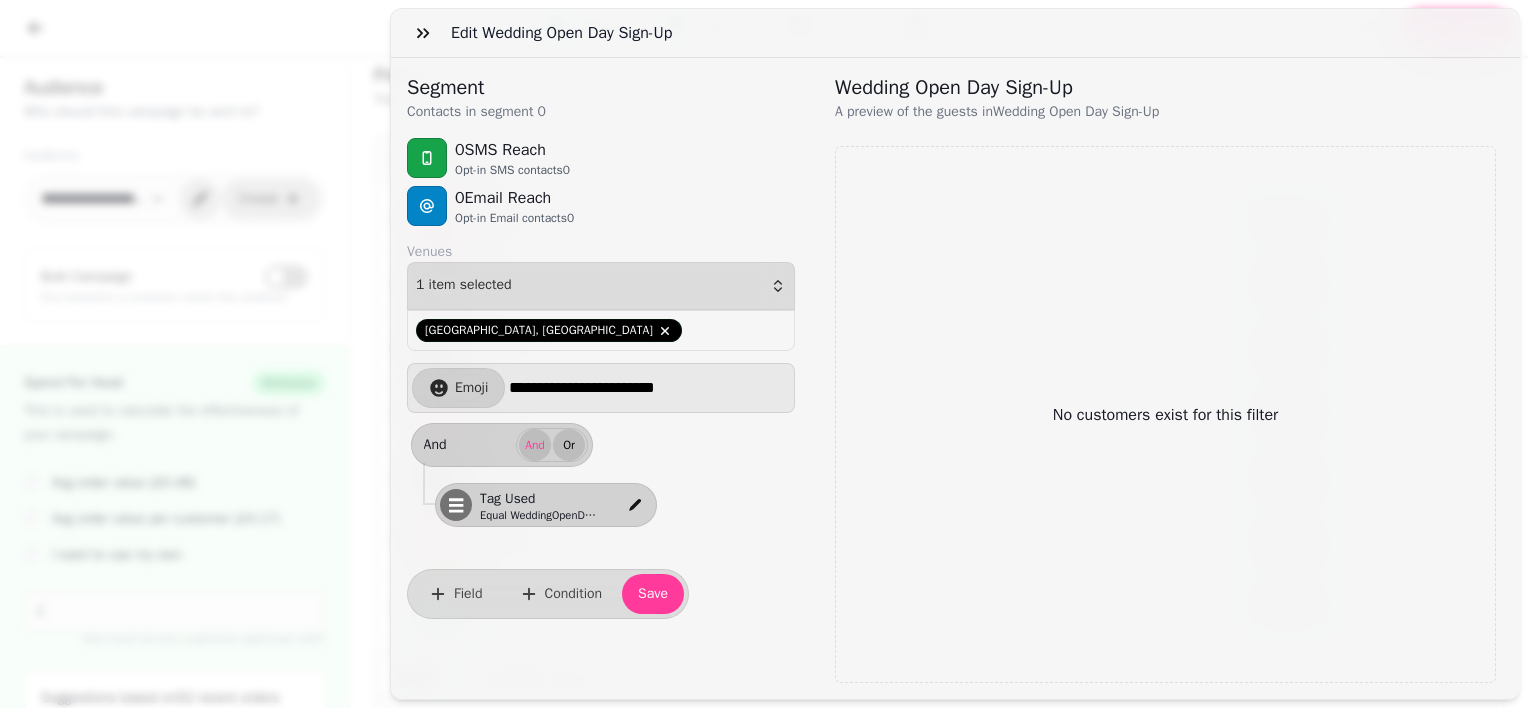 click on "Or" at bounding box center (569, 445) 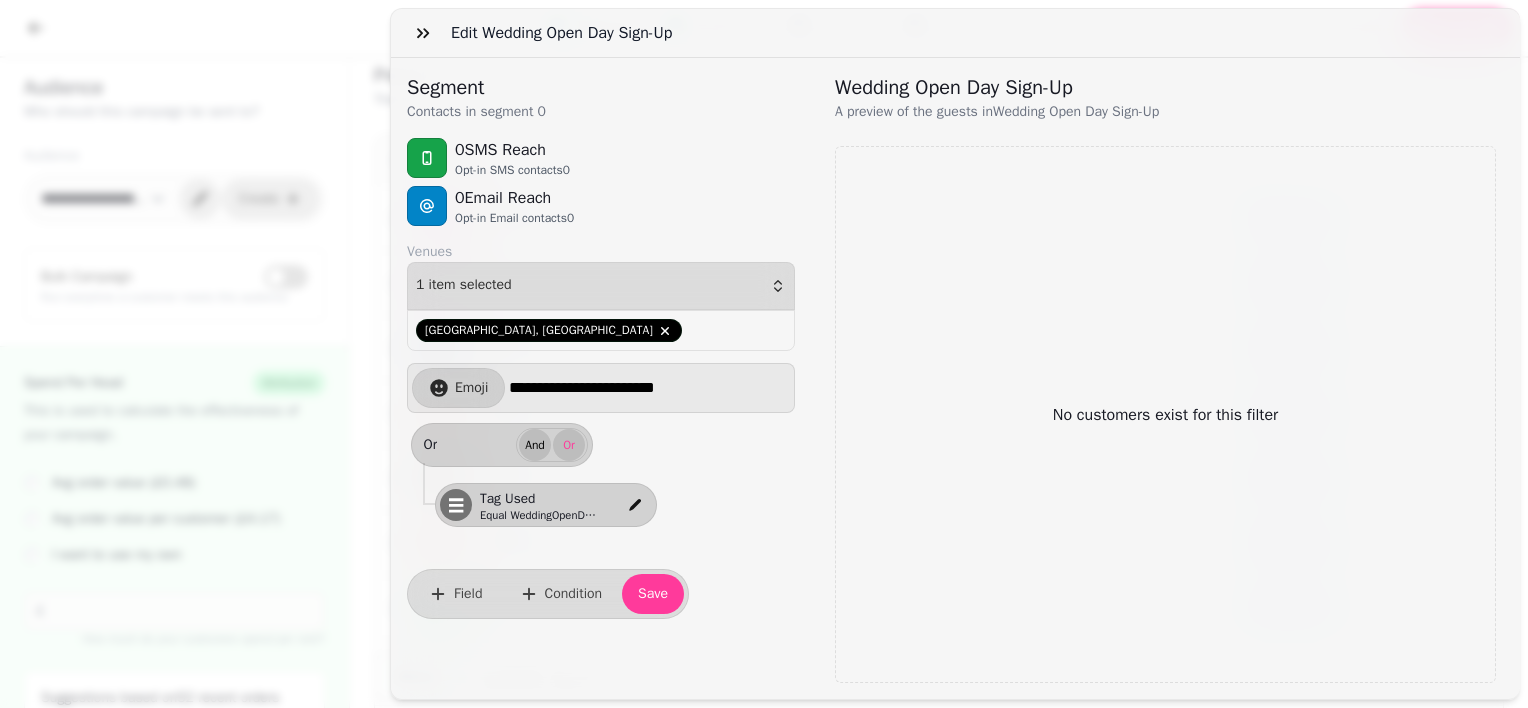 click on "And" at bounding box center (535, 445) 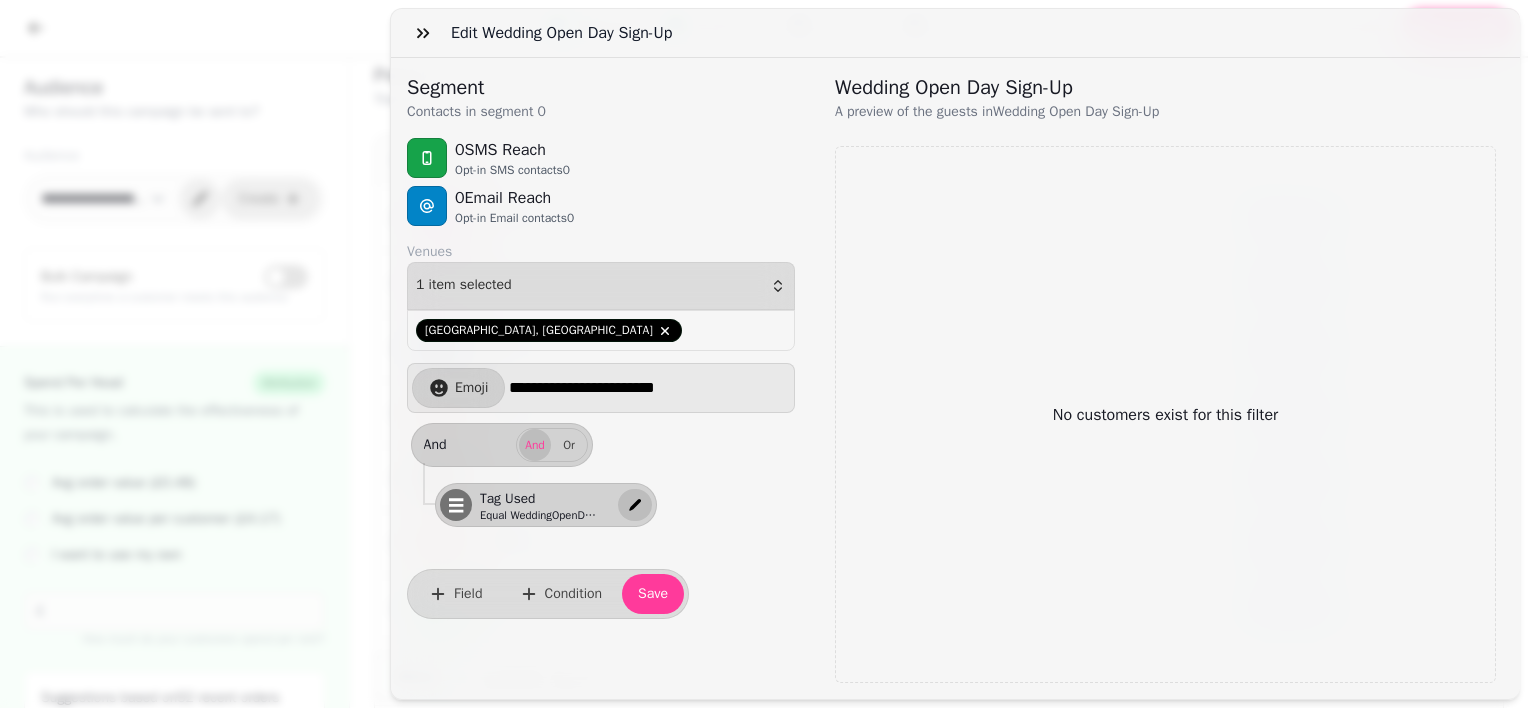 click 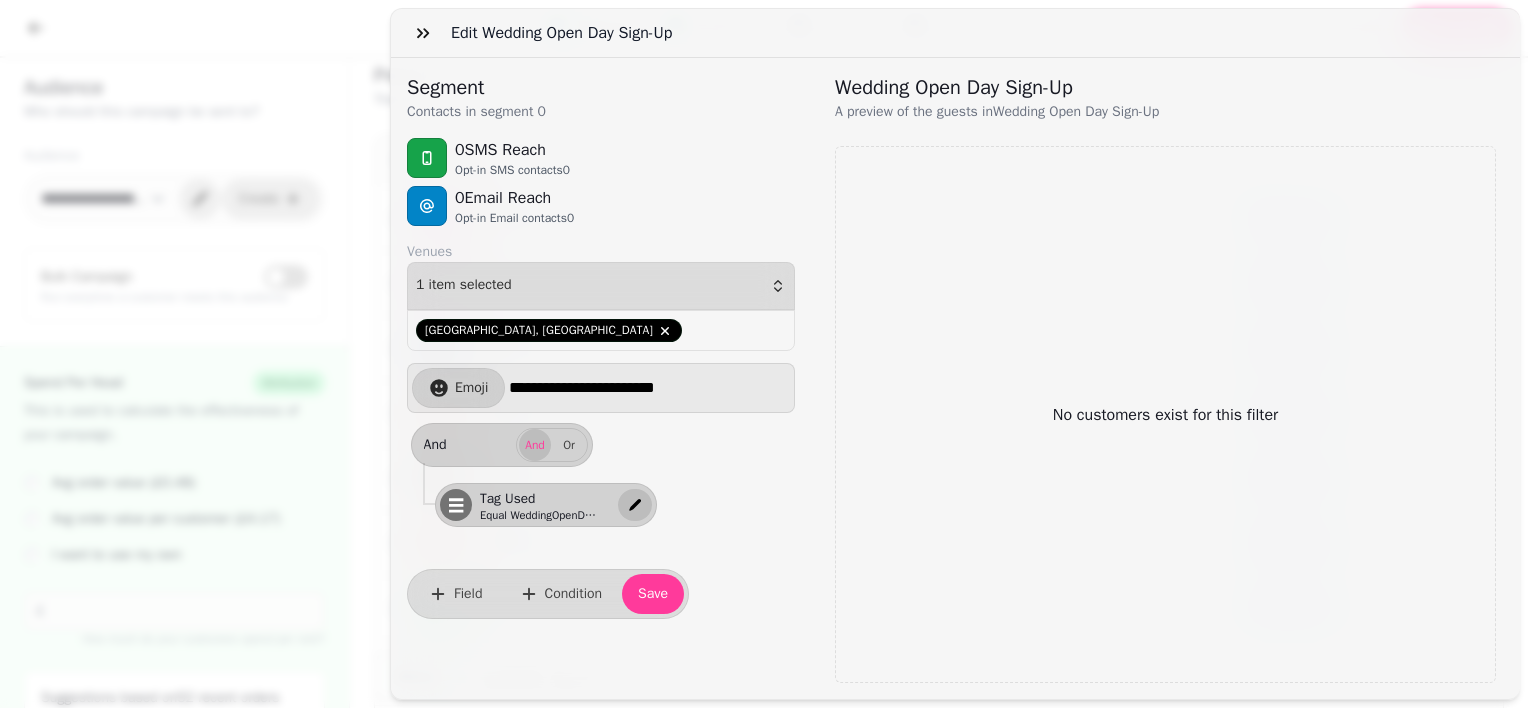 select on "*****" 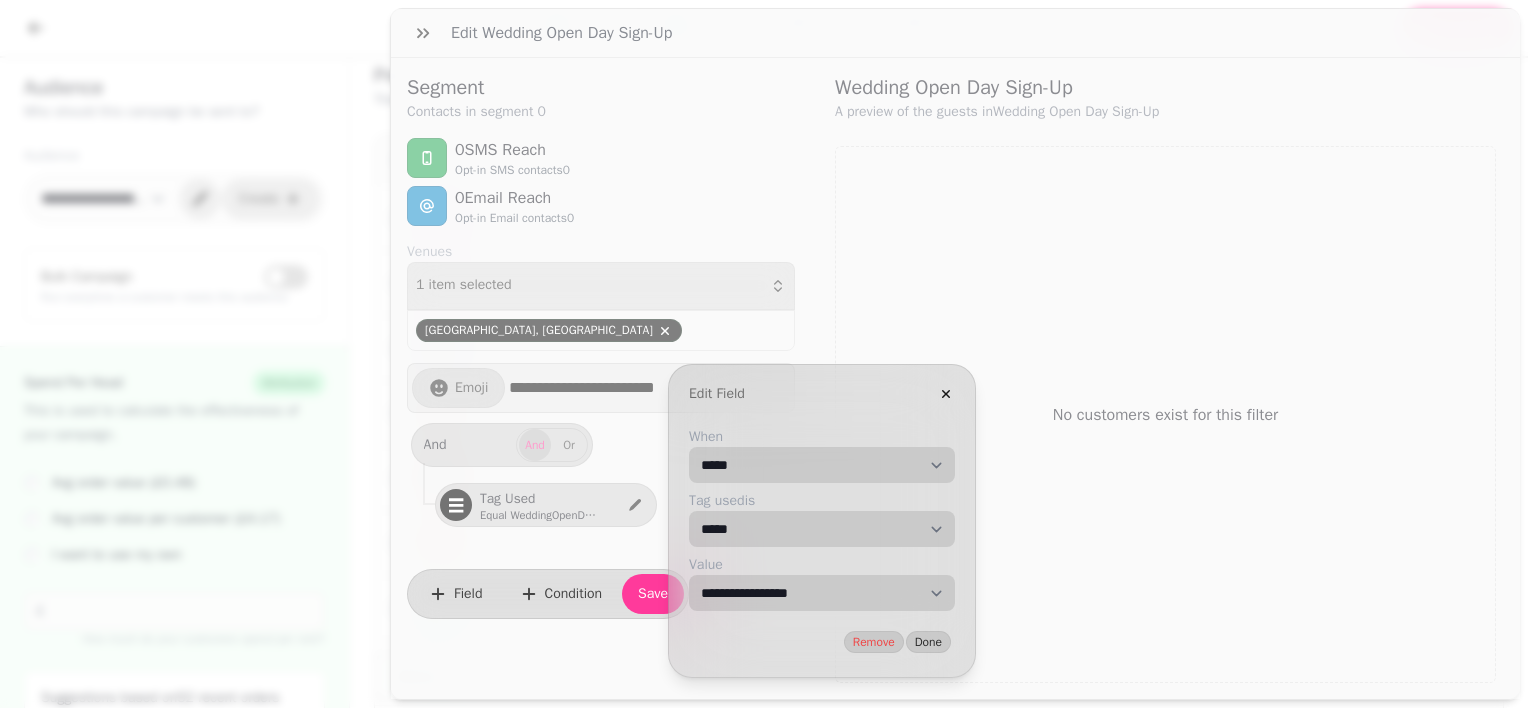 click on "**********" at bounding box center [822, 465] 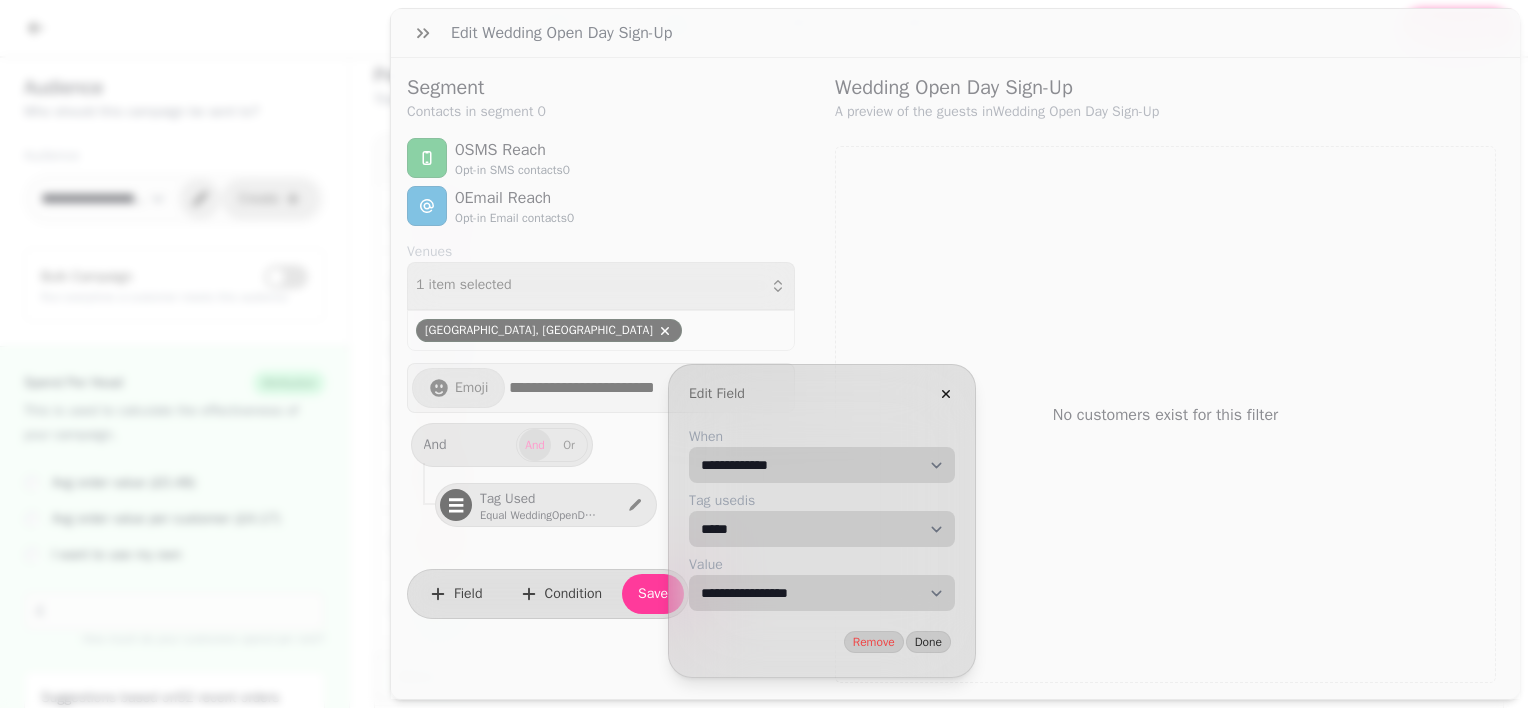 click on "**********" at bounding box center [822, 465] 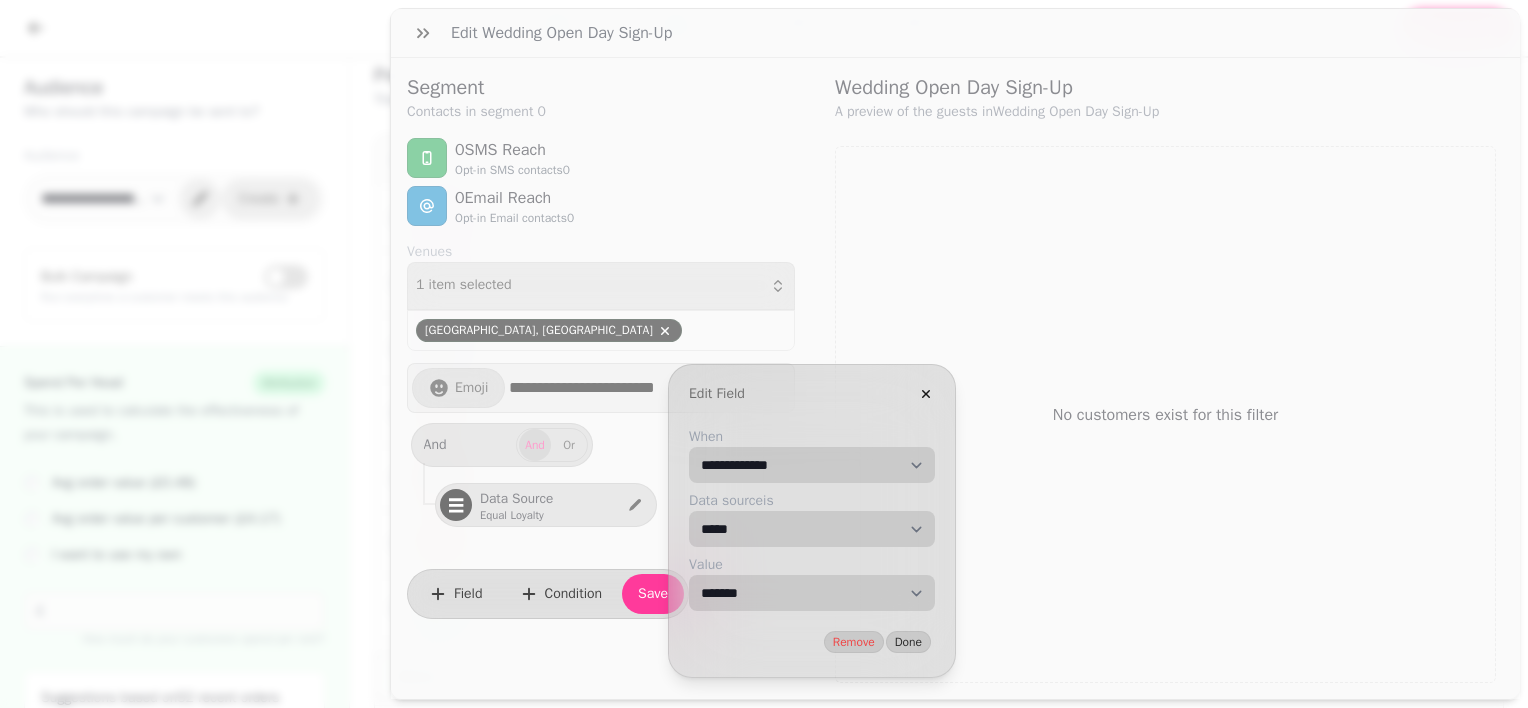 click on "**********" at bounding box center (812, 593) 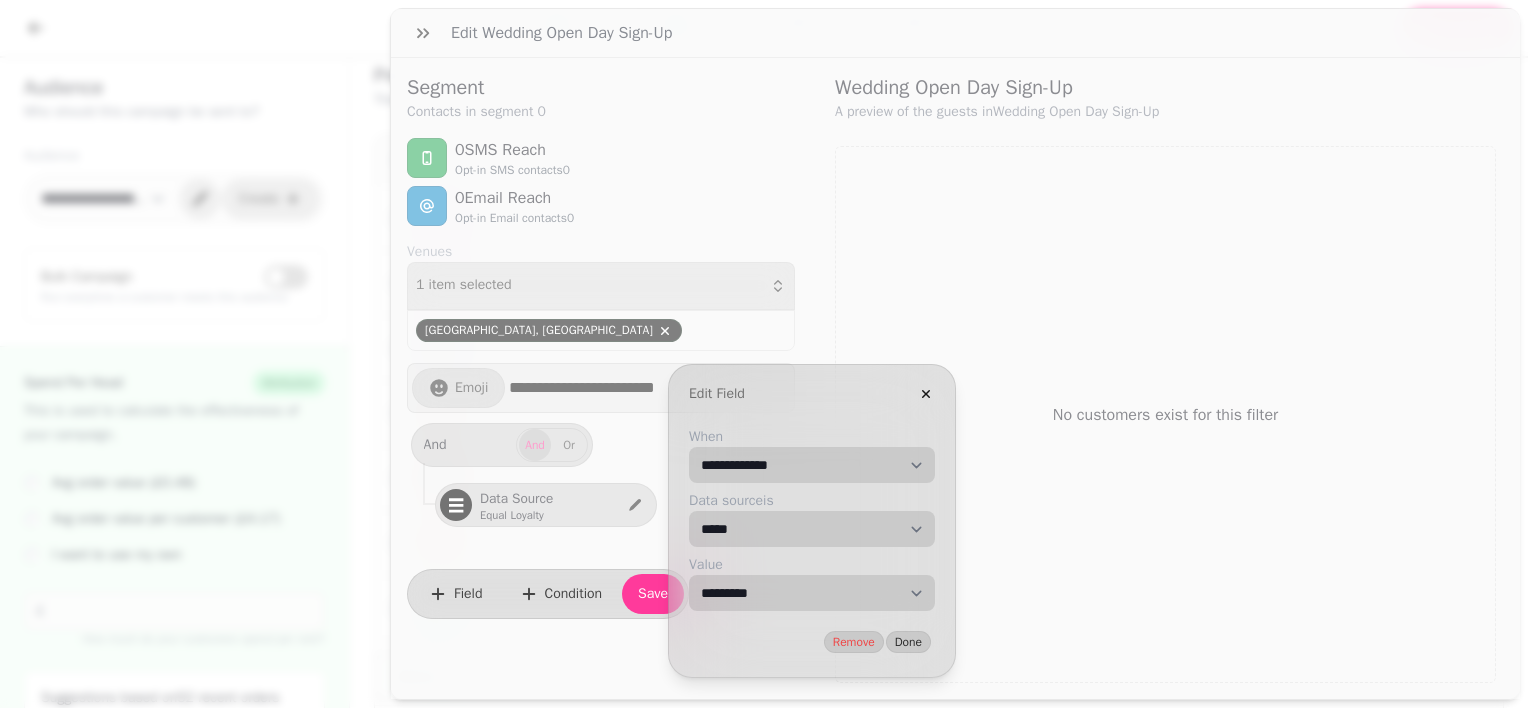 click on "**********" at bounding box center (812, 593) 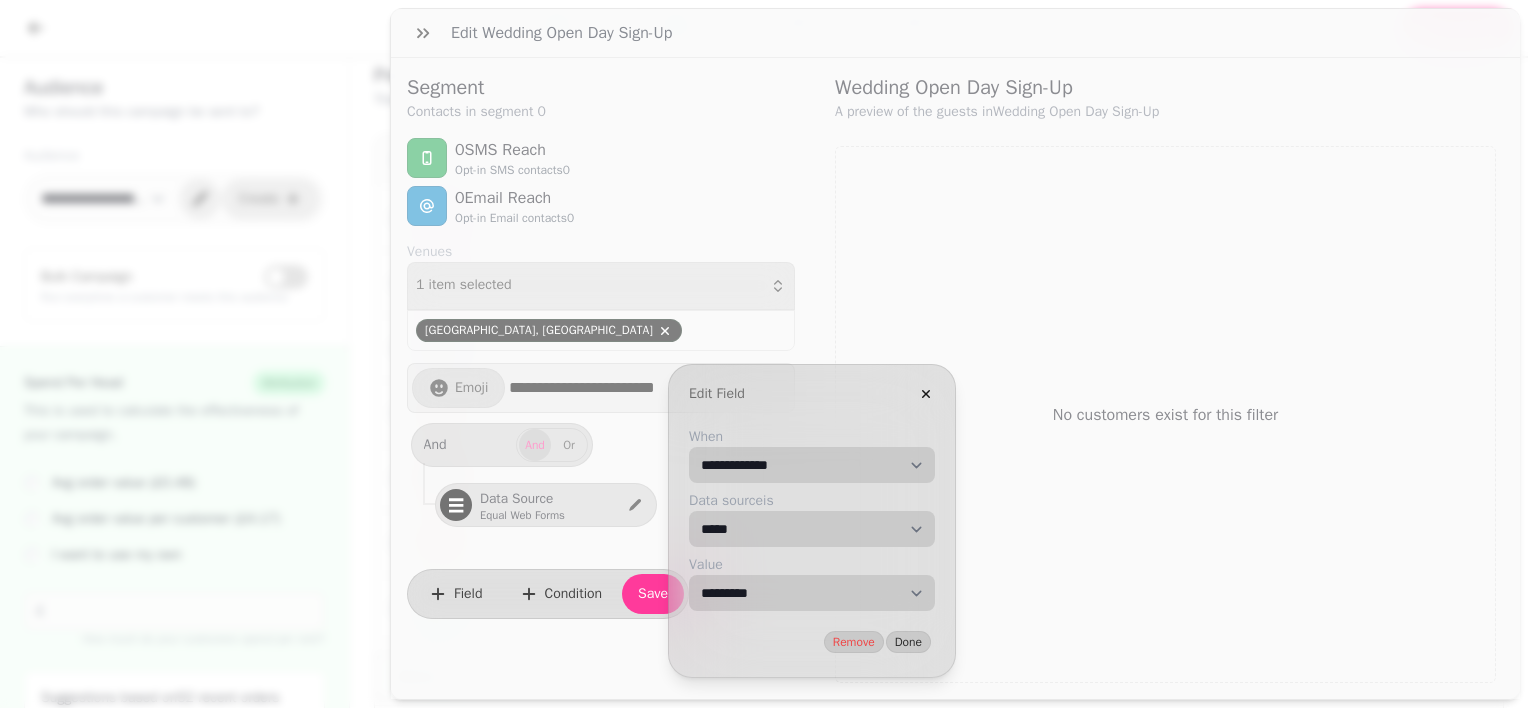 select on "**" 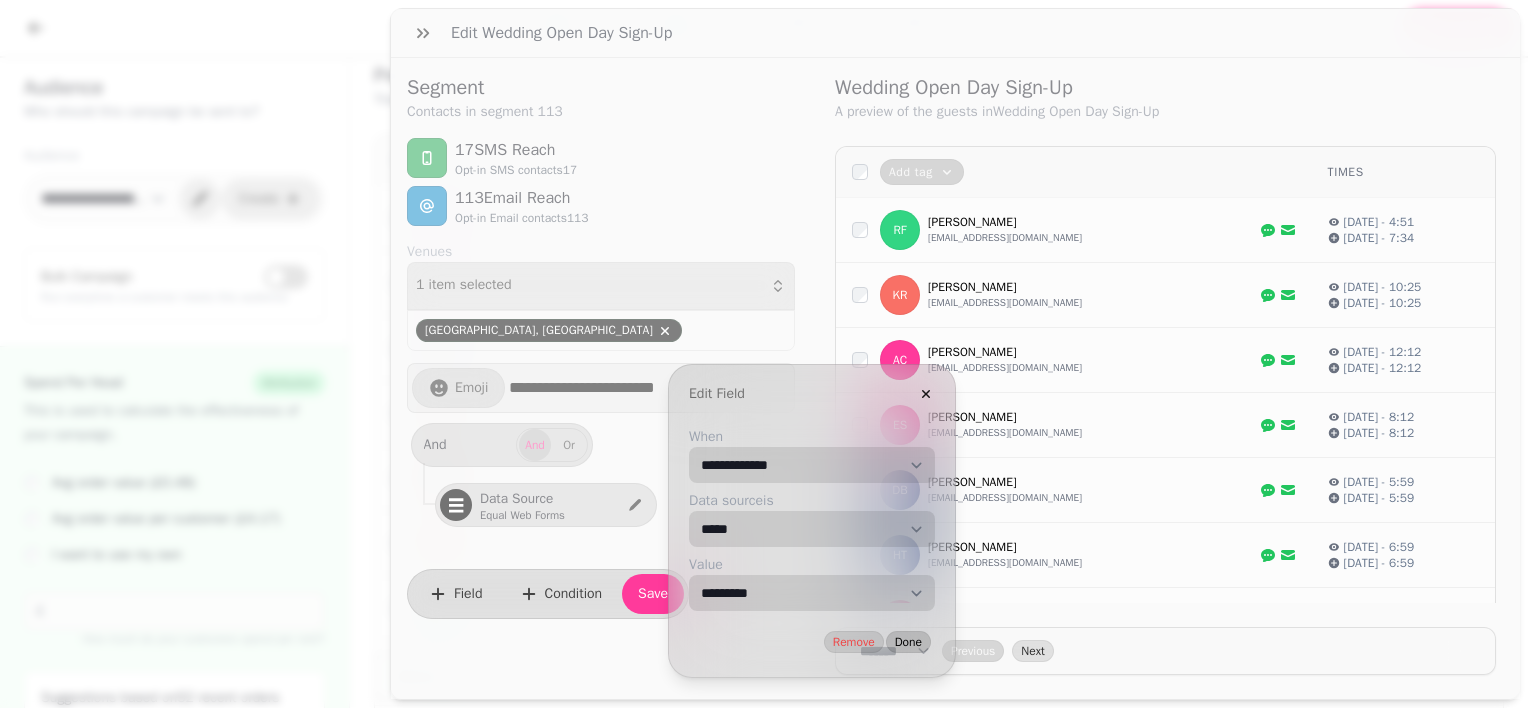 click on "Done" at bounding box center [908, 642] 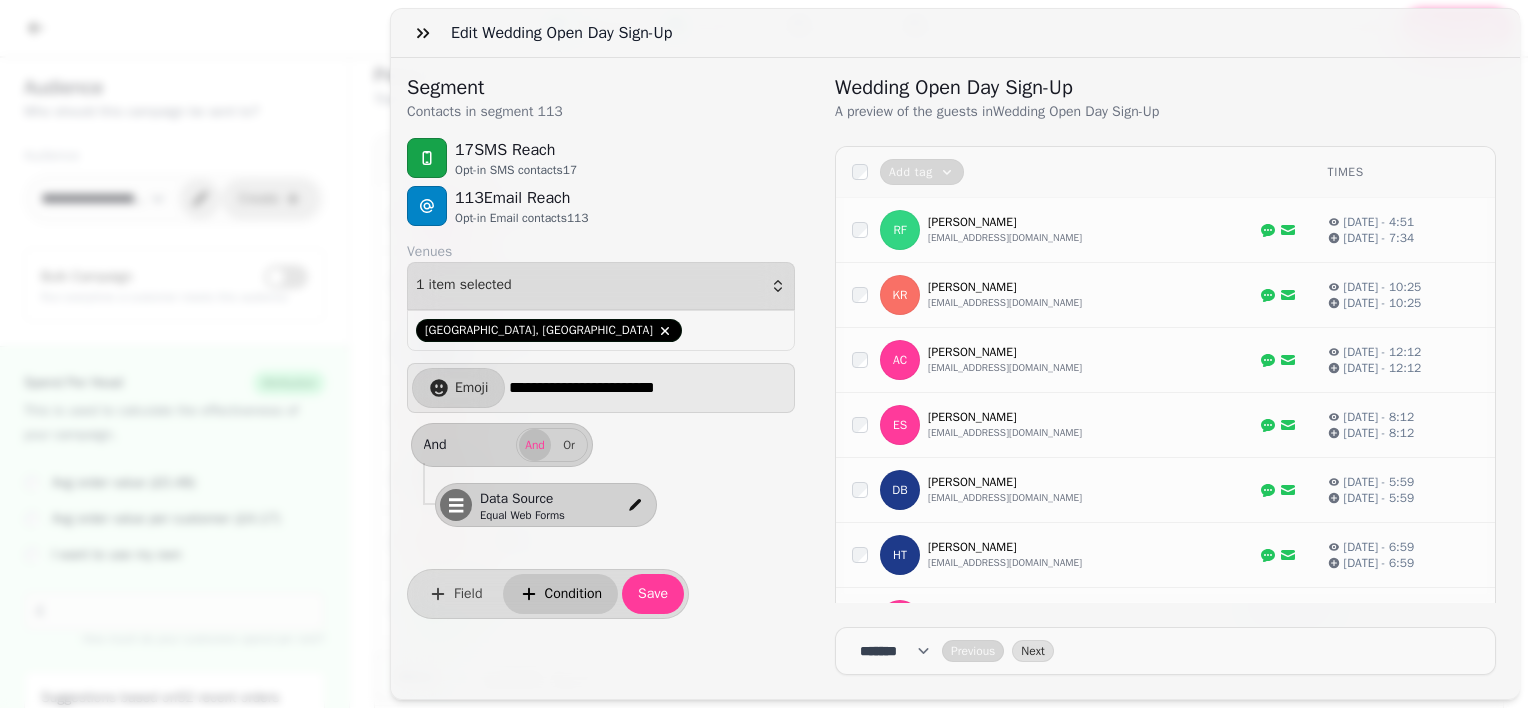 click on "Condition" at bounding box center [574, 594] 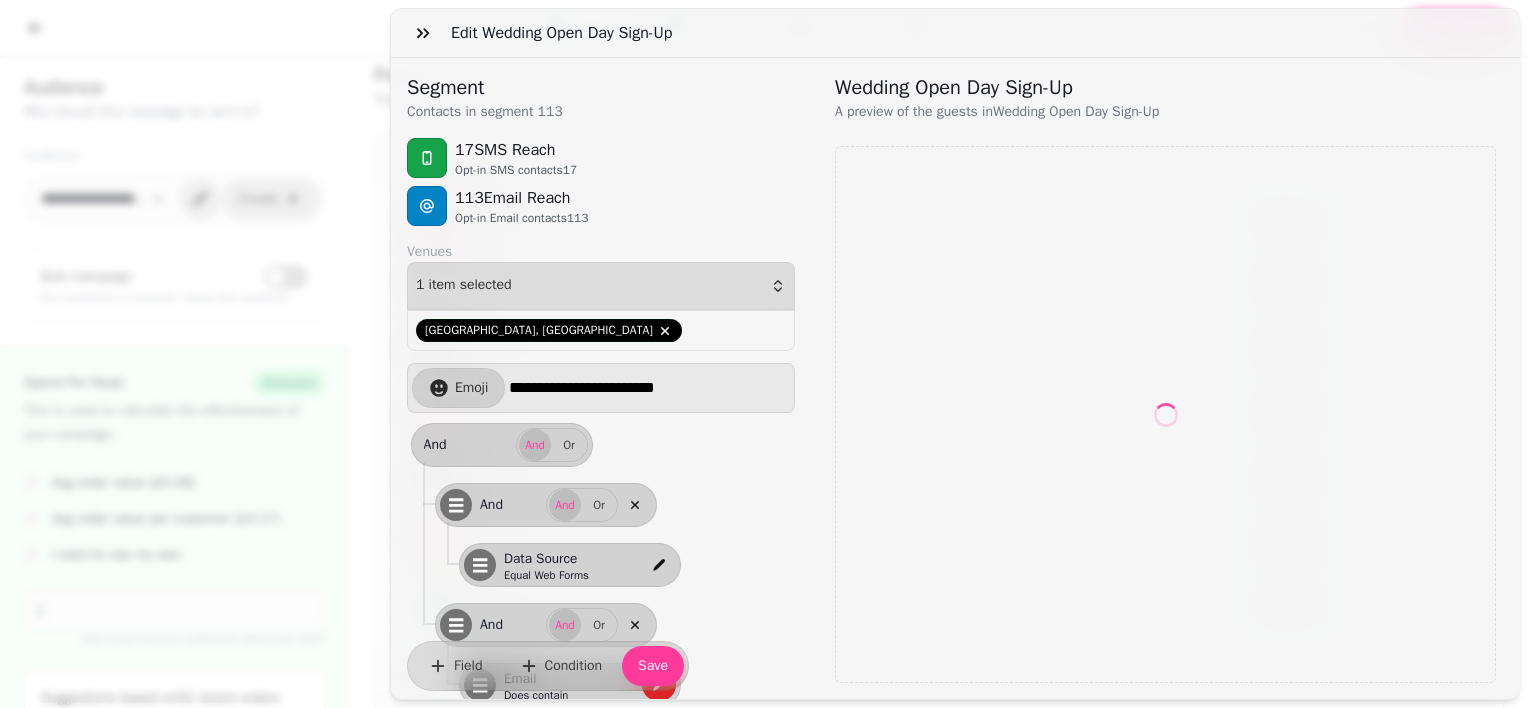 scroll, scrollTop: 113, scrollLeft: 0, axis: vertical 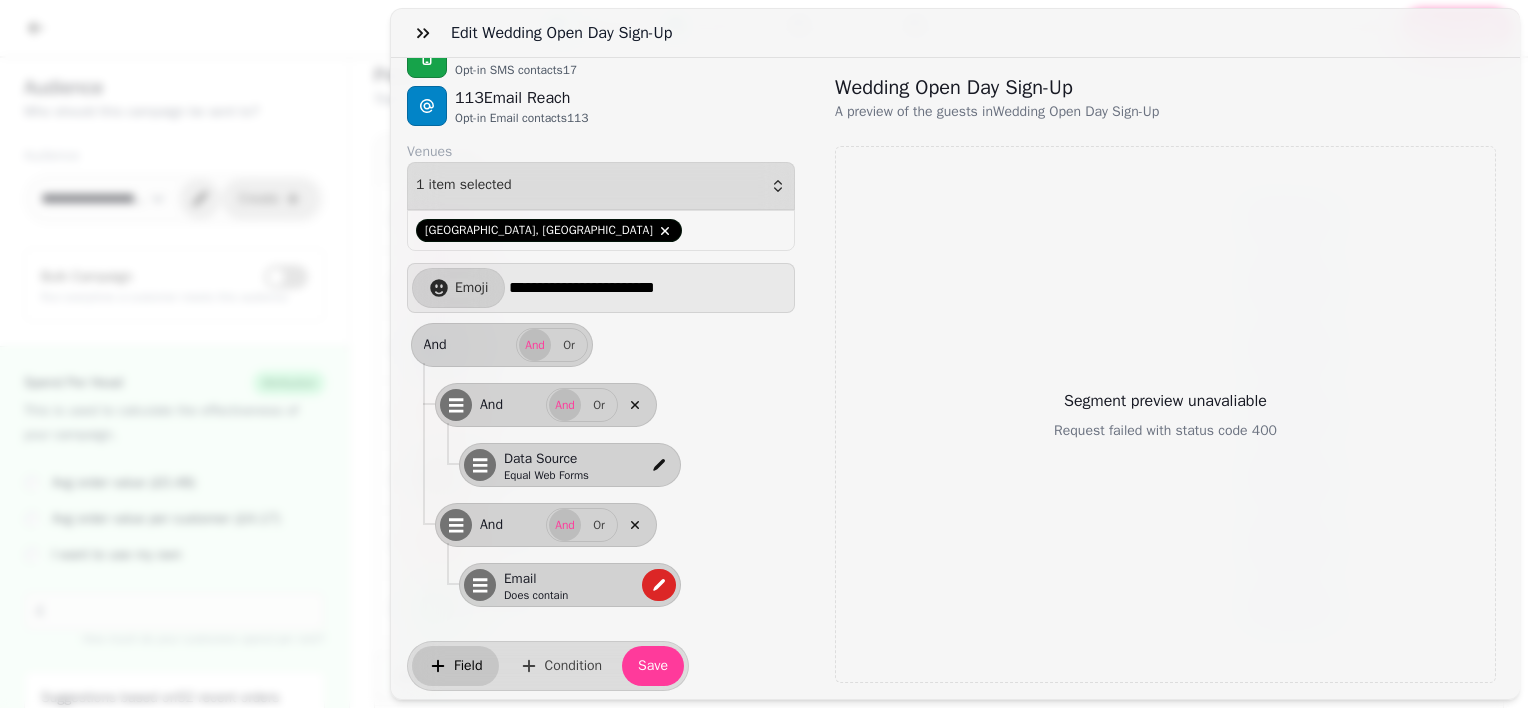 click on "Field" at bounding box center (455, 666) 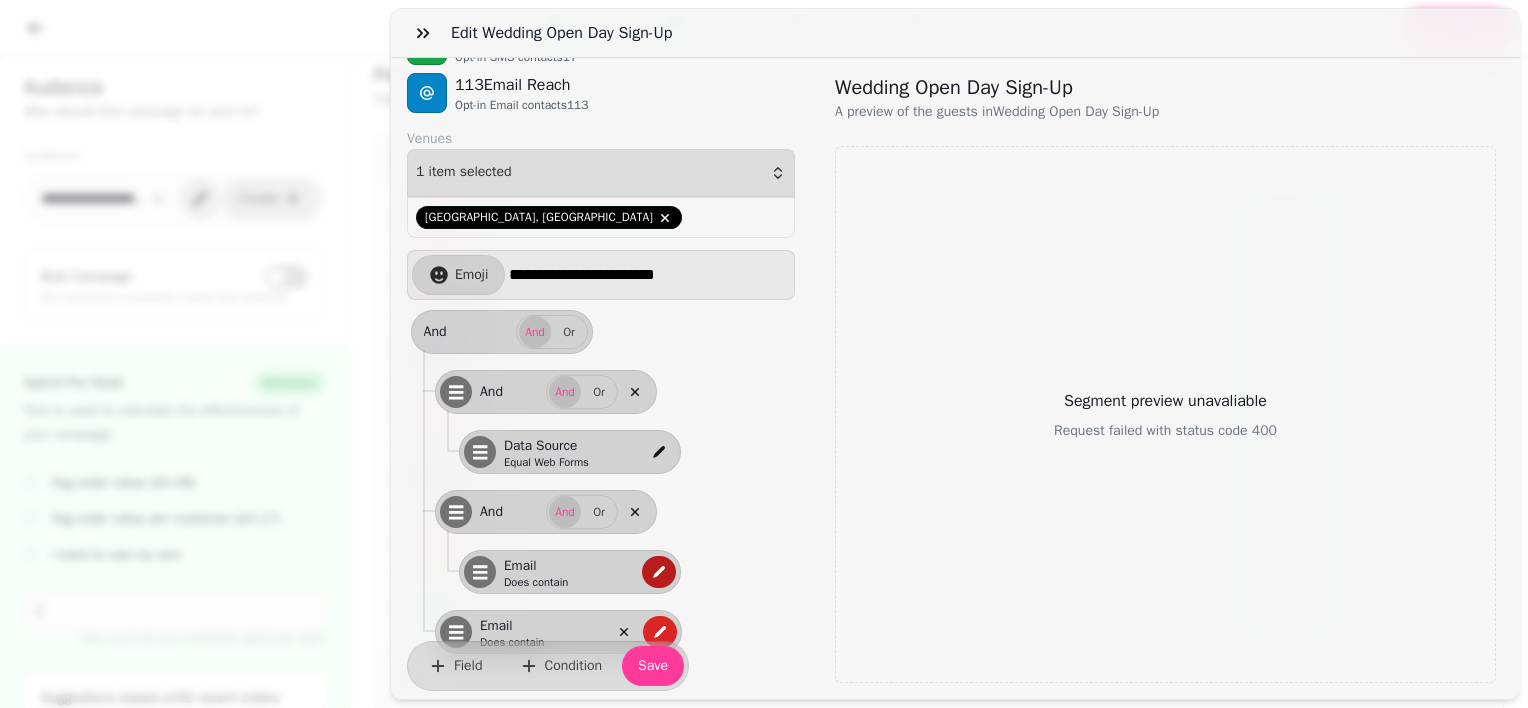scroll, scrollTop: 173, scrollLeft: 0, axis: vertical 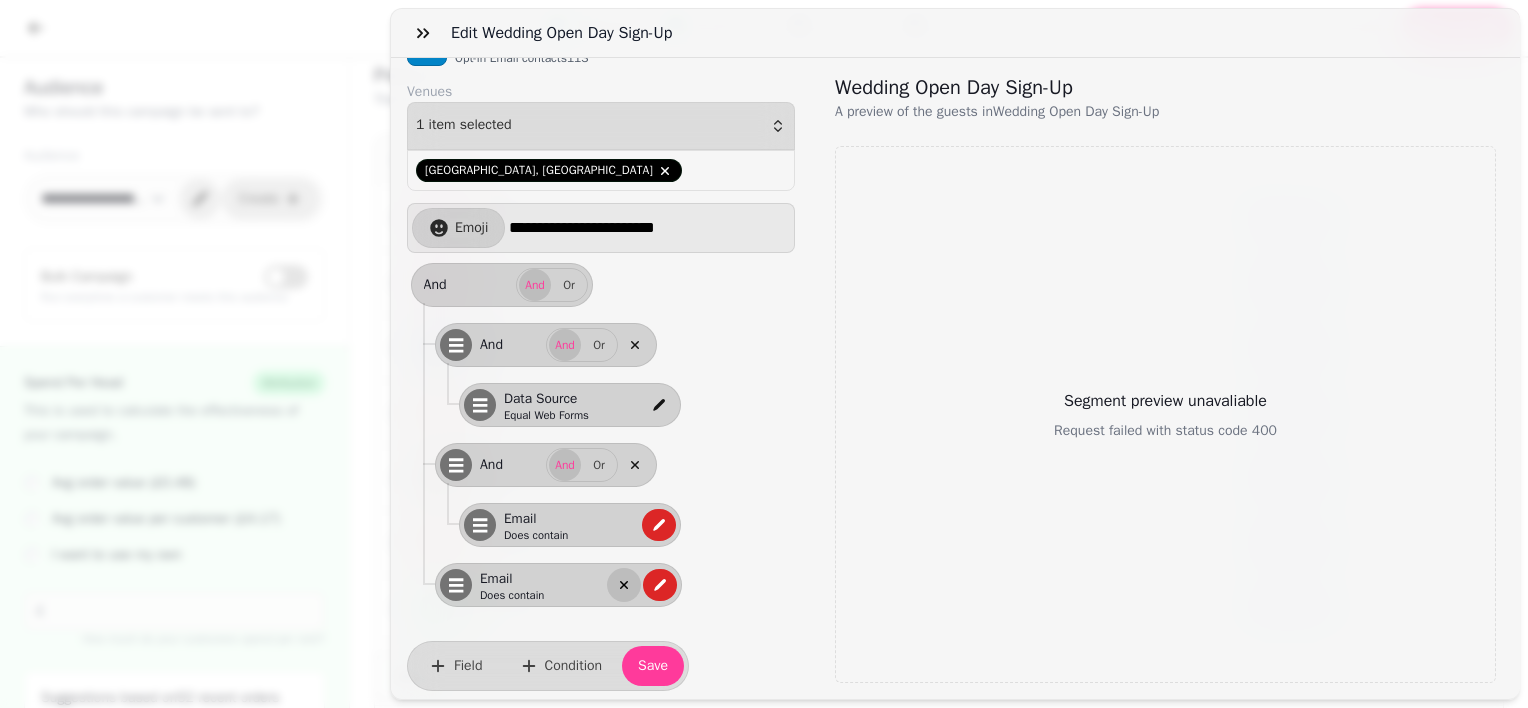 click 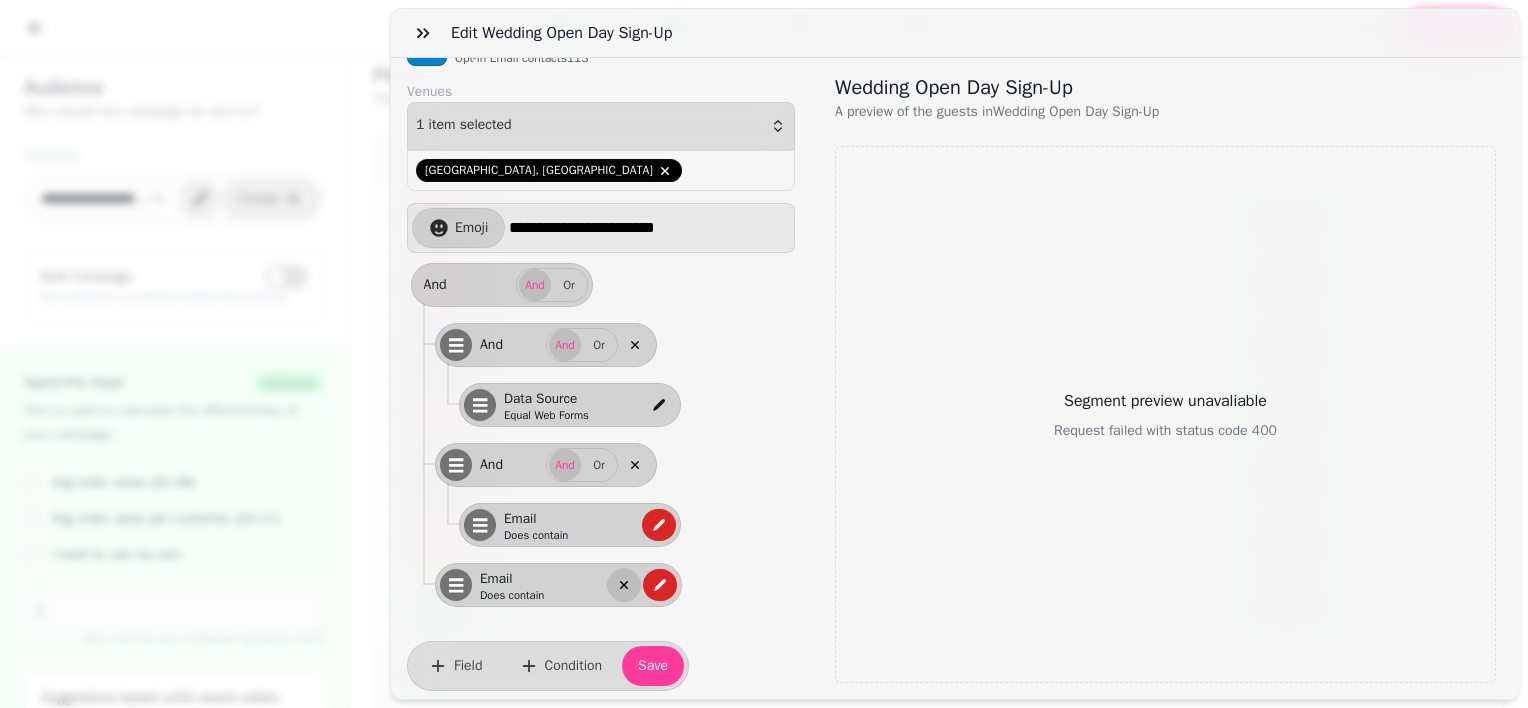 scroll, scrollTop: 113, scrollLeft: 0, axis: vertical 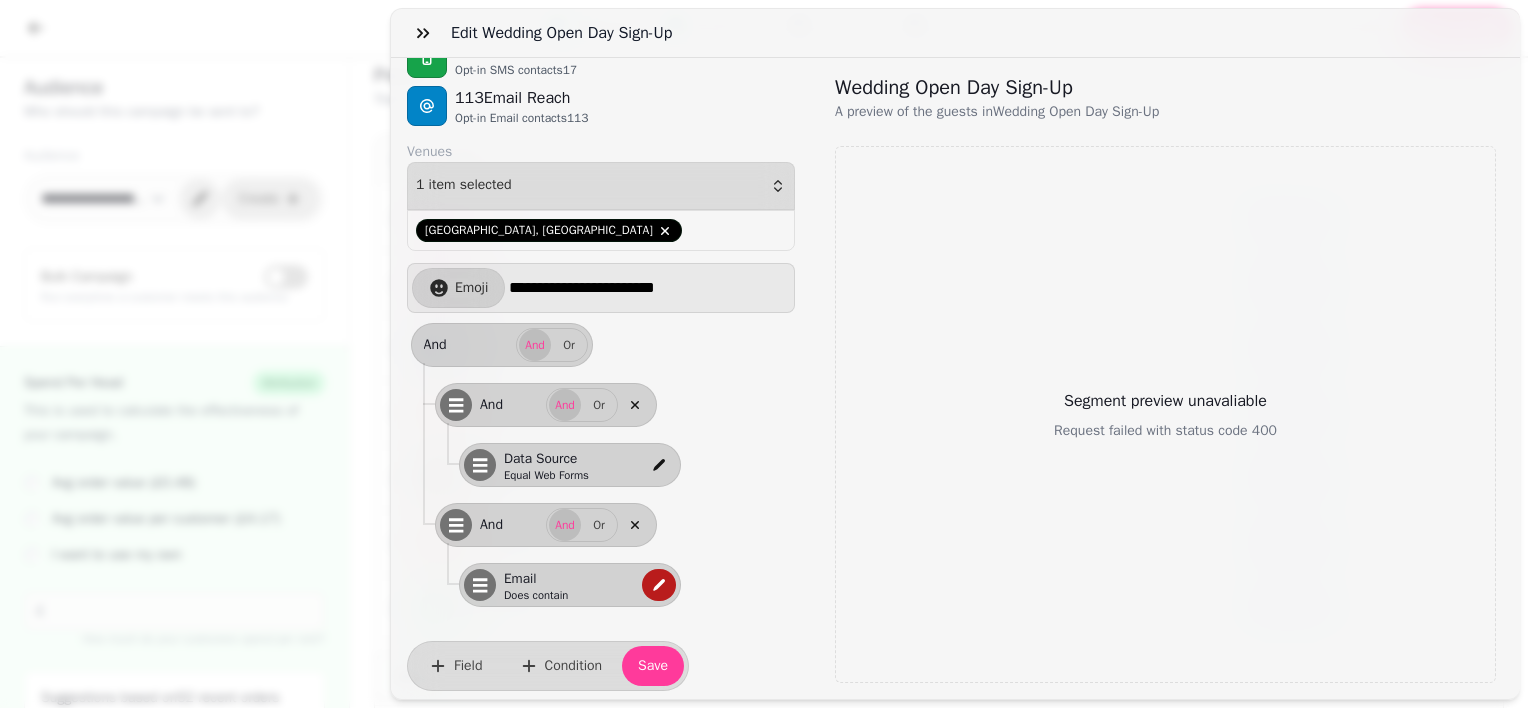 click 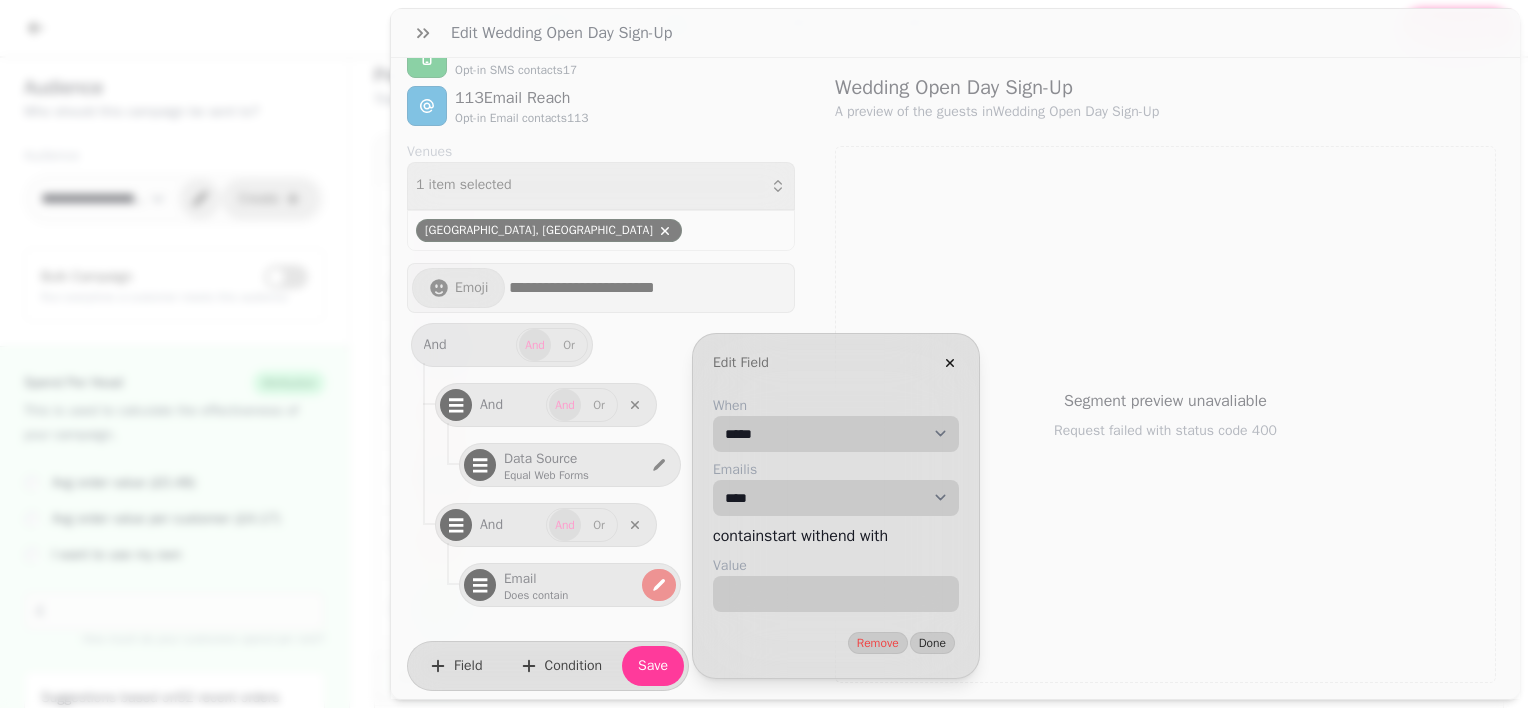 click on "When" at bounding box center [836, 406] 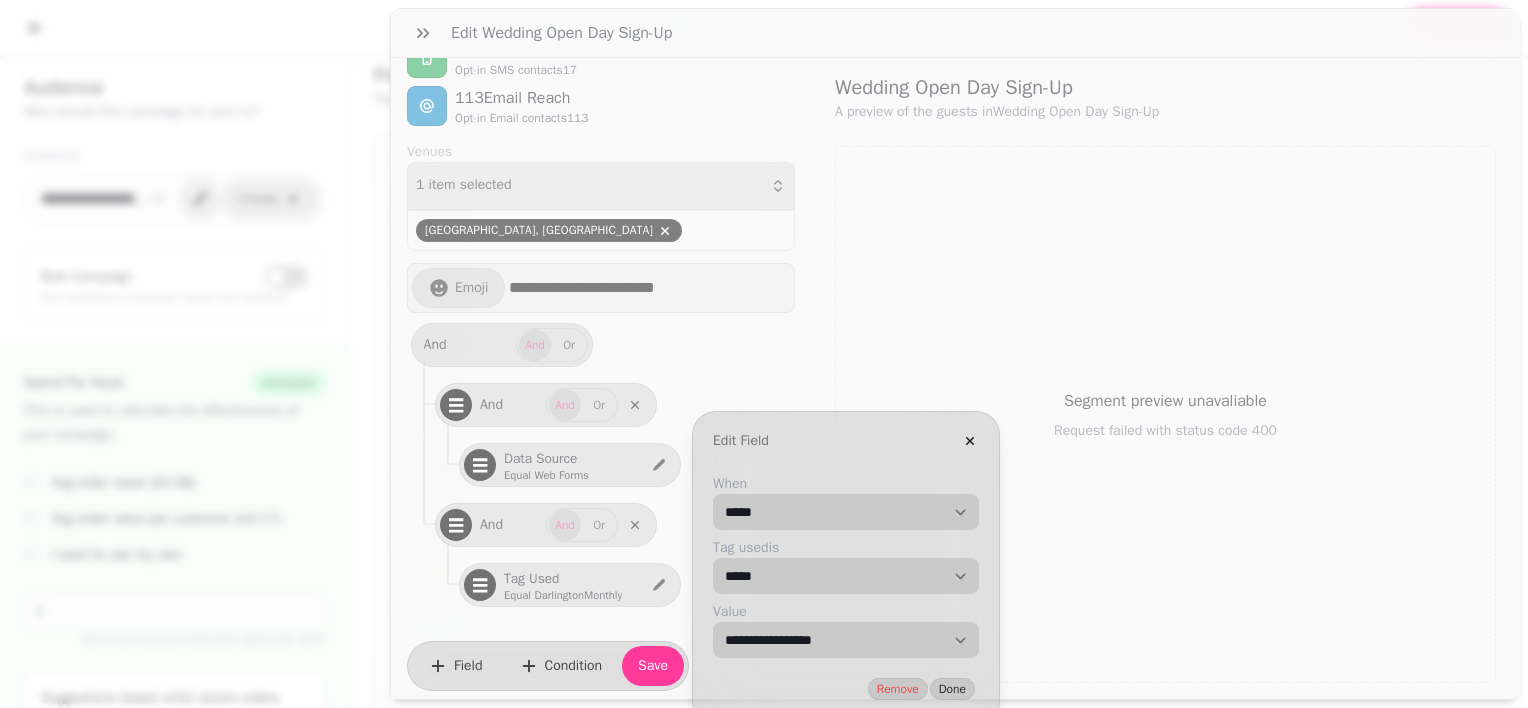 click on "**********" at bounding box center (846, 640) 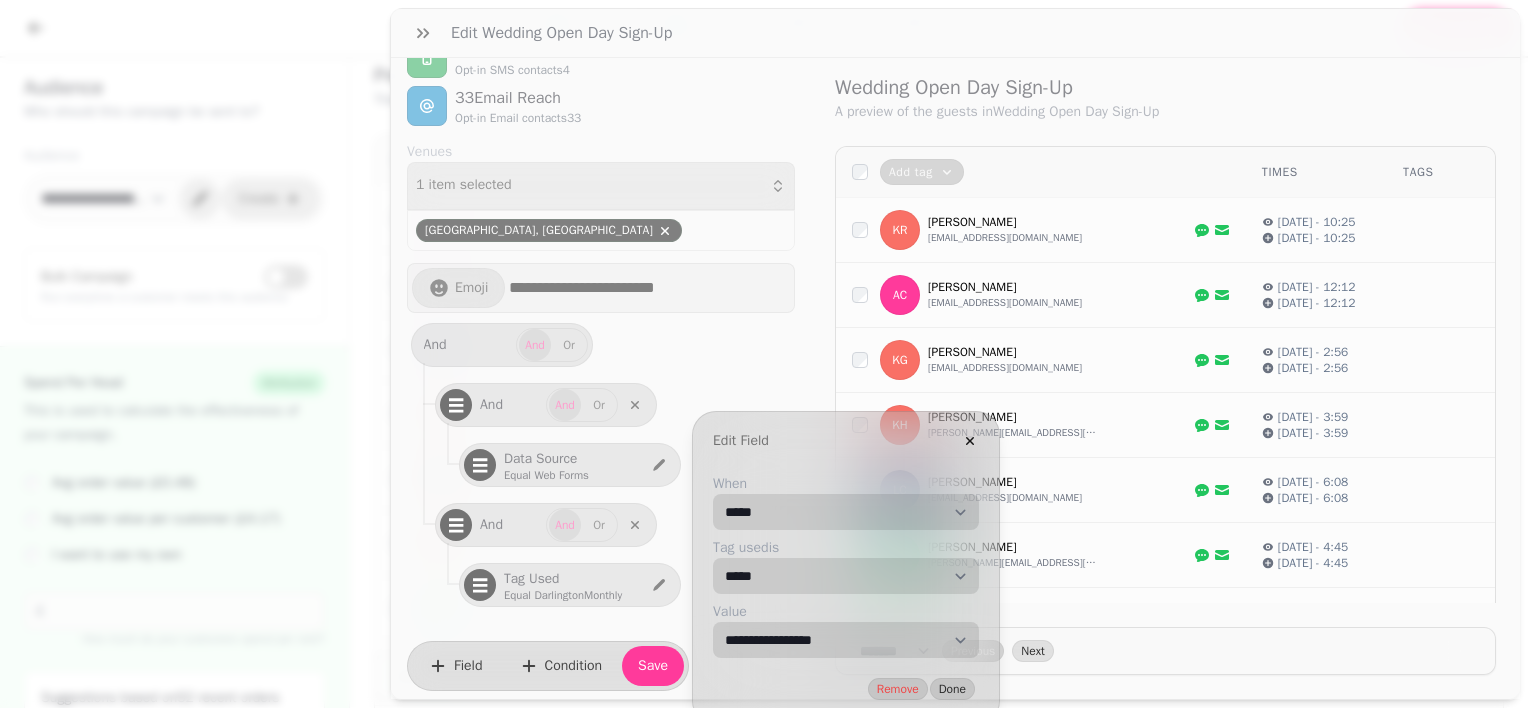 select on "**********" 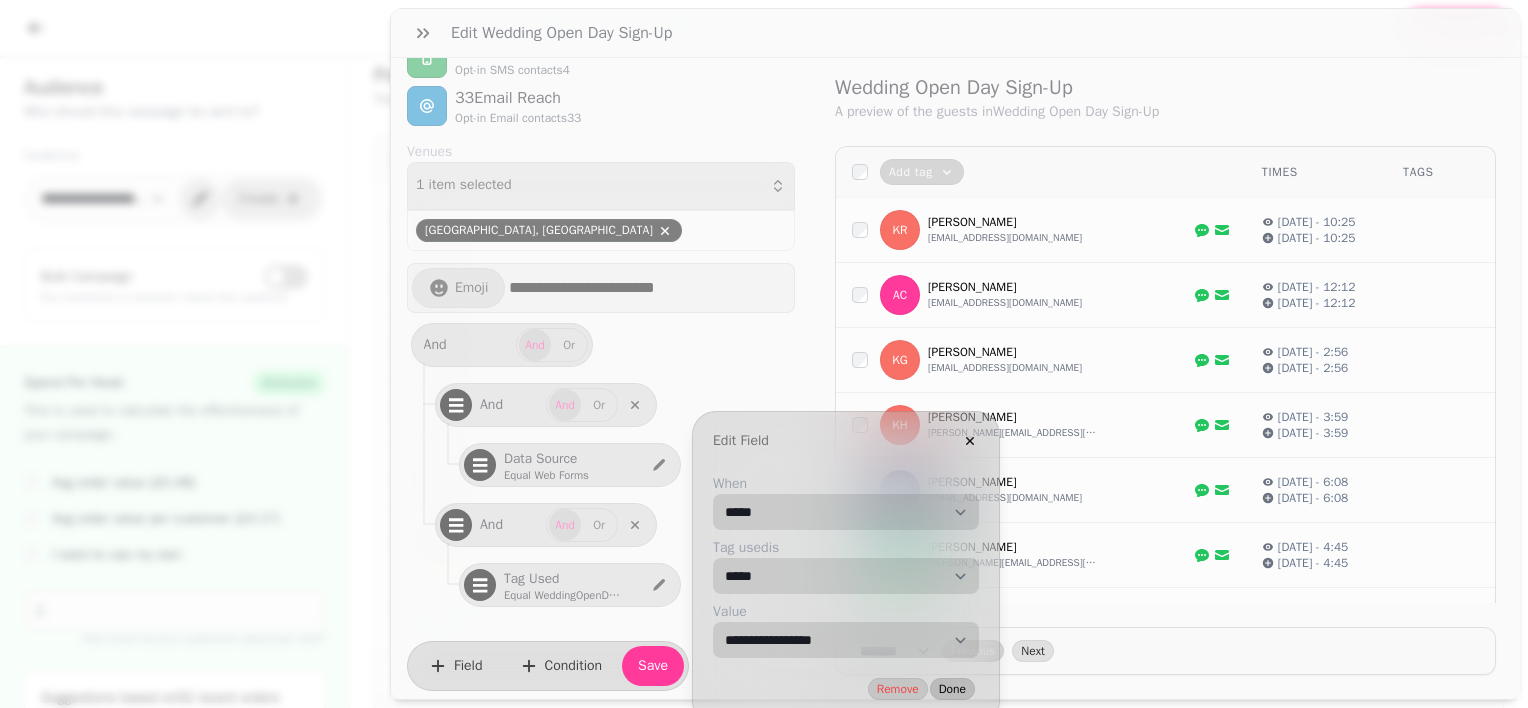 click on "Done" at bounding box center (952, 689) 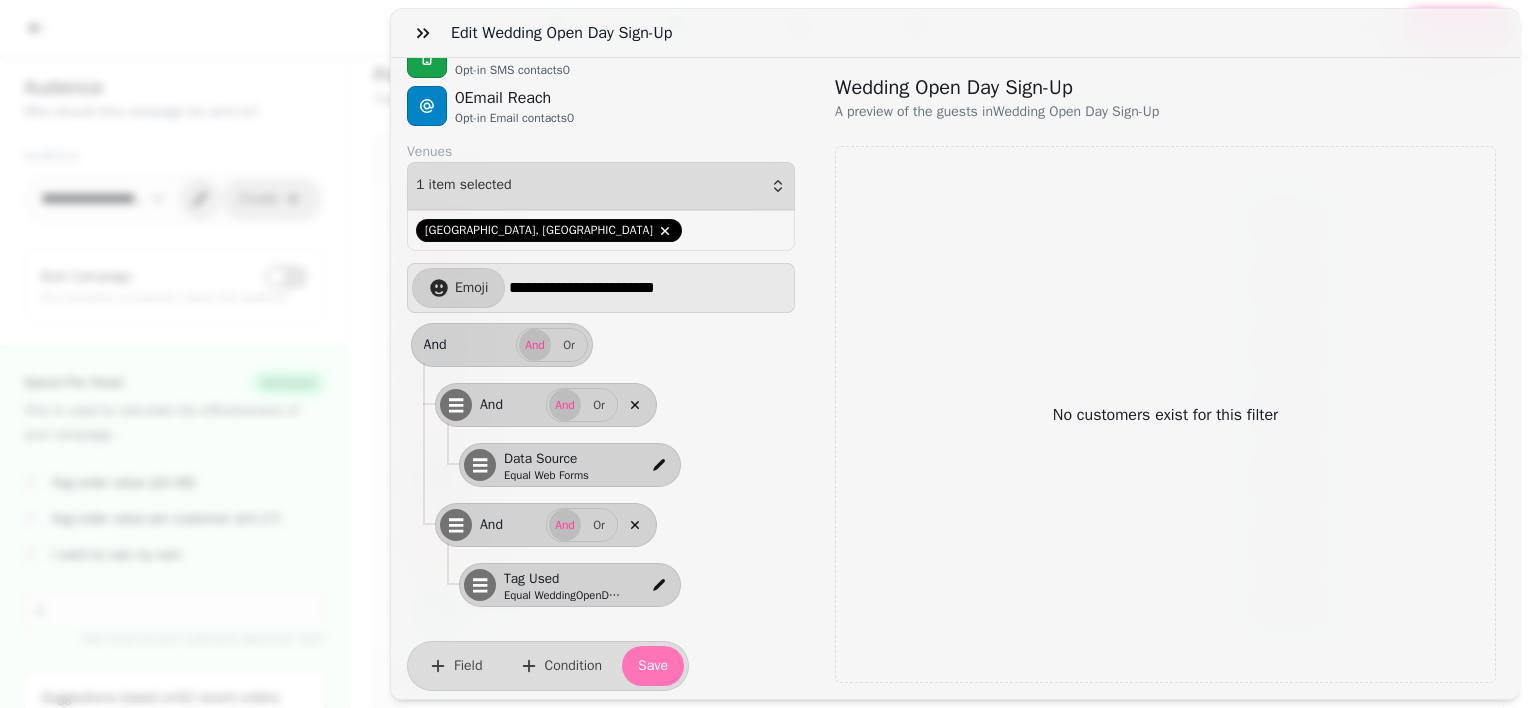 click on "Save" at bounding box center (653, 666) 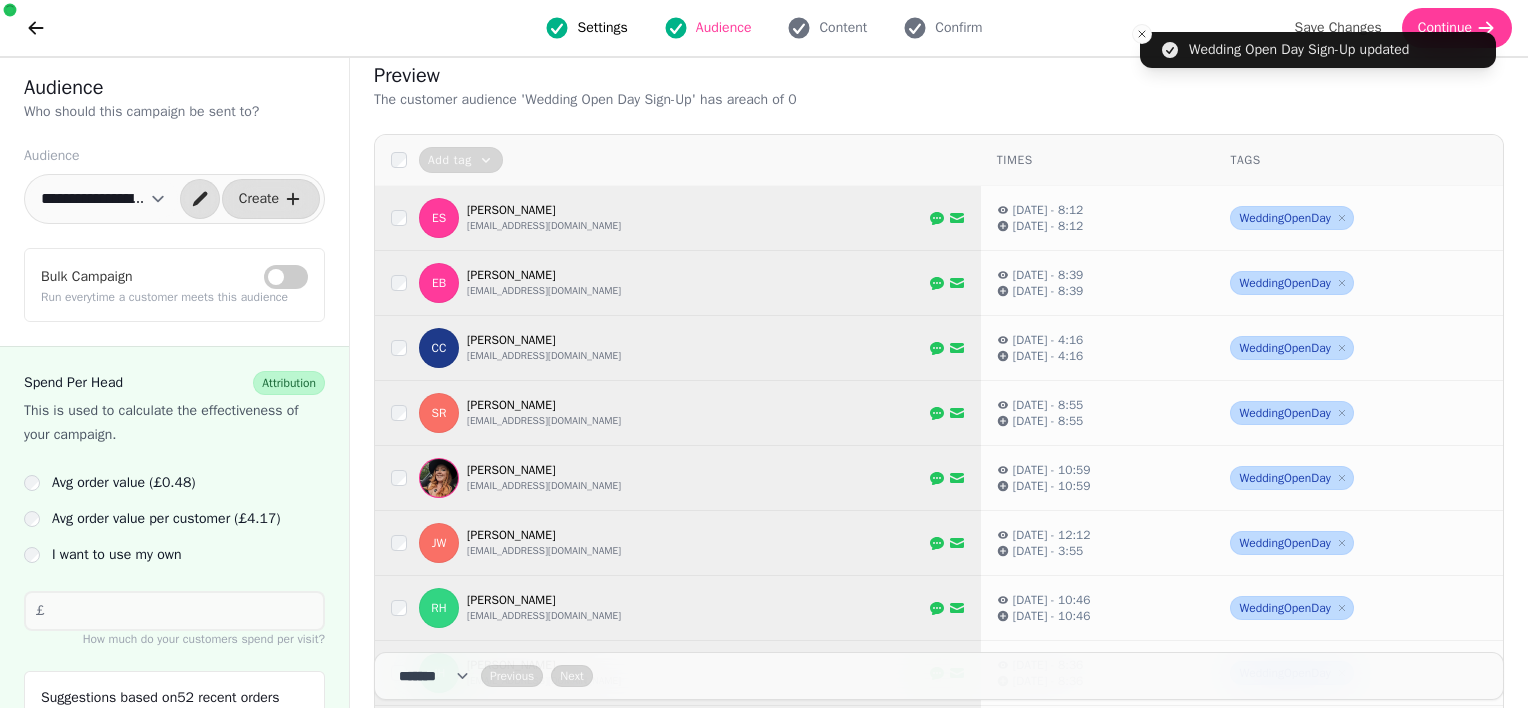 scroll, scrollTop: 0, scrollLeft: 0, axis: both 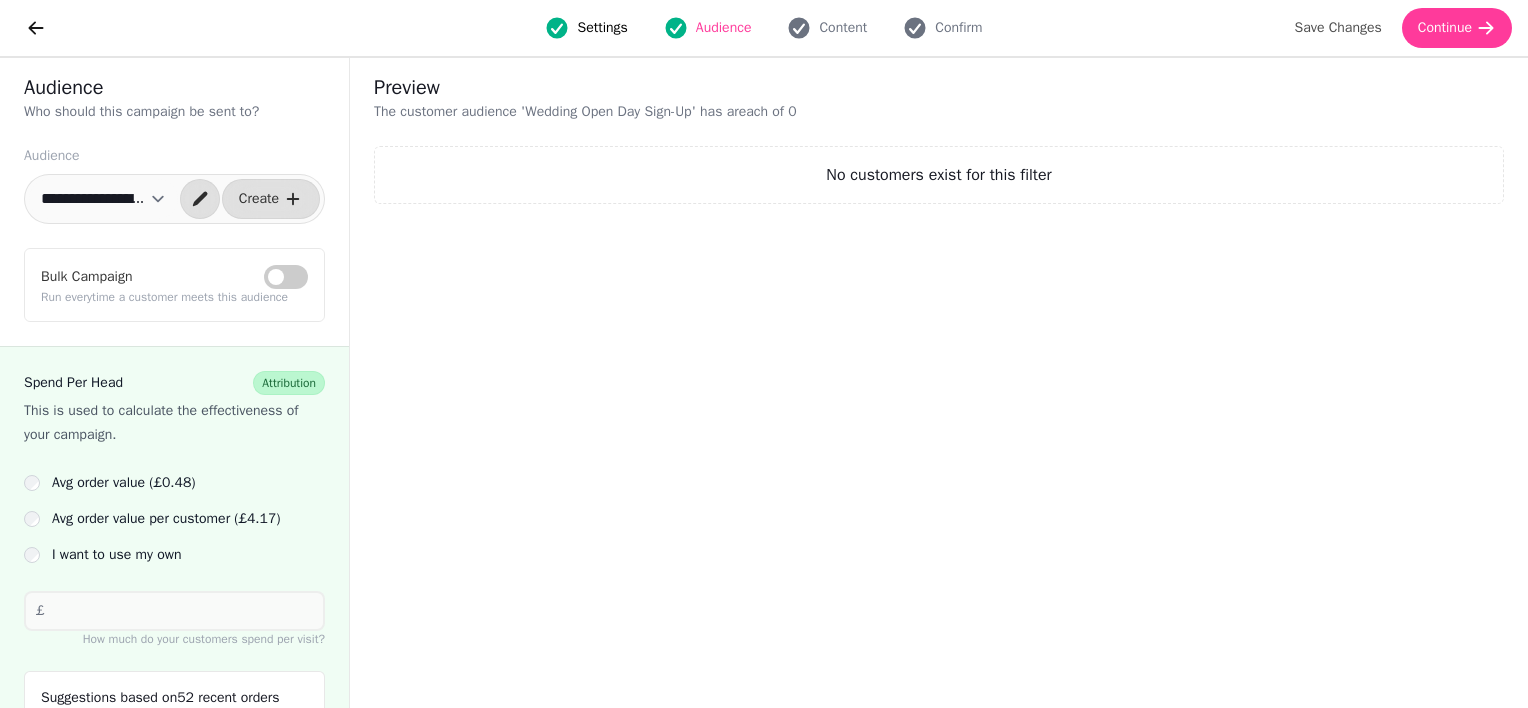 click on "Bulk Campaign" at bounding box center (286, 277) 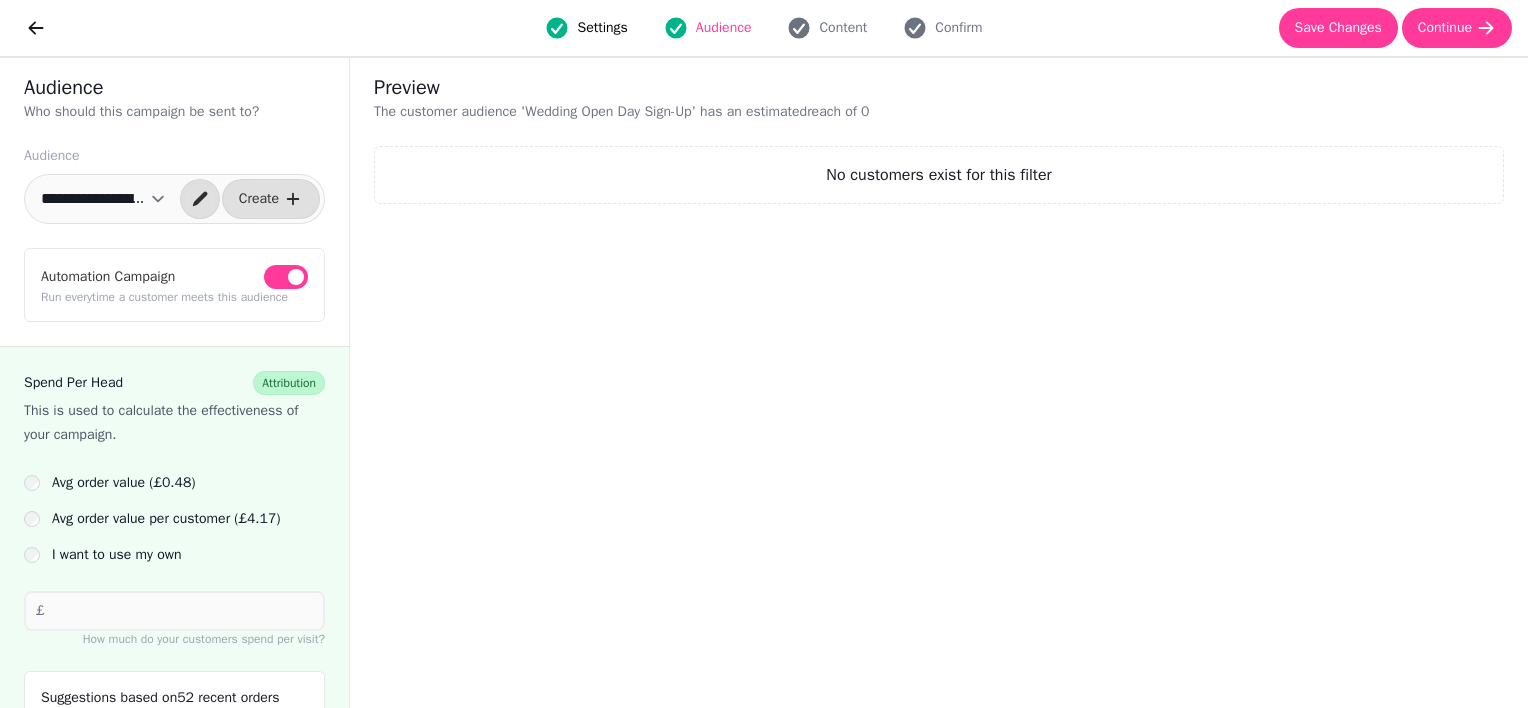 click at bounding box center [296, 277] 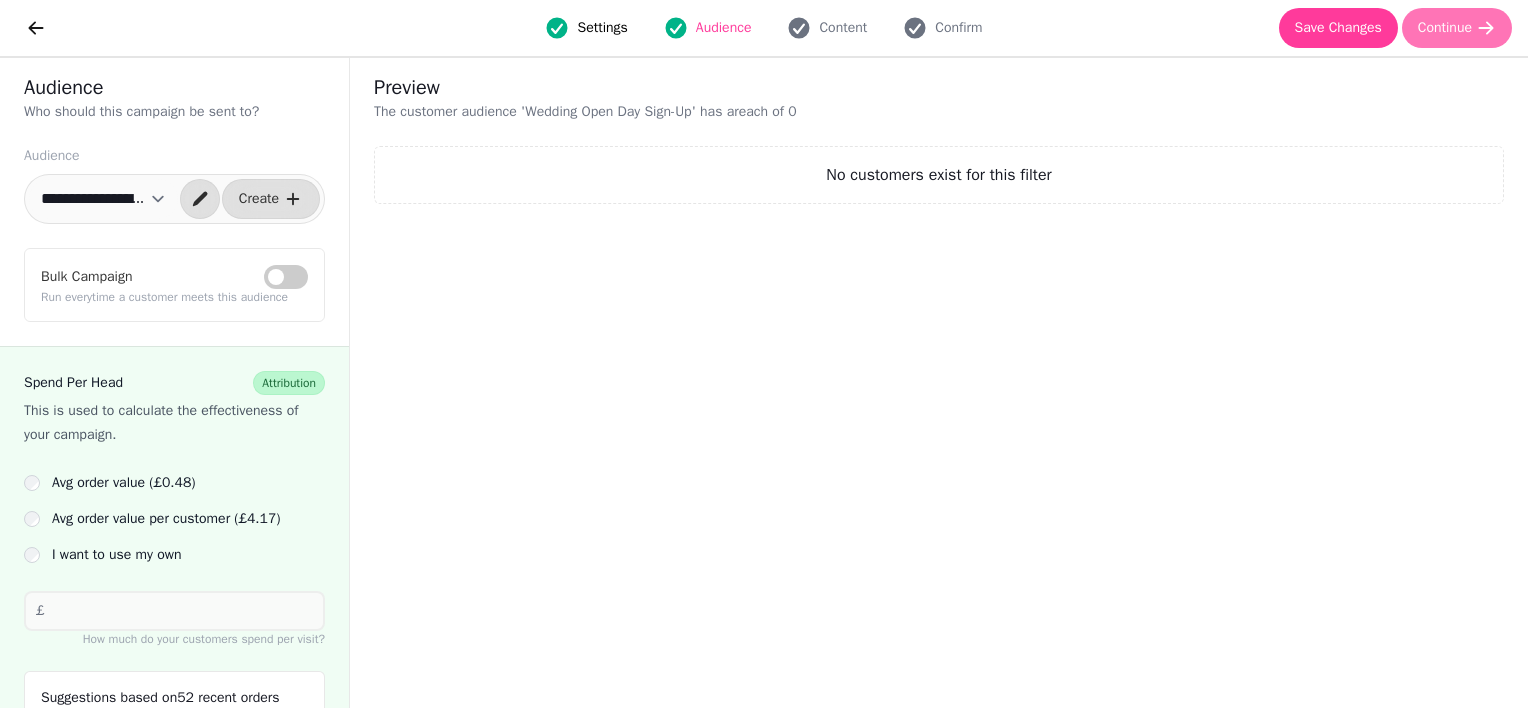 click on "Continue" at bounding box center (1445, 28) 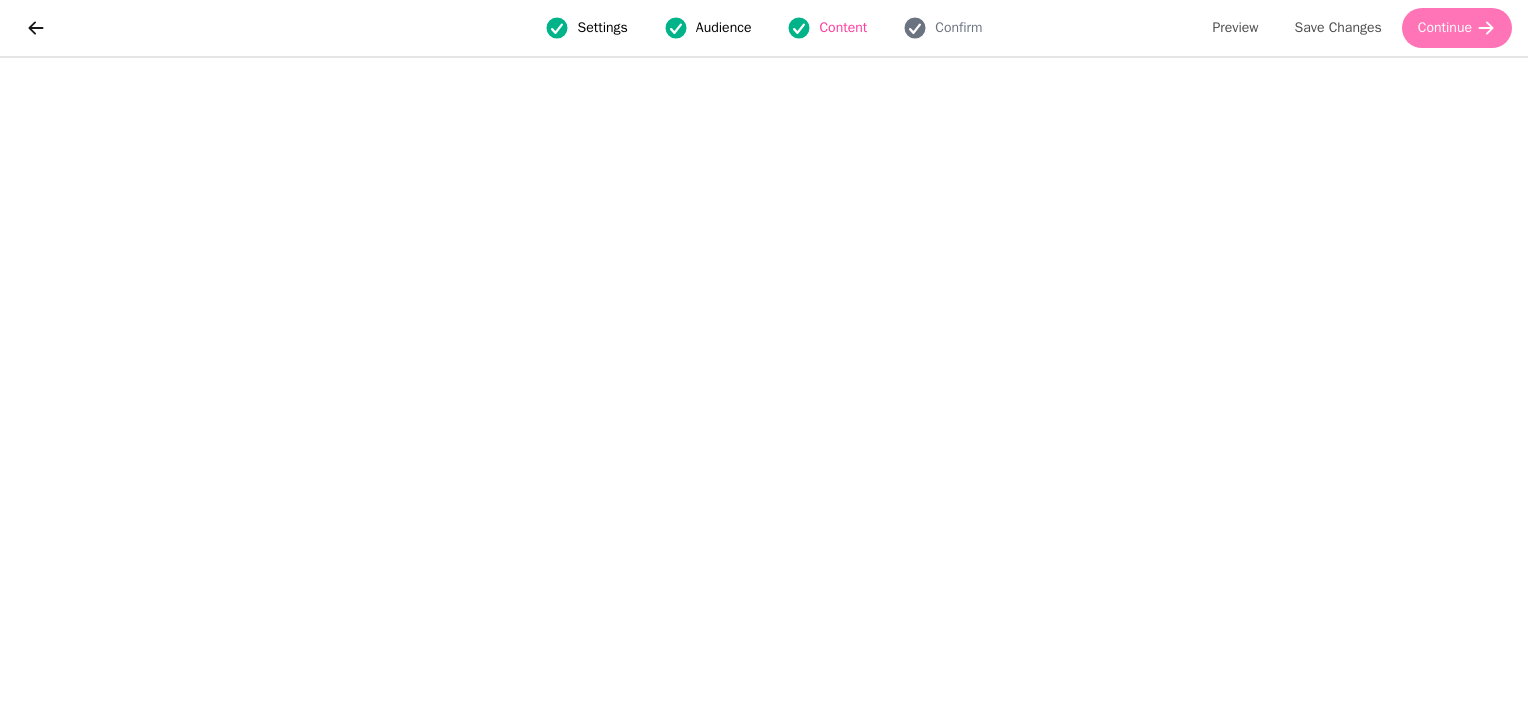 click on "Continue" at bounding box center (1445, 28) 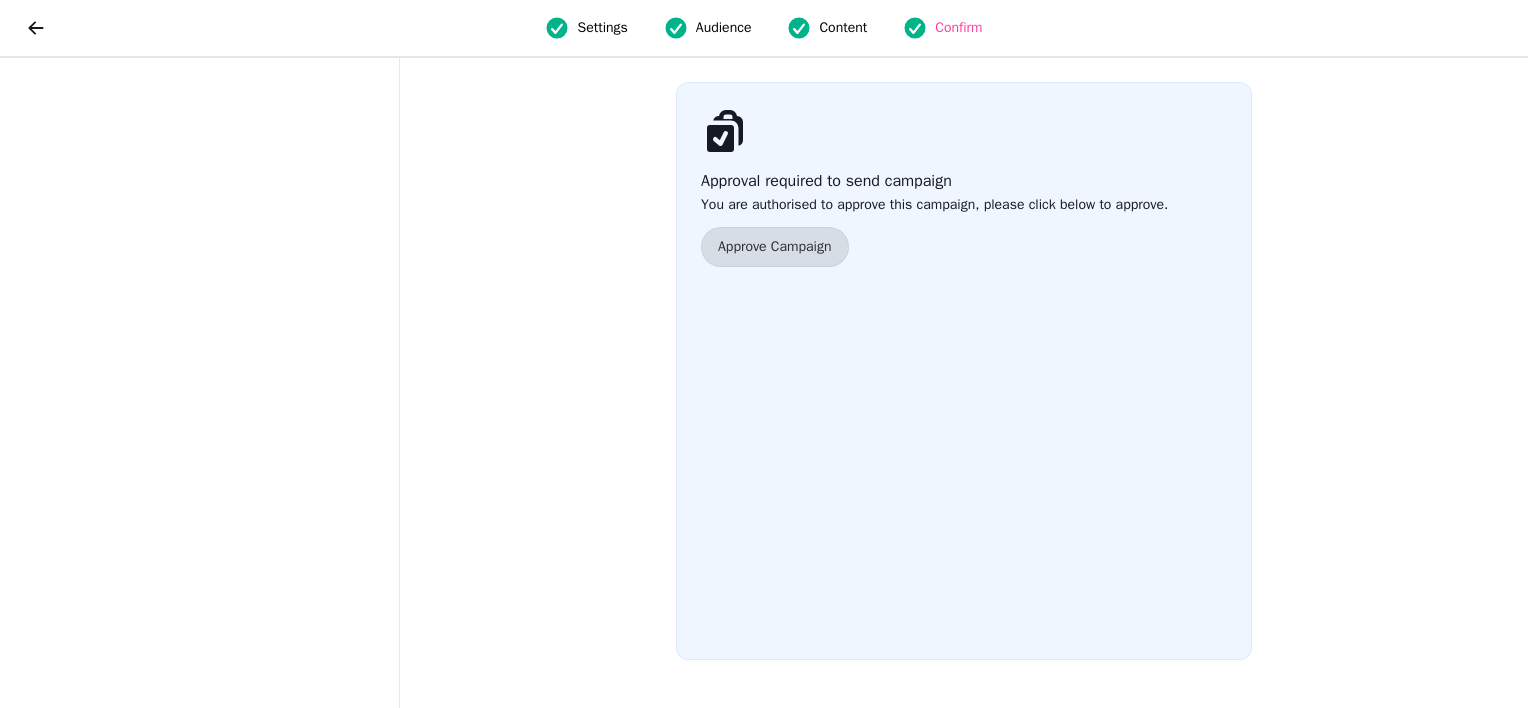 scroll, scrollTop: 0, scrollLeft: 0, axis: both 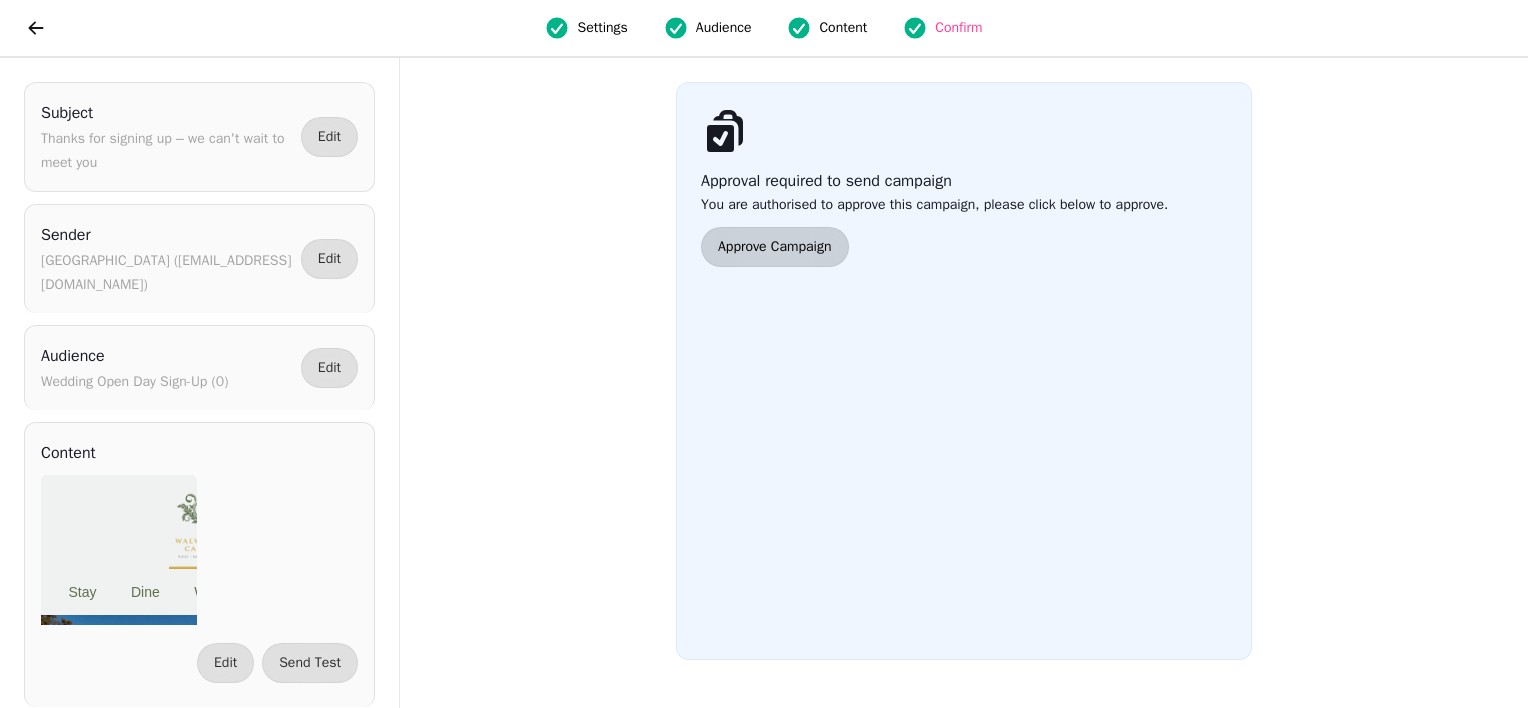 click on "Approve Campaign" at bounding box center [775, 247] 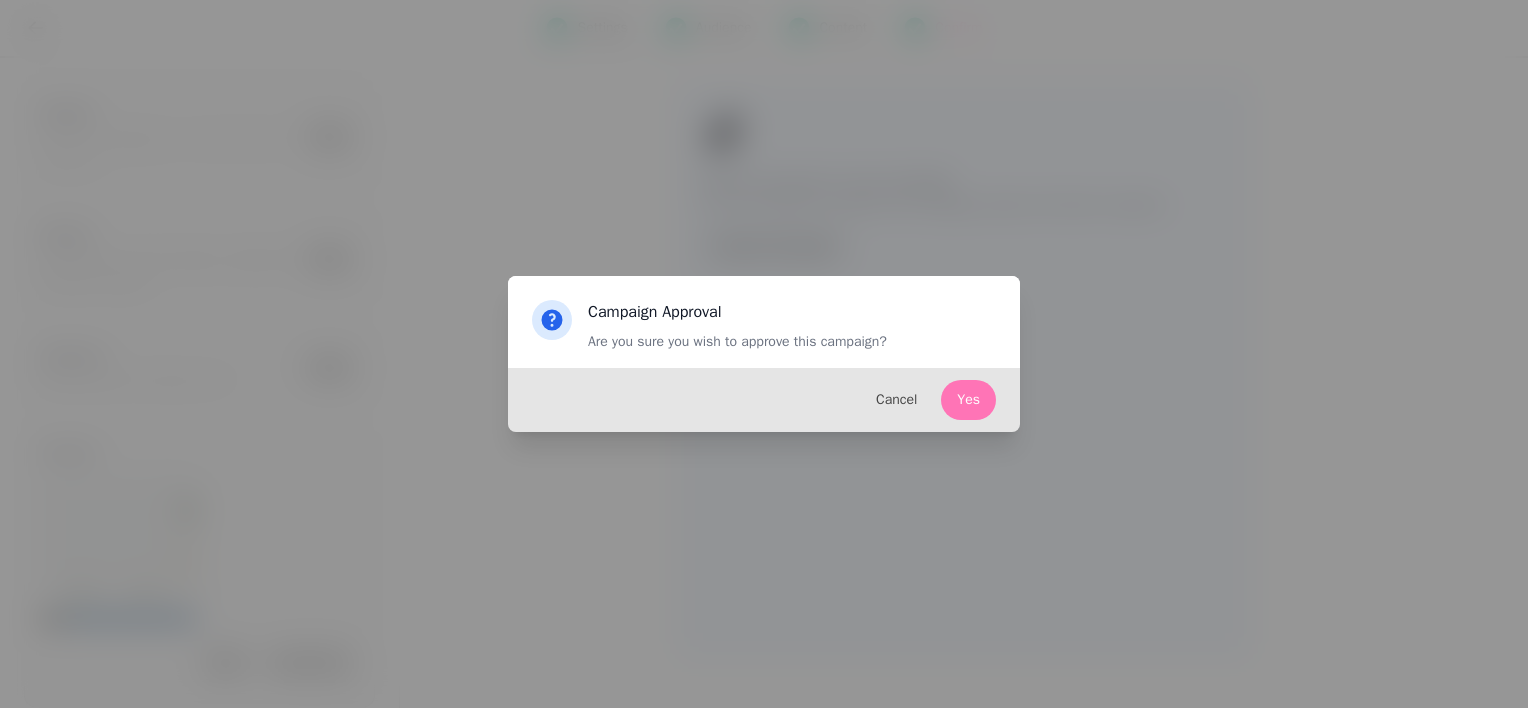 click on "Yes" at bounding box center [968, 400] 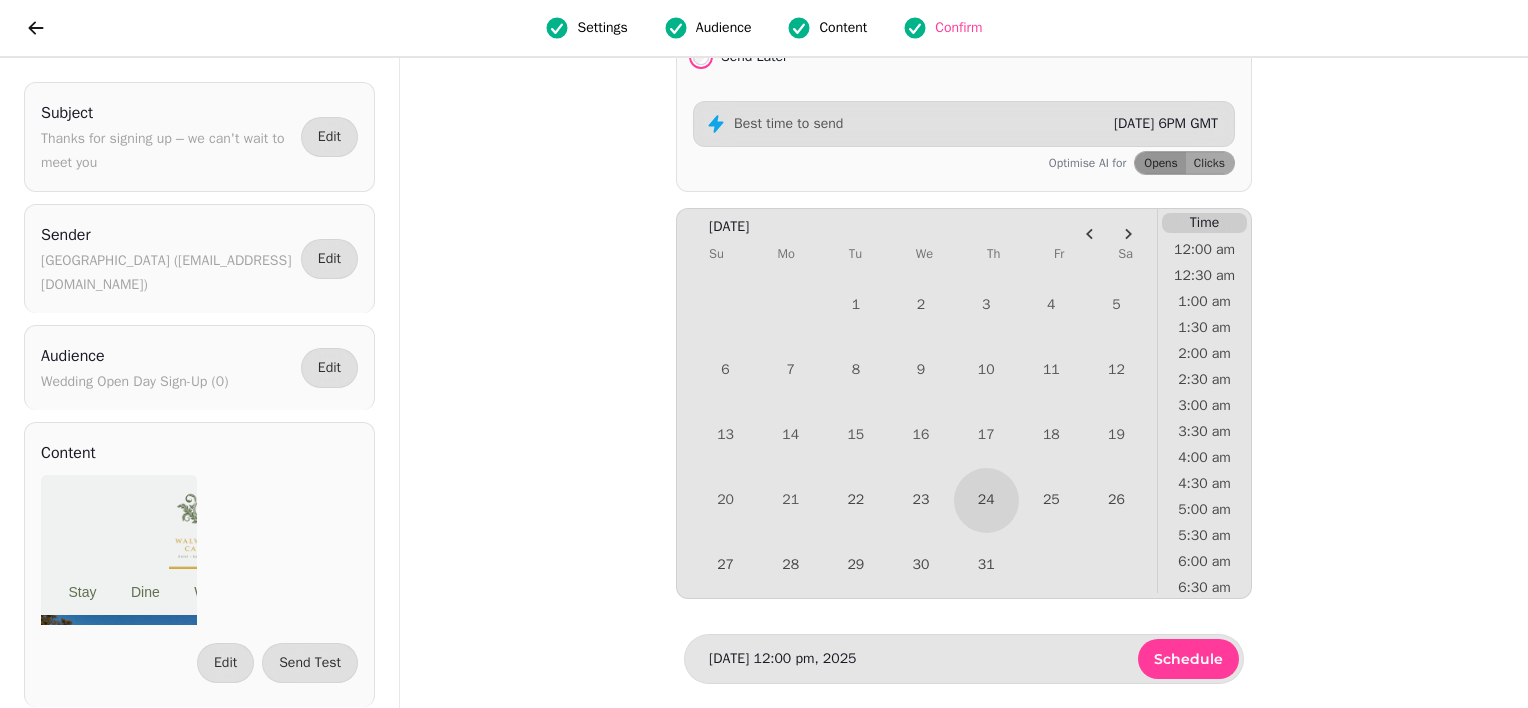 scroll, scrollTop: 0, scrollLeft: 0, axis: both 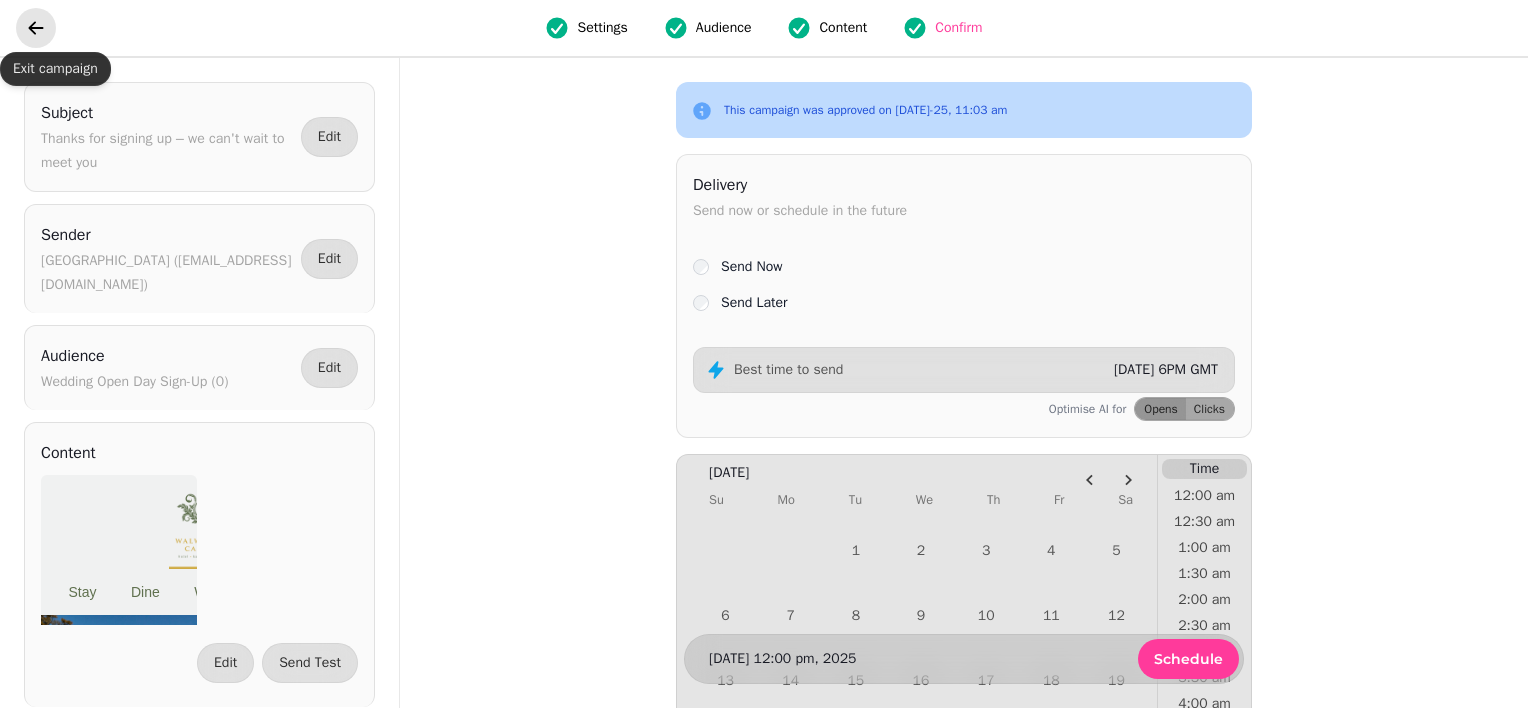click 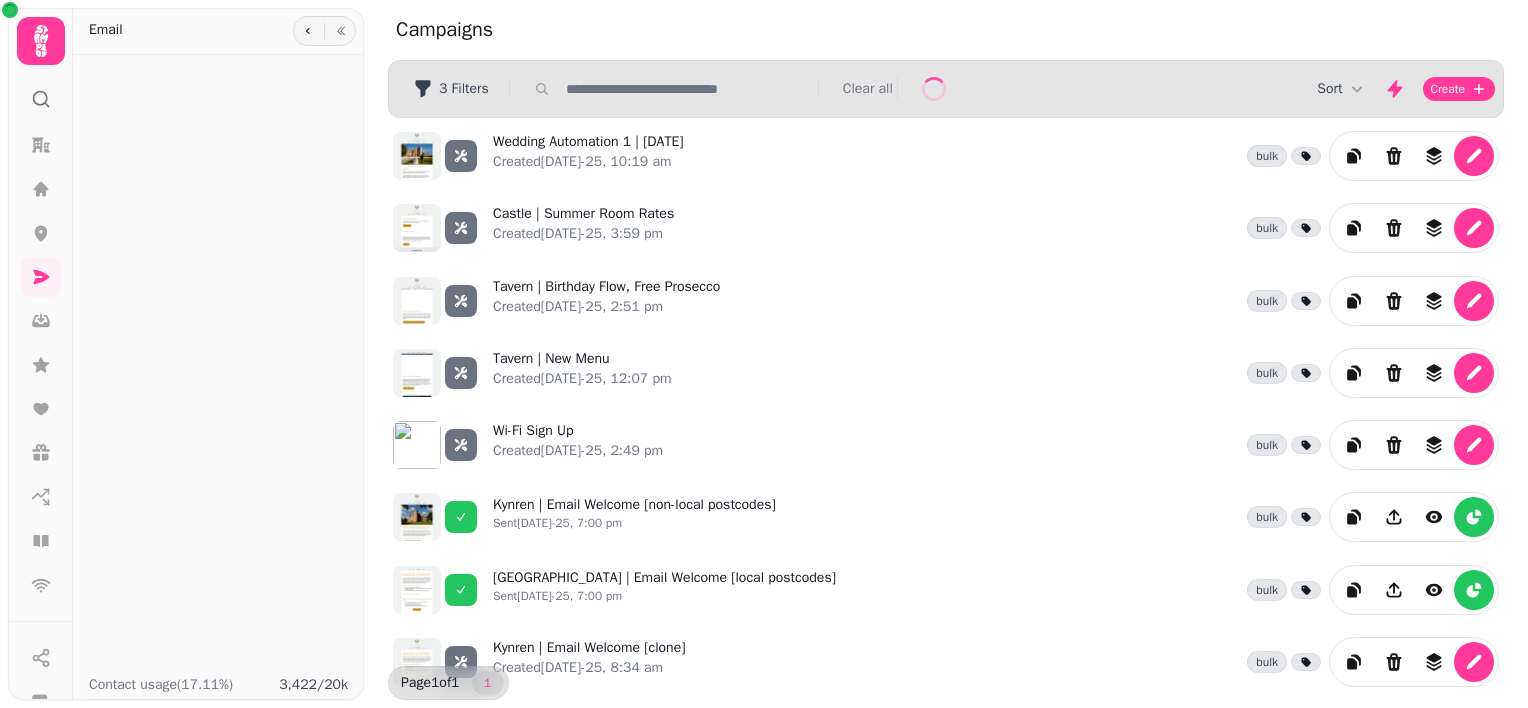 scroll, scrollTop: 0, scrollLeft: 0, axis: both 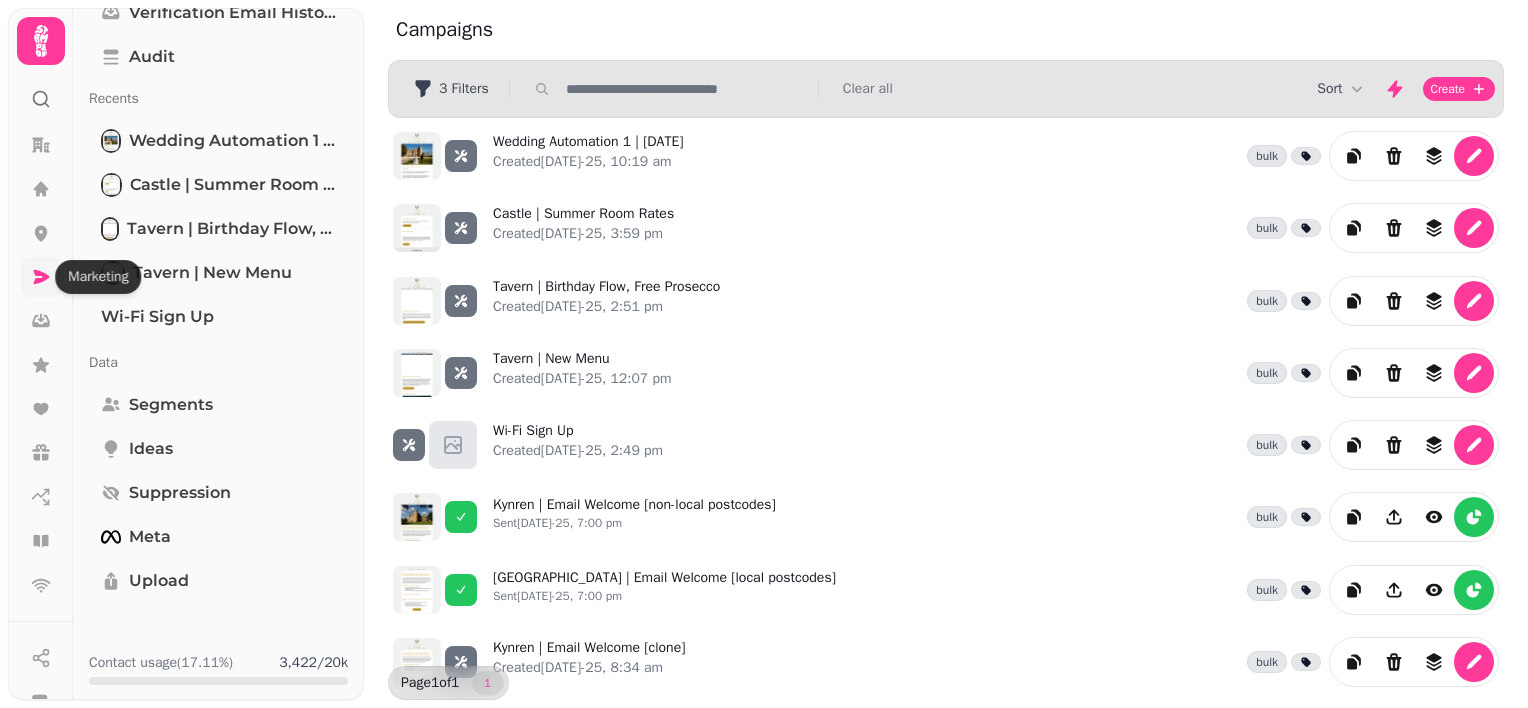 click 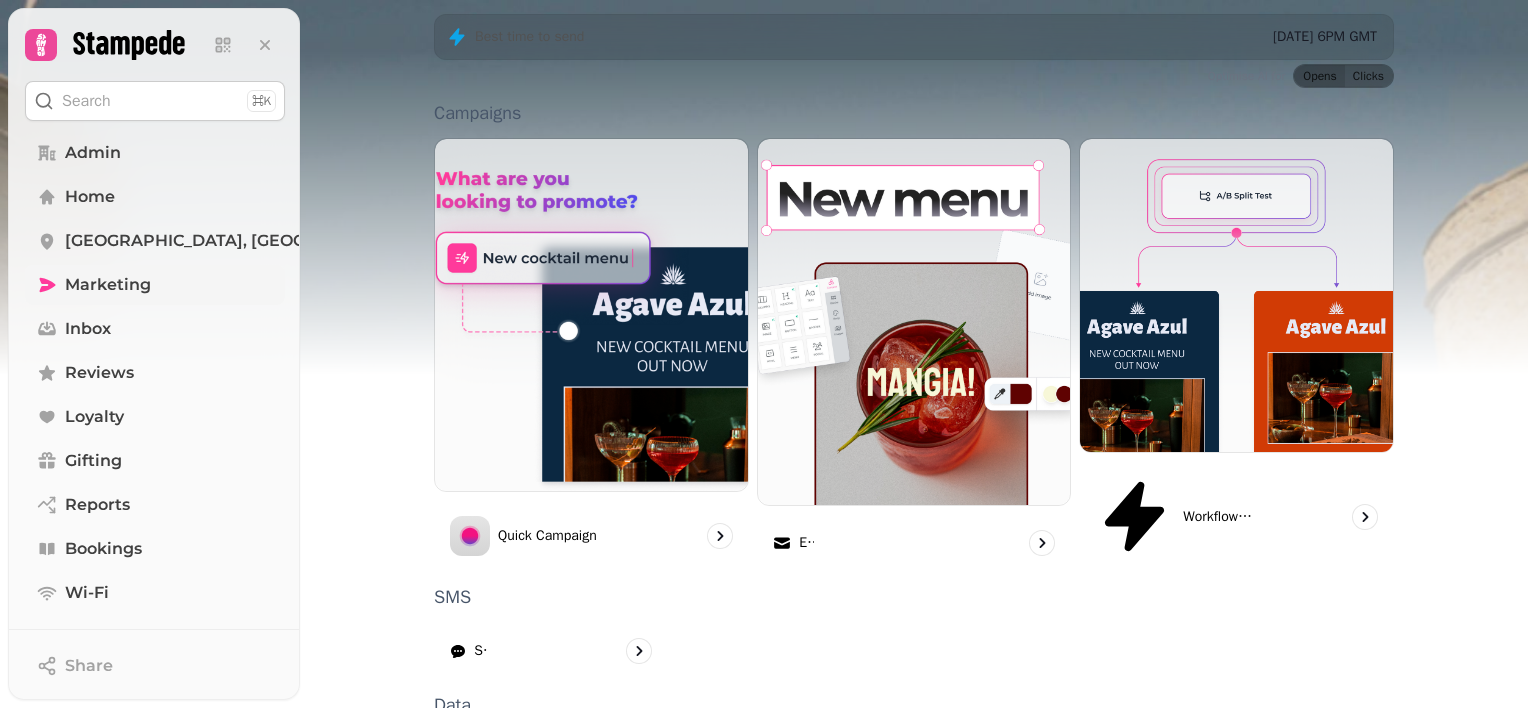 scroll, scrollTop: 537, scrollLeft: 0, axis: vertical 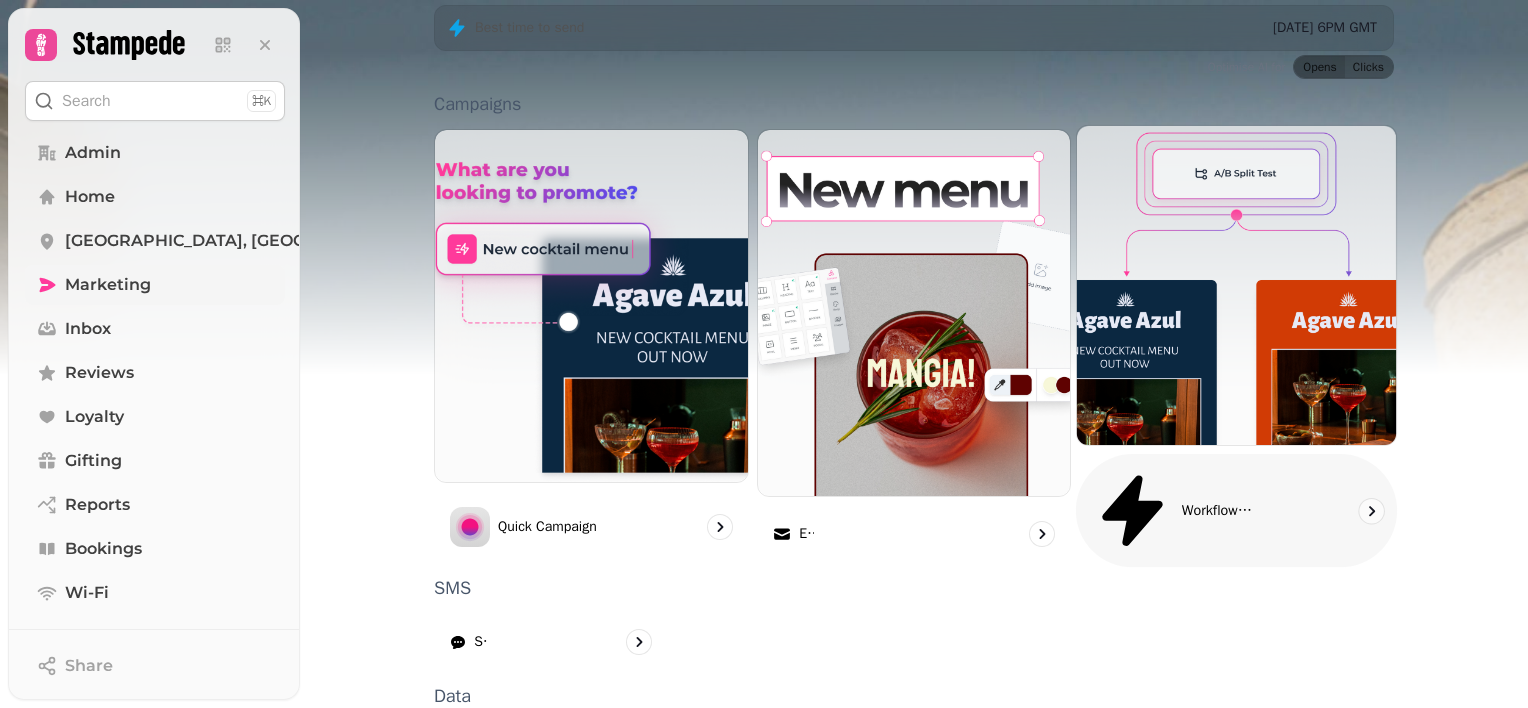 click on "Workflows (coming soon)" at bounding box center (1220, 511) 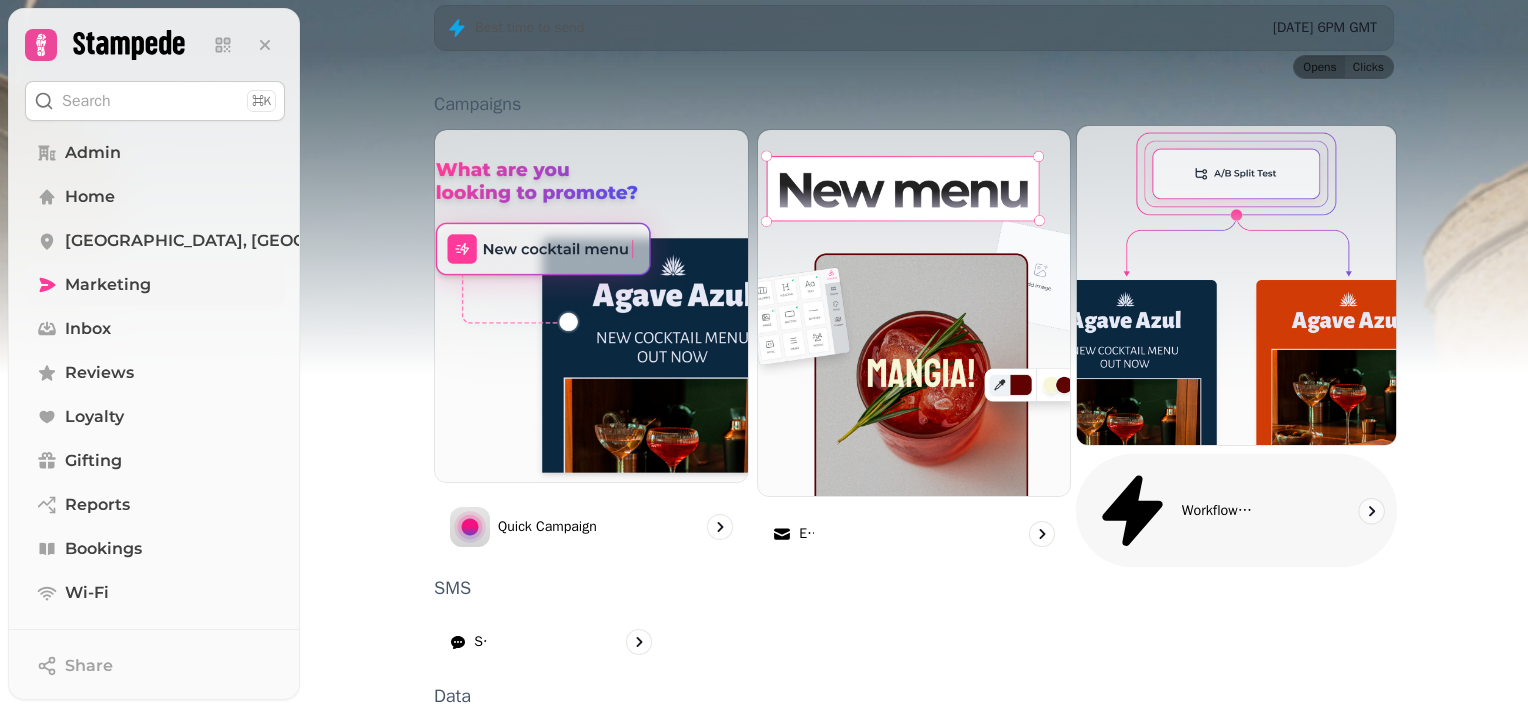 click on "Workflows (coming soon)" at bounding box center [1220, 511] 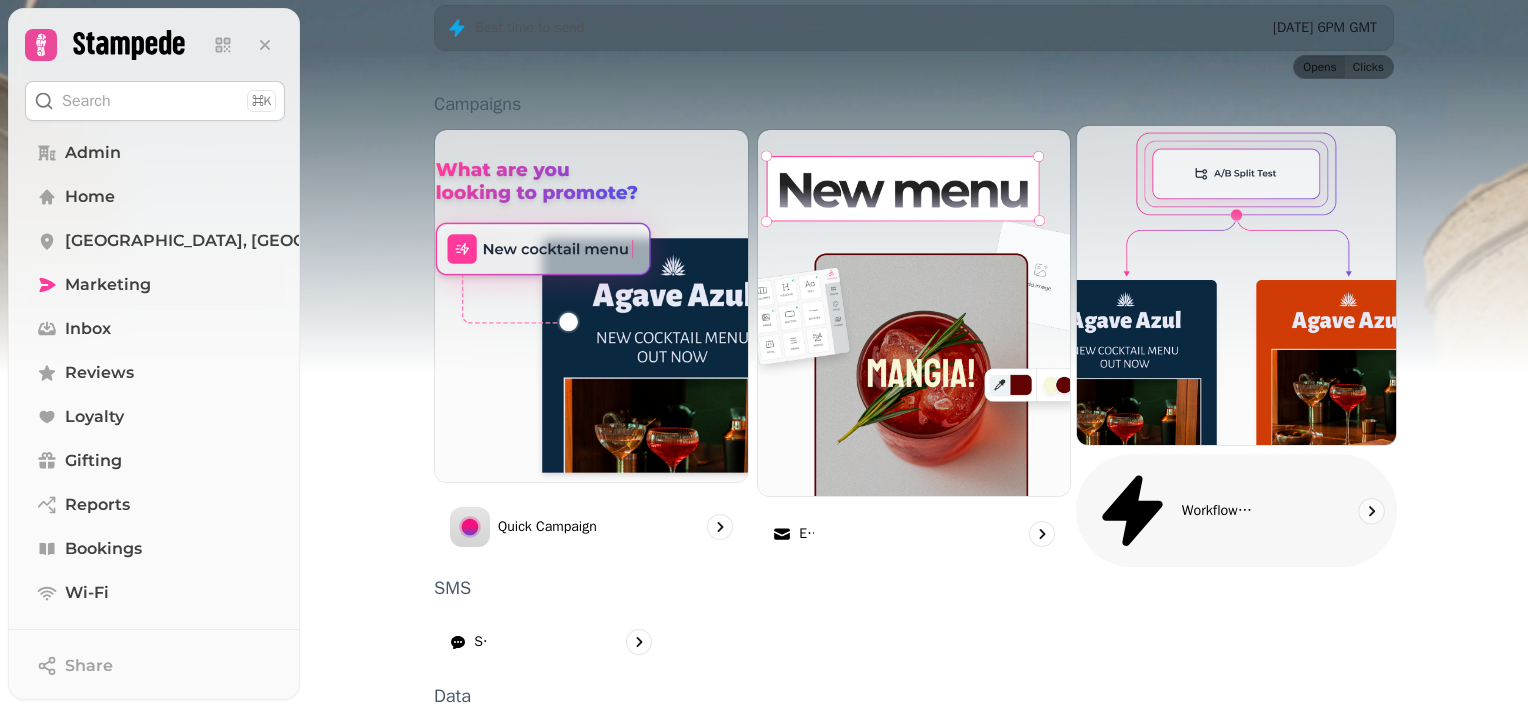 click at bounding box center (1236, 285) 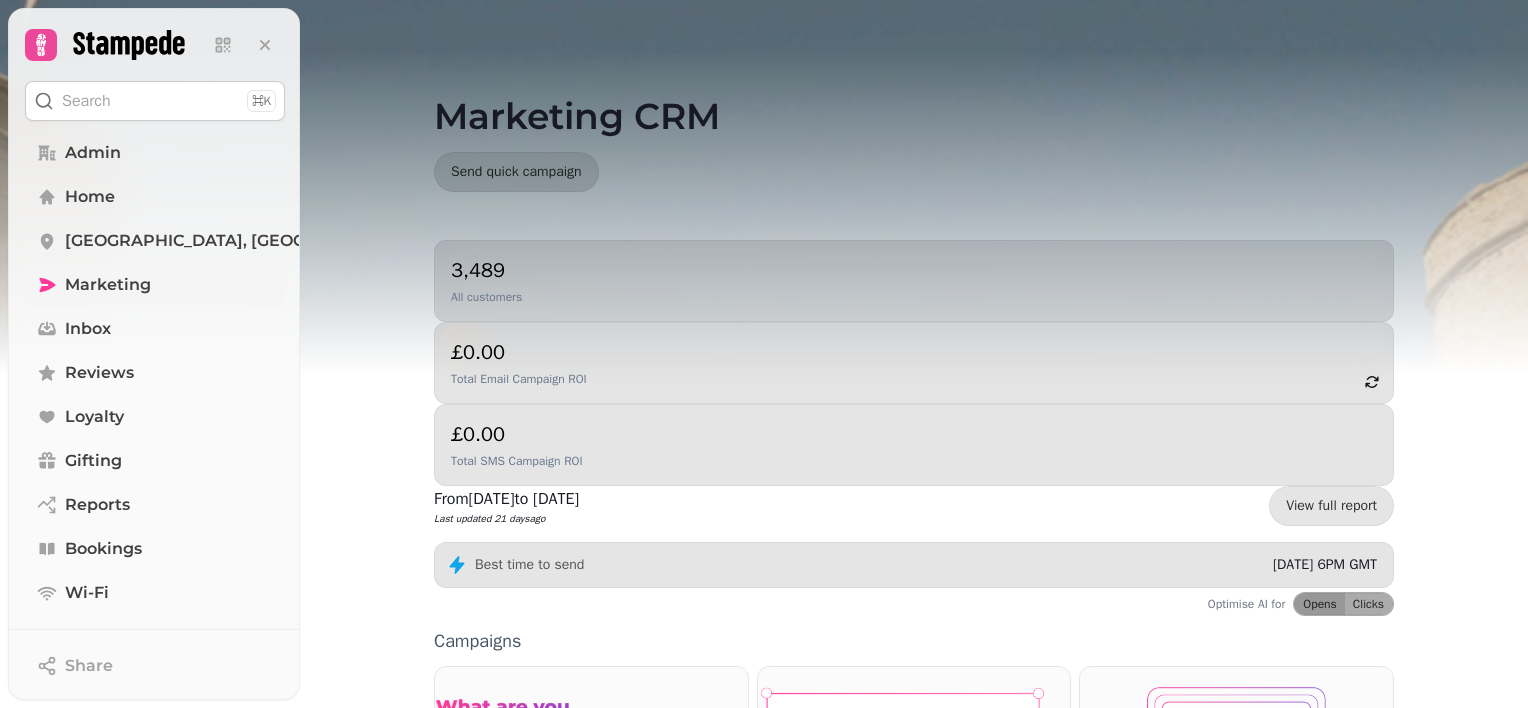scroll, scrollTop: 537, scrollLeft: 0, axis: vertical 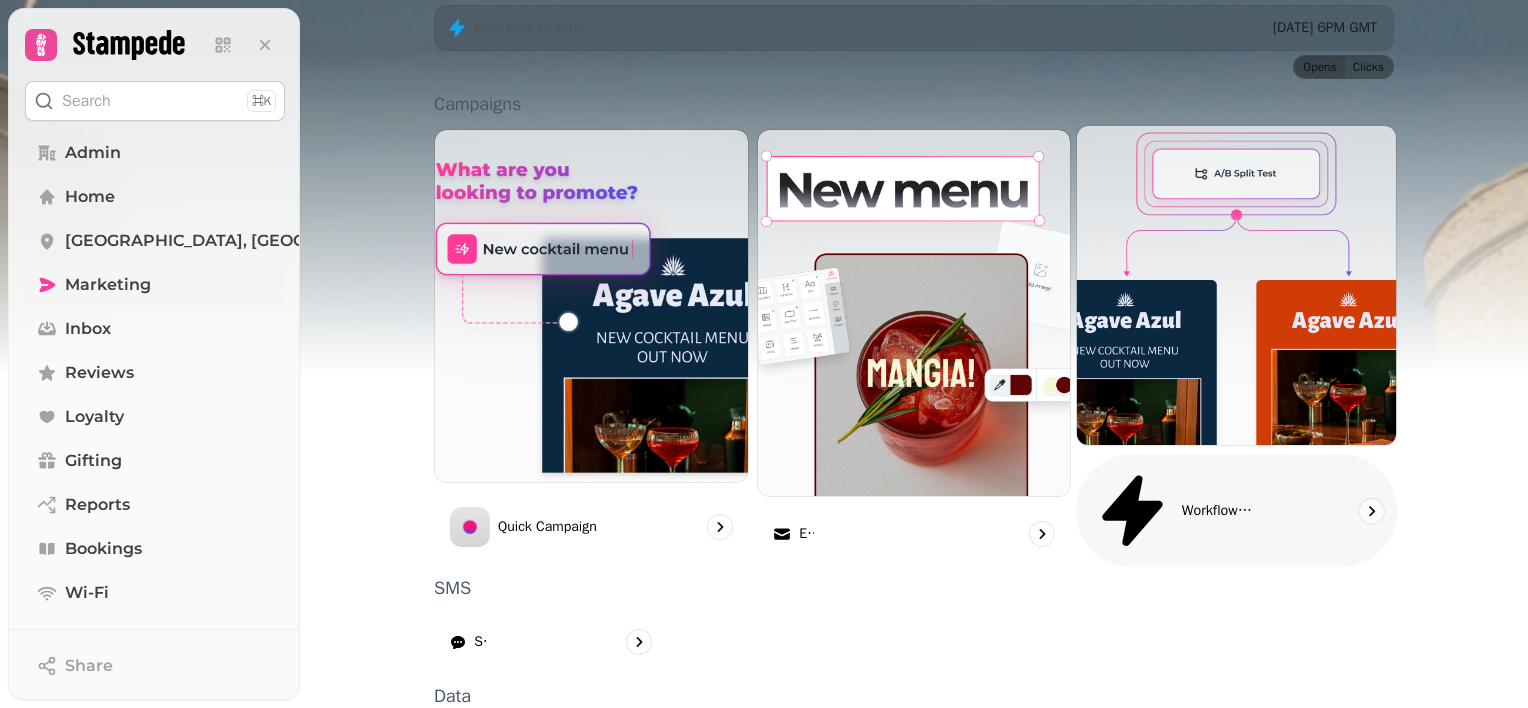 click on "Workflows (coming soon)" at bounding box center (1220, 511) 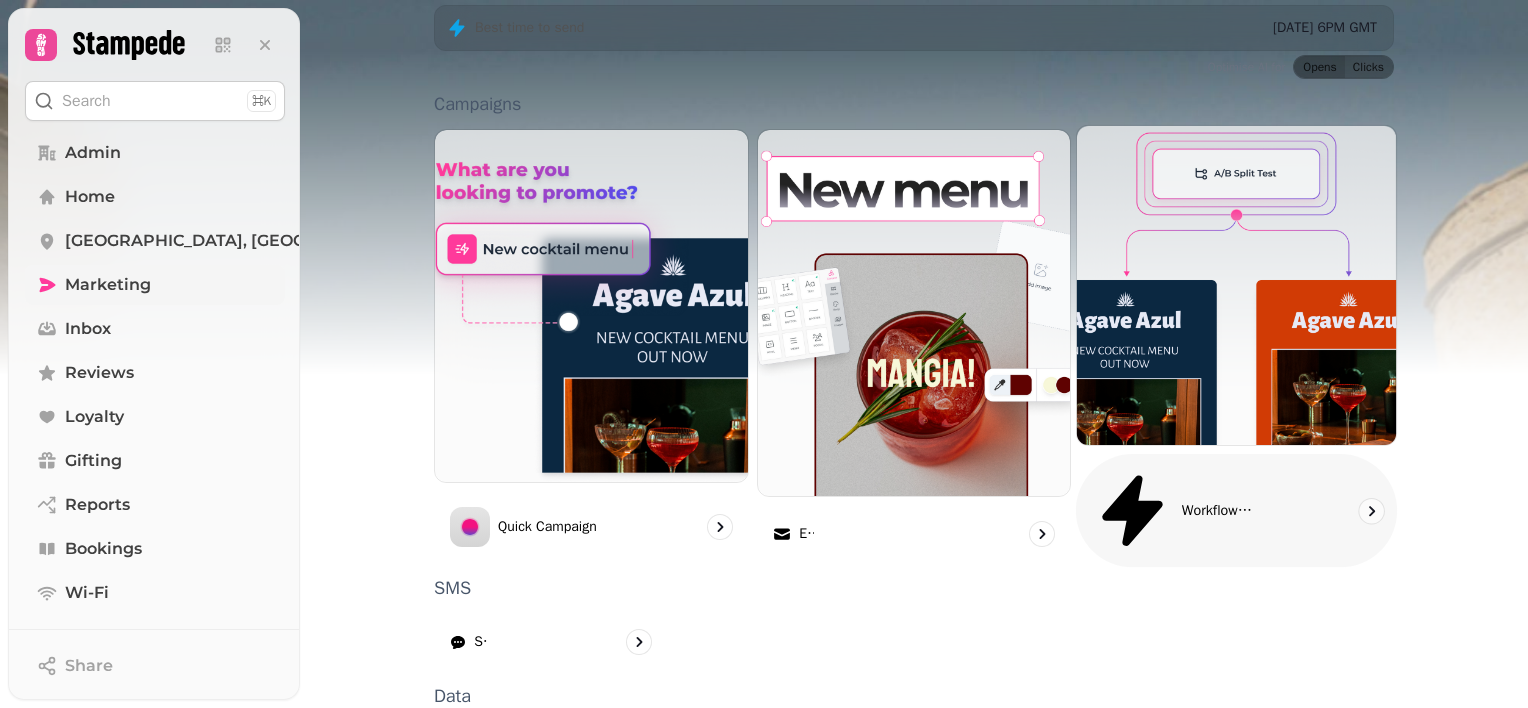 click on "Workflows (coming soon)" at bounding box center (1220, 511) 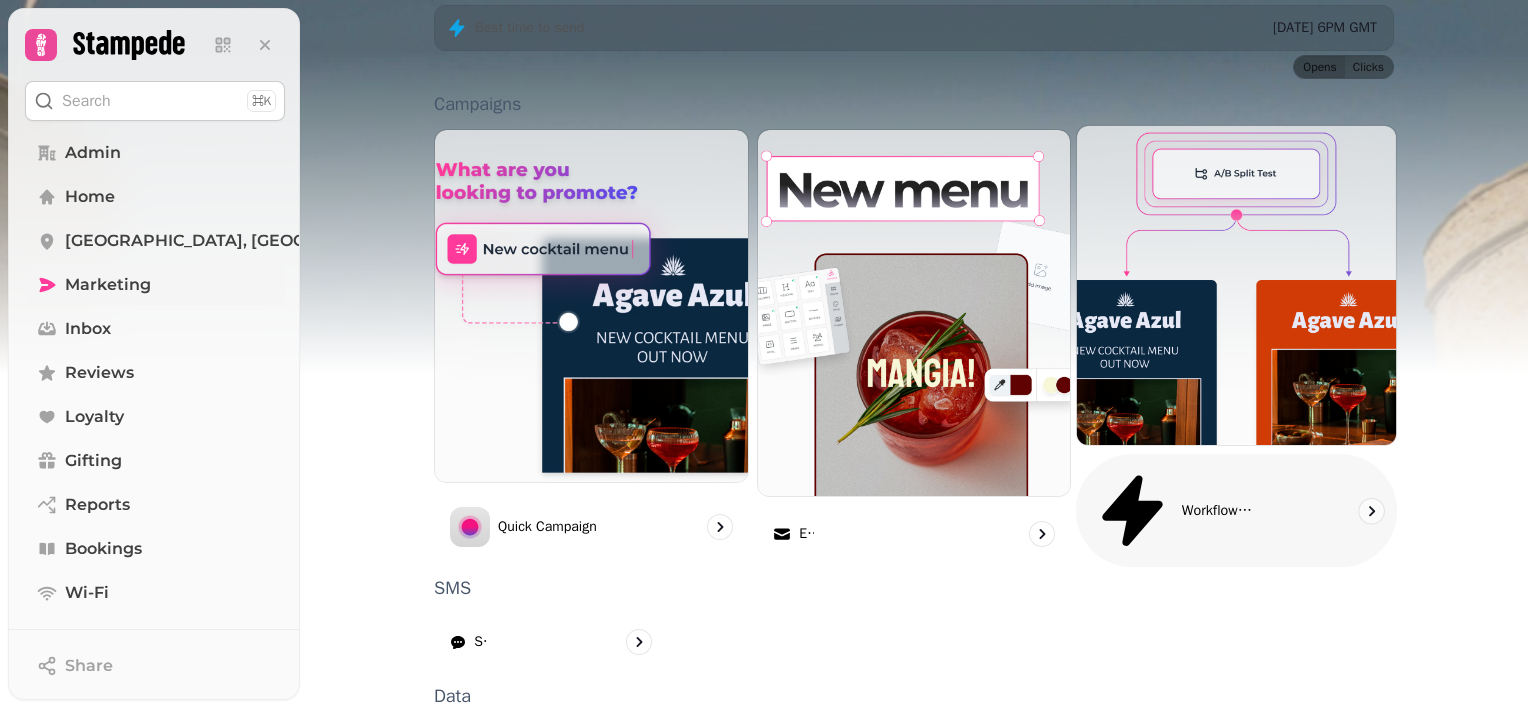 click on "Workflows (coming soon)" at bounding box center [1220, 511] 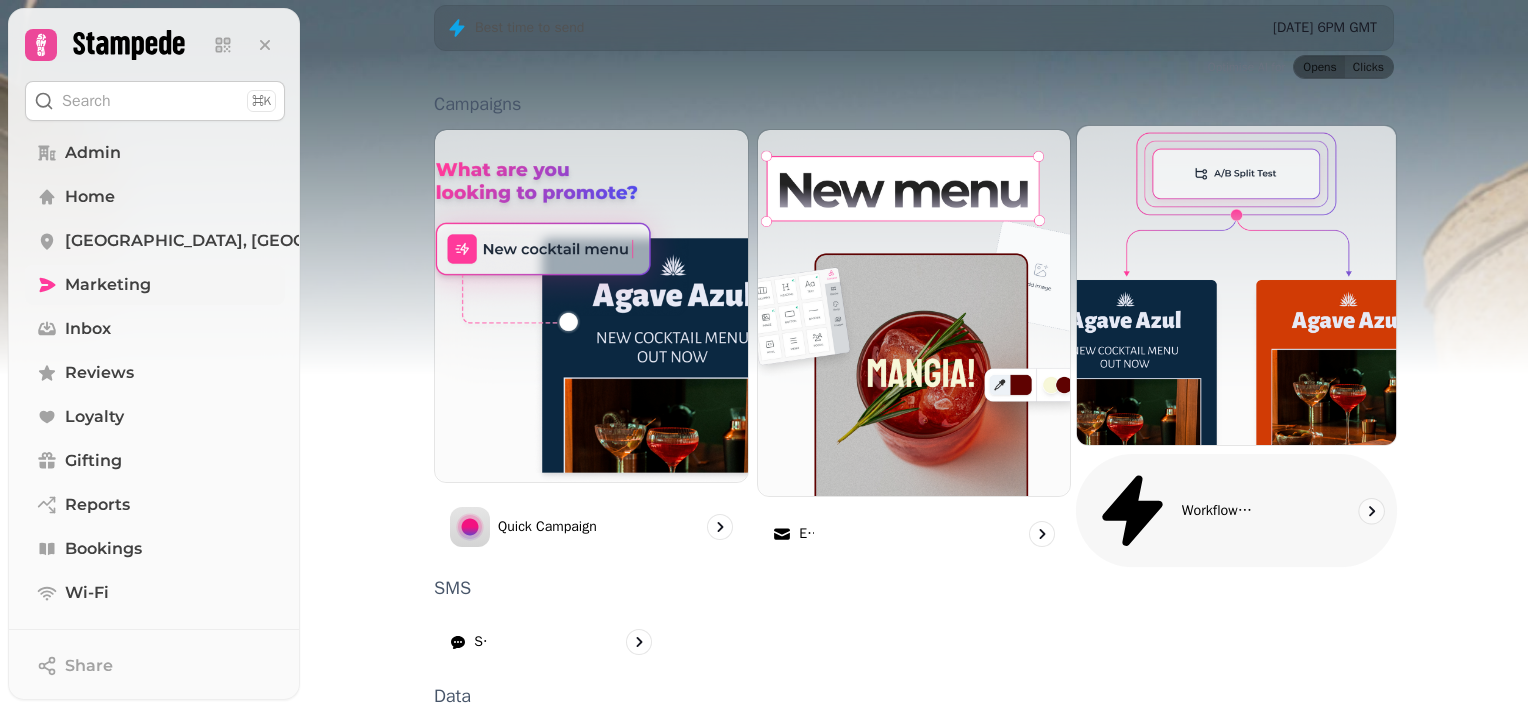 click on "Workflows (coming soon)" at bounding box center [1220, 511] 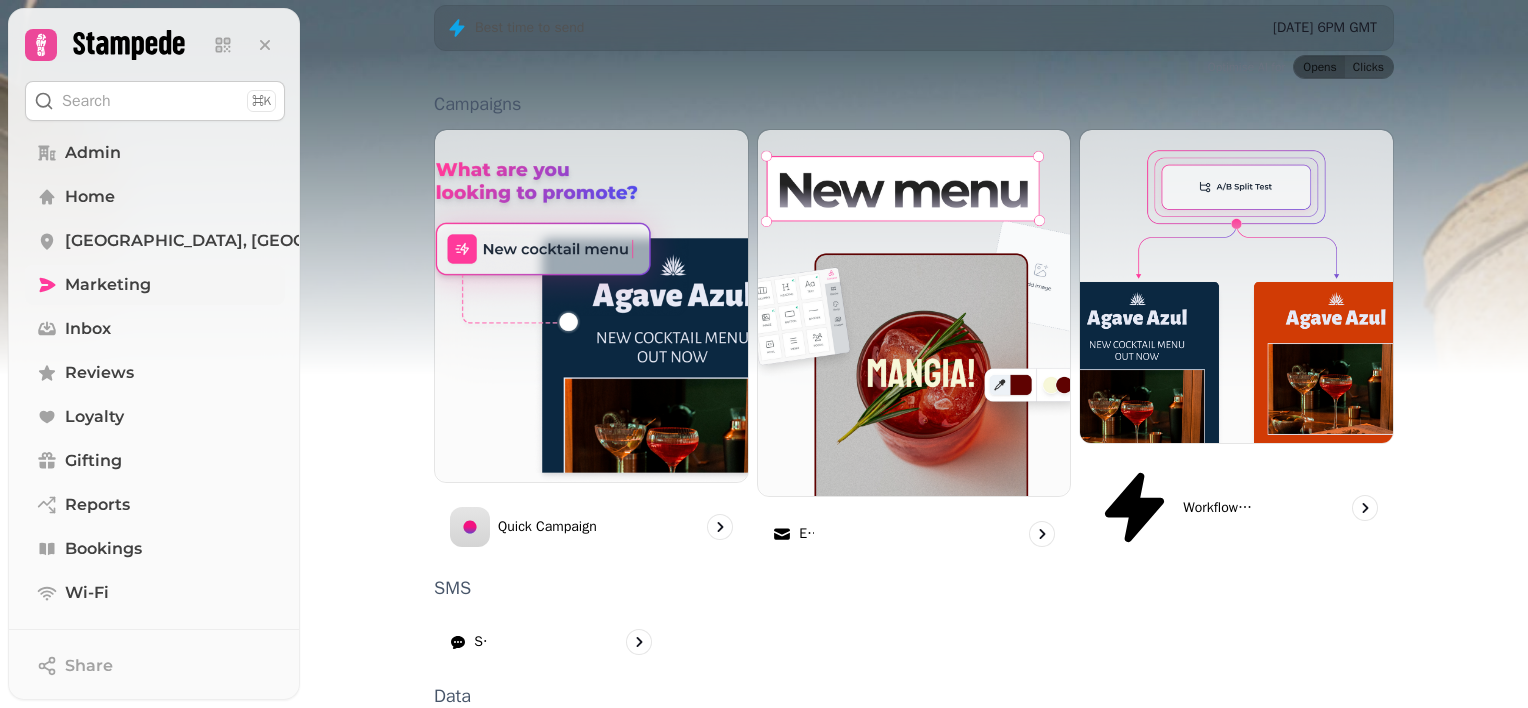 click 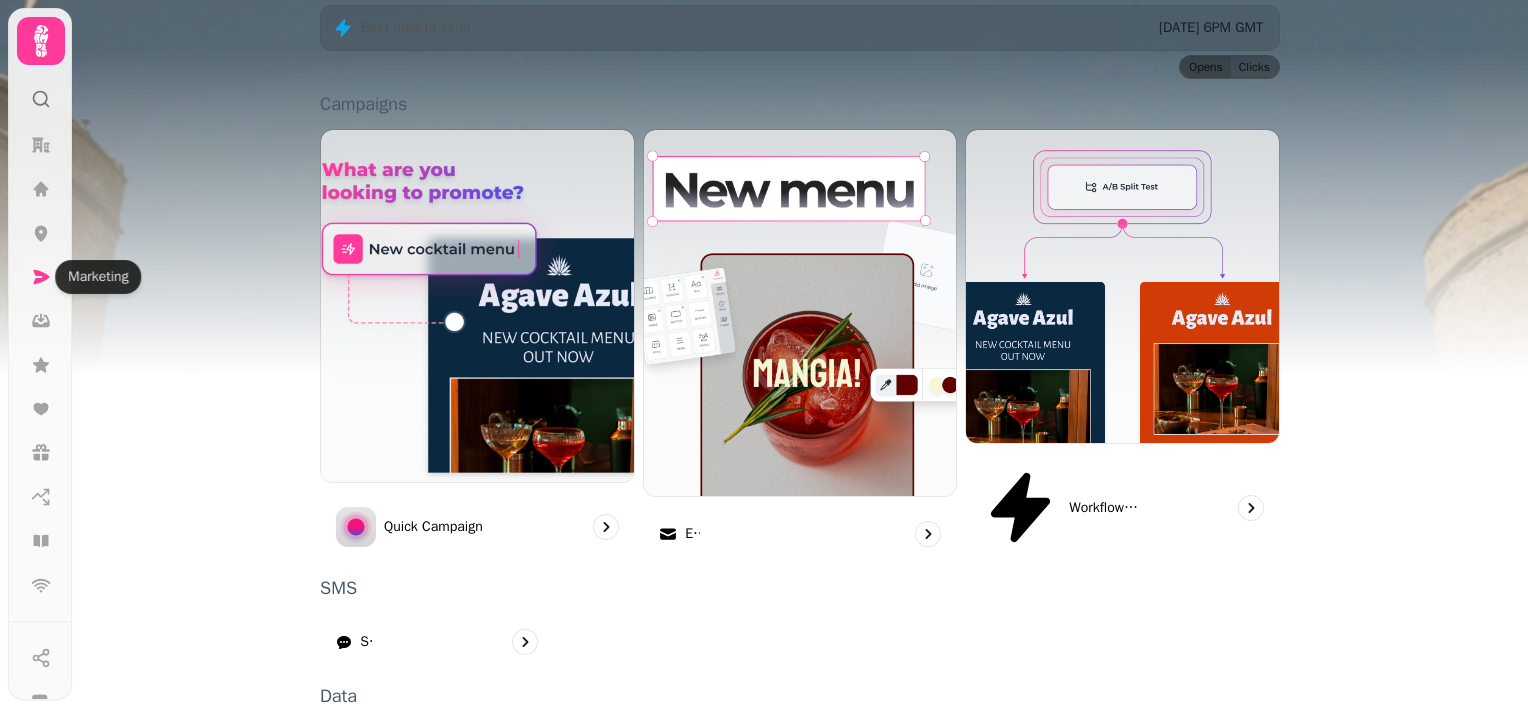 click 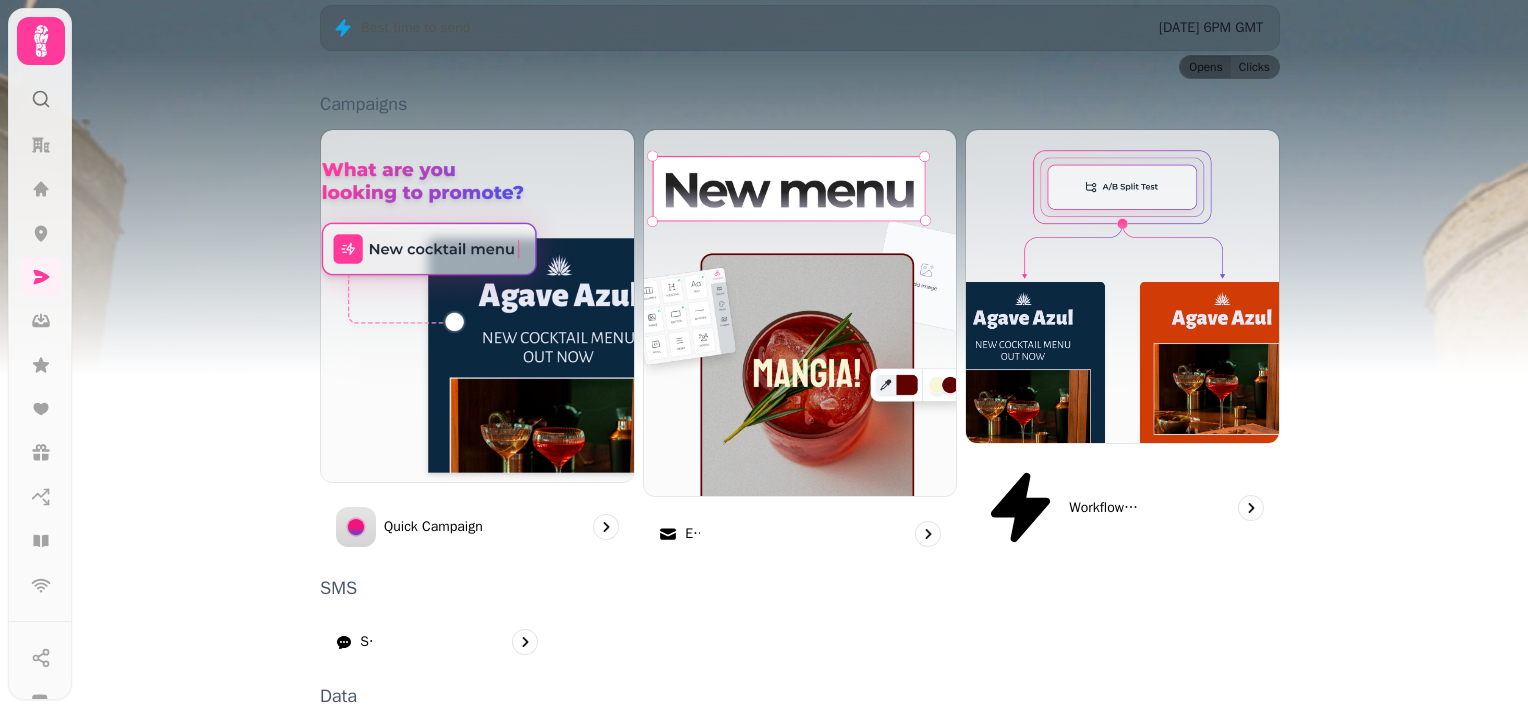 click 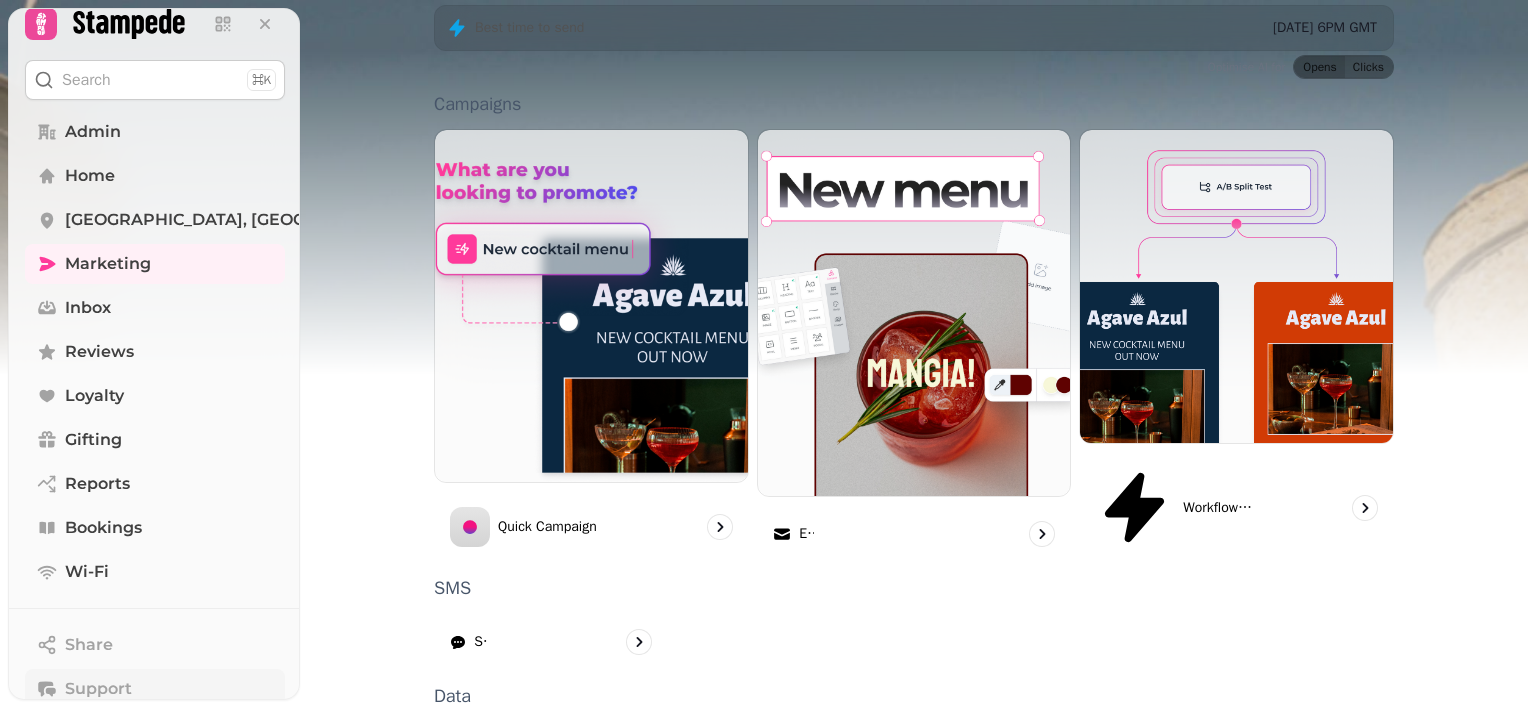 scroll, scrollTop: 20, scrollLeft: 0, axis: vertical 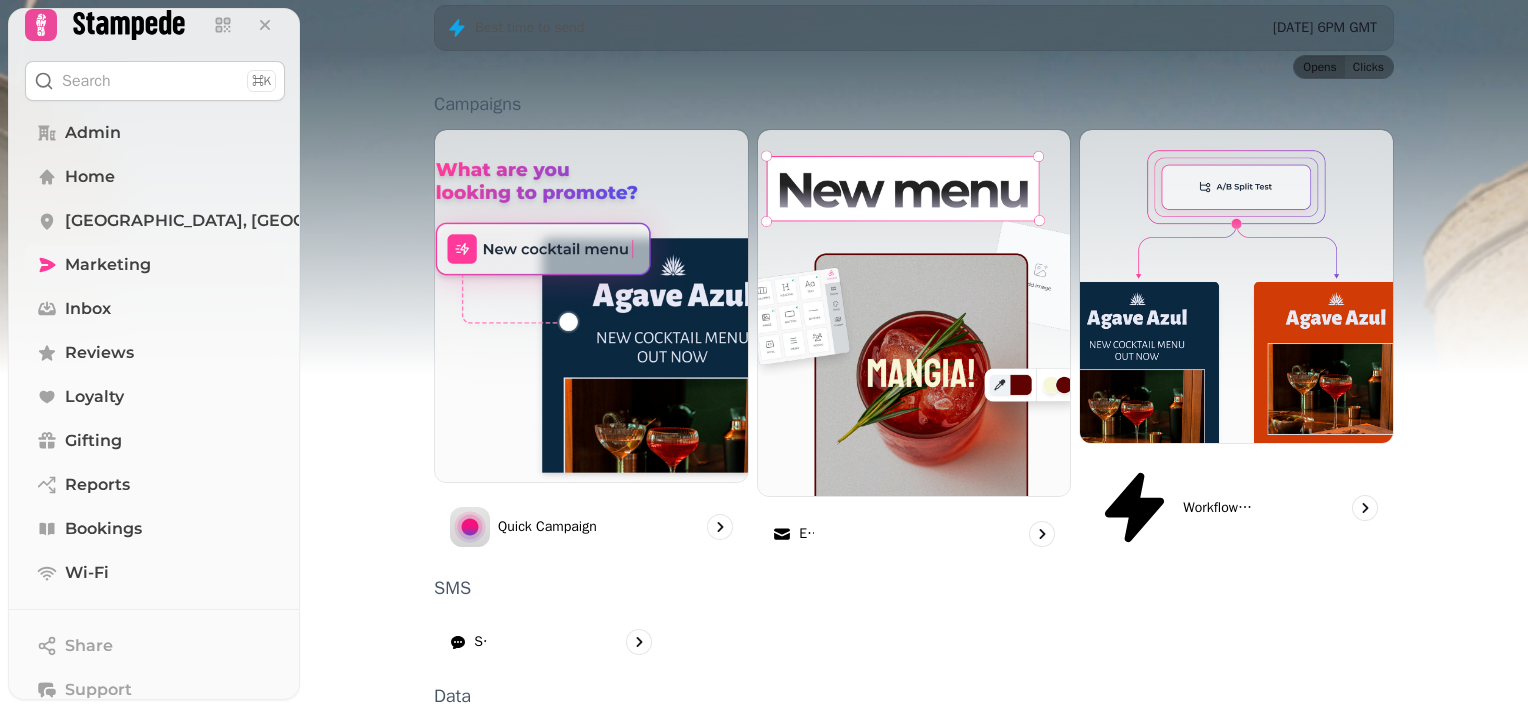 click on "Marketing" at bounding box center (108, 265) 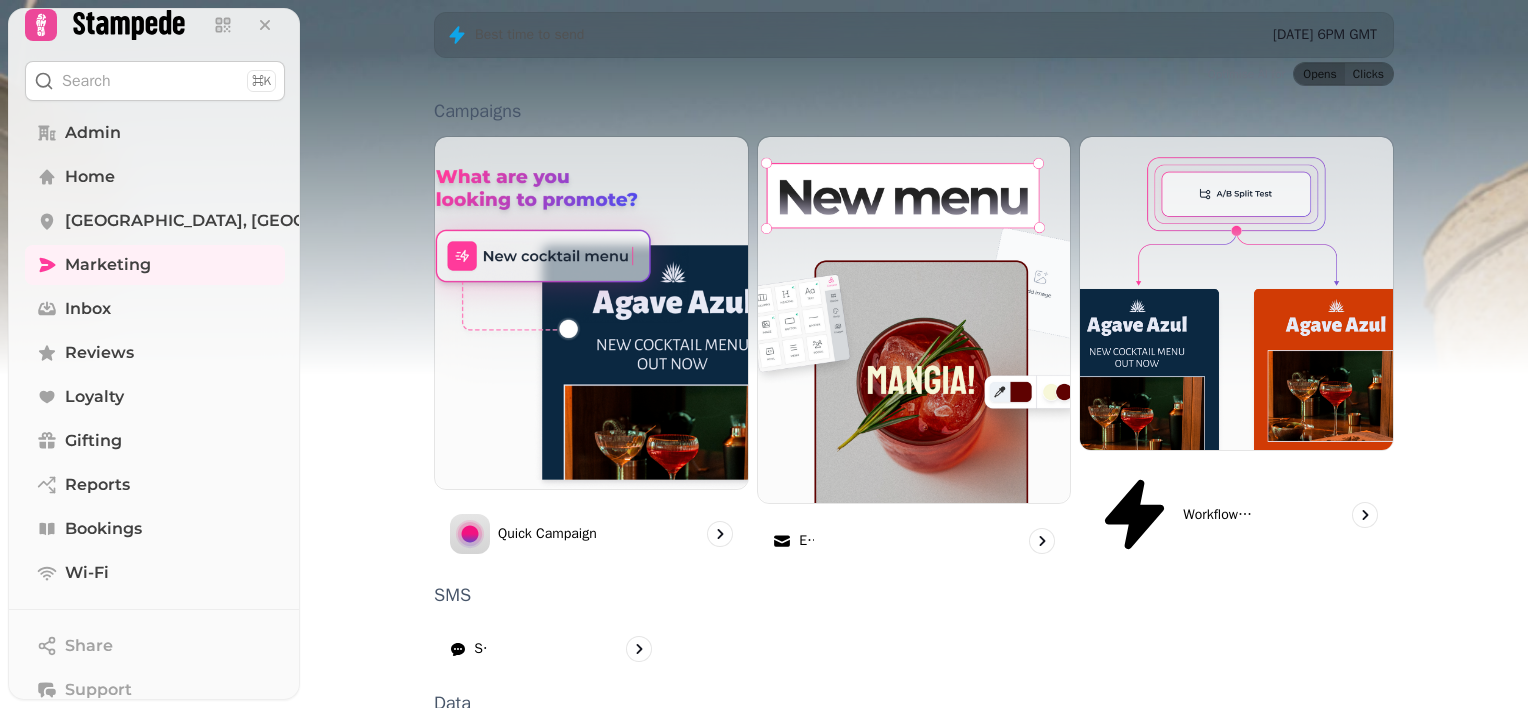 scroll, scrollTop: 537, scrollLeft: 0, axis: vertical 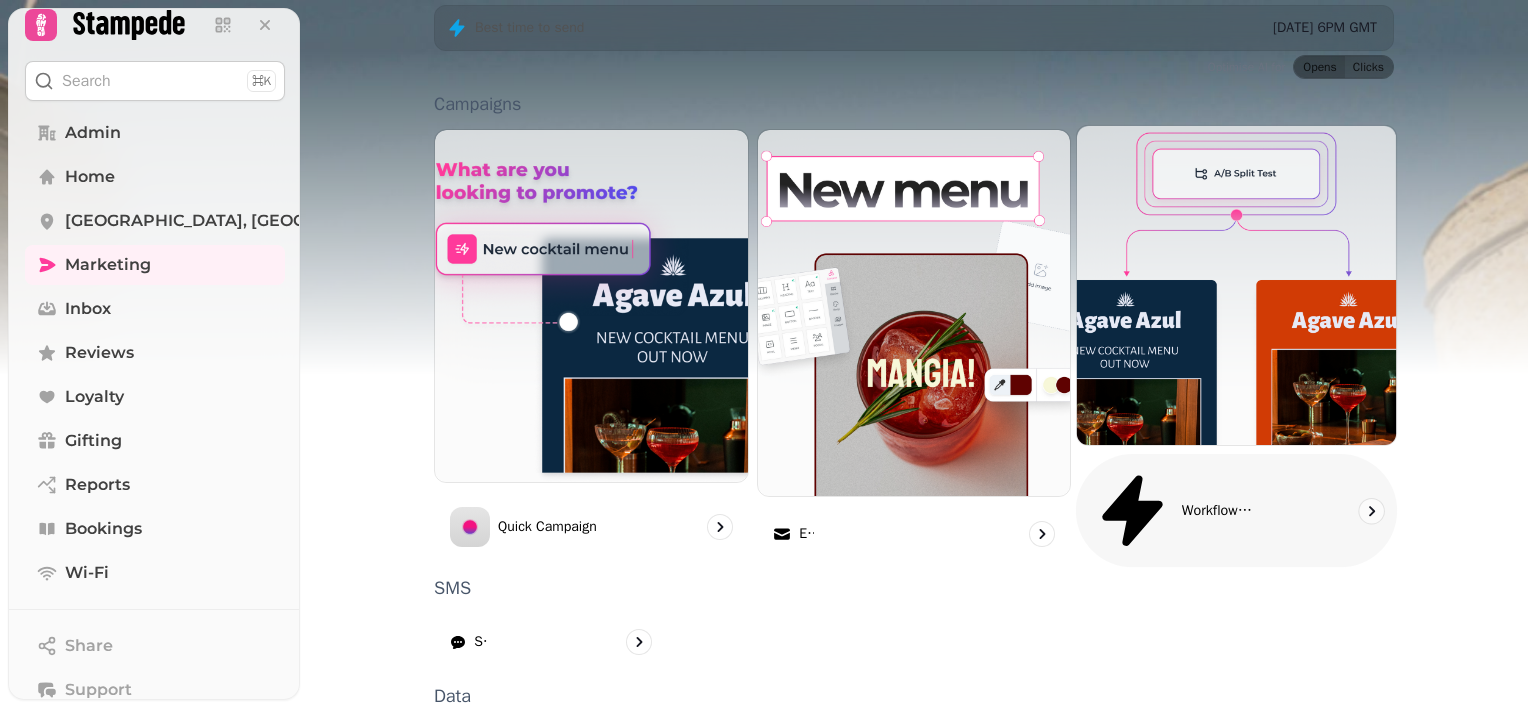 click at bounding box center (1236, 285) 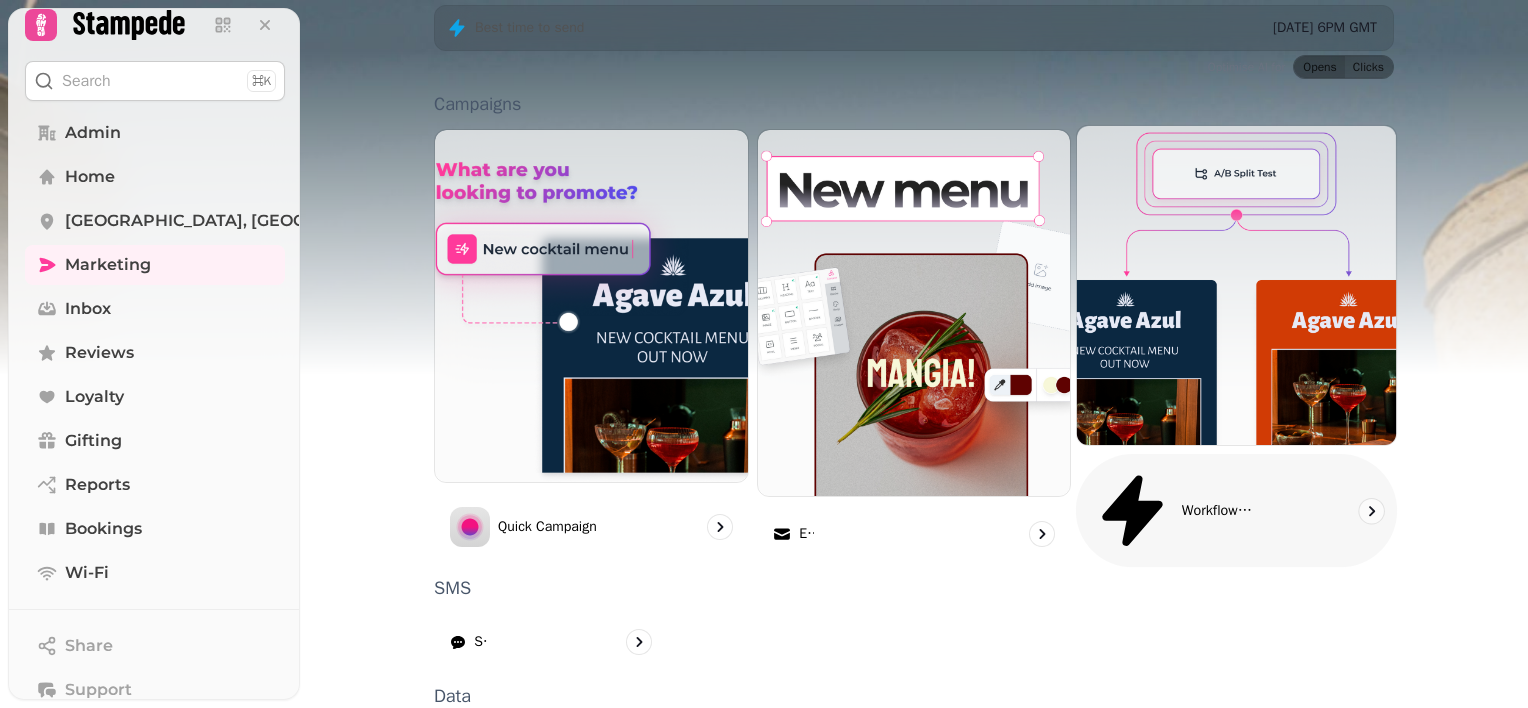 click at bounding box center (1236, 285) 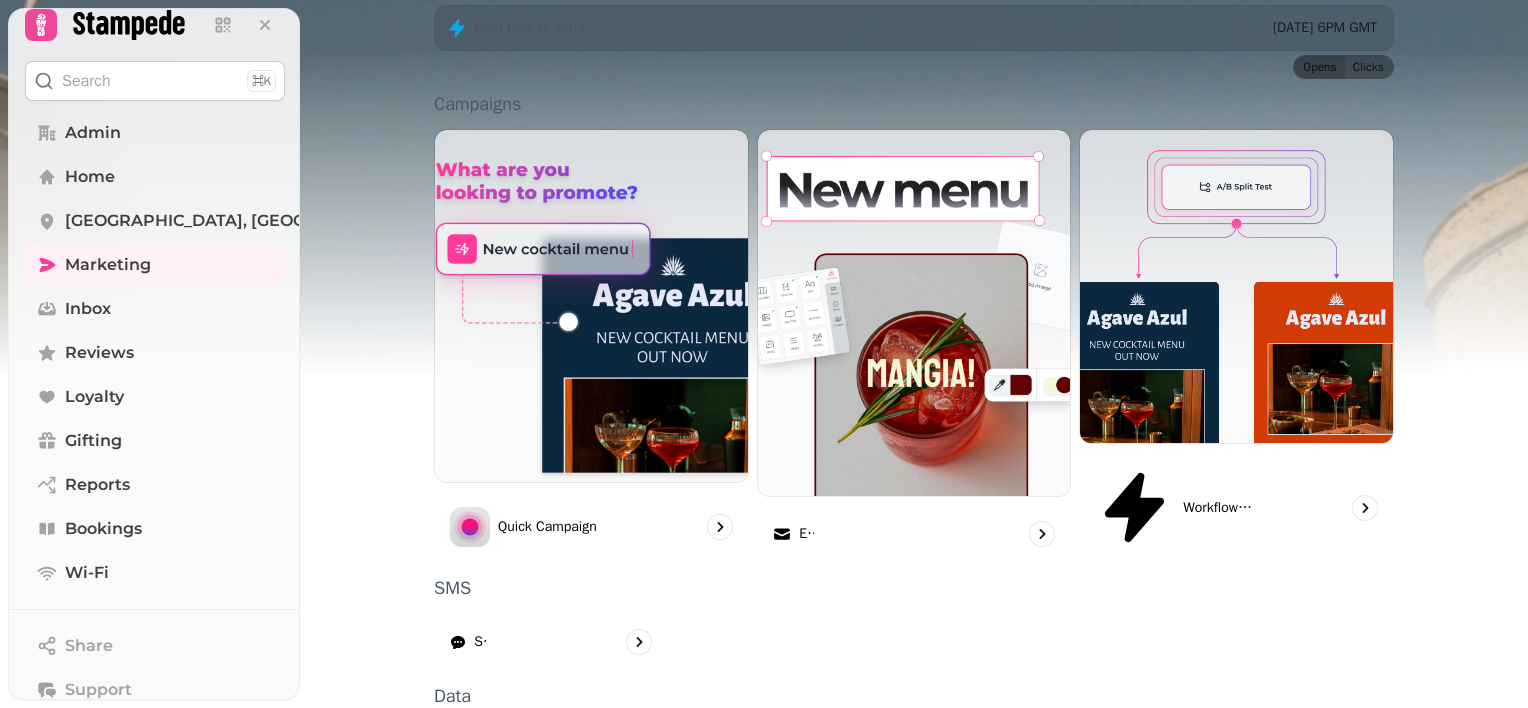 click on "Forms" at bounding box center (1236, 865) 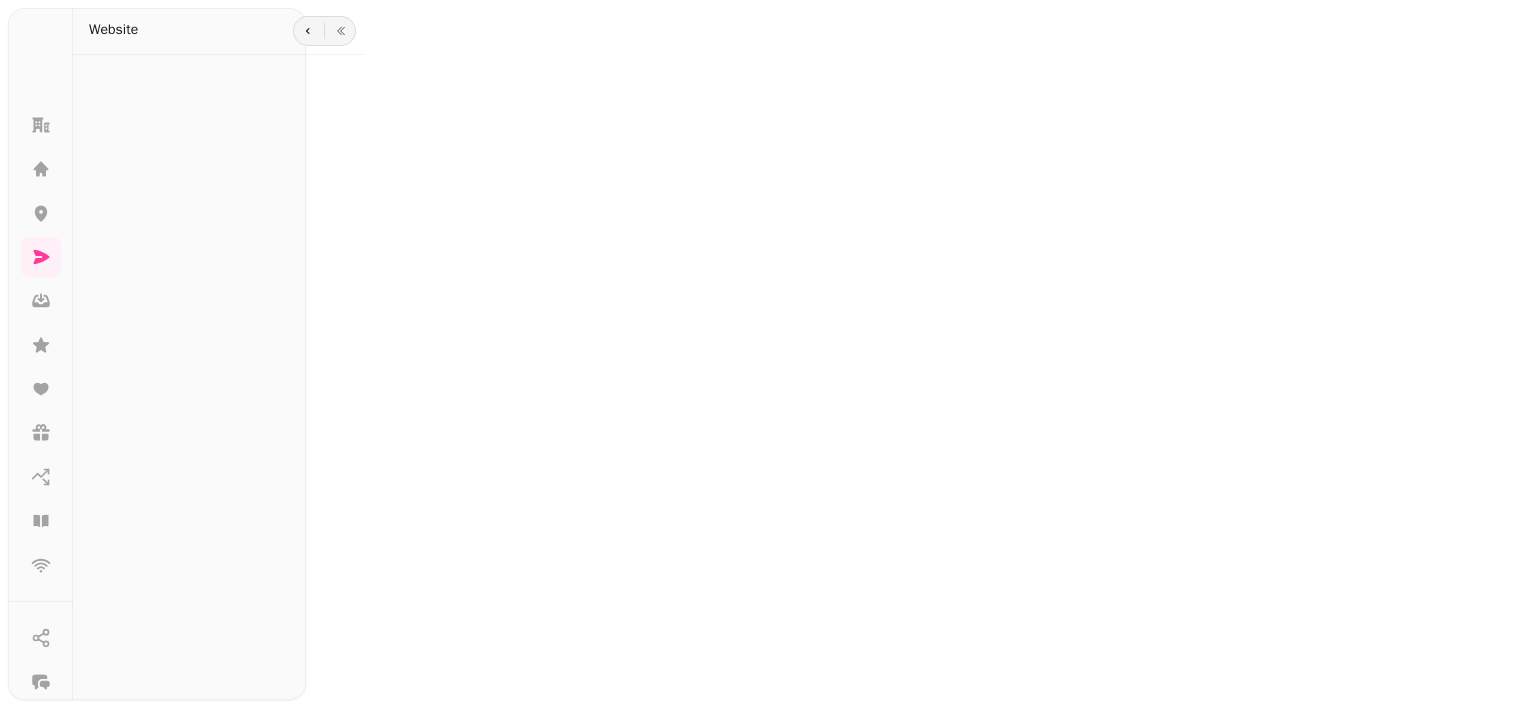 scroll, scrollTop: 0, scrollLeft: 0, axis: both 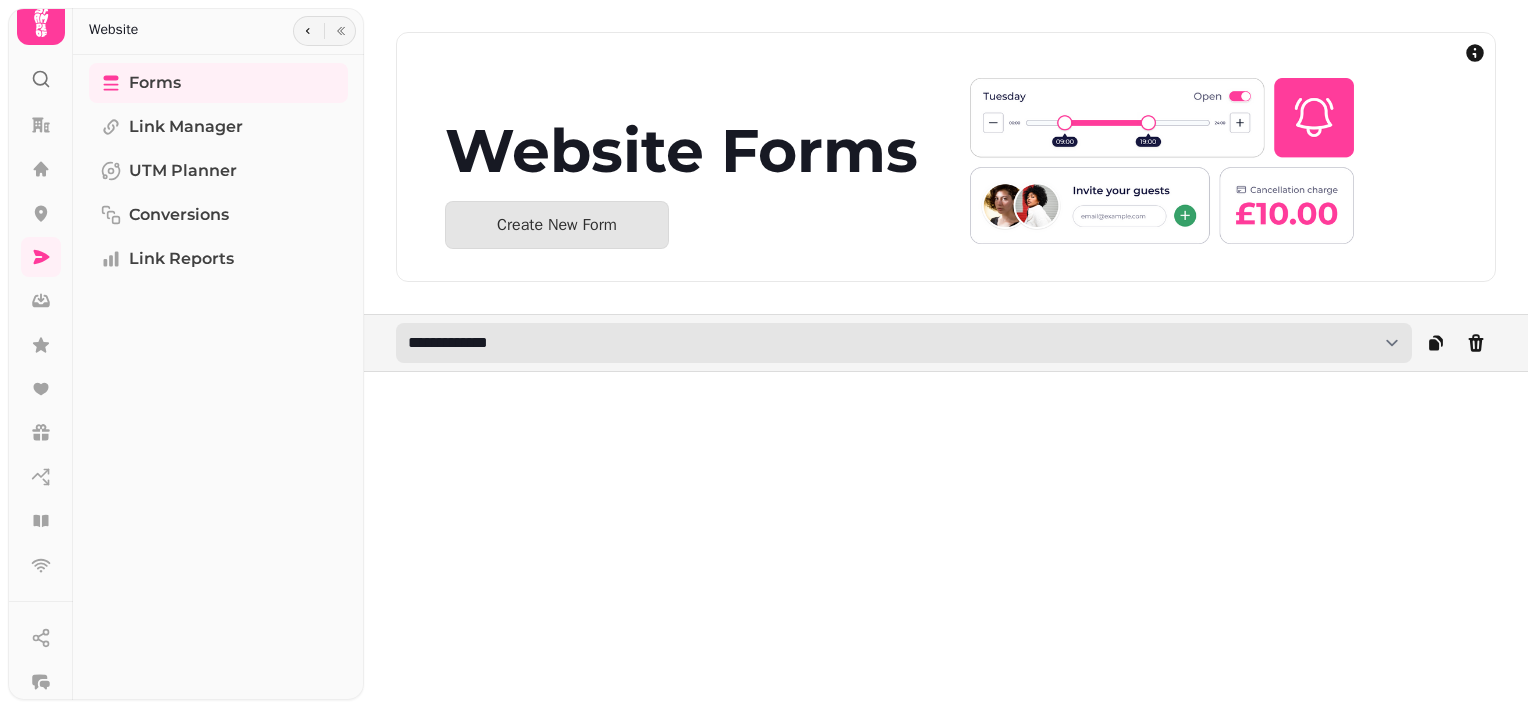 click on "**********" at bounding box center [904, 343] 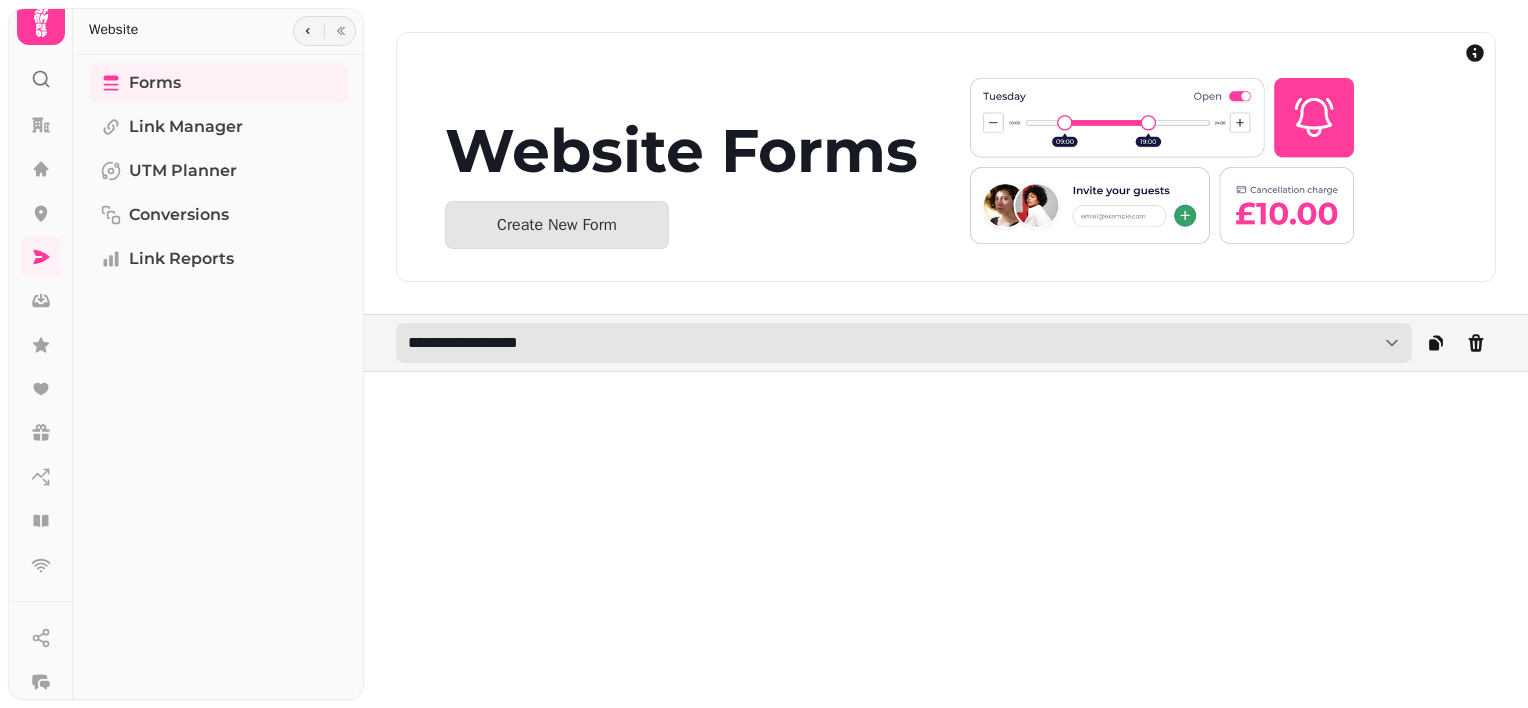 click on "**********" at bounding box center (904, 343) 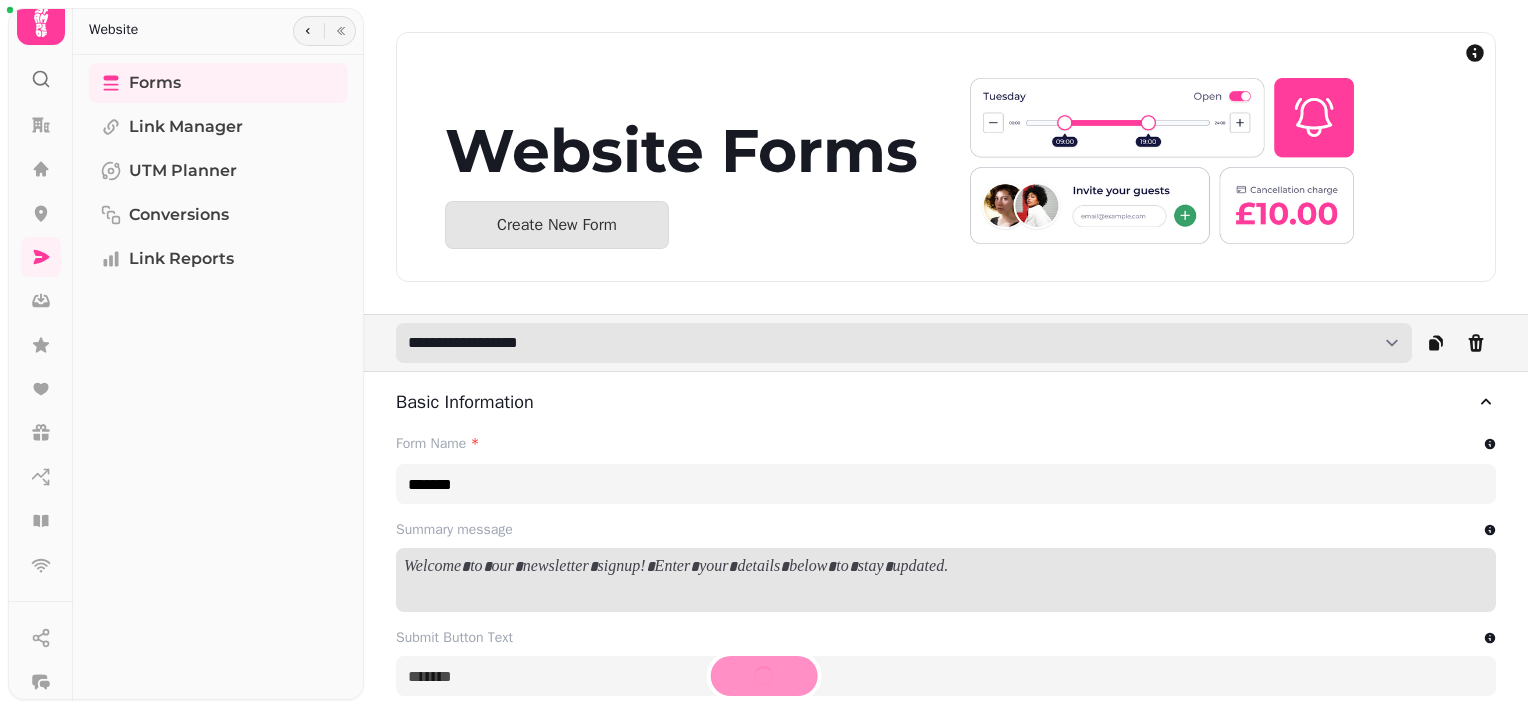 type on "**********" 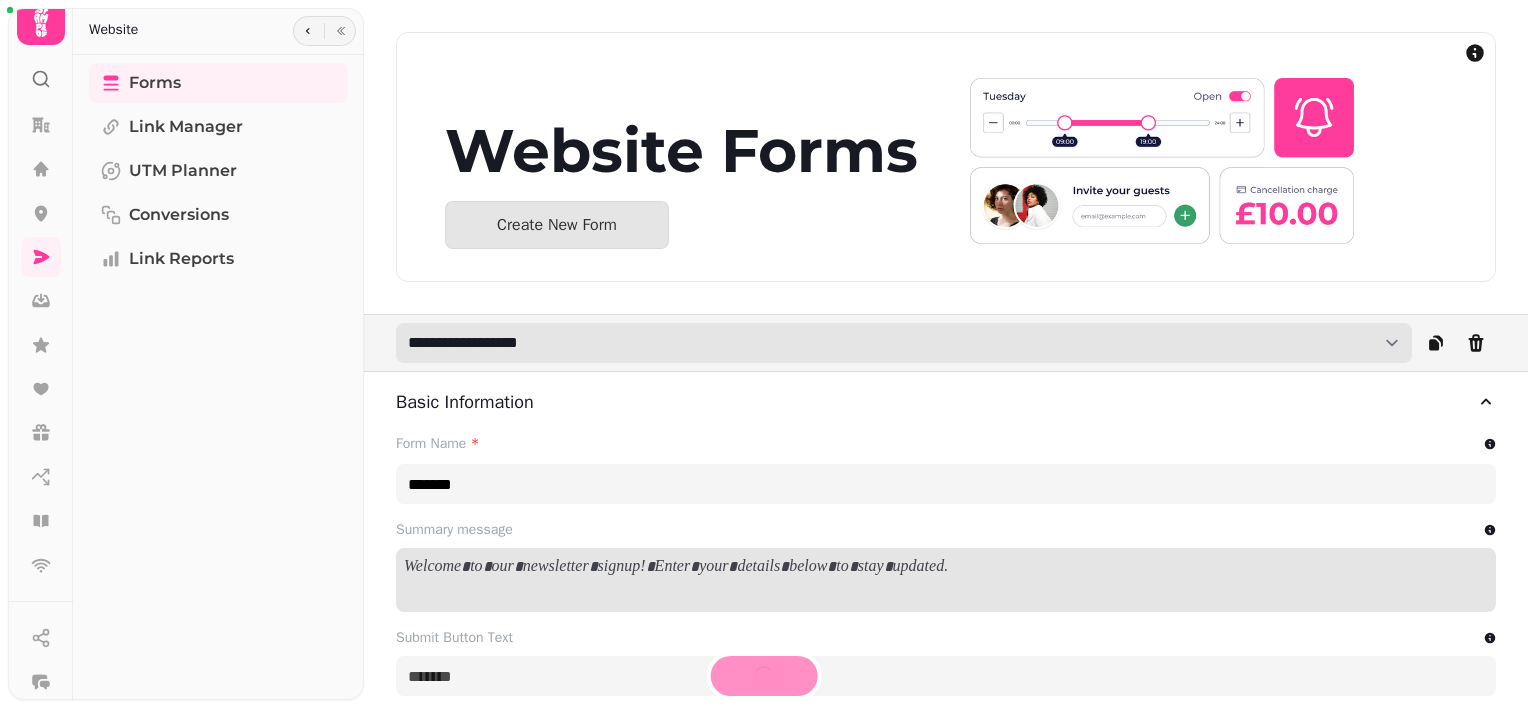type on "**********" 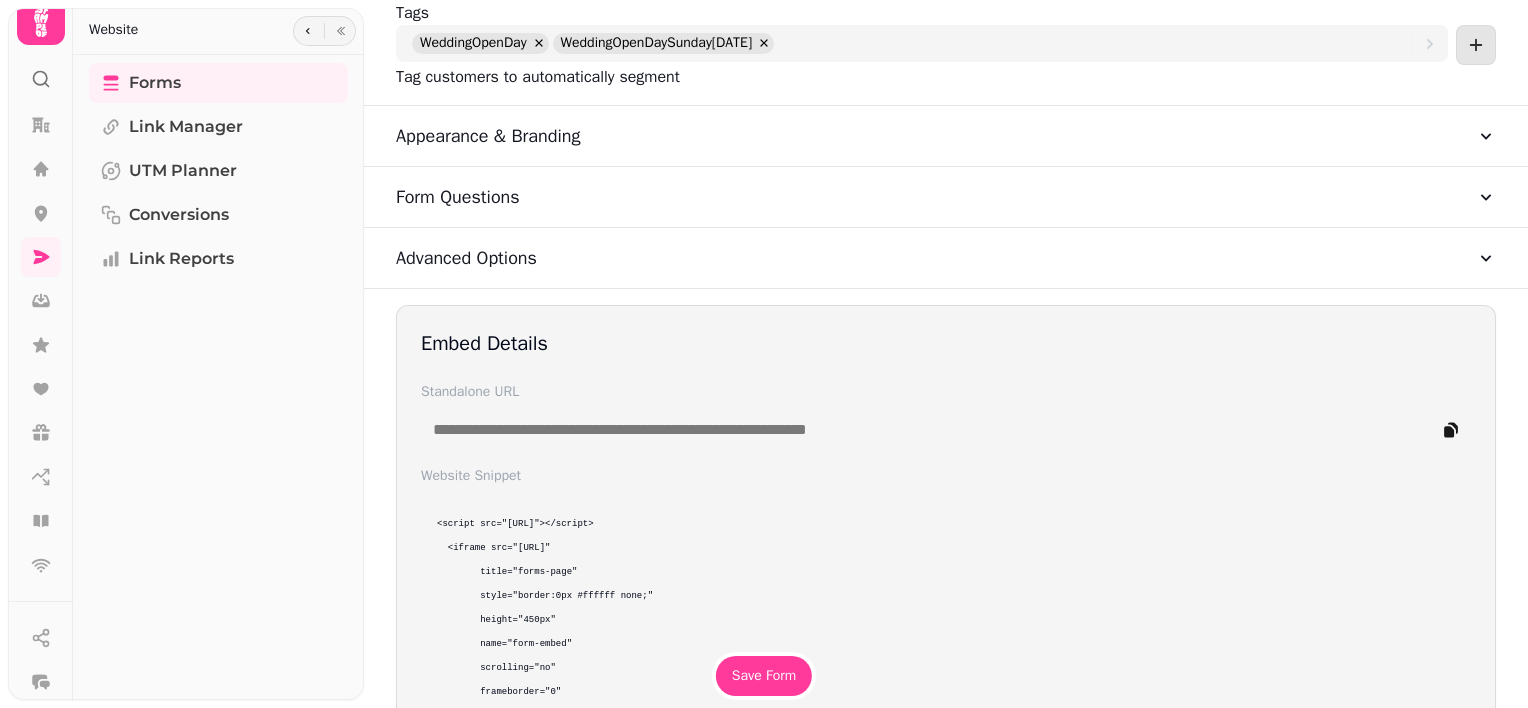 scroll, scrollTop: 836, scrollLeft: 0, axis: vertical 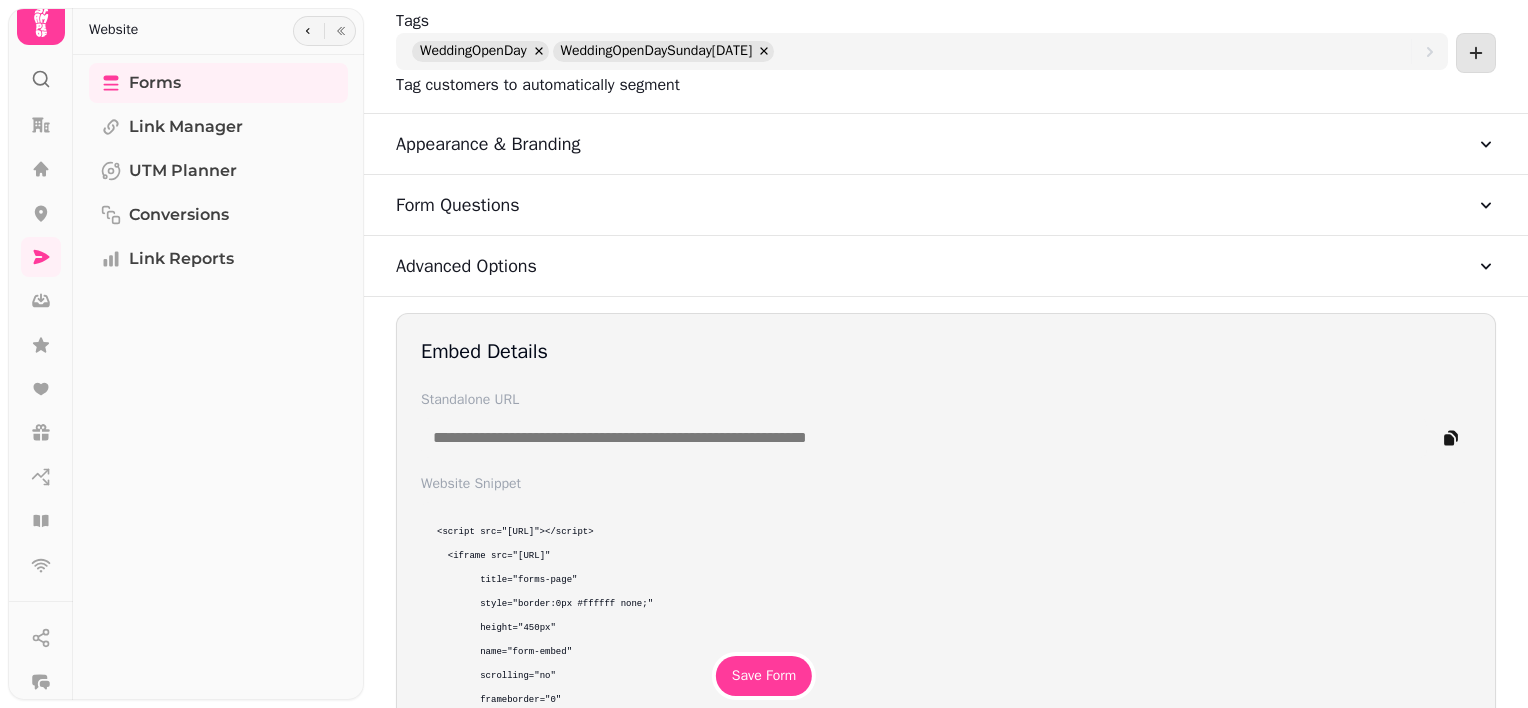 click on "Form Questions" at bounding box center [946, 205] 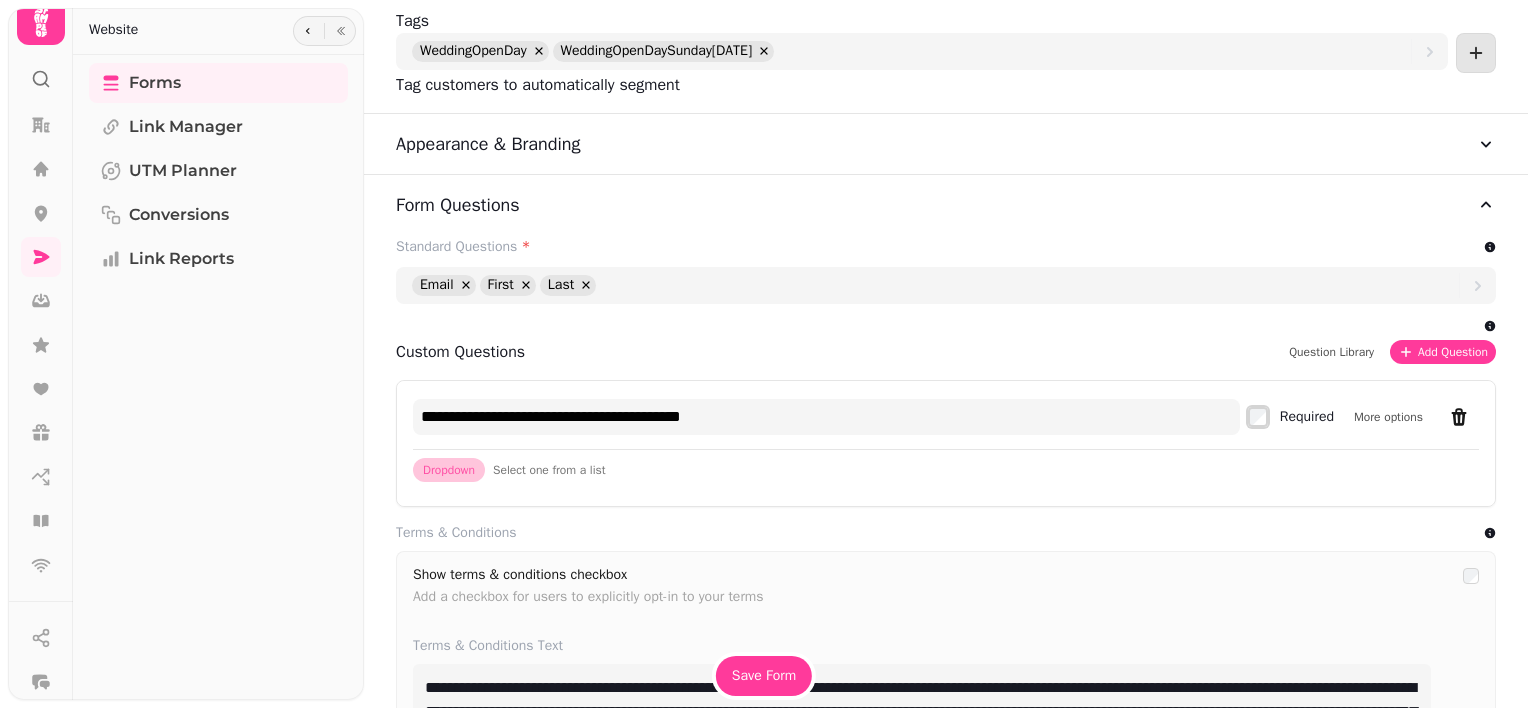 click on "Appearance & Branding" at bounding box center [946, 144] 